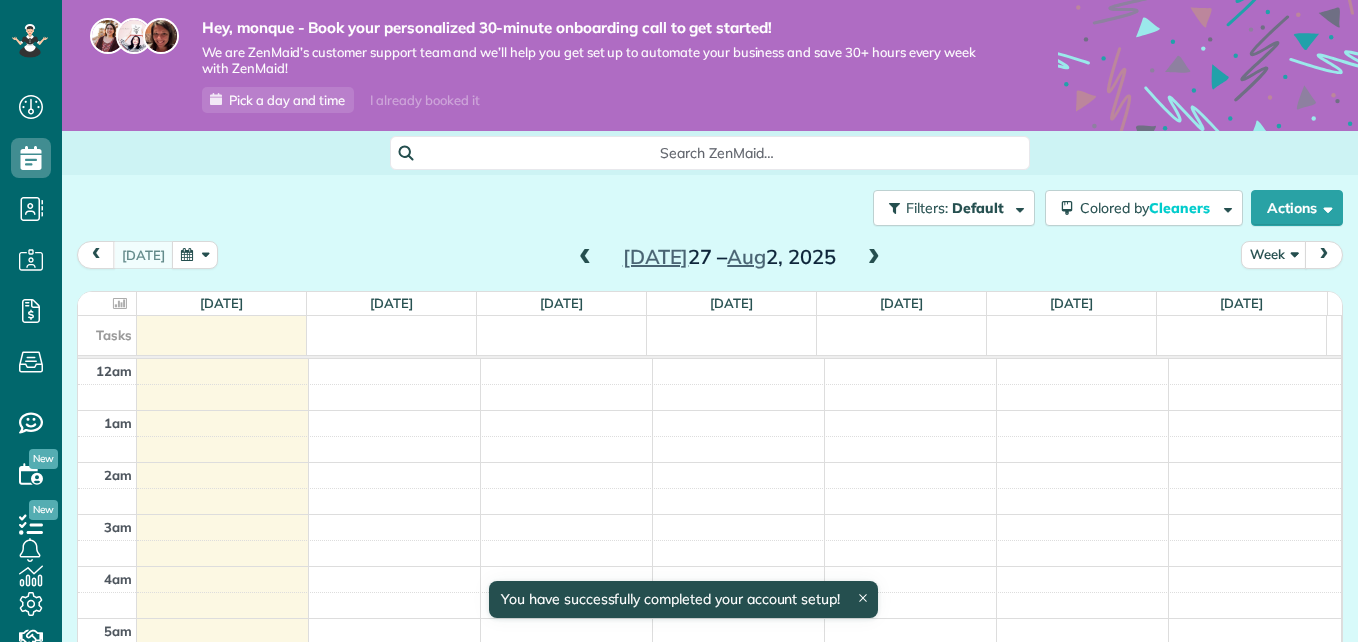 scroll, scrollTop: 0, scrollLeft: 0, axis: both 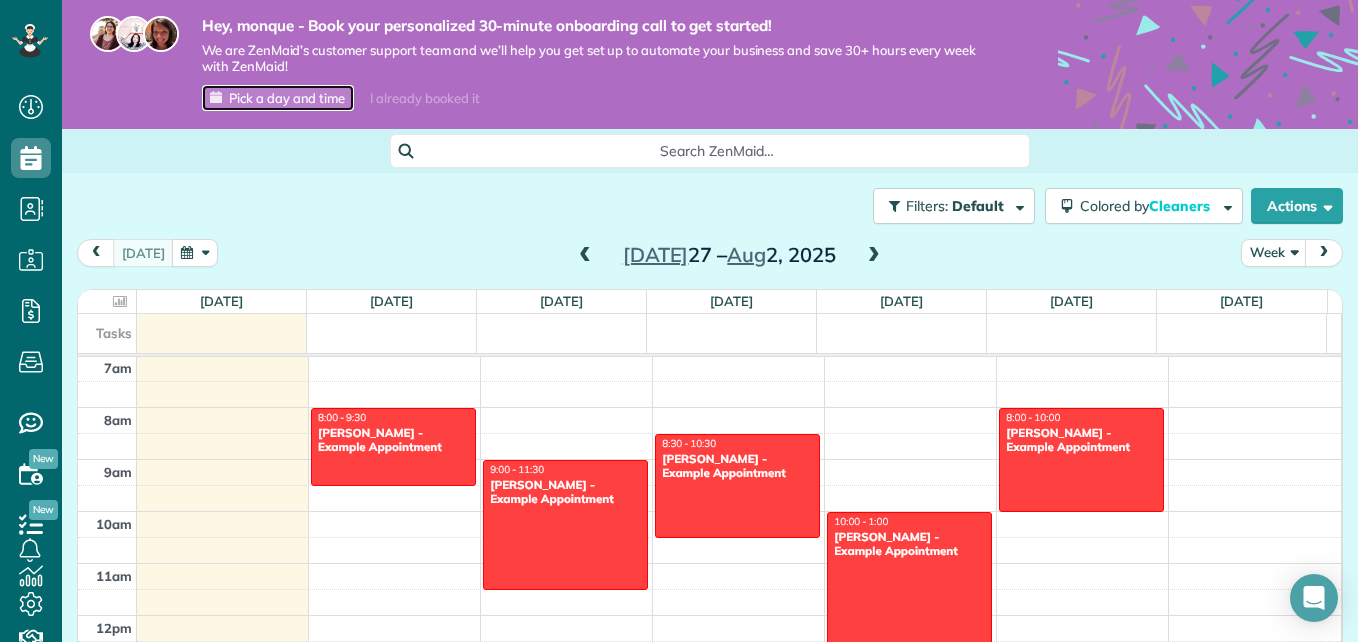 click on "Pick a day and time" at bounding box center (287, 98) 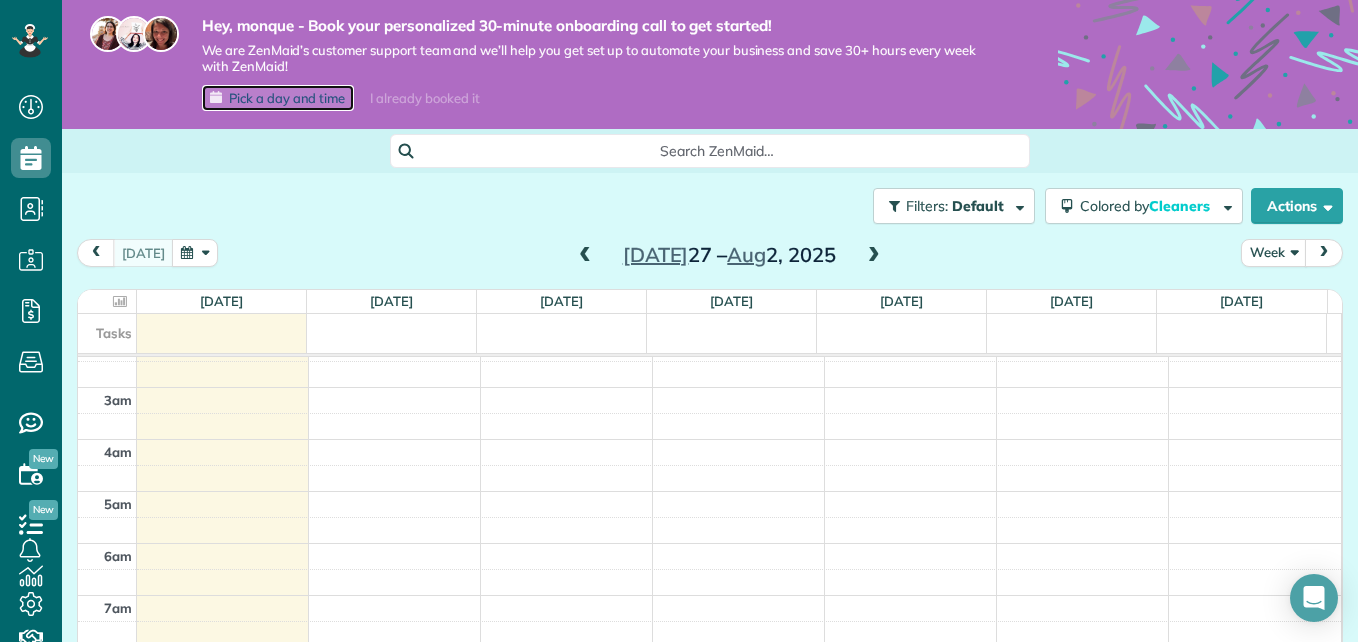 scroll, scrollTop: 121, scrollLeft: 0, axis: vertical 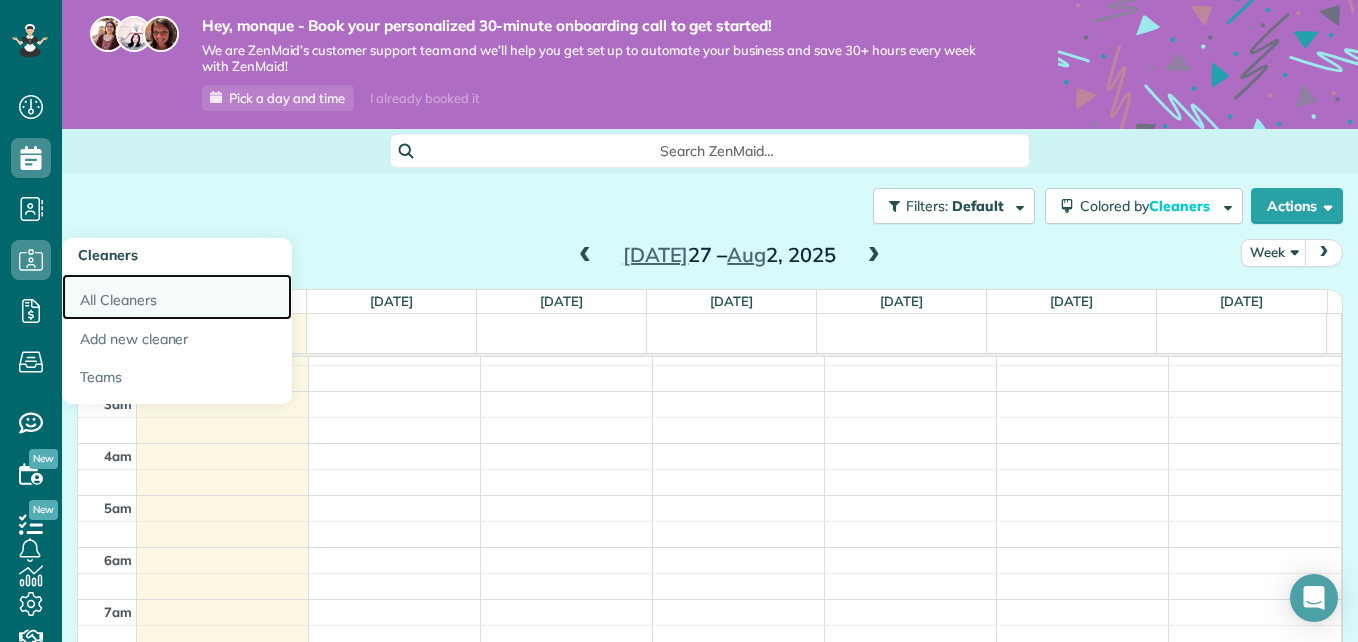 click on "All Cleaners" at bounding box center (177, 297) 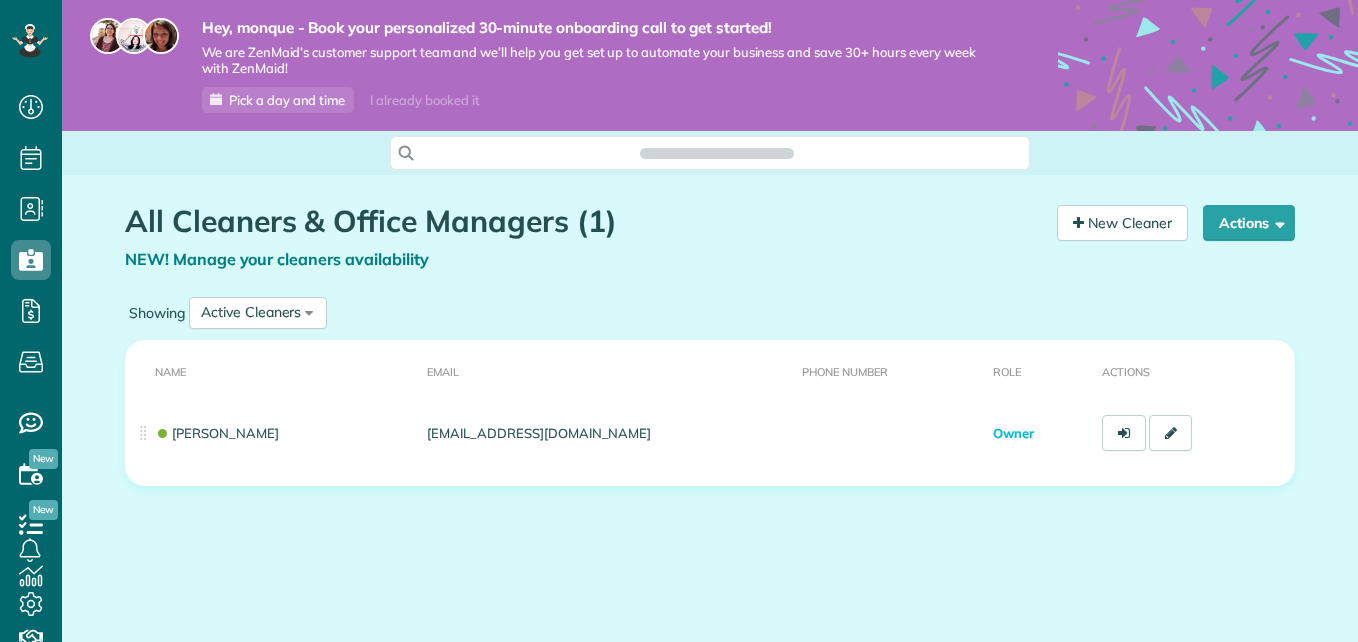 scroll, scrollTop: 0, scrollLeft: 0, axis: both 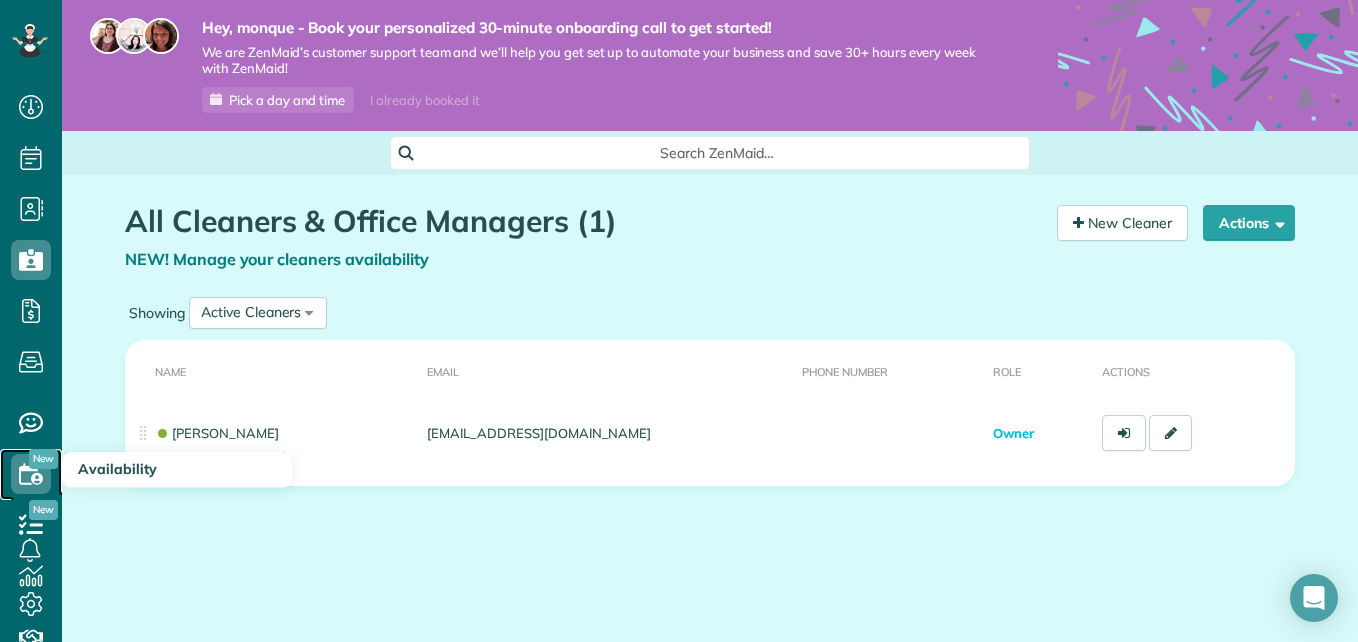 click 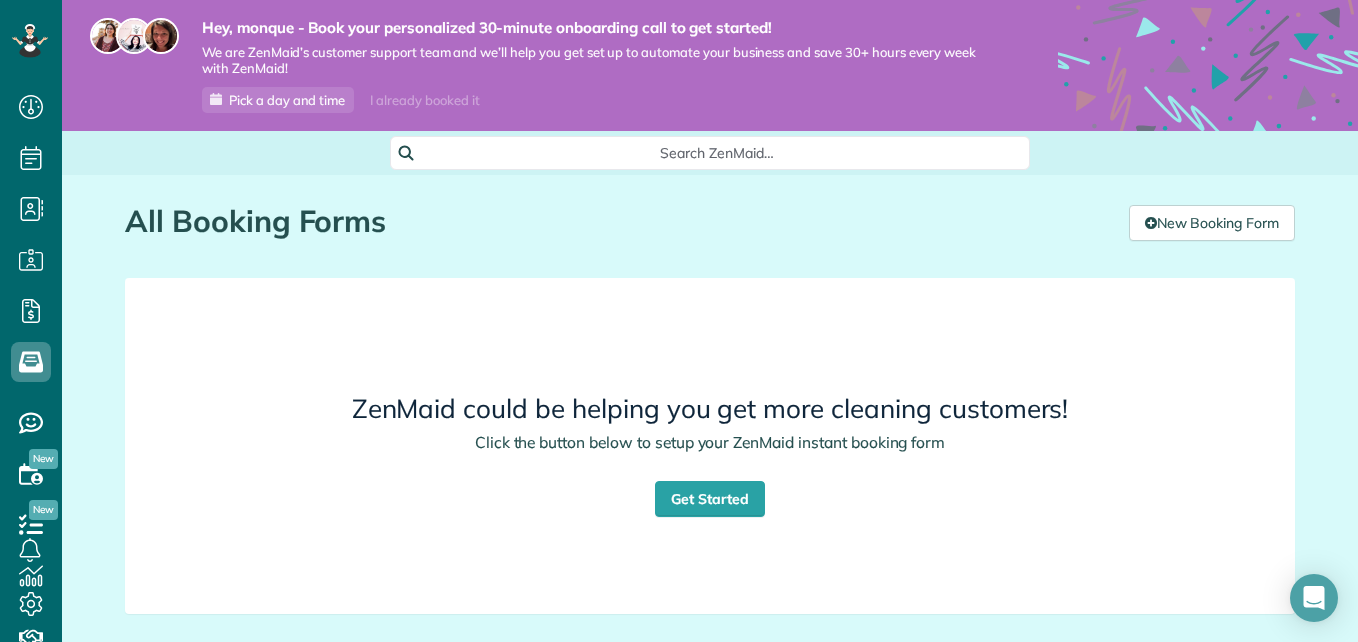 scroll, scrollTop: 0, scrollLeft: 0, axis: both 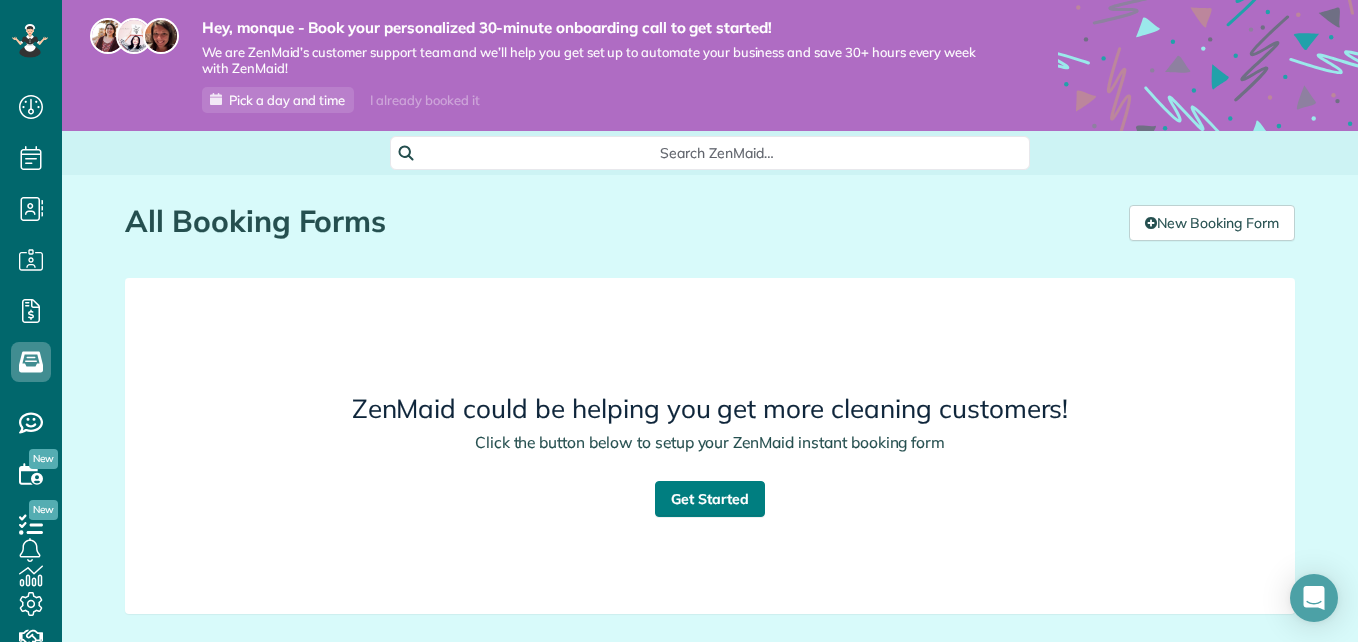 click on "Get Started" at bounding box center [710, 499] 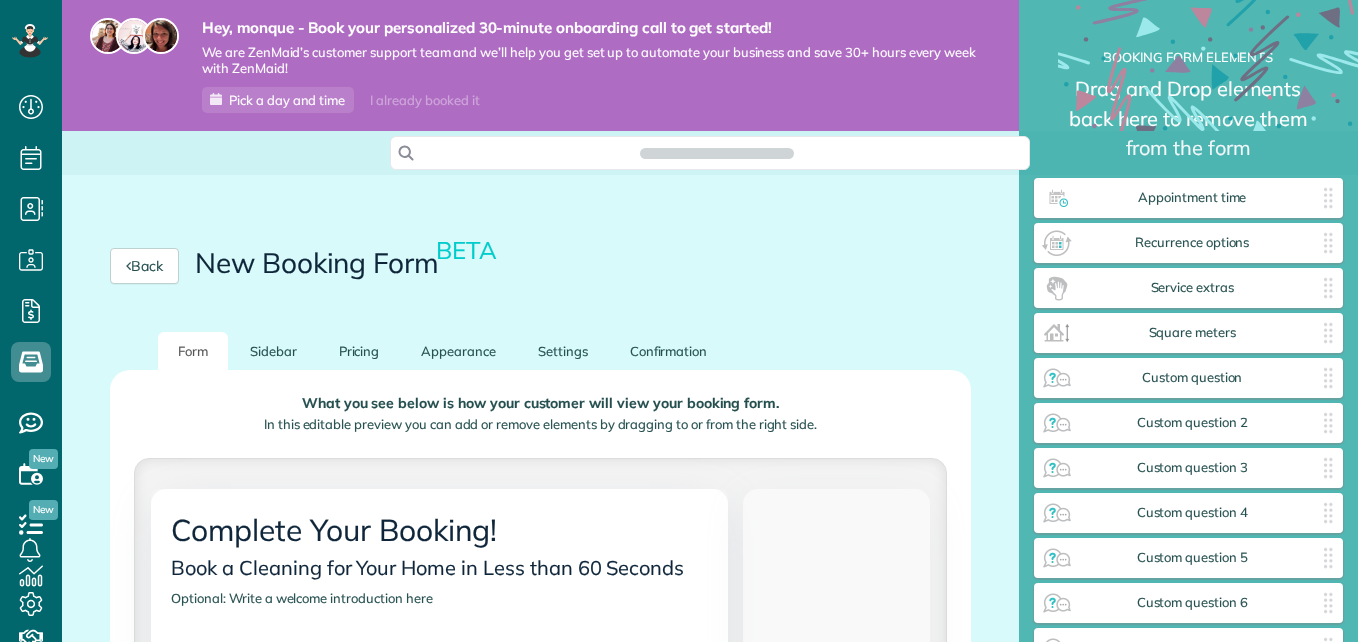 scroll, scrollTop: 0, scrollLeft: 0, axis: both 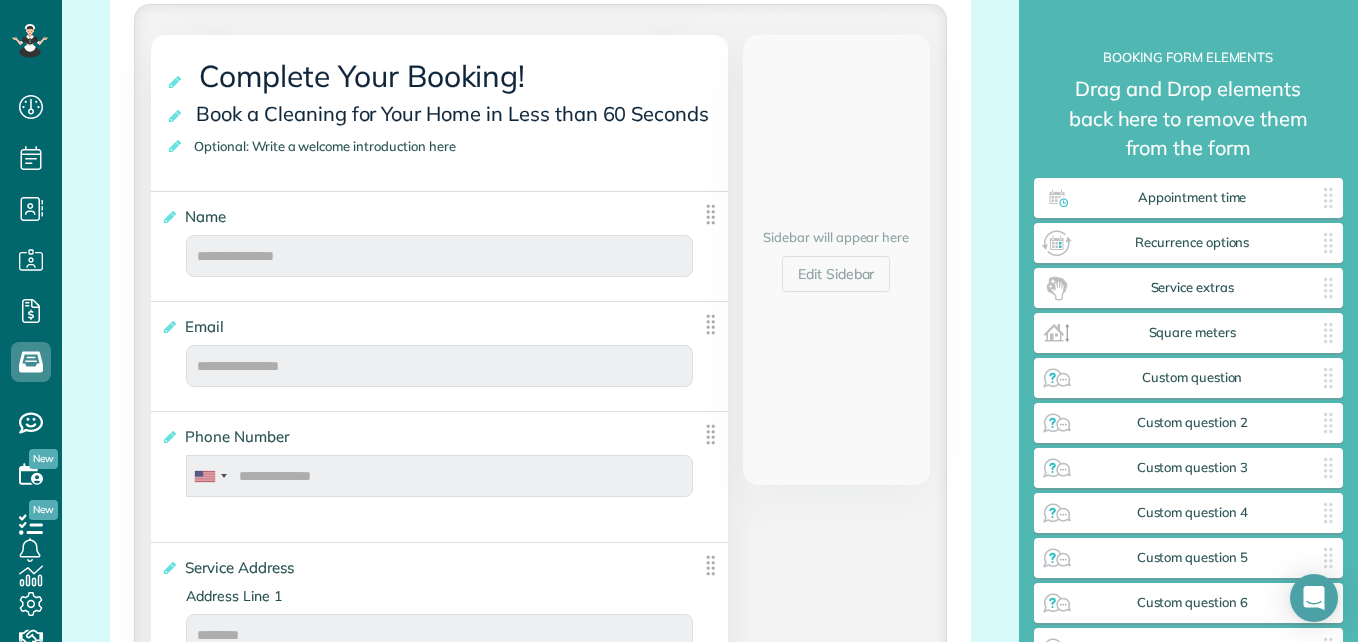 click on "Optional: Write a welcome introduction here" at bounding box center (328, 146) 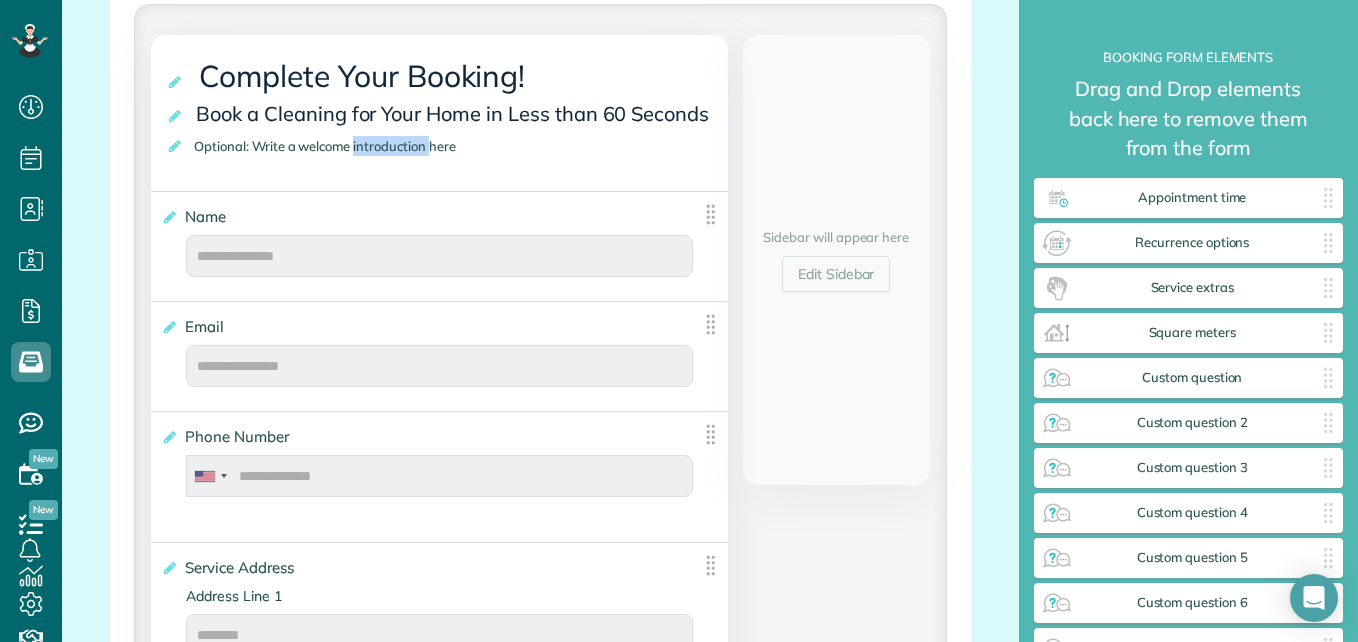 click on "Optional: Write a welcome introduction here" at bounding box center [328, 146] 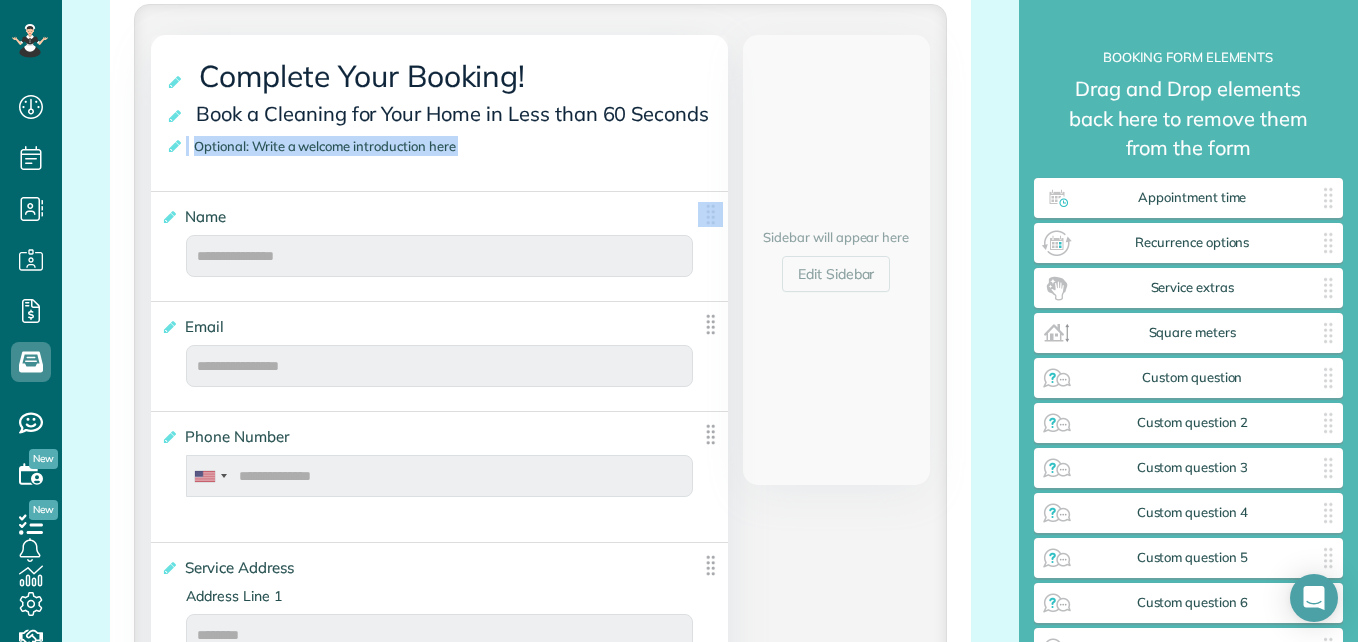 click on "Optional: Write a welcome introduction here" at bounding box center [328, 146] 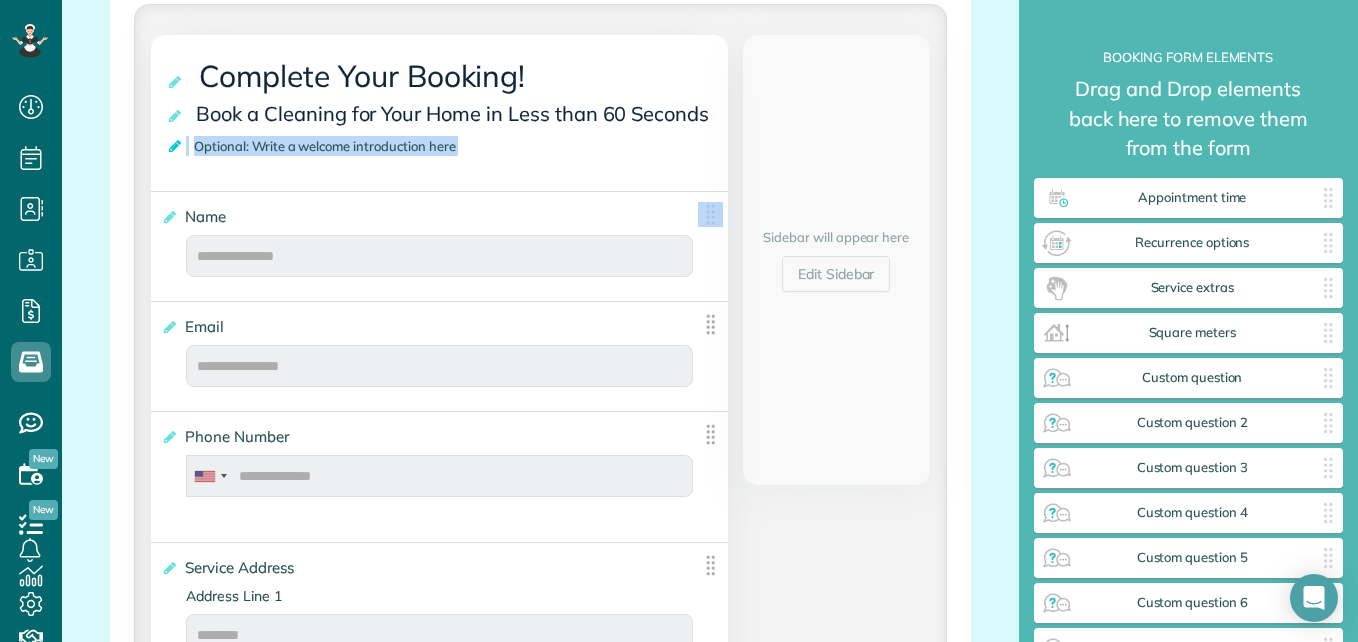 click at bounding box center (176, 146) 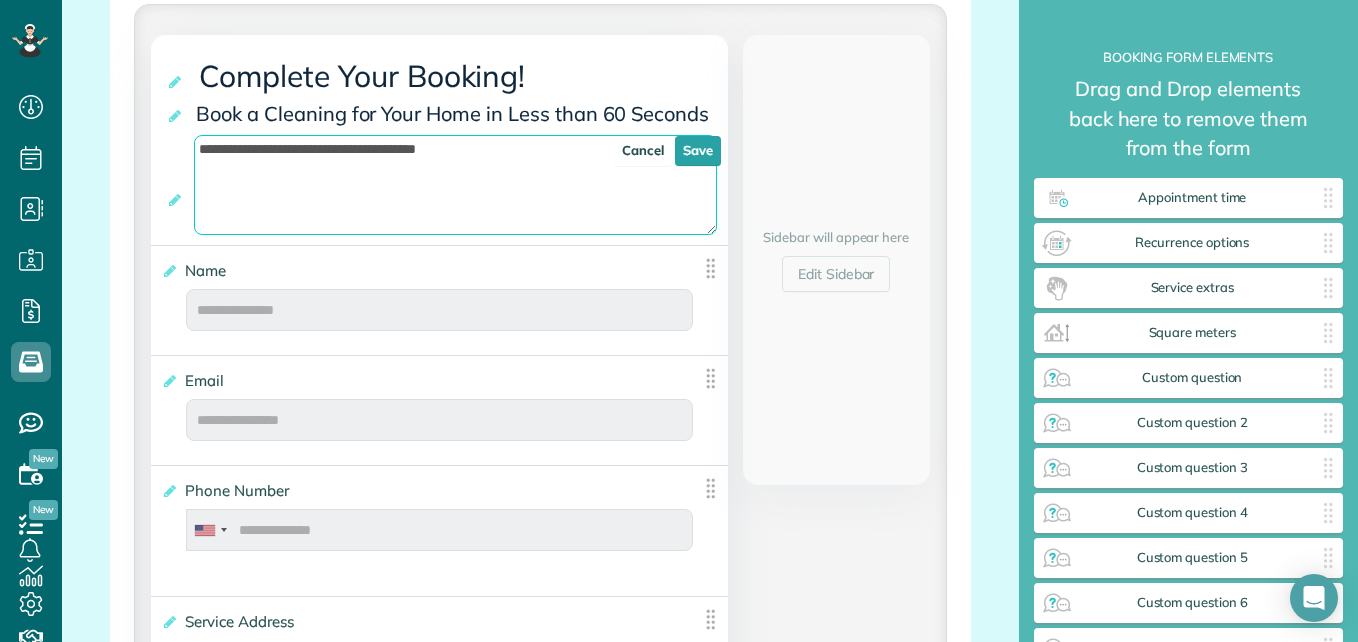 click on "**********" at bounding box center [455, 185] 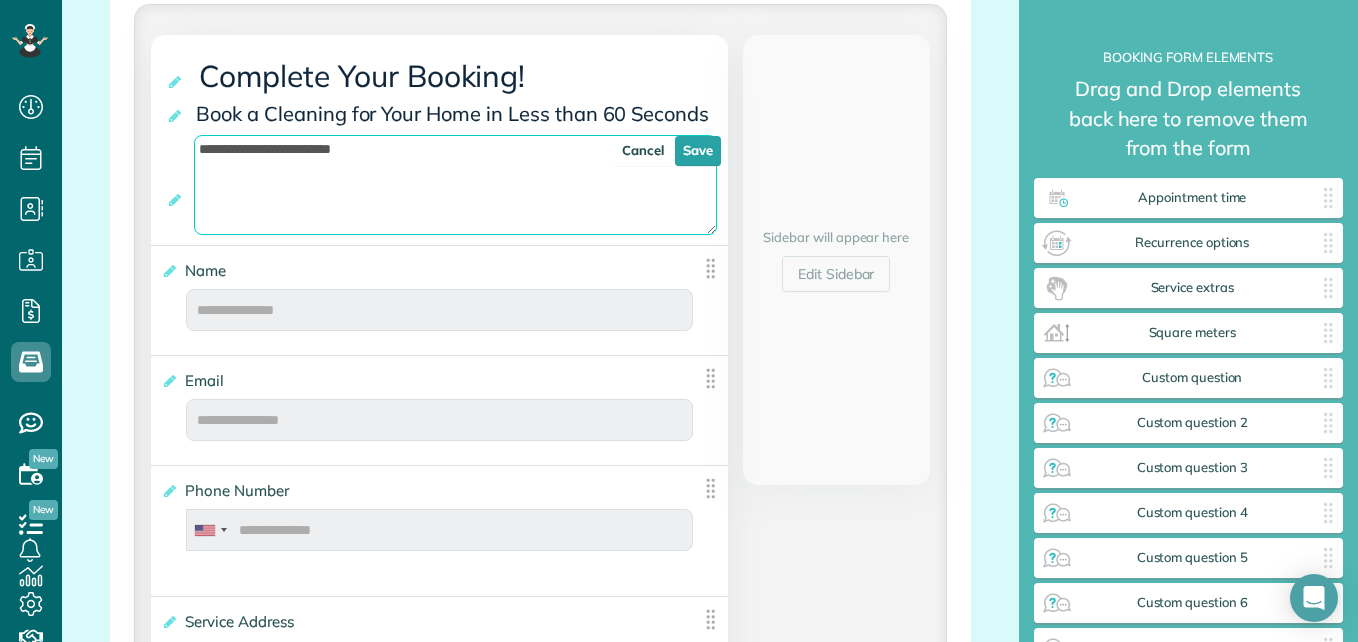 click on "**********" at bounding box center [455, 185] 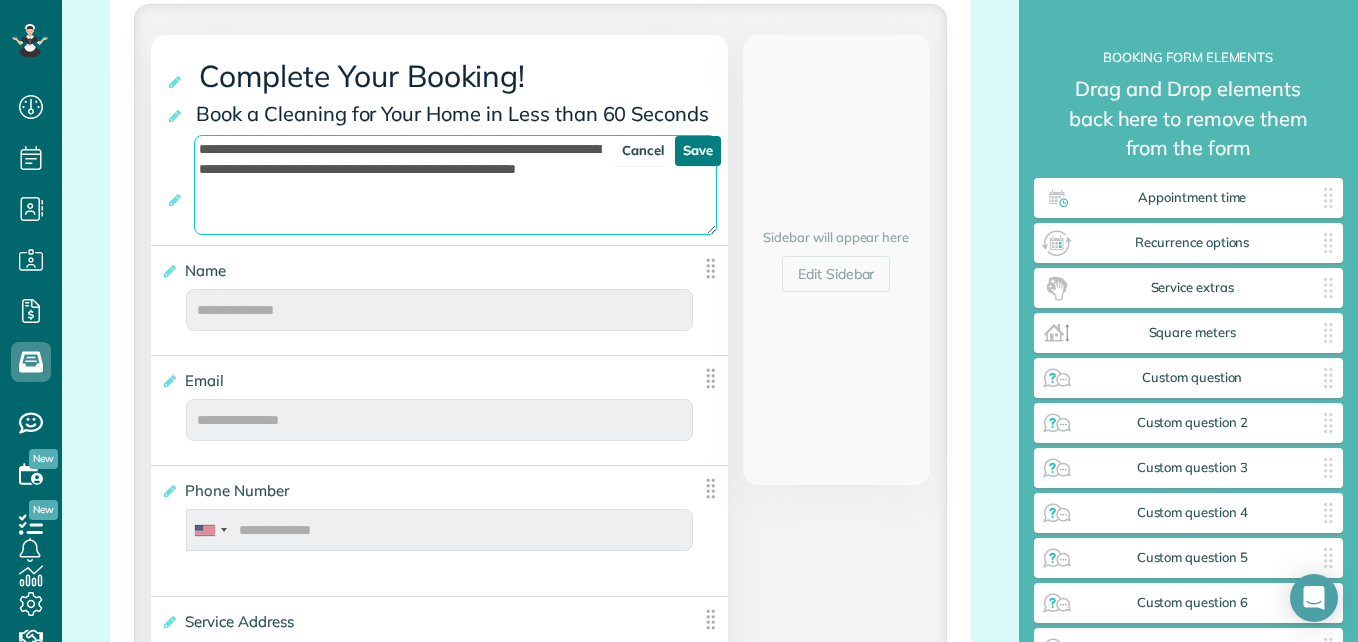 type on "**********" 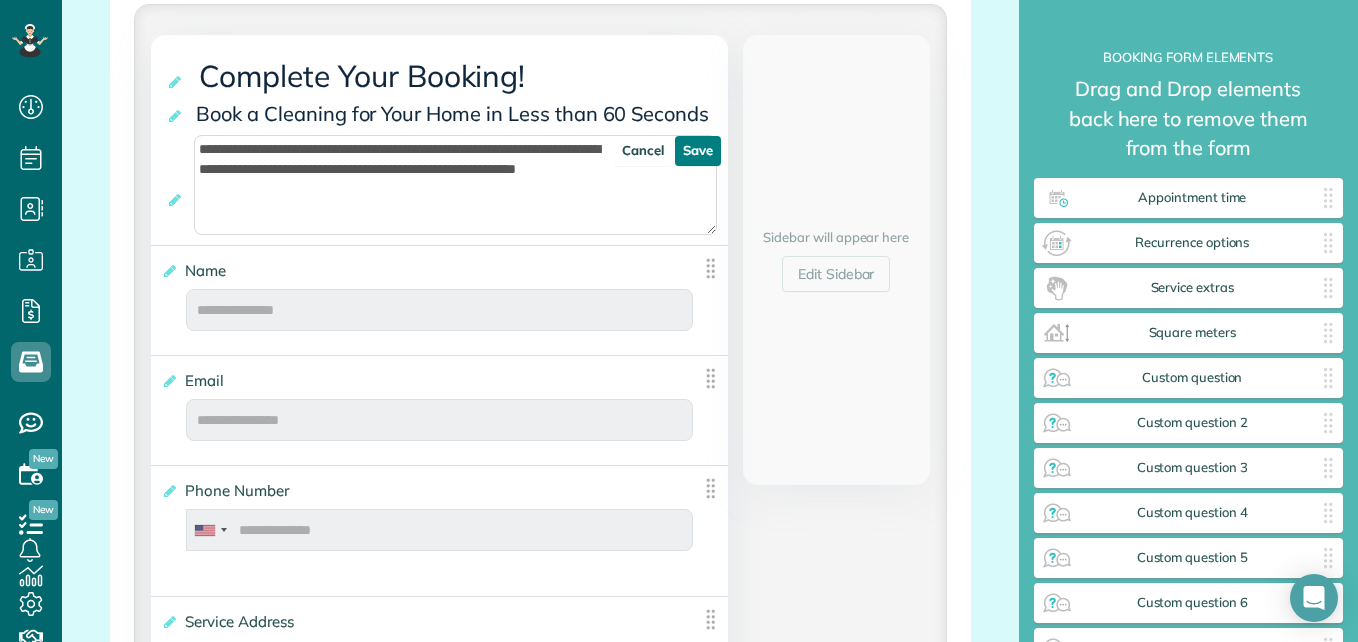 click on "Save" at bounding box center [698, 151] 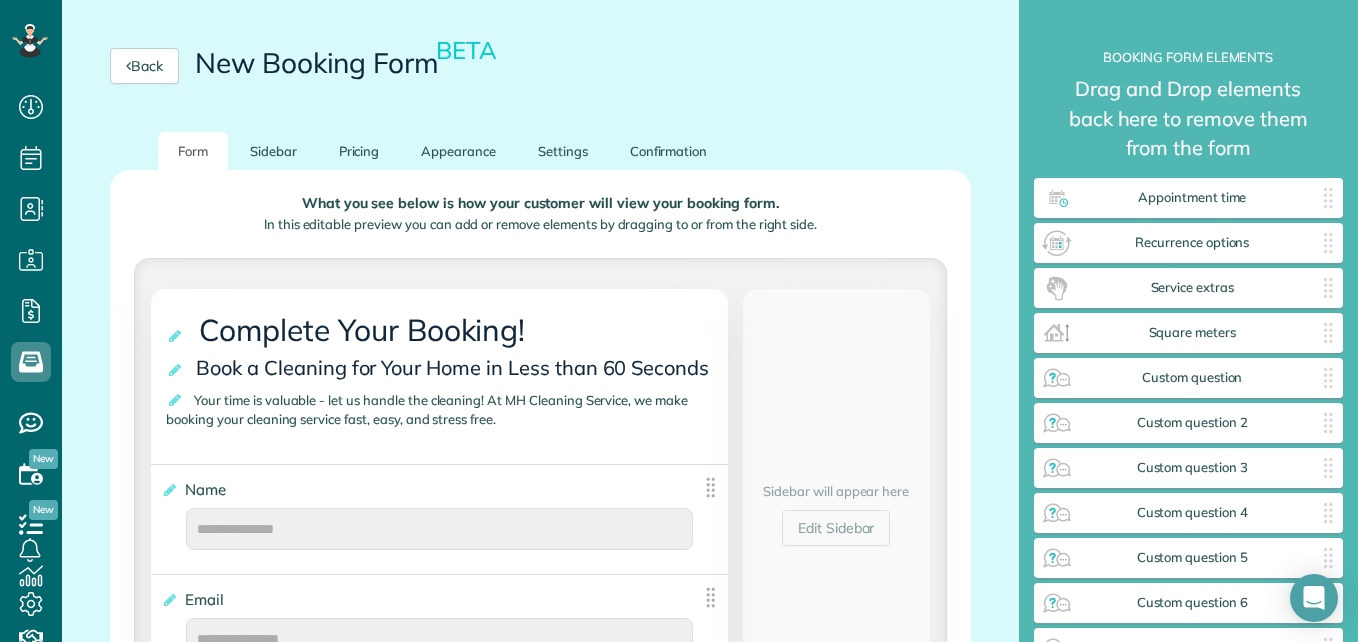 scroll, scrollTop: 204, scrollLeft: 0, axis: vertical 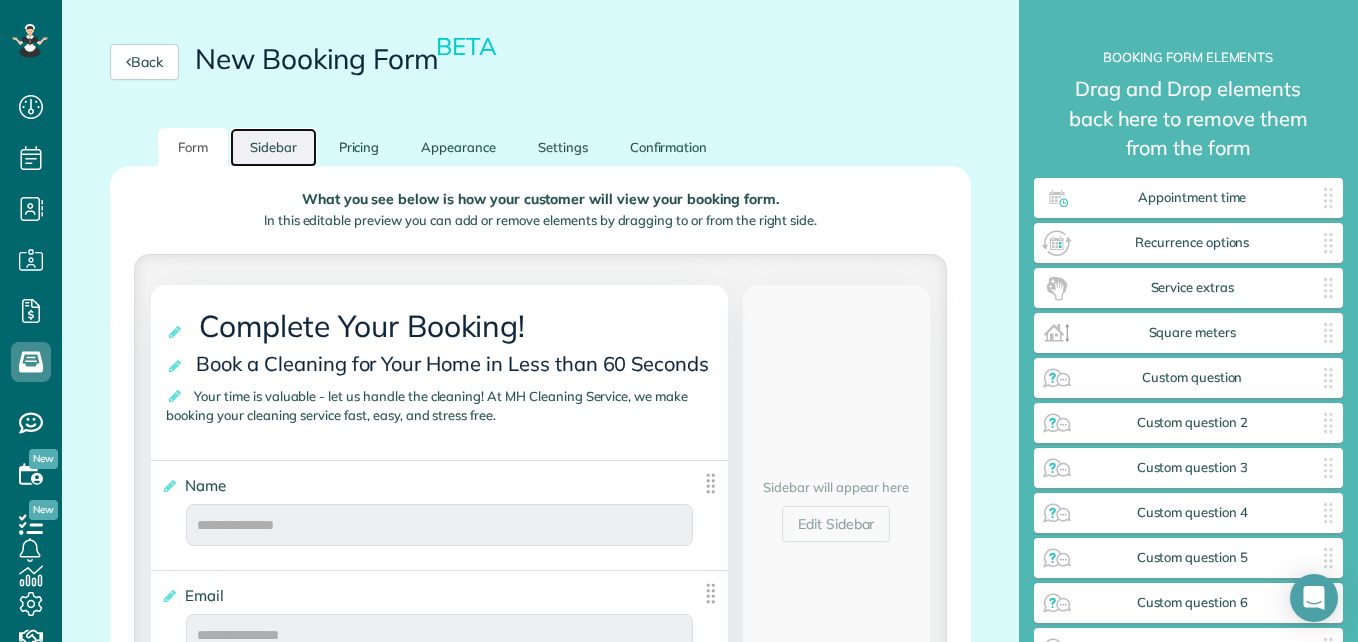 click on "Sidebar" at bounding box center [273, 147] 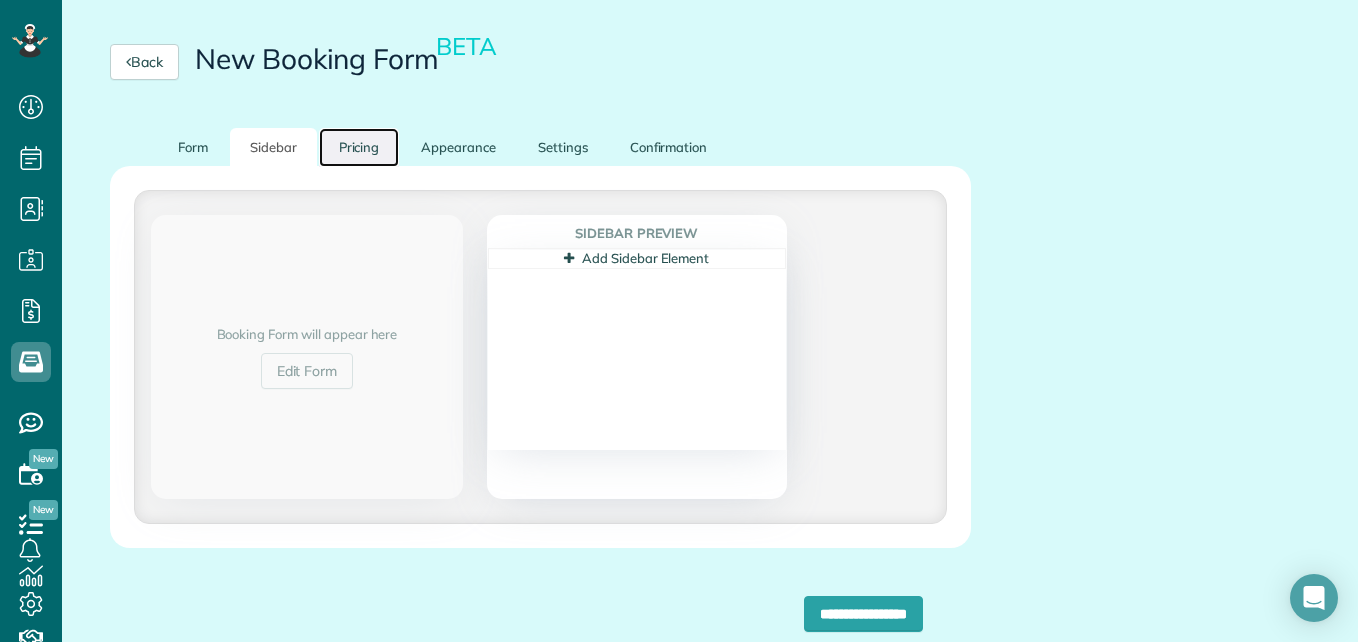click on "Pricing" at bounding box center (359, 147) 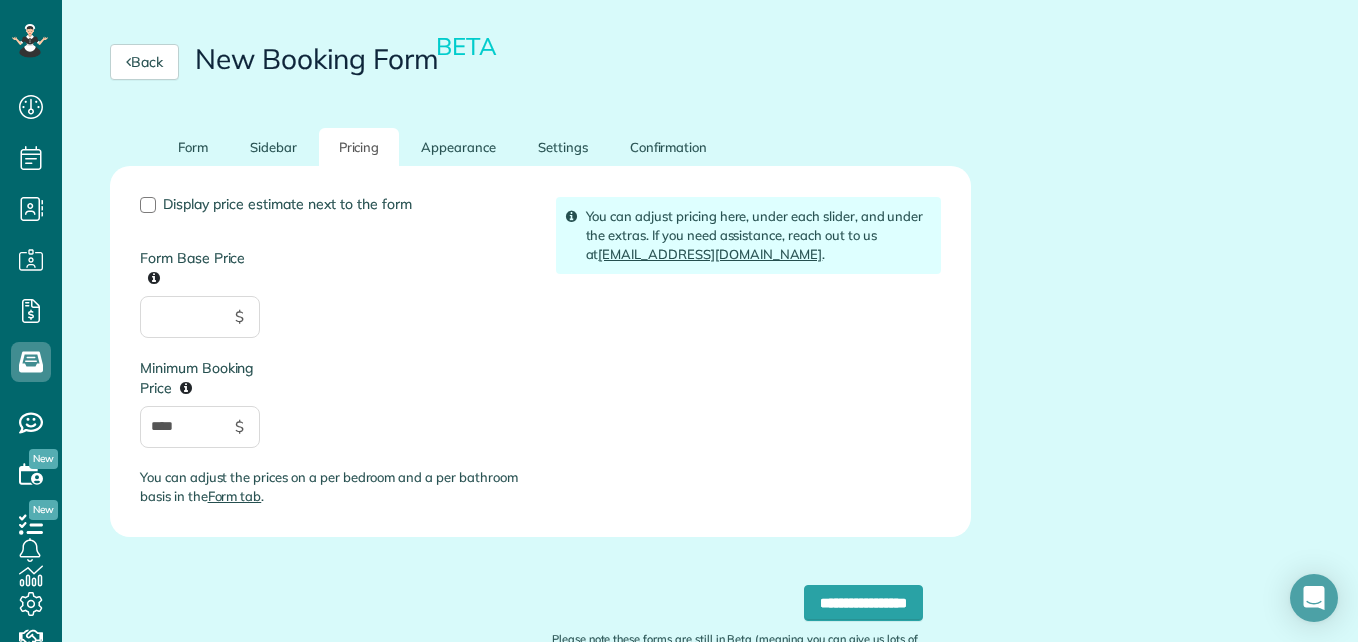 click on "Form Base Price" at bounding box center (200, 252) 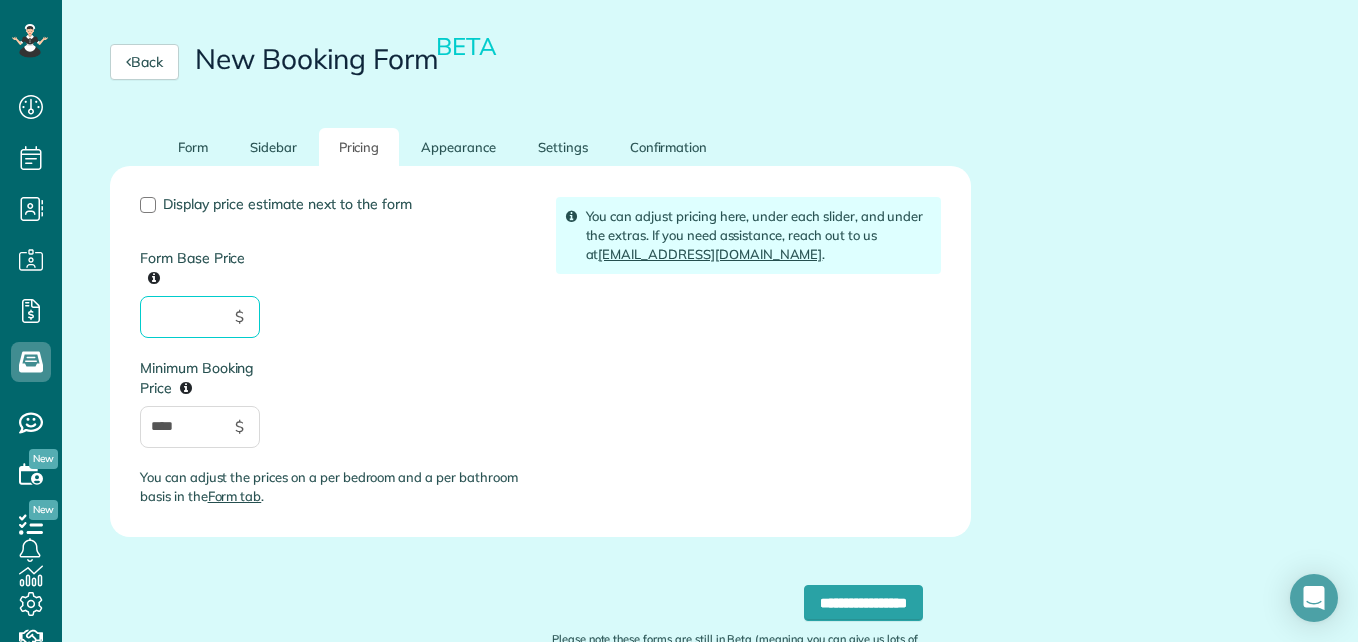 click on "Form Base Price" at bounding box center [200, 317] 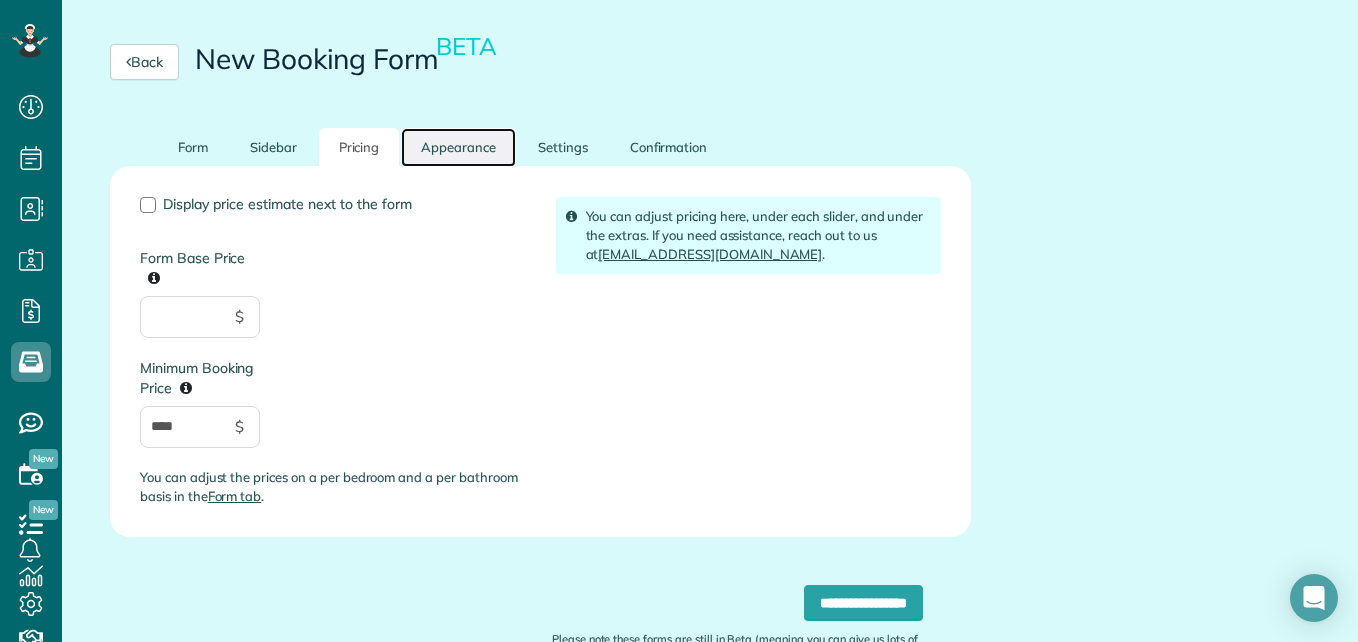 click on "Appearance" at bounding box center (458, 147) 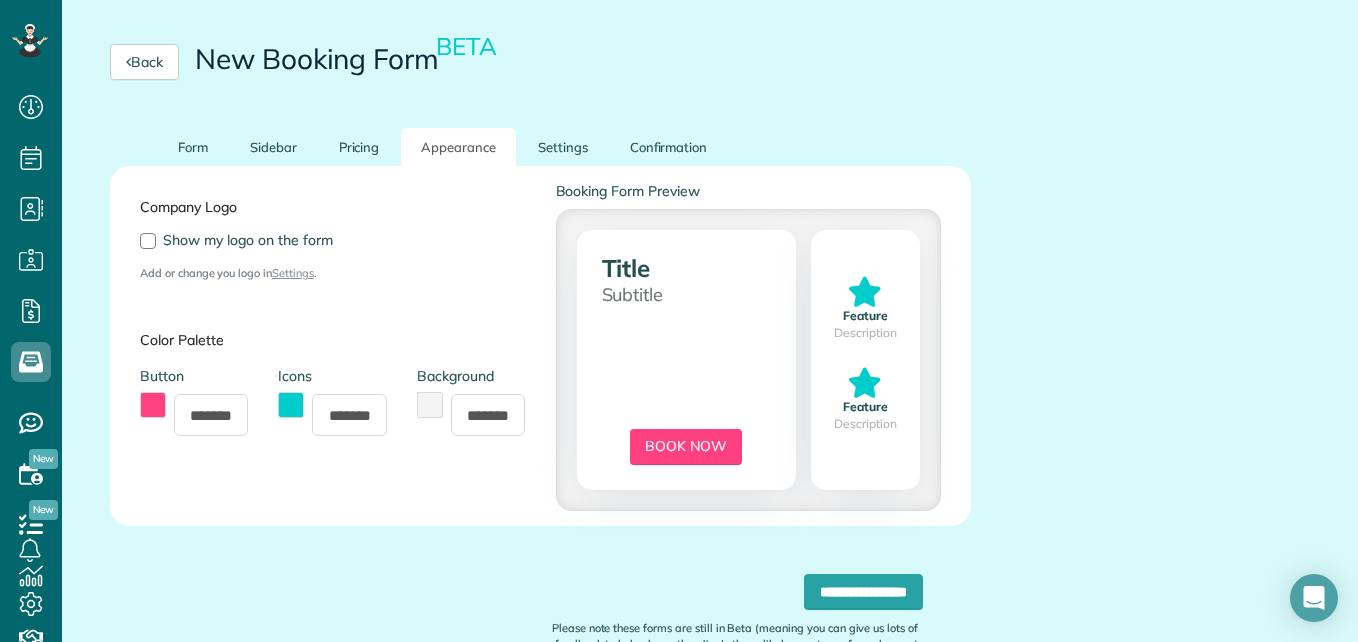 click at bounding box center [153, 405] 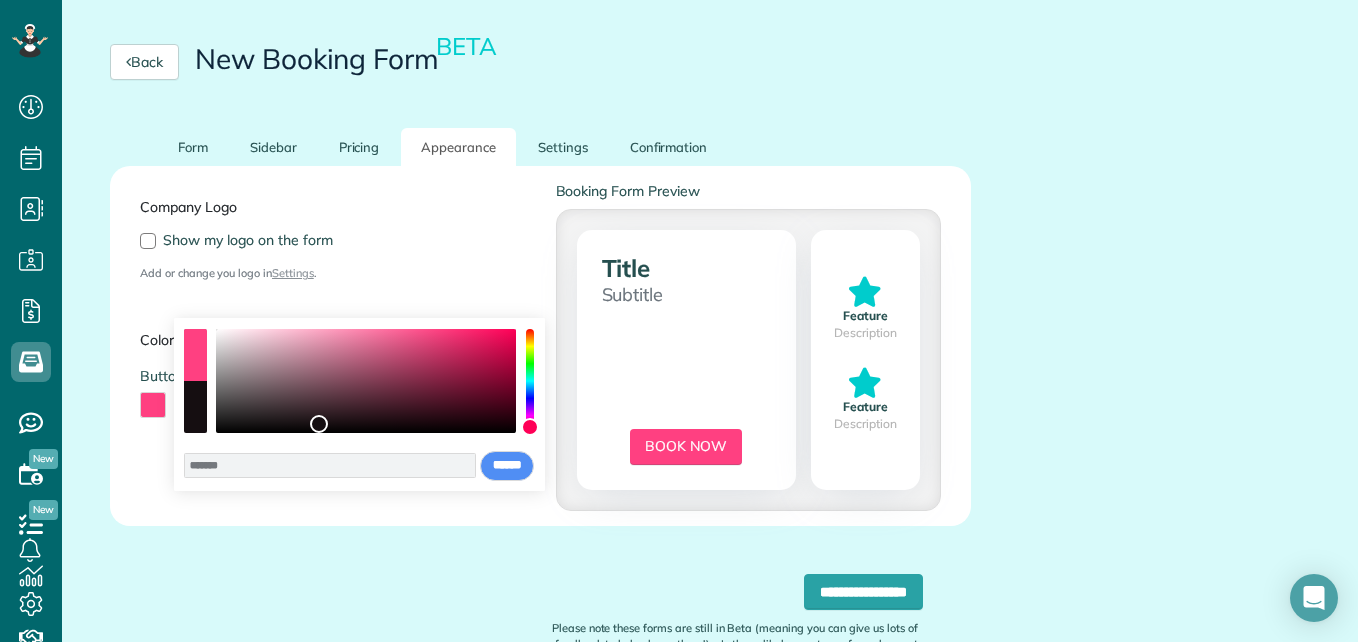 type on "*******" 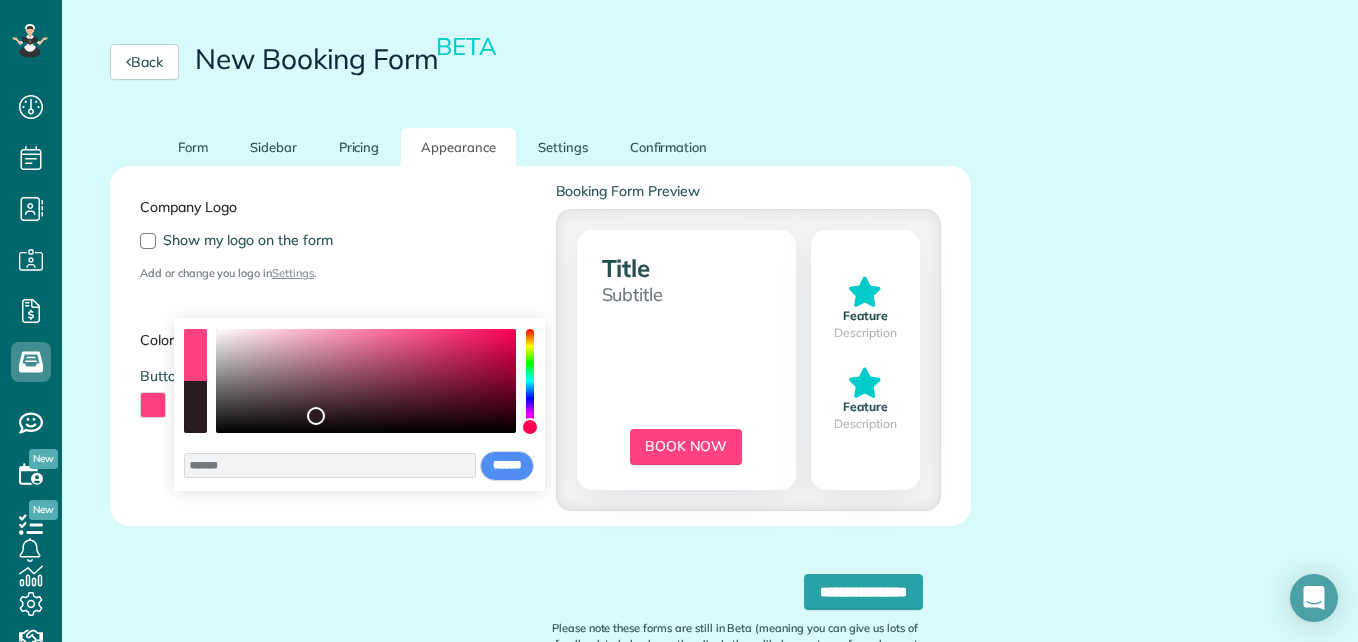 drag, startPoint x: 443, startPoint y: 339, endPoint x: 316, endPoint y: 416, distance: 148.51936 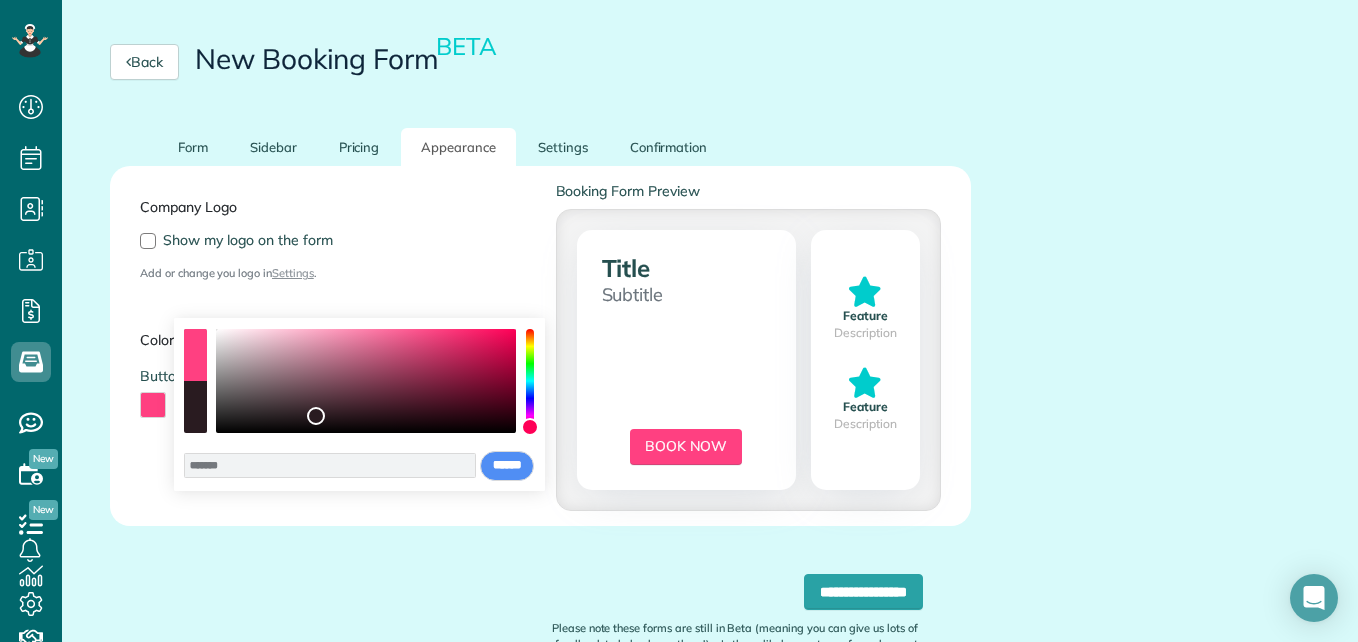 click at bounding box center [366, 381] 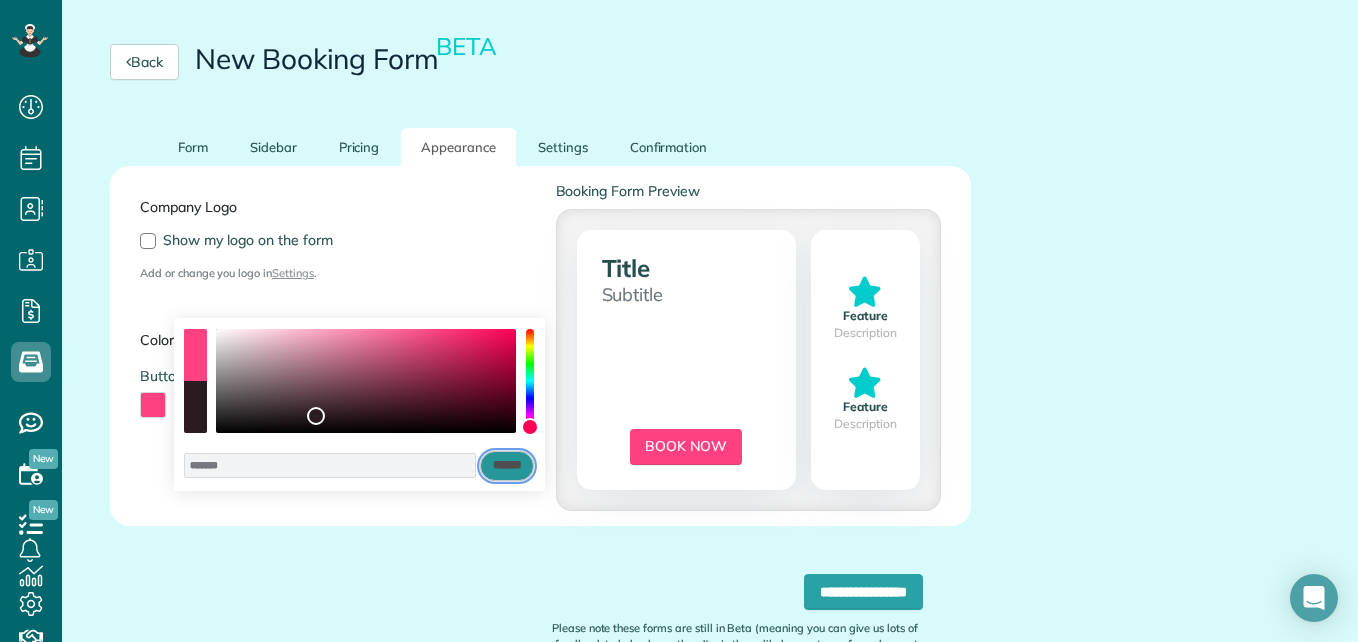 click on "******" at bounding box center (507, 466) 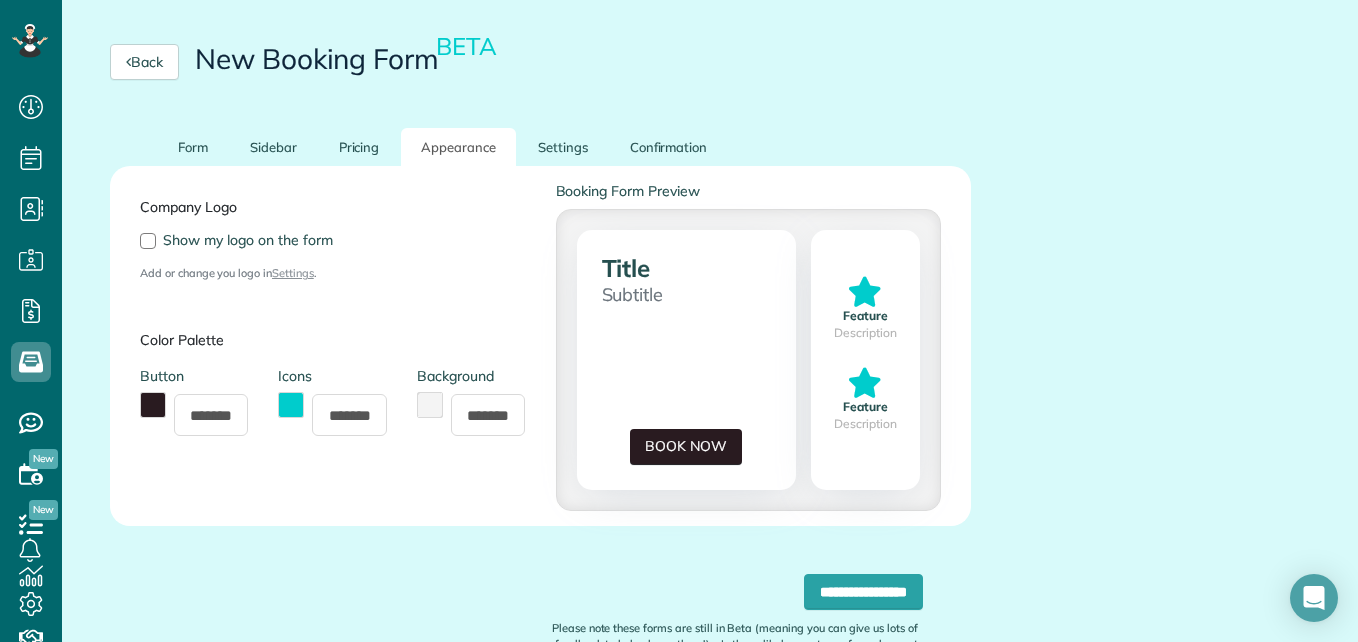 click at bounding box center (291, 405) 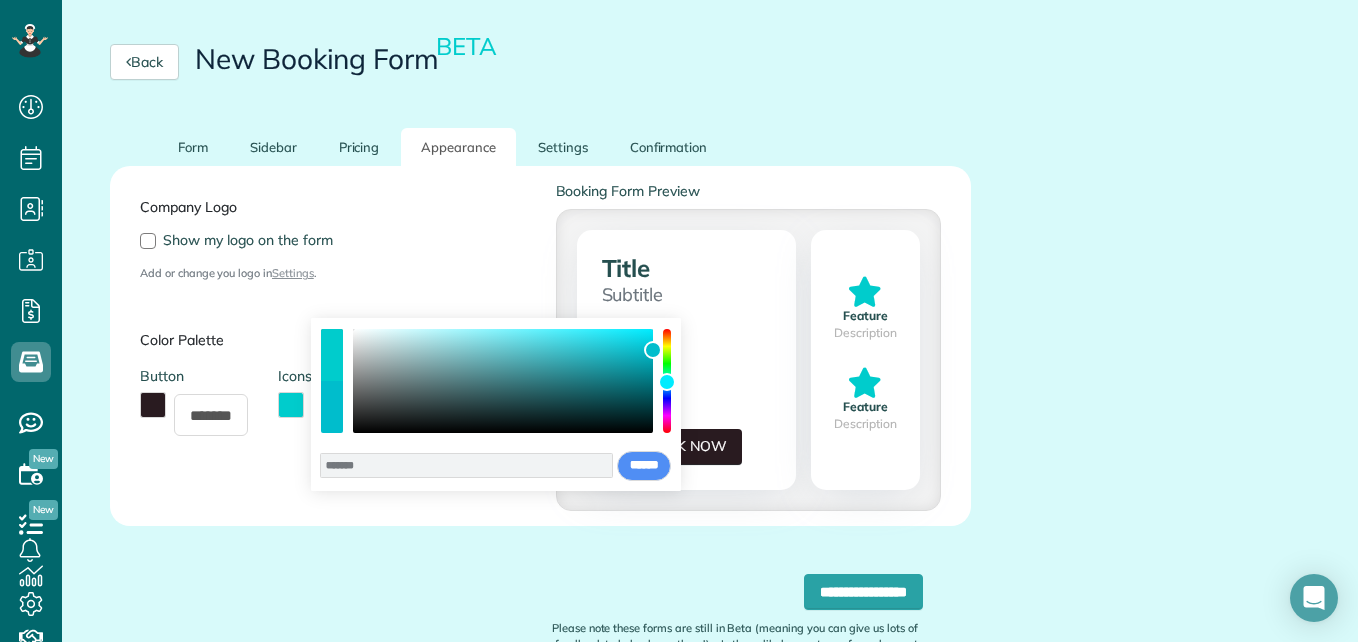 click at bounding box center (667, 382) 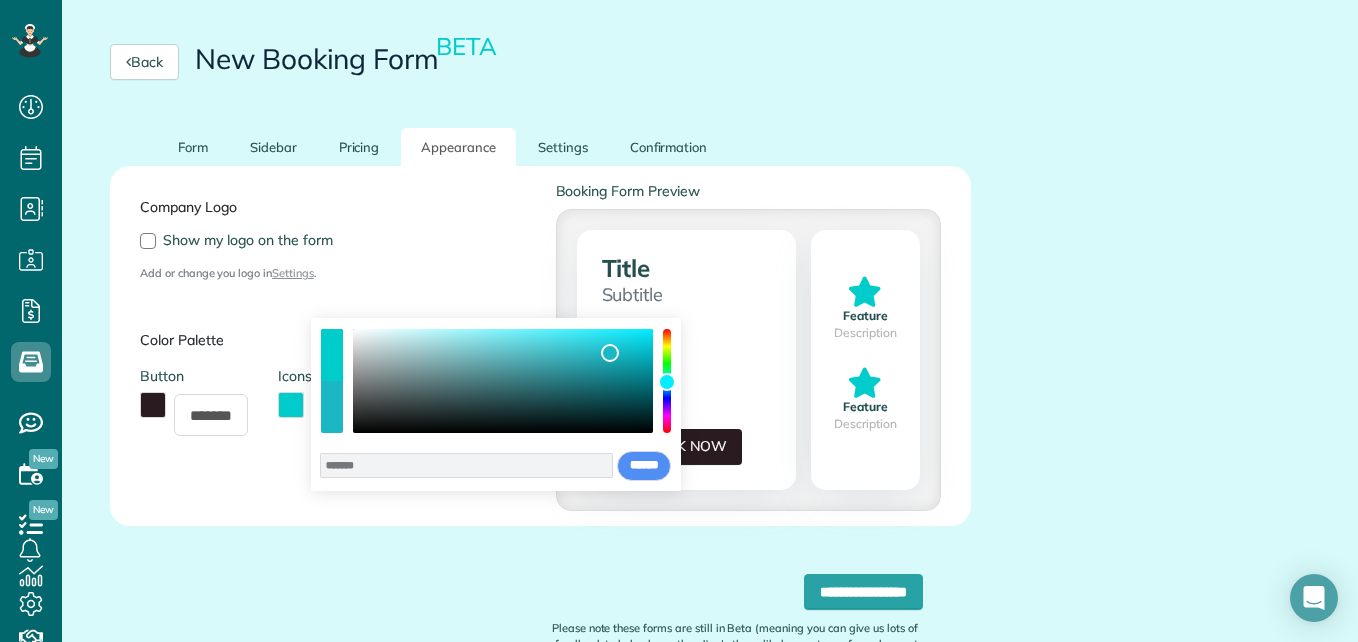 type on "*******" 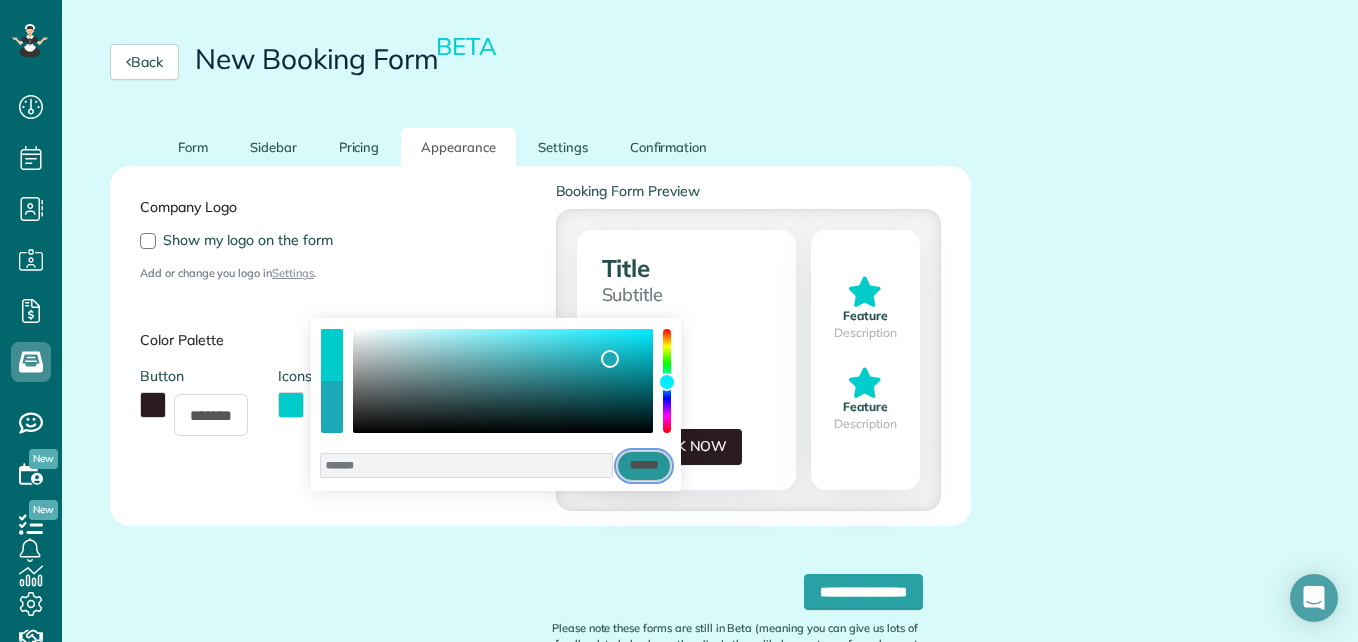 click on "******" at bounding box center (644, 466) 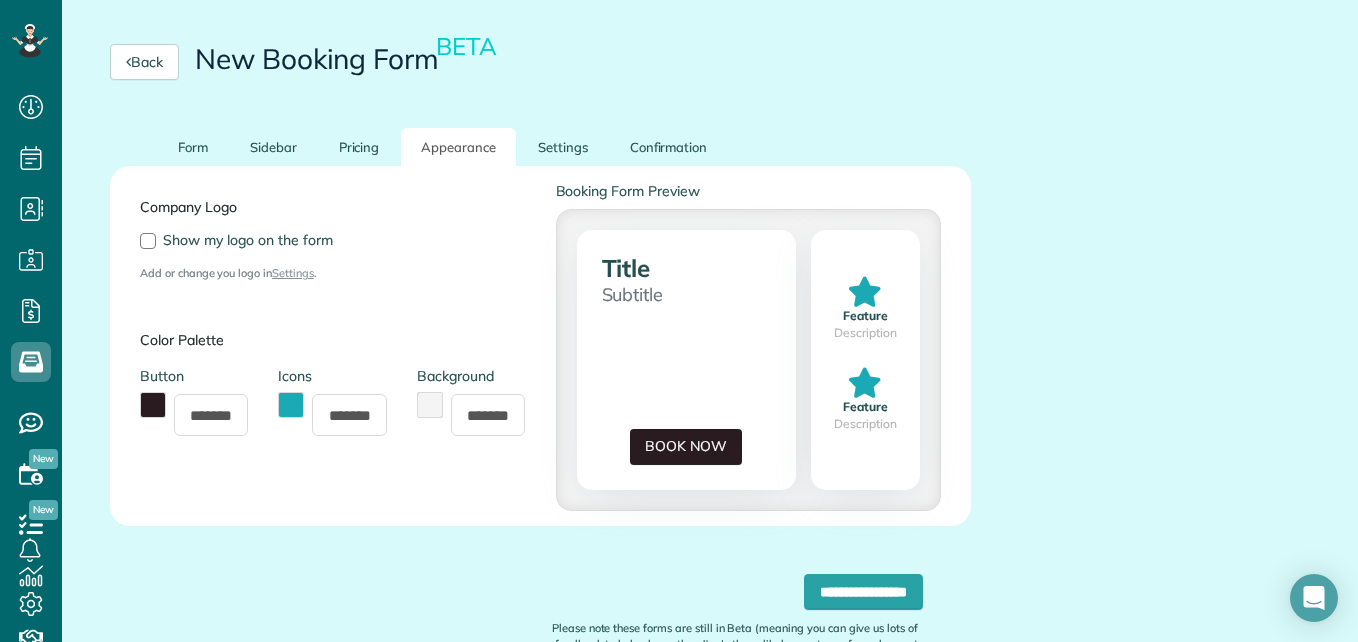 click at bounding box center [430, 405] 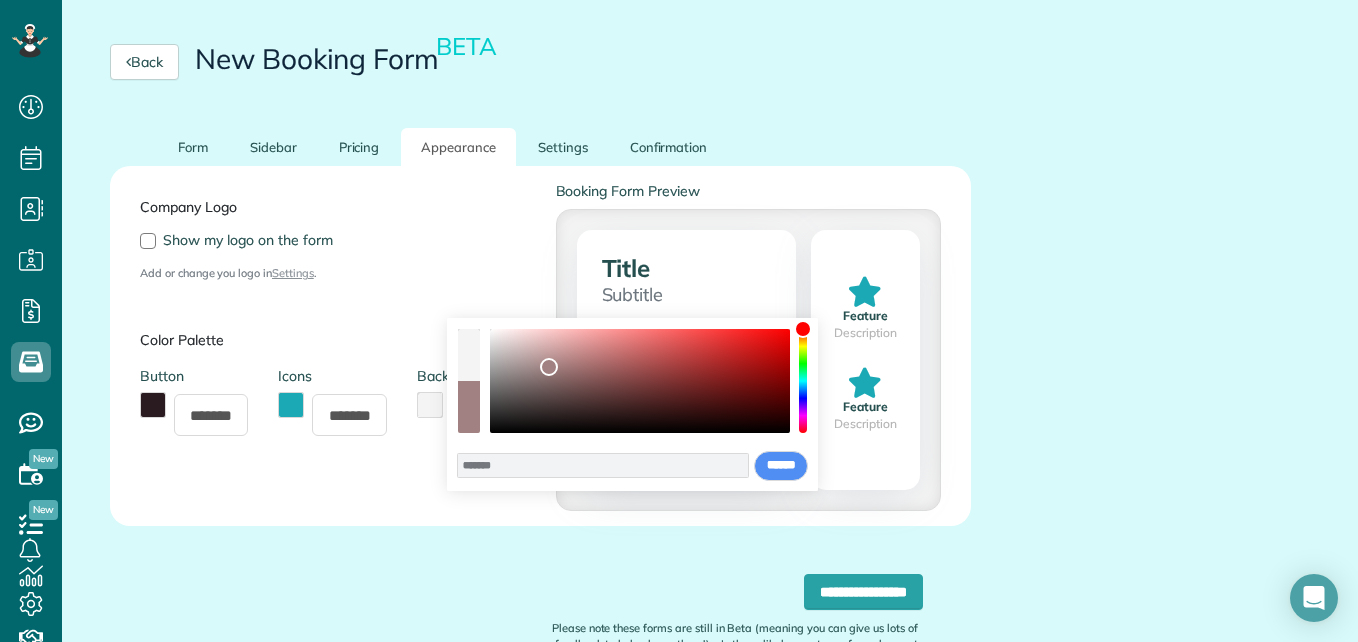 drag, startPoint x: 489, startPoint y: 334, endPoint x: 549, endPoint y: 367, distance: 68.47627 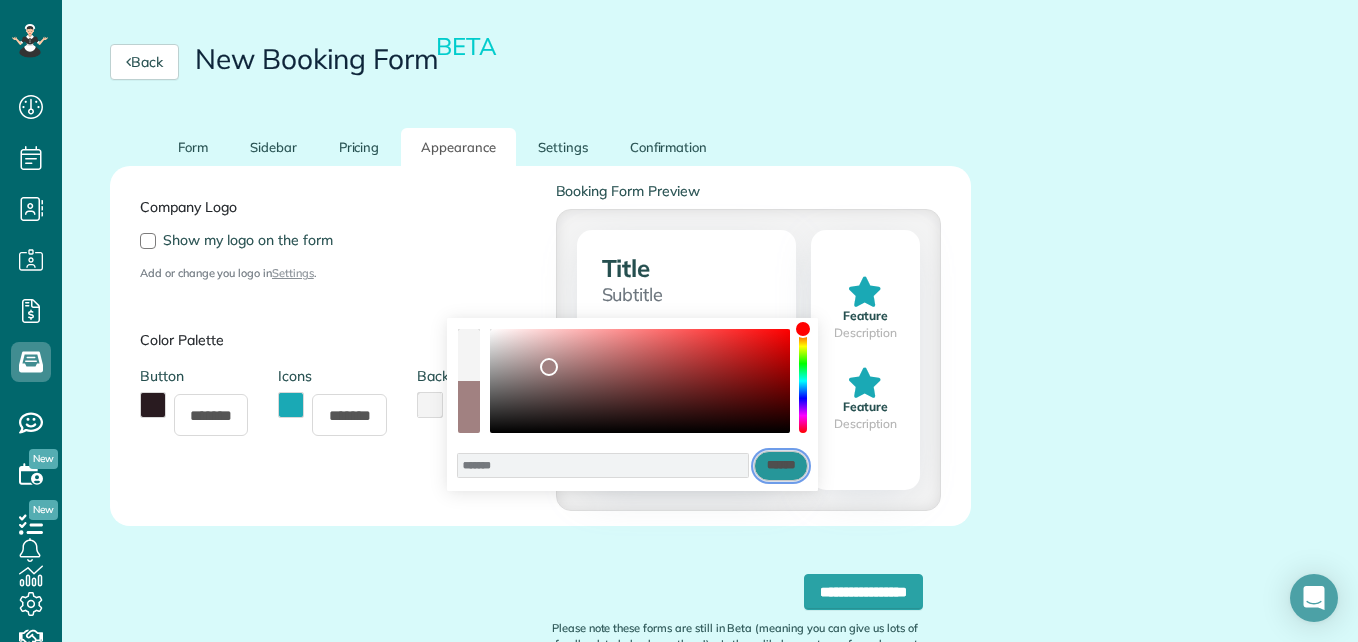 click on "******" at bounding box center [781, 466] 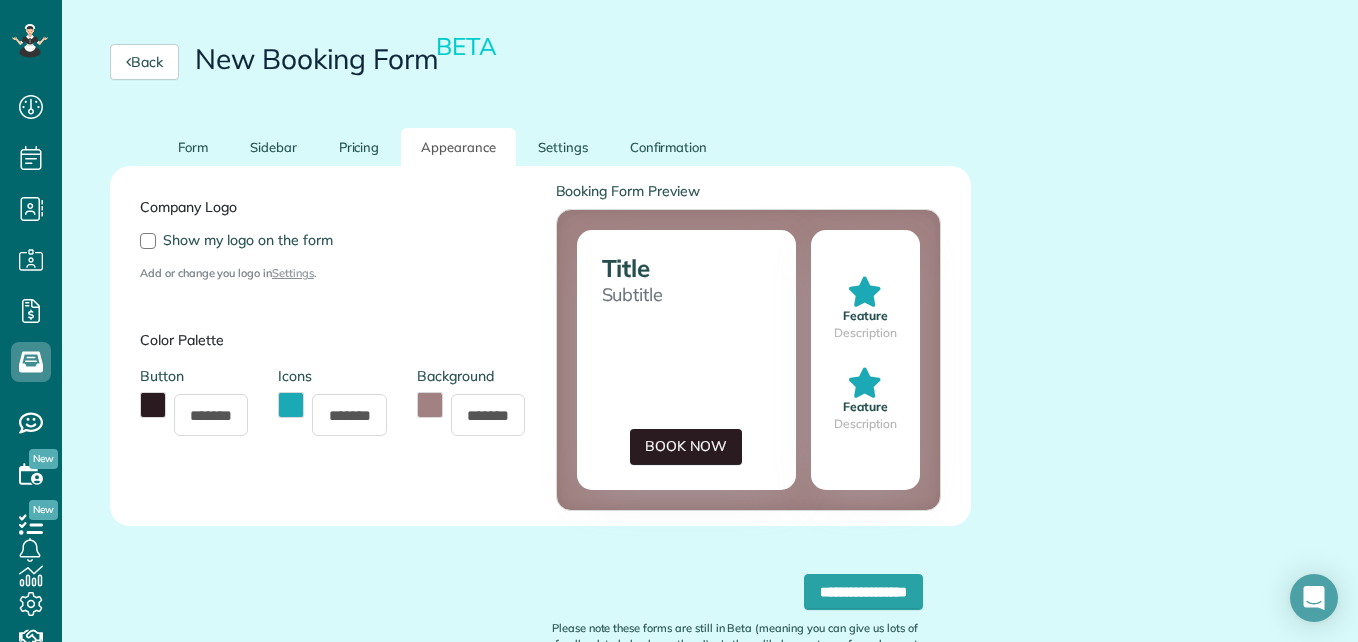 click at bounding box center [430, 405] 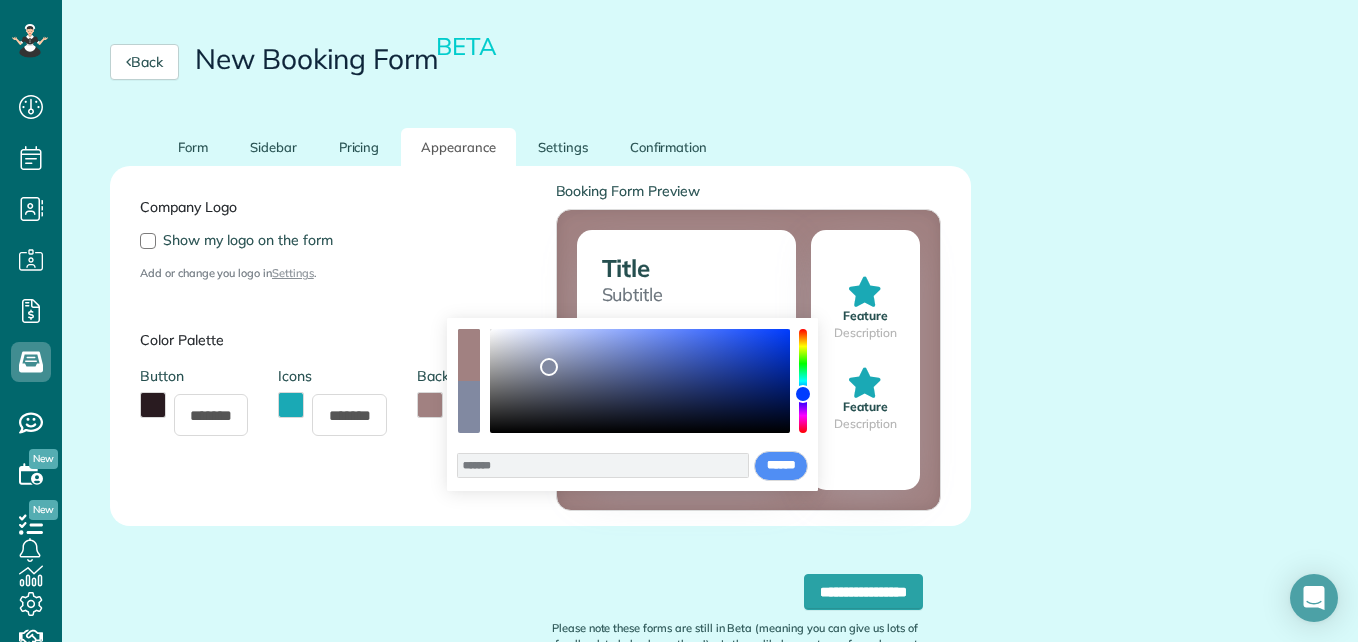 drag, startPoint x: 803, startPoint y: 334, endPoint x: 808, endPoint y: 394, distance: 60.207973 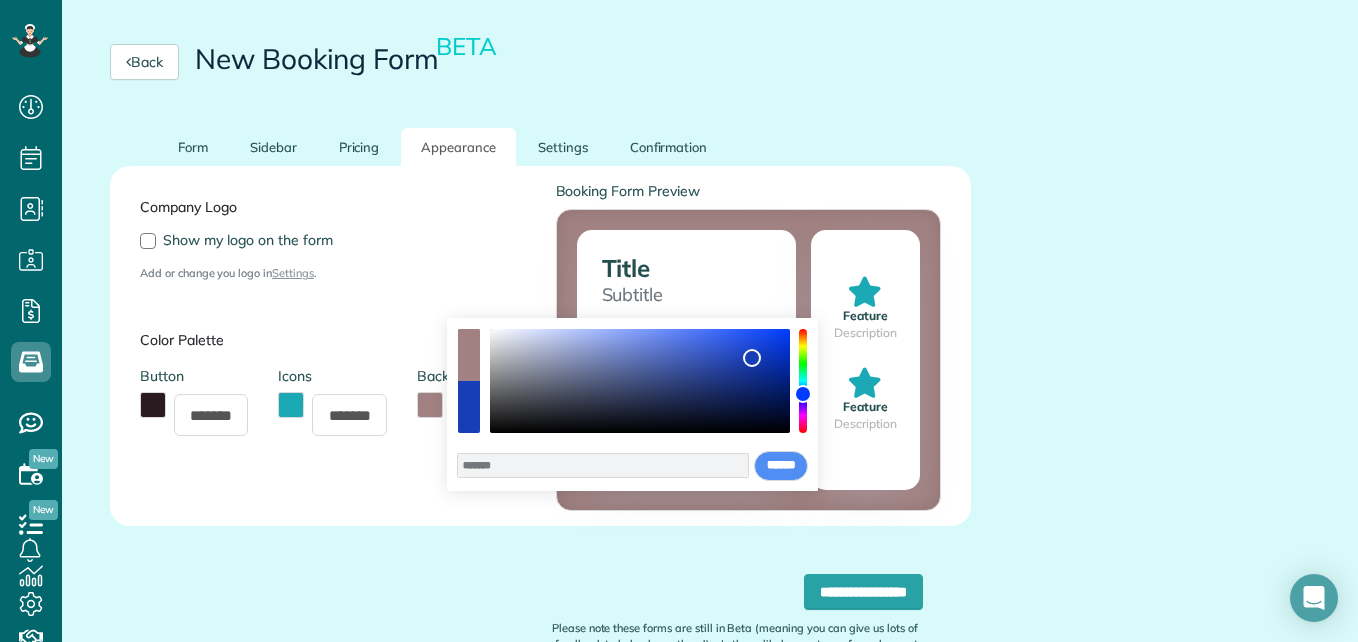 type on "*******" 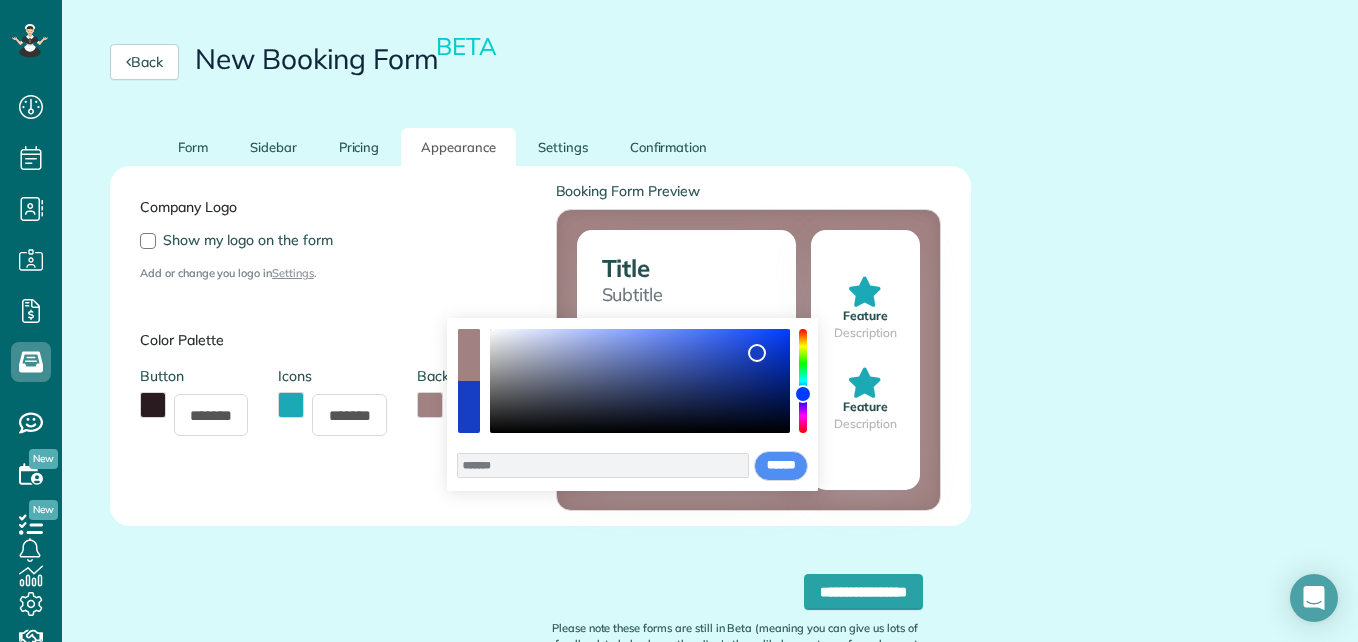 drag, startPoint x: 552, startPoint y: 368, endPoint x: 757, endPoint y: 353, distance: 205.54805 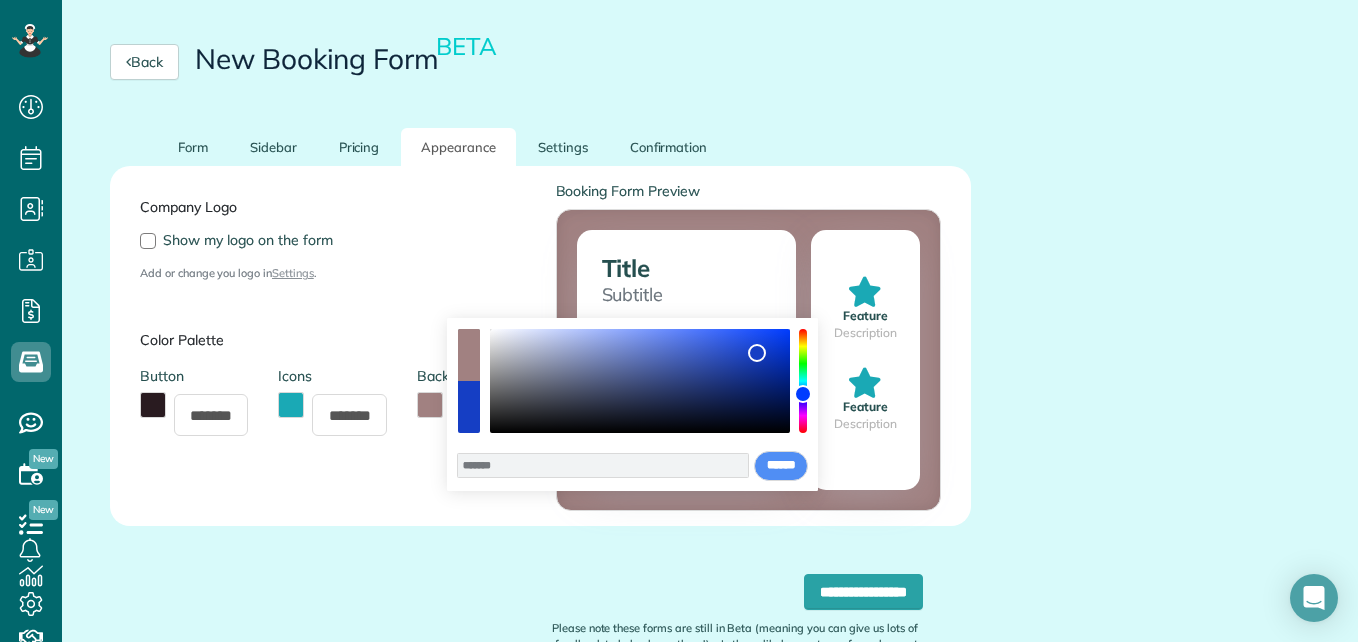 click at bounding box center (757, 353) 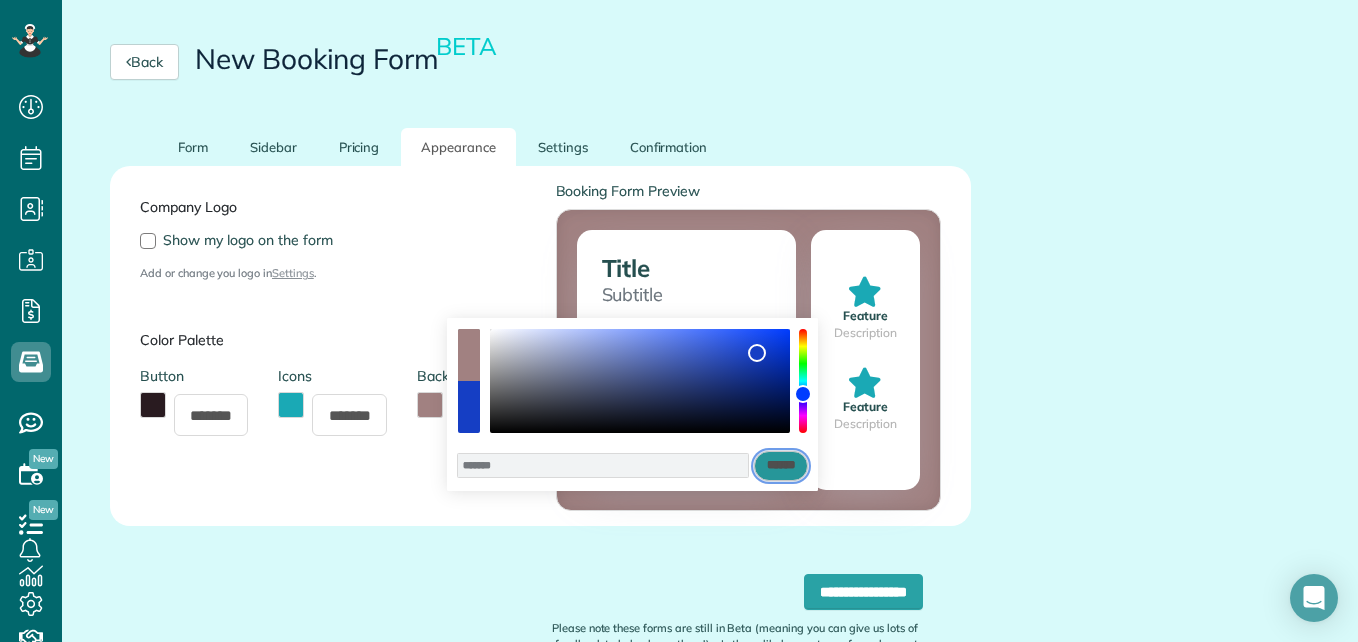click on "******" at bounding box center (781, 466) 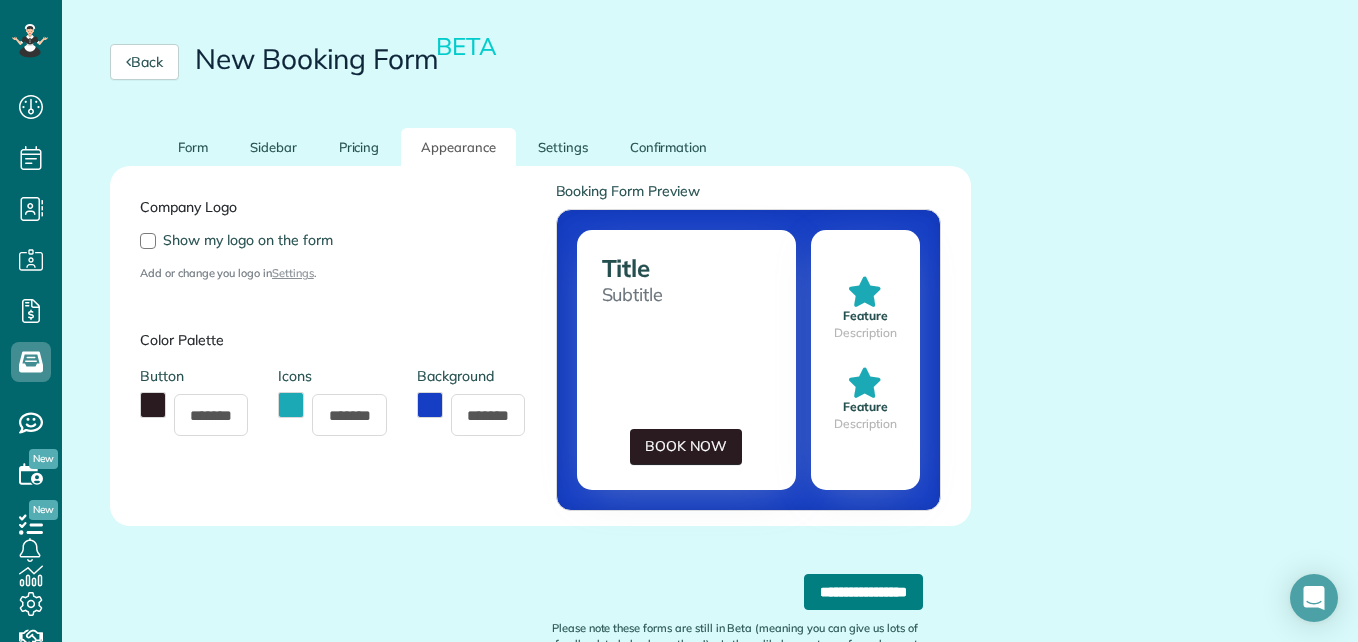 click on "**********" at bounding box center [863, 592] 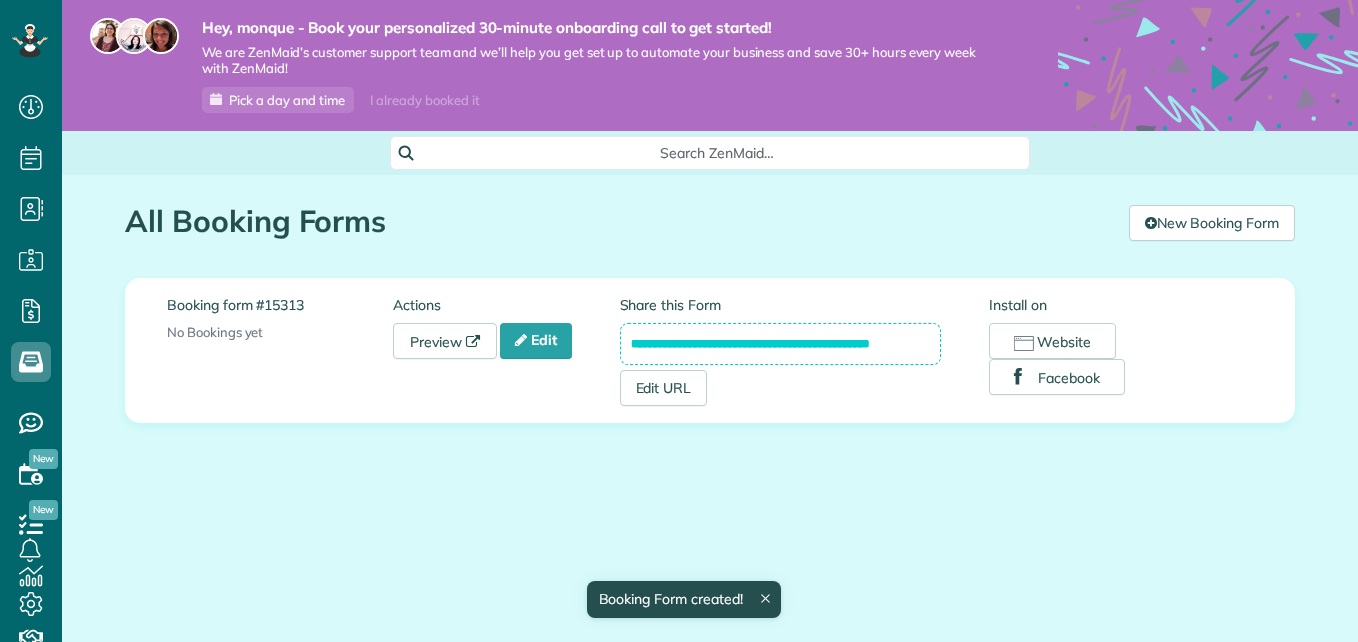 scroll, scrollTop: 0, scrollLeft: 0, axis: both 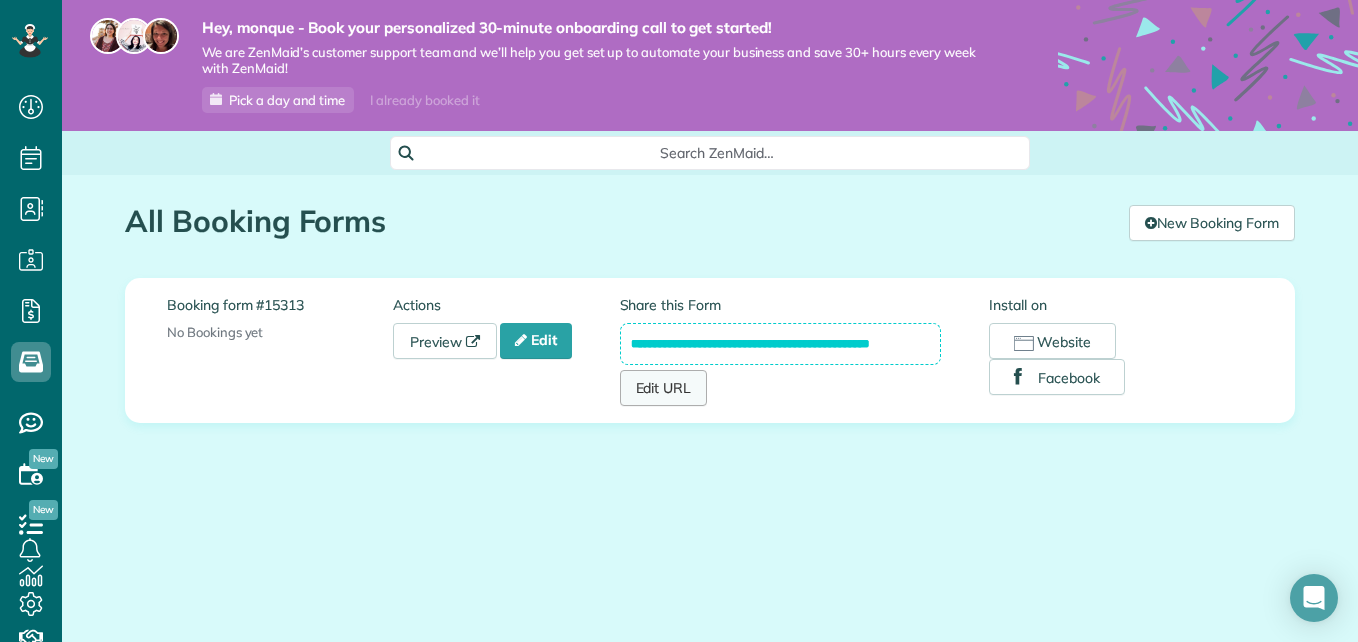 click on "Edit URL" at bounding box center (664, 388) 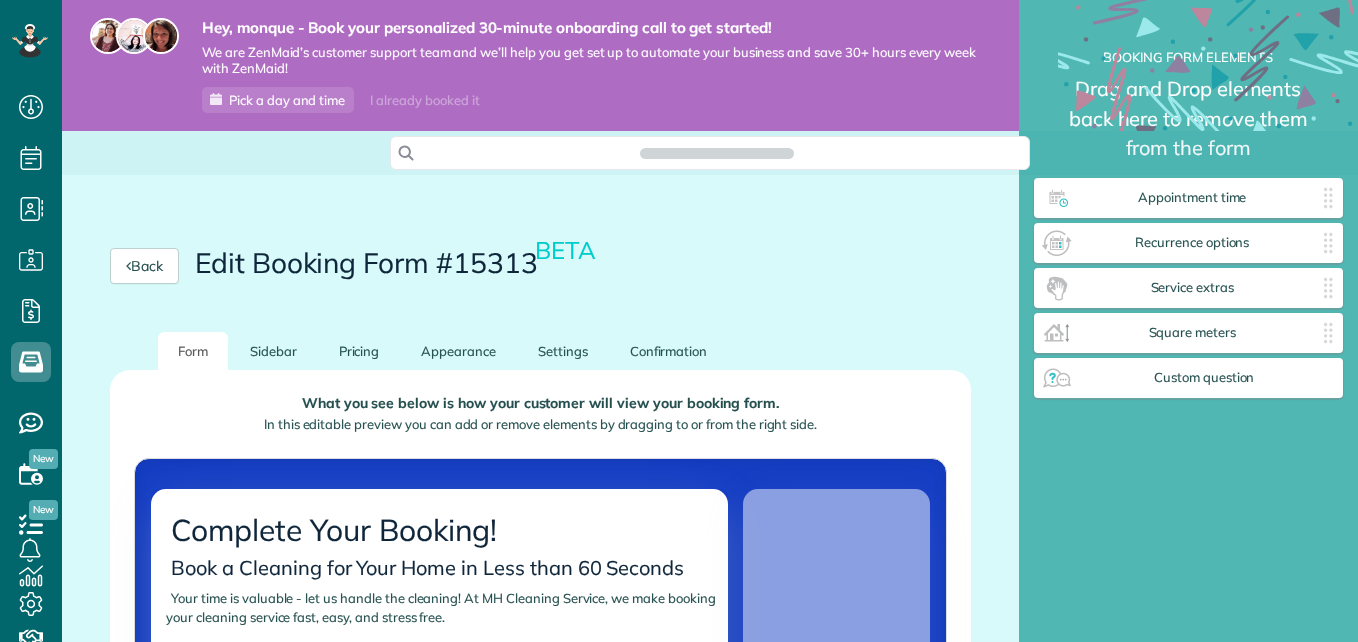 scroll, scrollTop: 0, scrollLeft: 0, axis: both 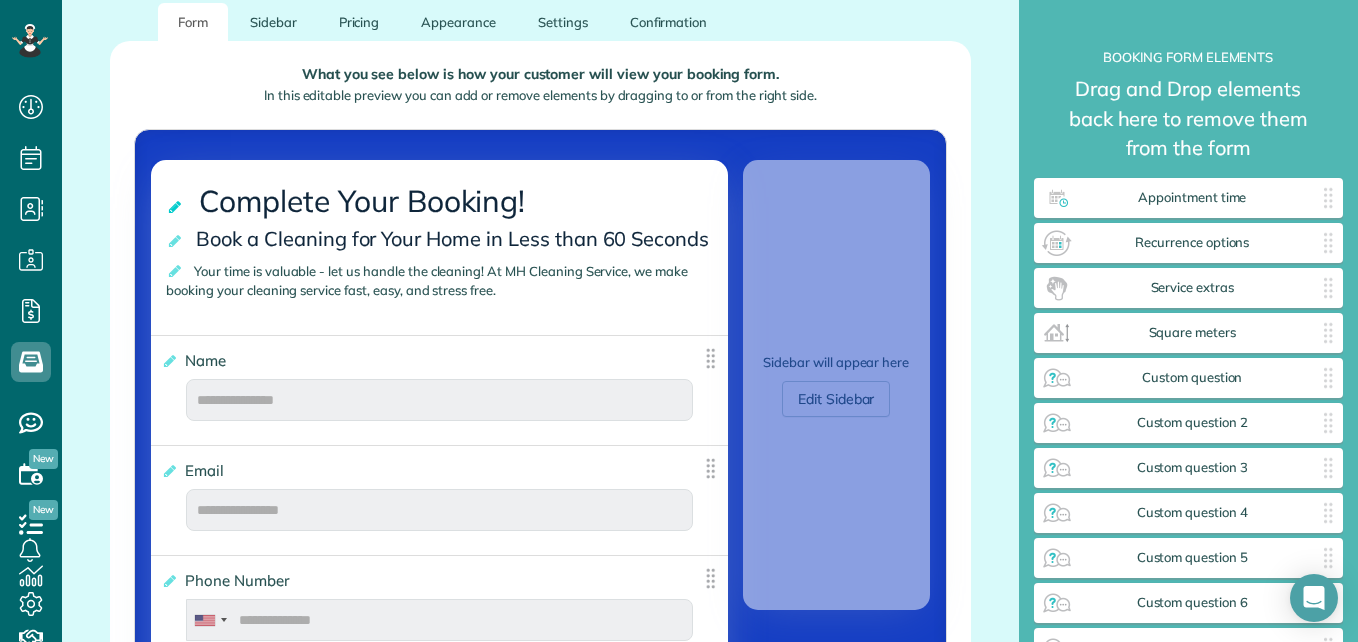 click at bounding box center (176, 207) 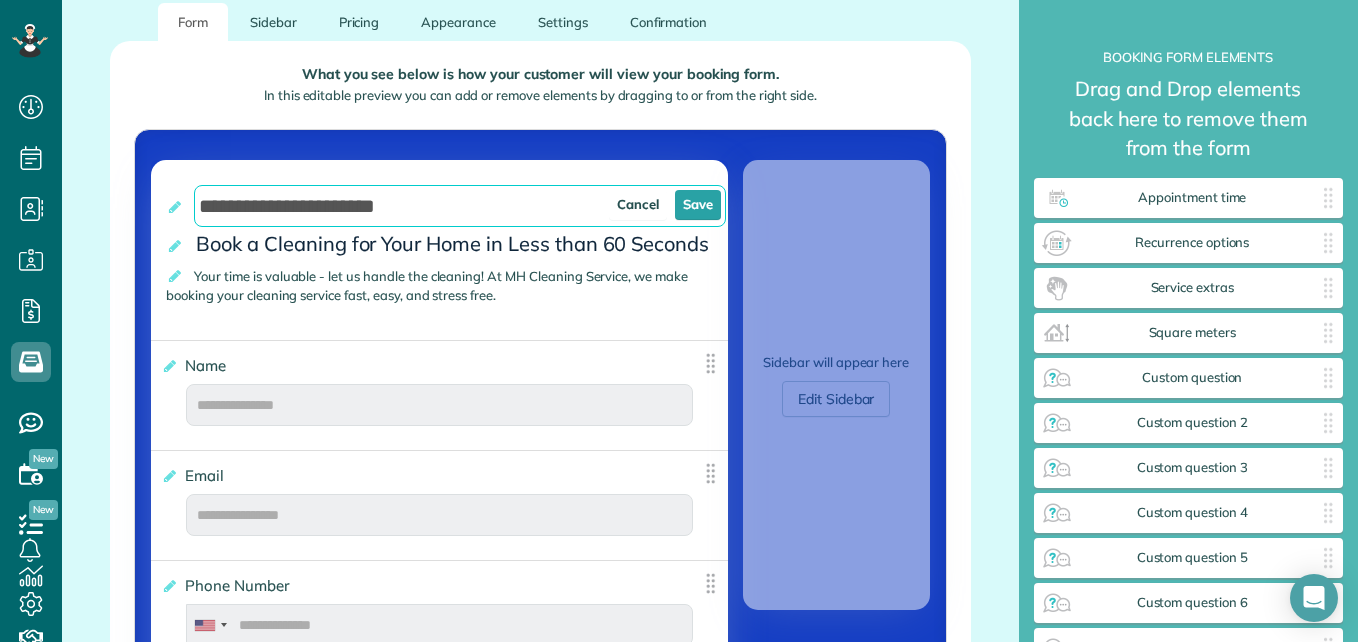 click on "**********" at bounding box center [459, 206] 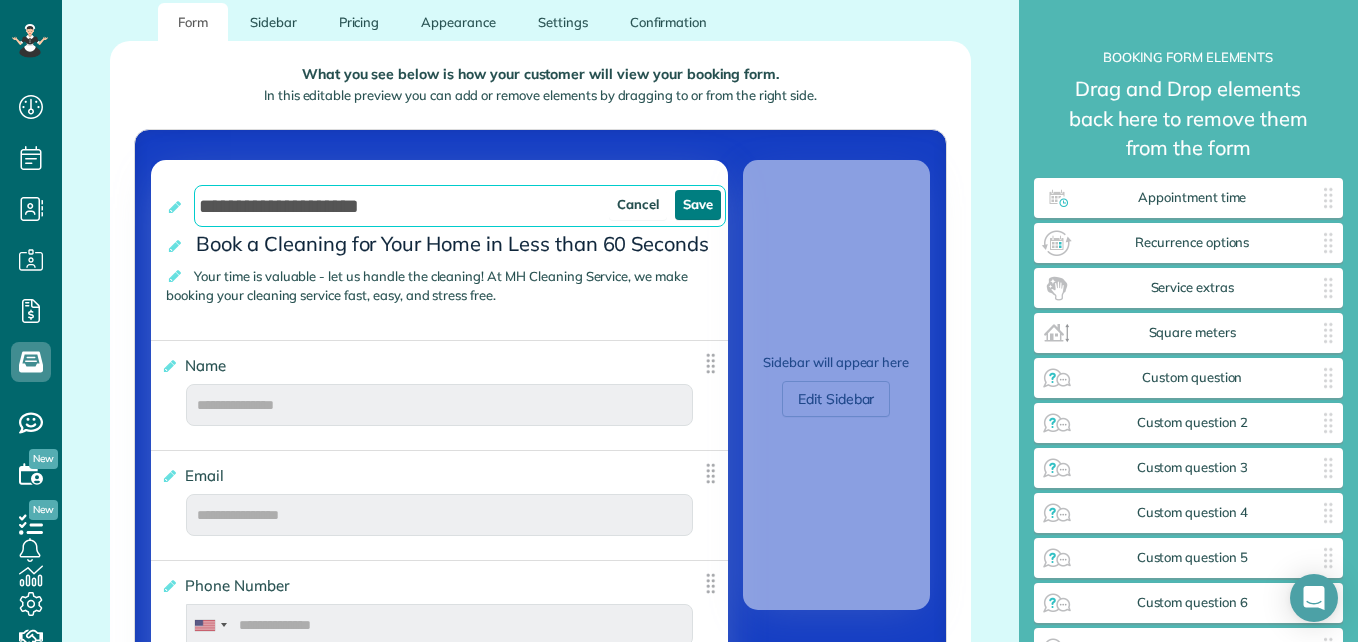 type on "**********" 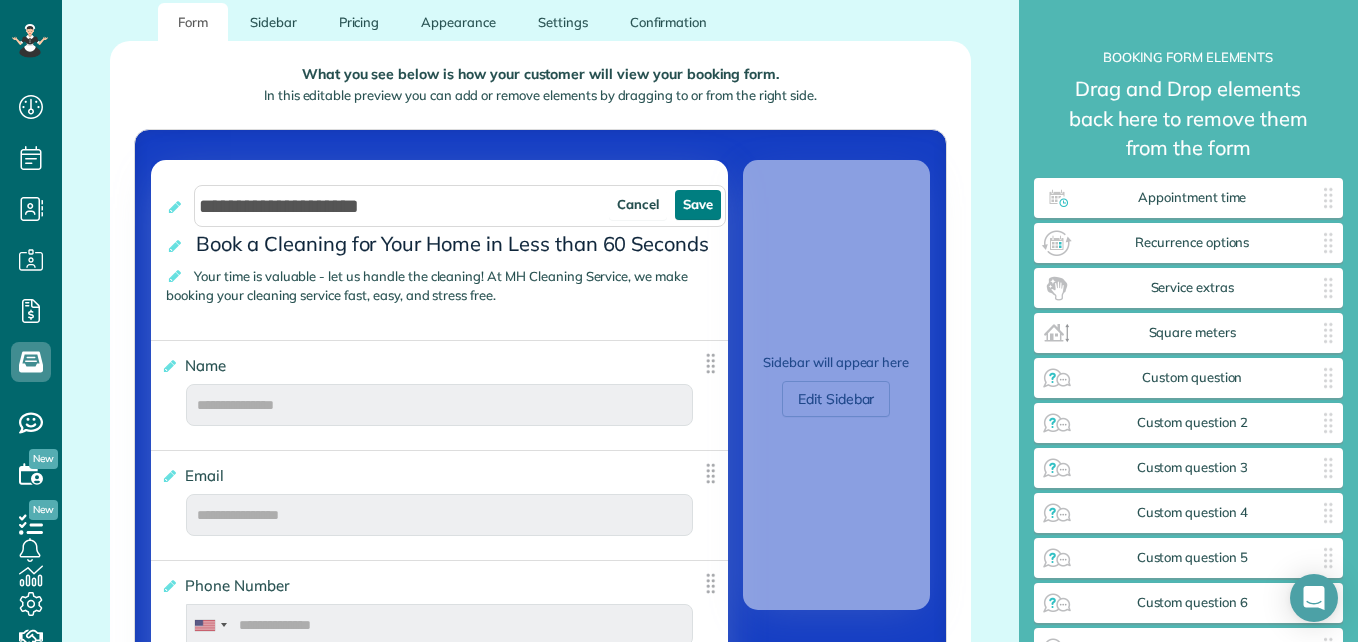 click on "Save" at bounding box center [698, 205] 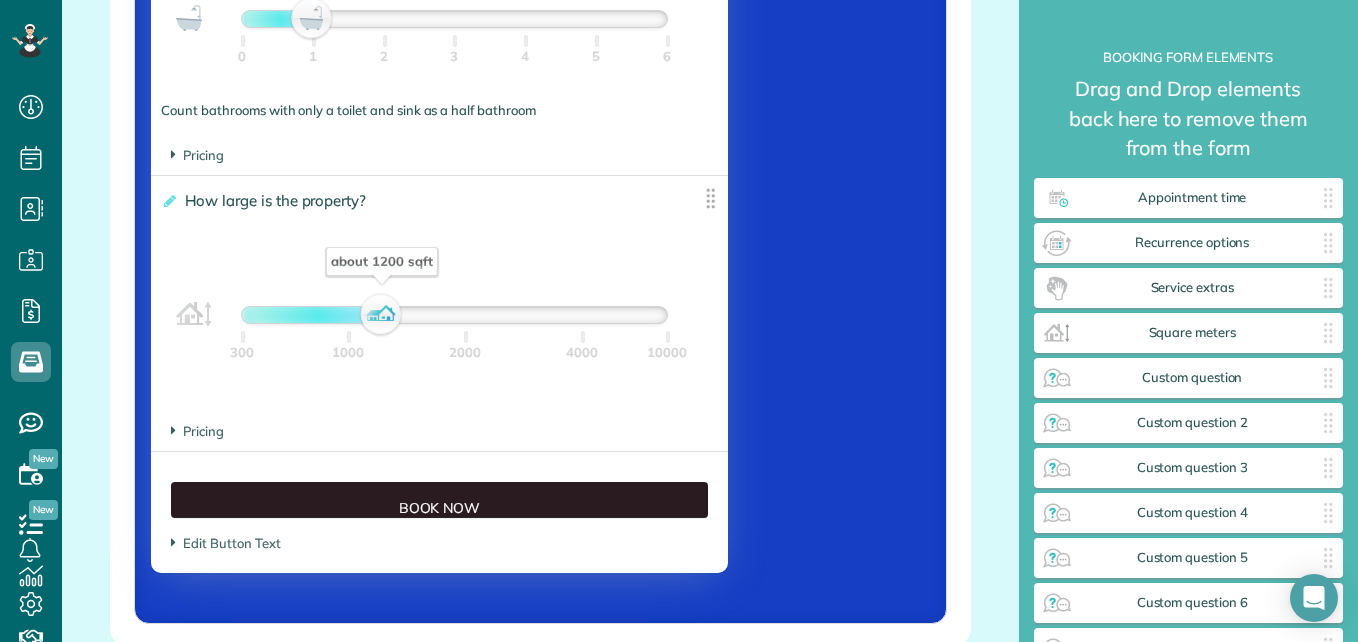 scroll, scrollTop: 1874, scrollLeft: 0, axis: vertical 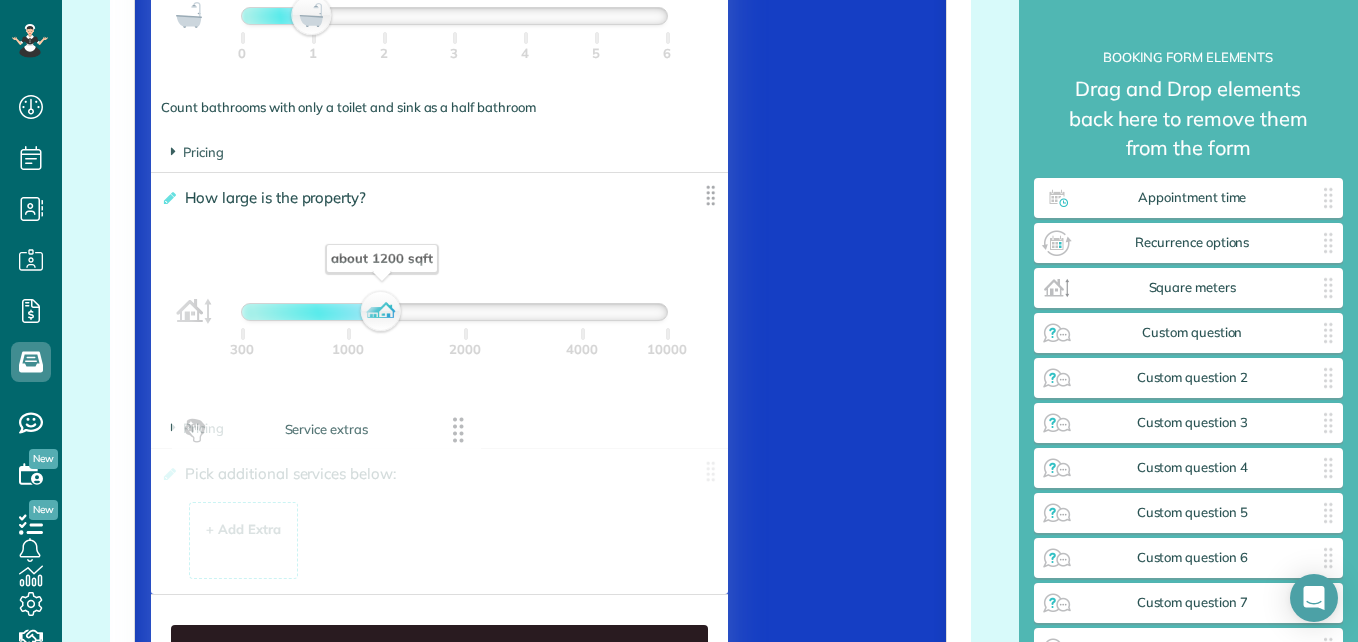 drag, startPoint x: 1226, startPoint y: 290, endPoint x: 363, endPoint y: 432, distance: 874.6045 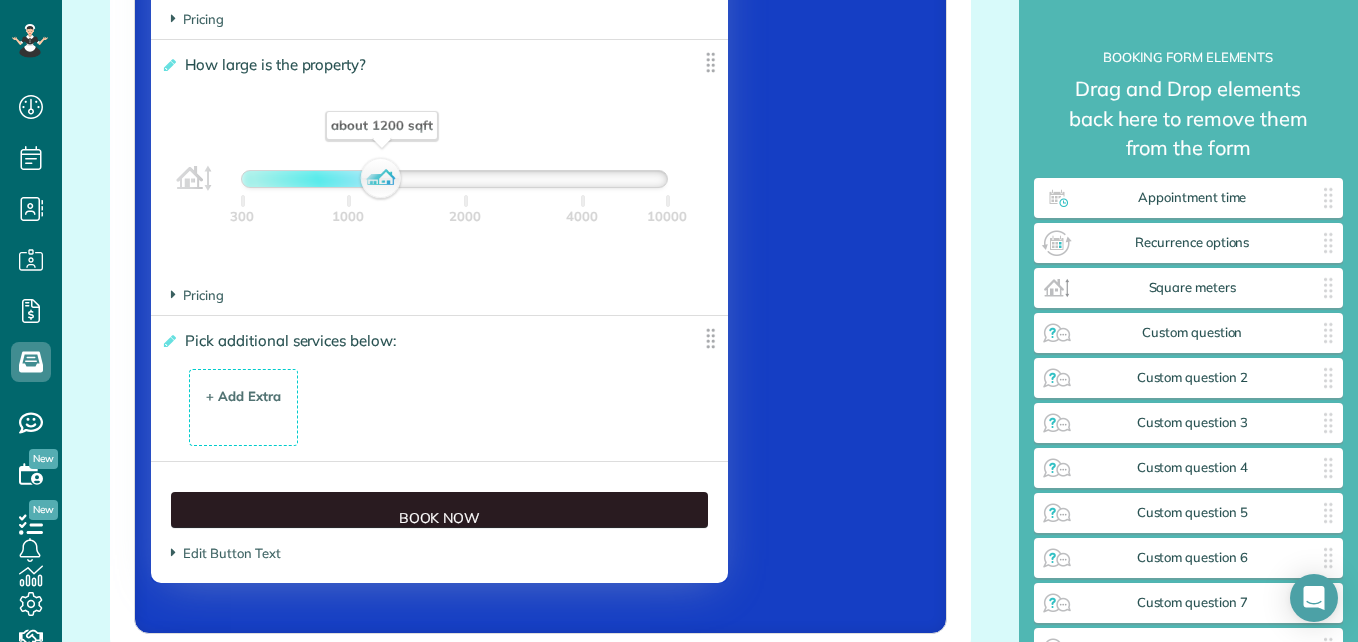 scroll, scrollTop: 2008, scrollLeft: 0, axis: vertical 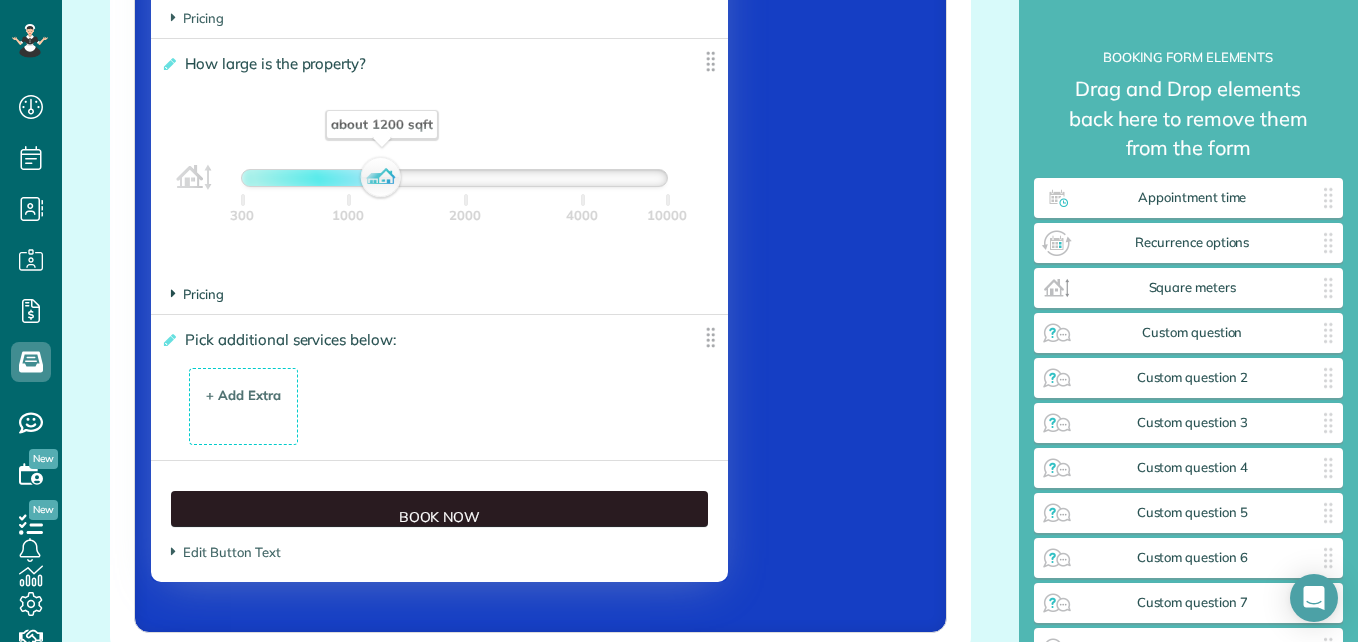 click on "Pricing" at bounding box center [197, 294] 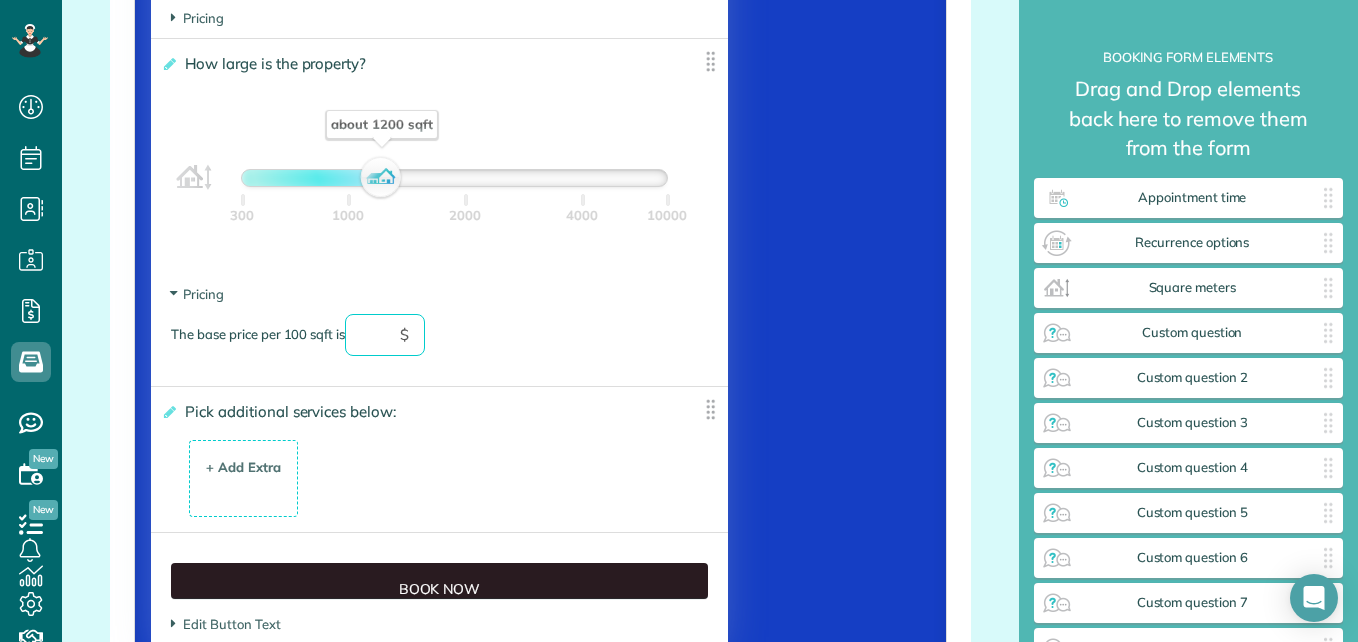 click at bounding box center (385, 335) 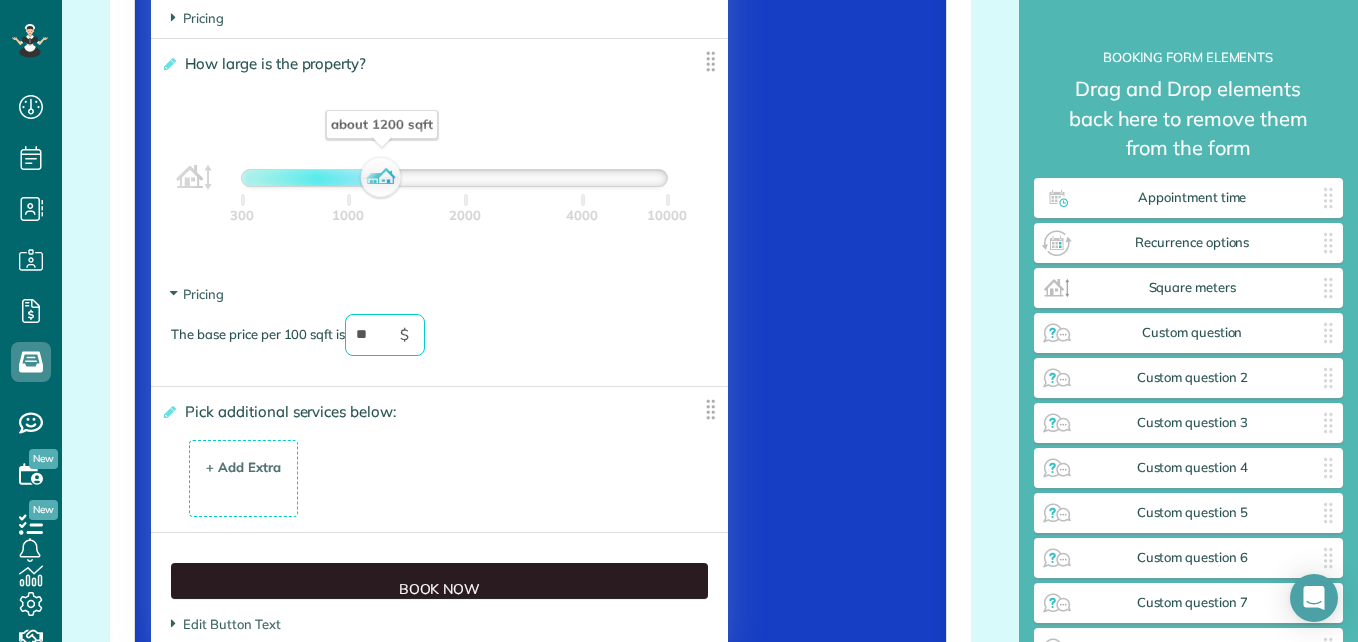 type on "**" 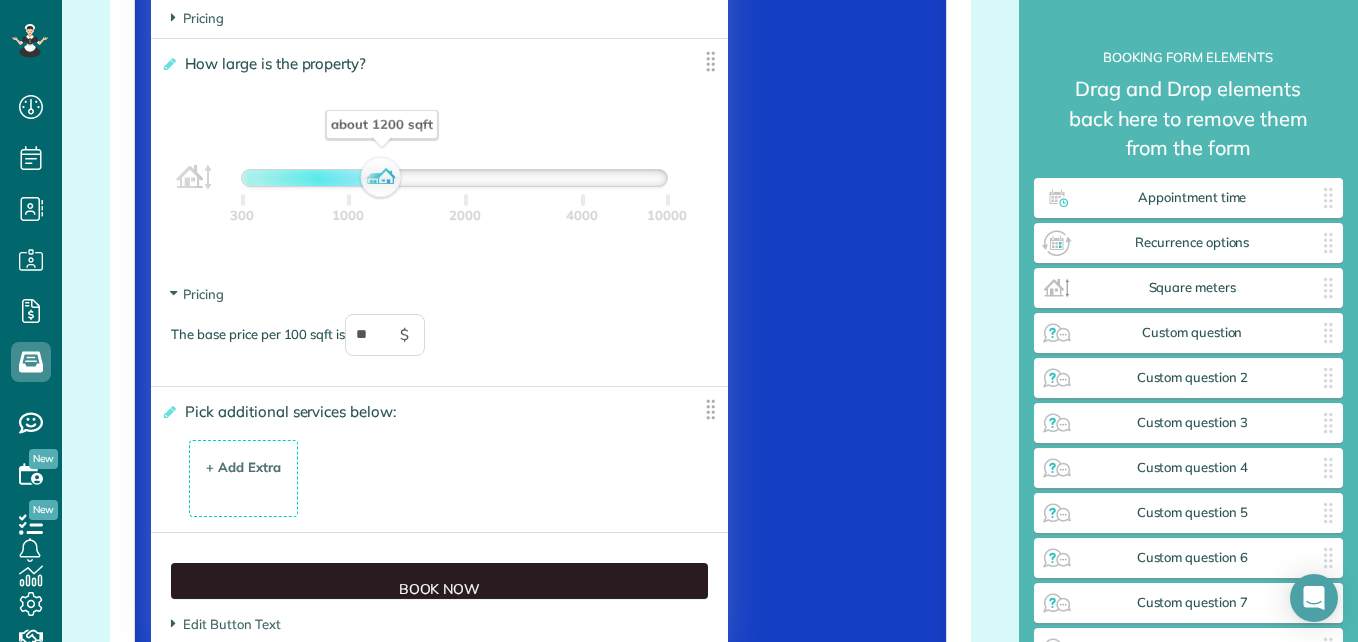 click on "**********" at bounding box center (540, -433) 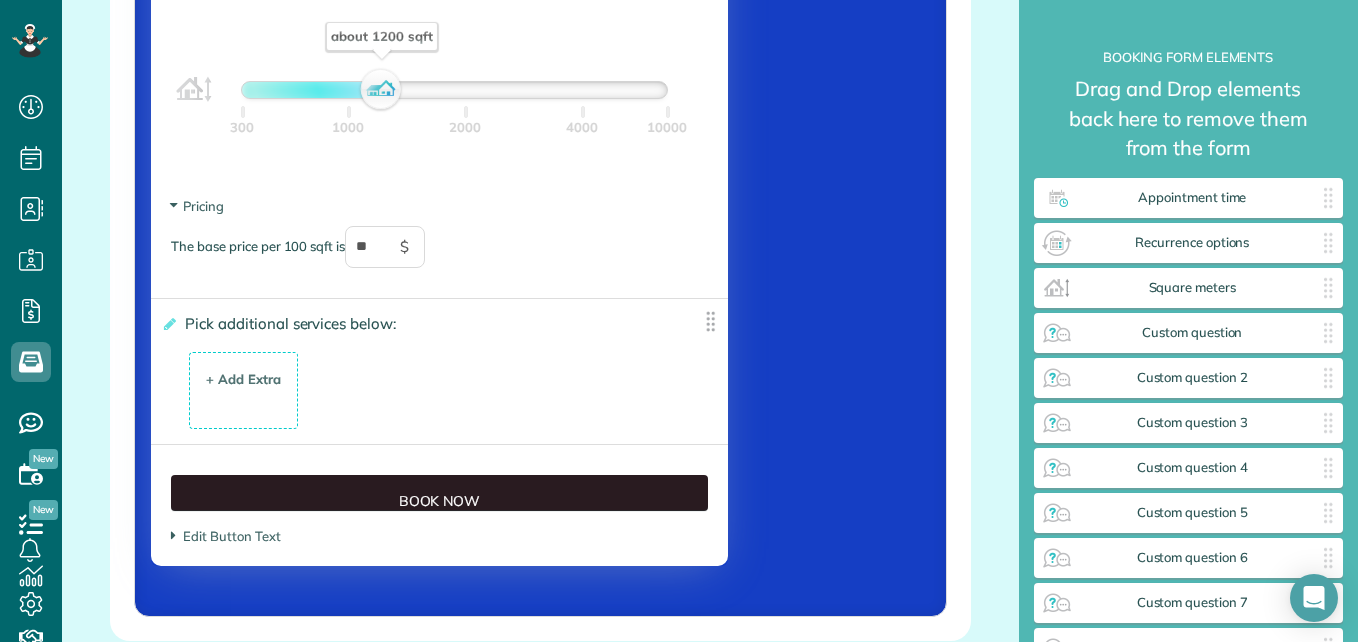 scroll, scrollTop: 2097, scrollLeft: 0, axis: vertical 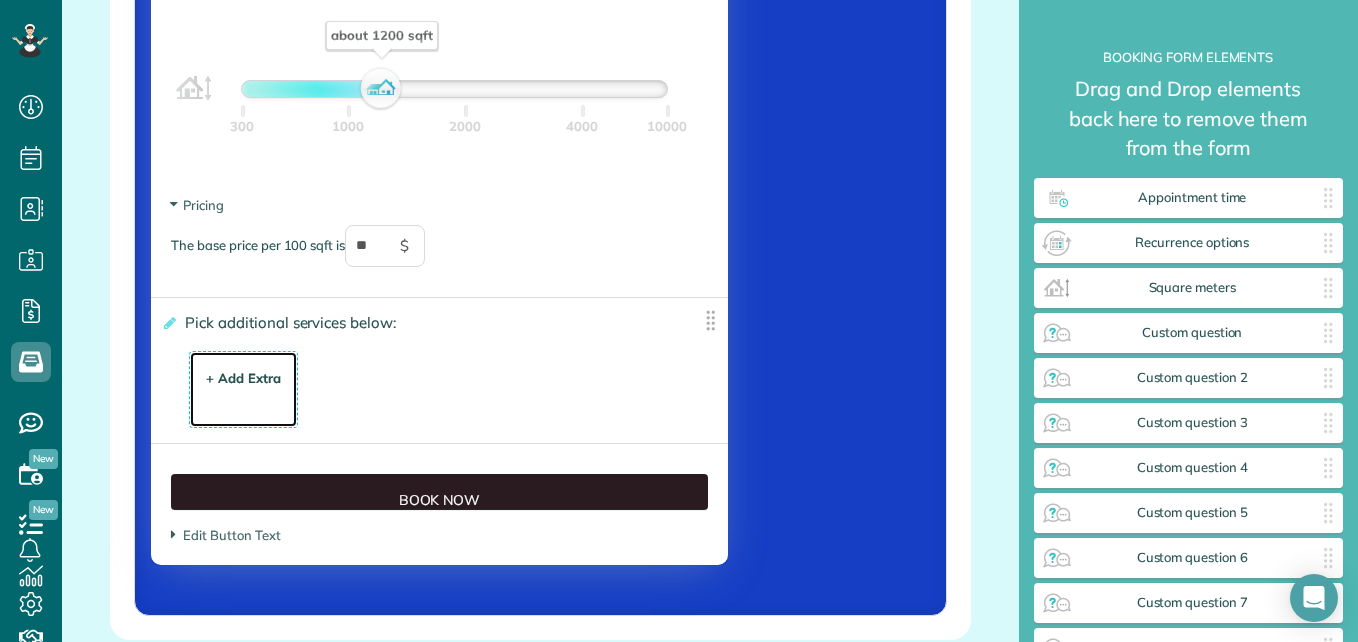 click on "+ Add Extra
$ 34 . 99" at bounding box center [243, 391] 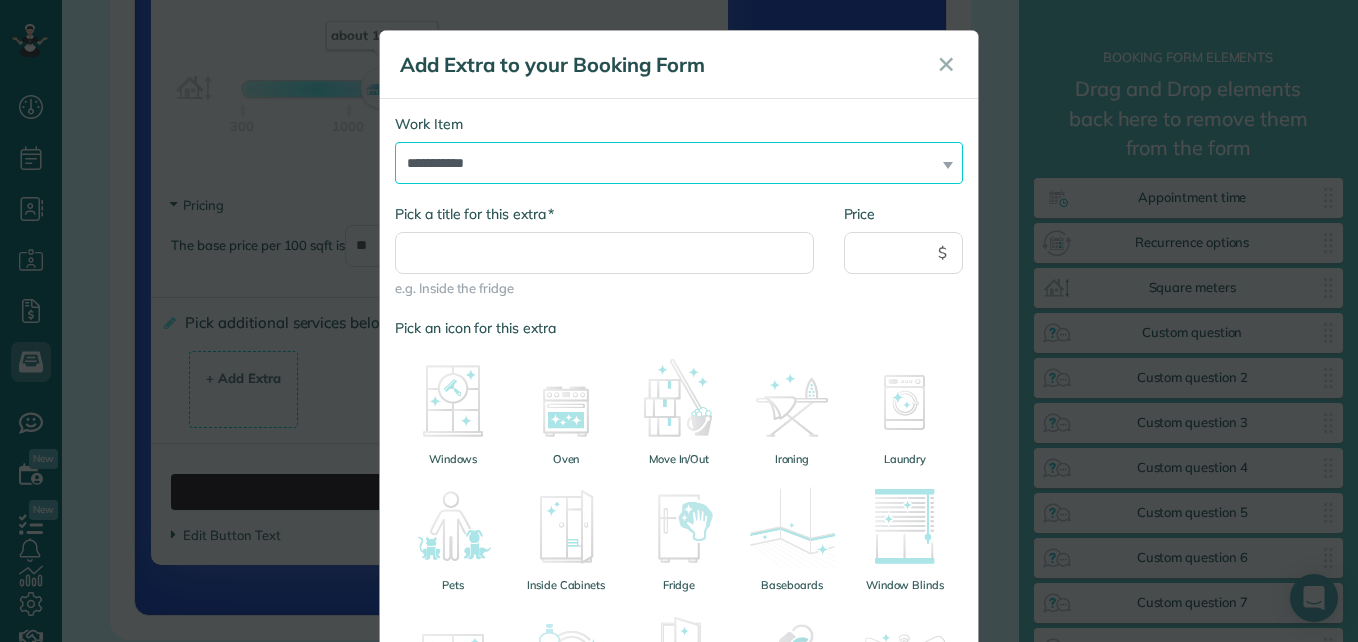 click on "**********" at bounding box center [679, 163] 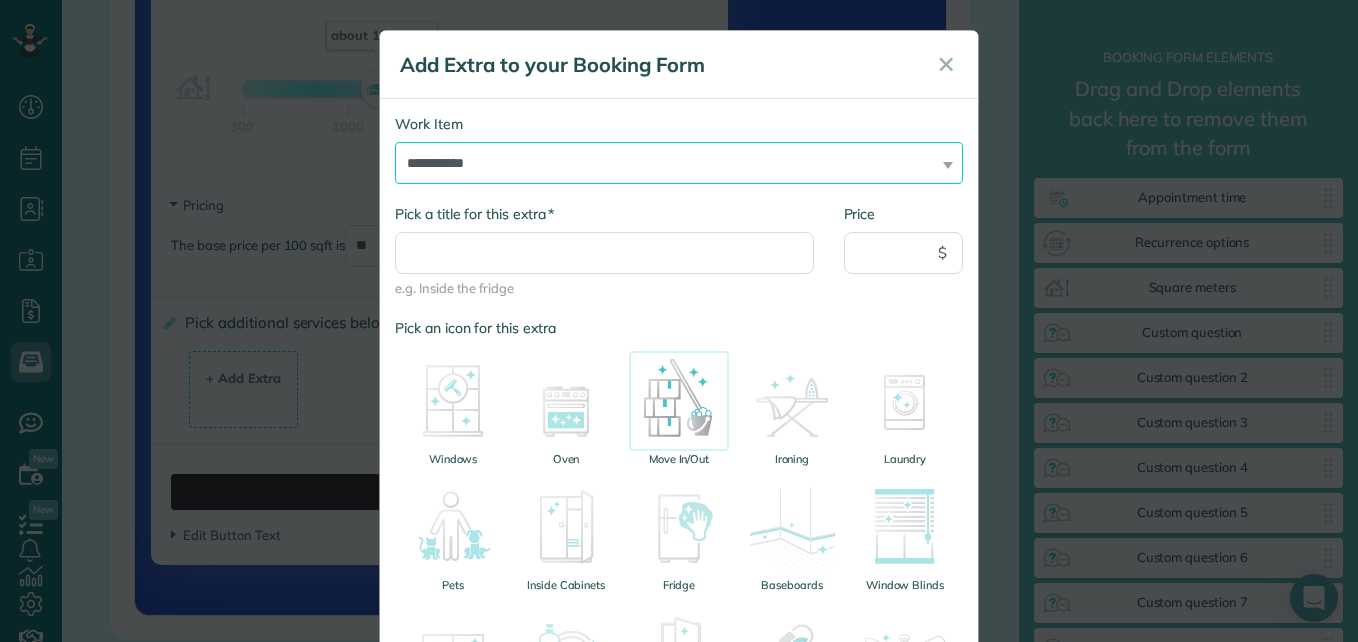 scroll, scrollTop: 51, scrollLeft: 0, axis: vertical 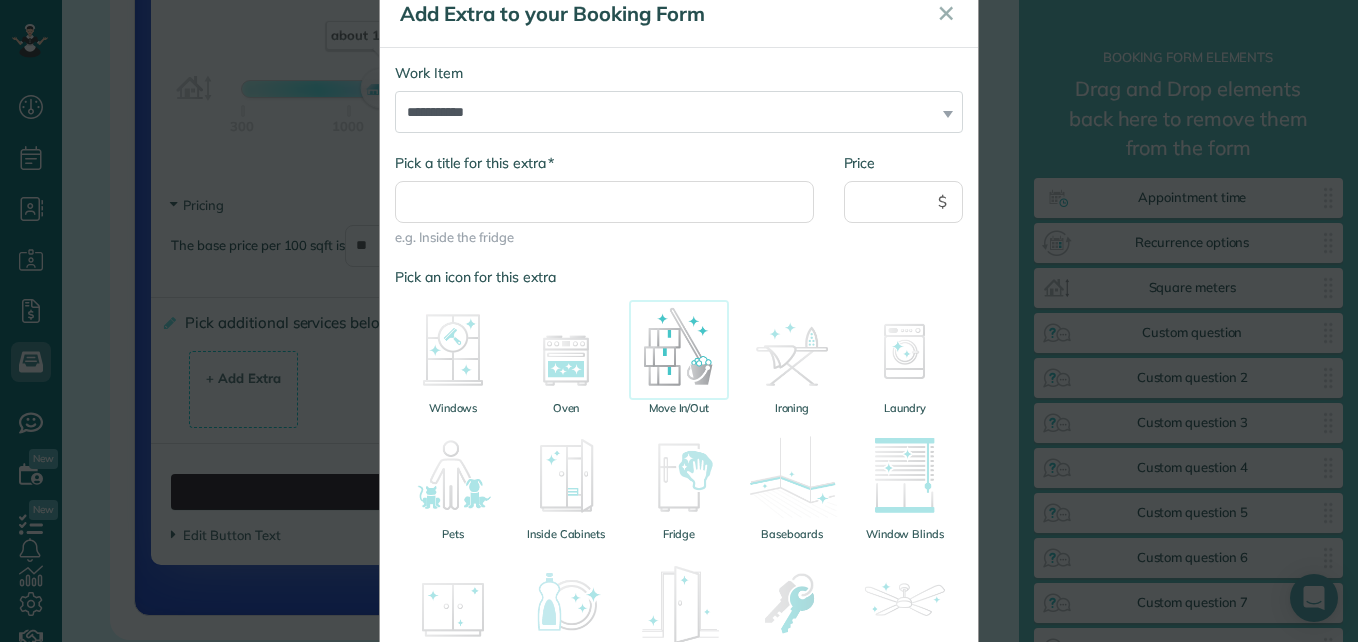 click at bounding box center (679, 350) 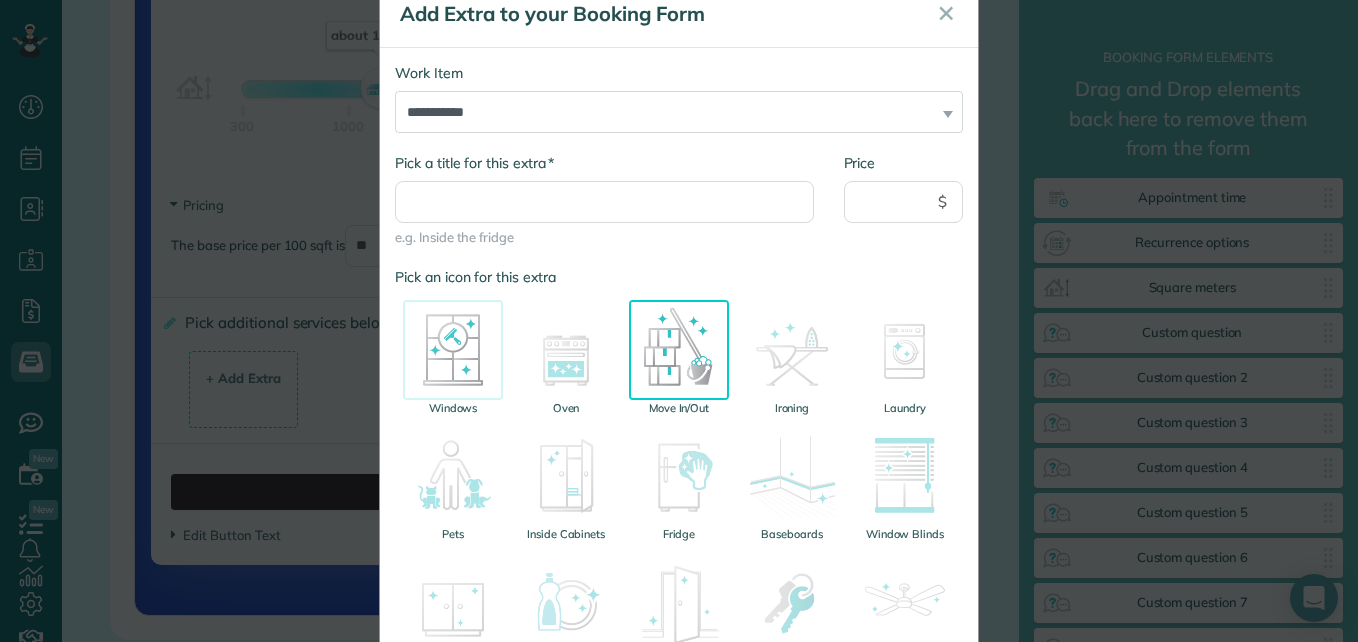 click at bounding box center (453, 350) 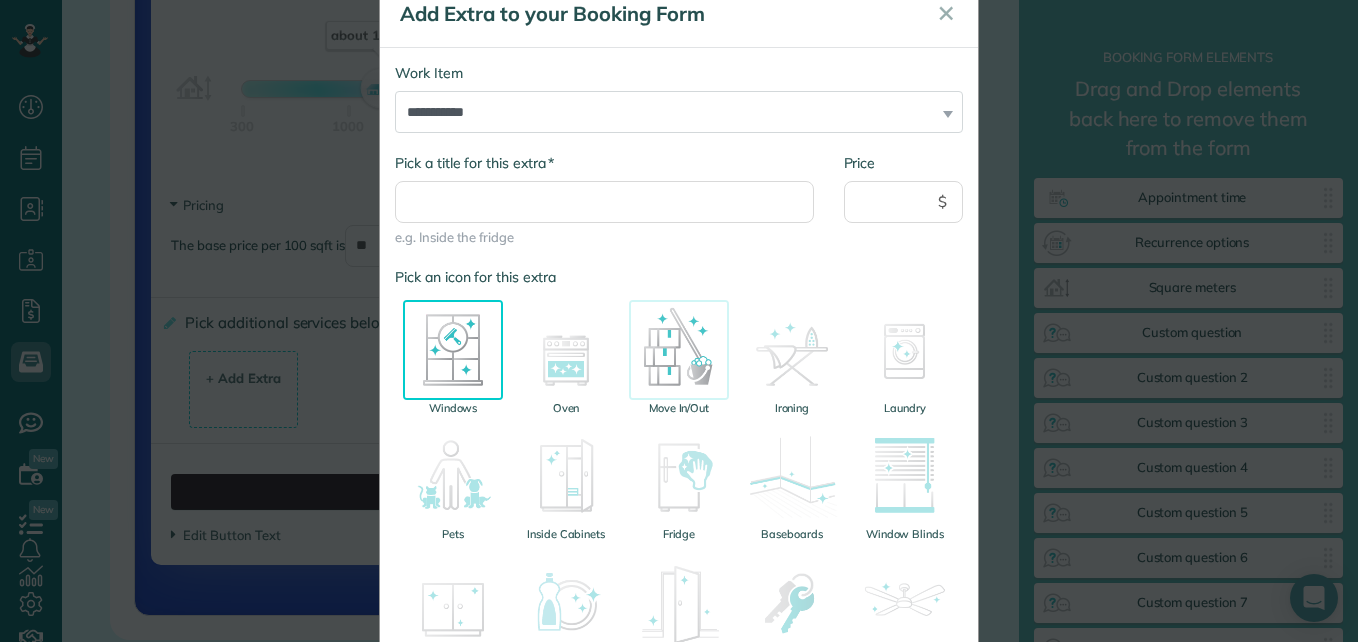 click at bounding box center (679, 350) 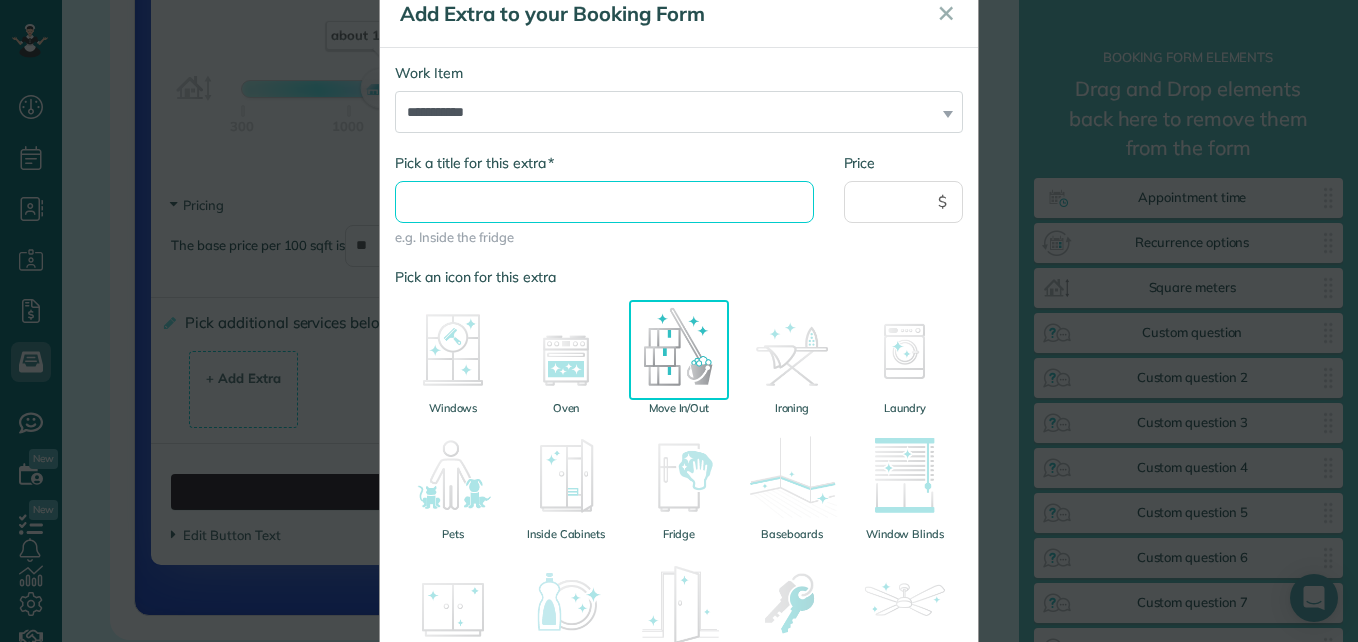 click on "*  Pick a title for this extra" at bounding box center [604, 202] 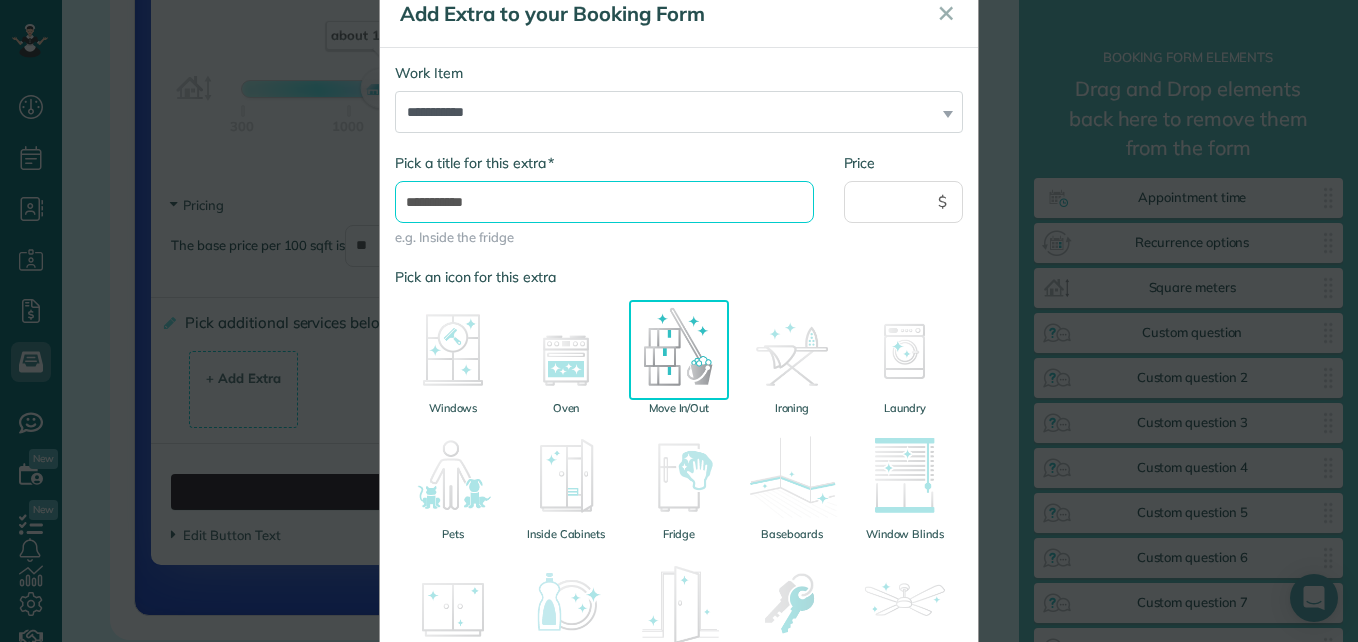 type on "**********" 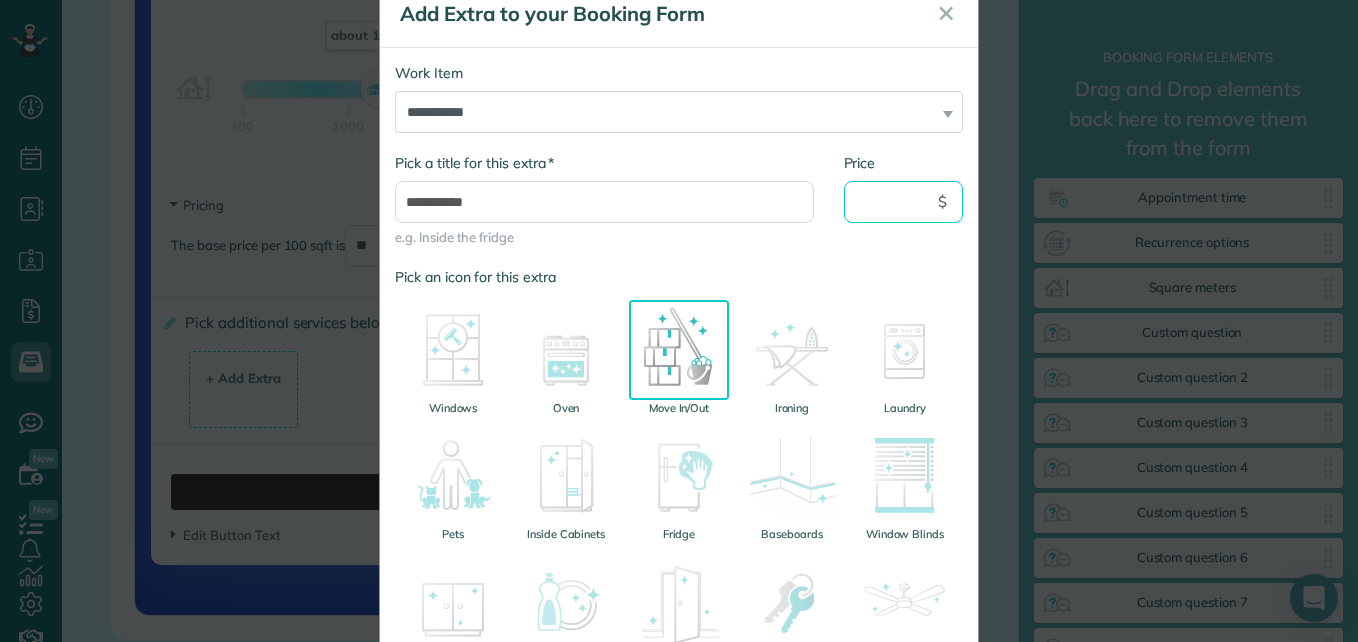 click on "Price" at bounding box center [904, 202] 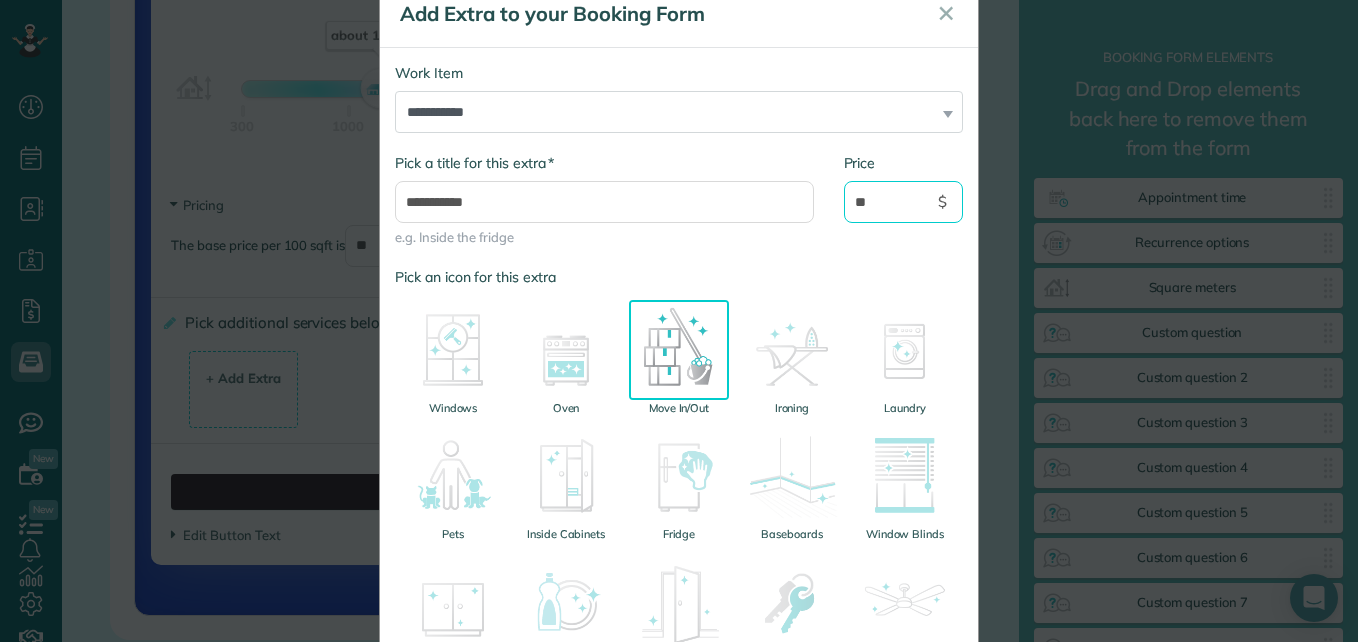 type on "*" 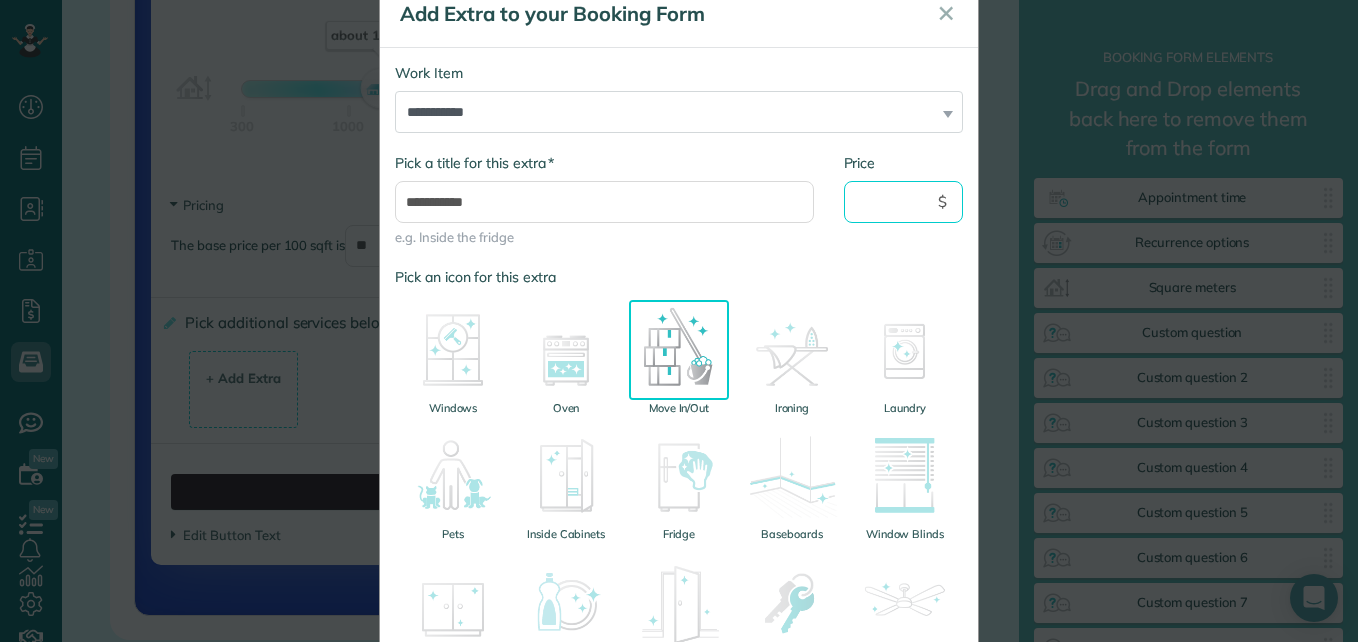 type on "*" 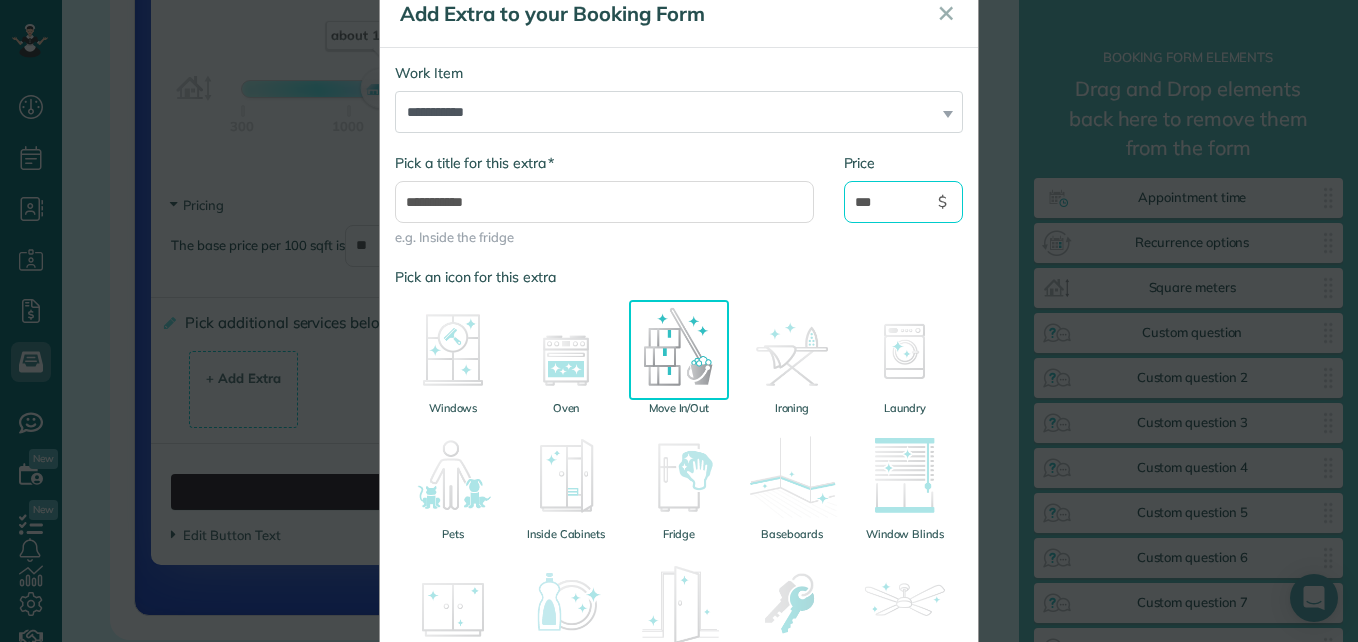 type on "***" 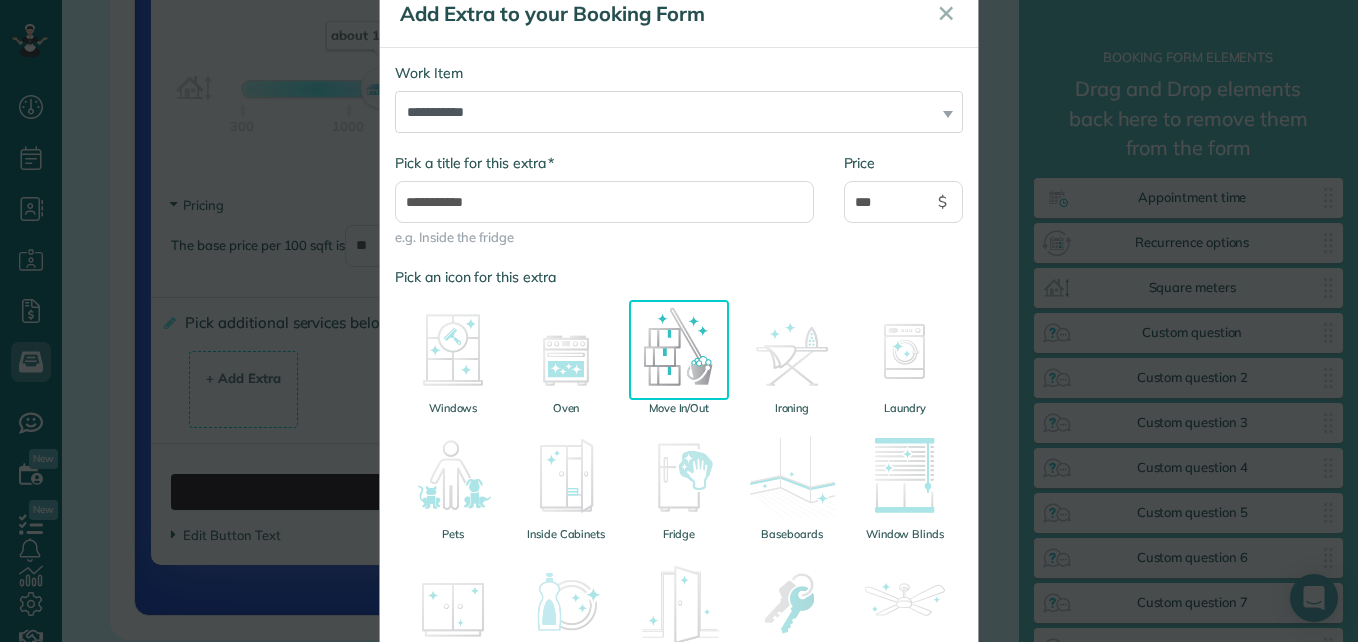 click on "Pick an icon for this extra" at bounding box center [679, 277] 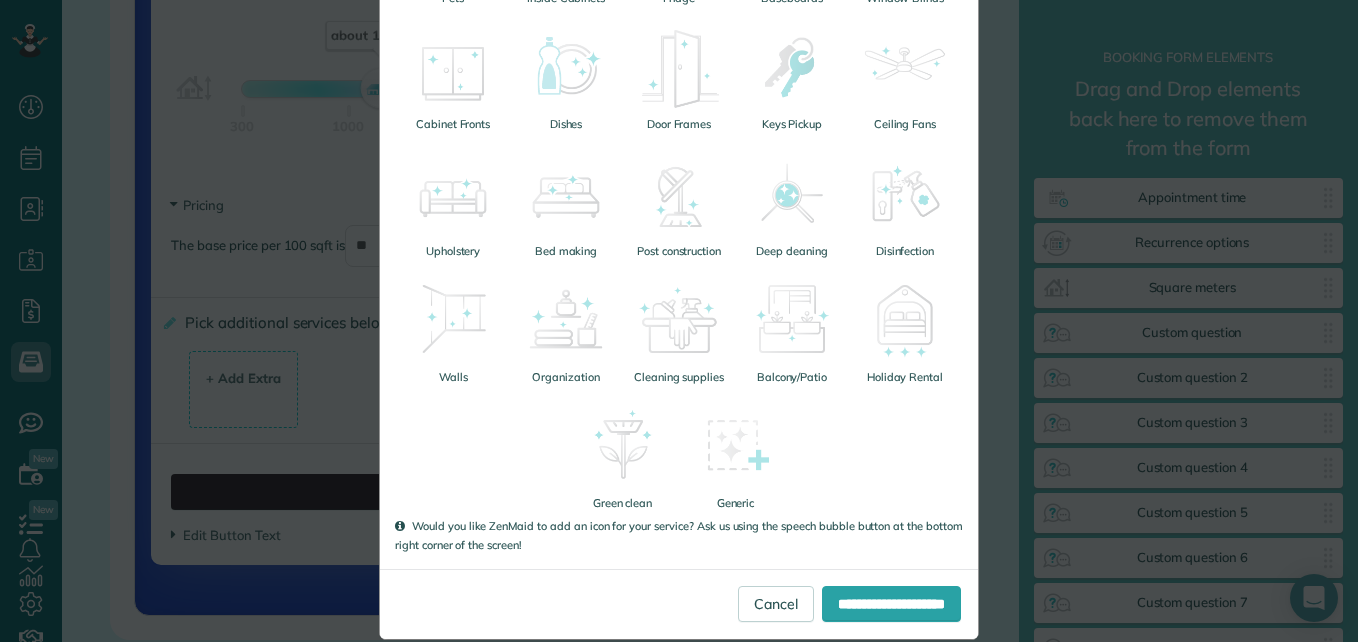 scroll, scrollTop: 588, scrollLeft: 0, axis: vertical 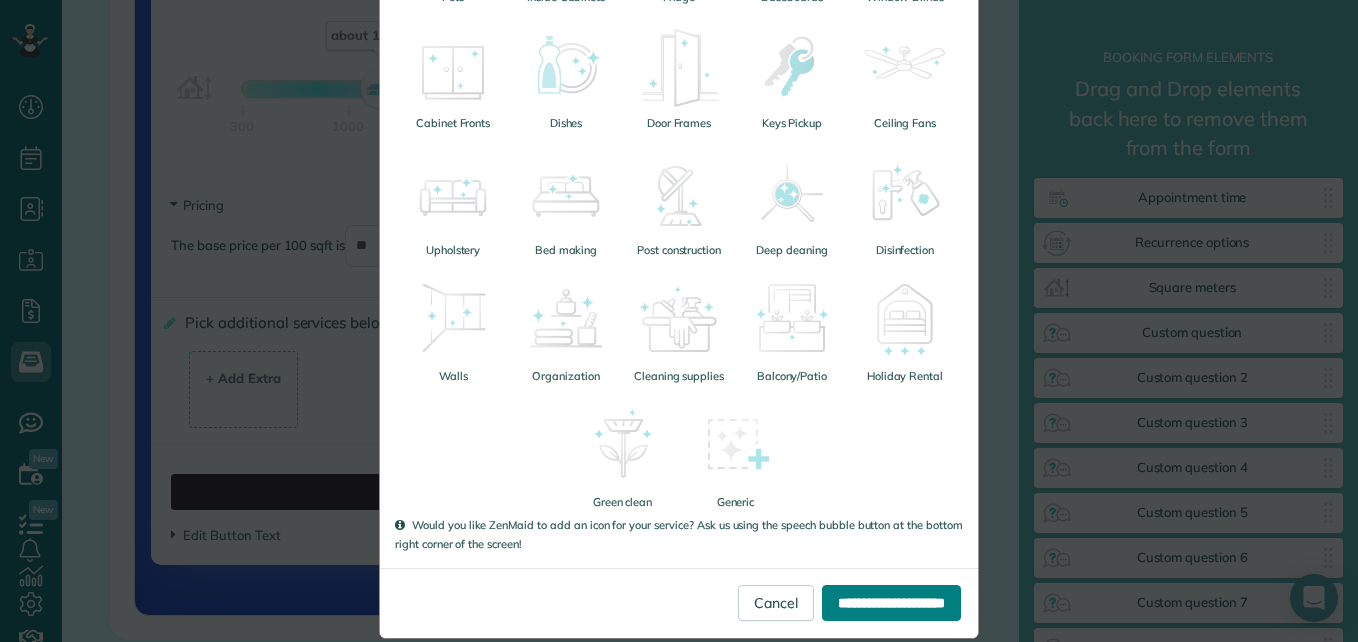 click on "**********" at bounding box center [891, 603] 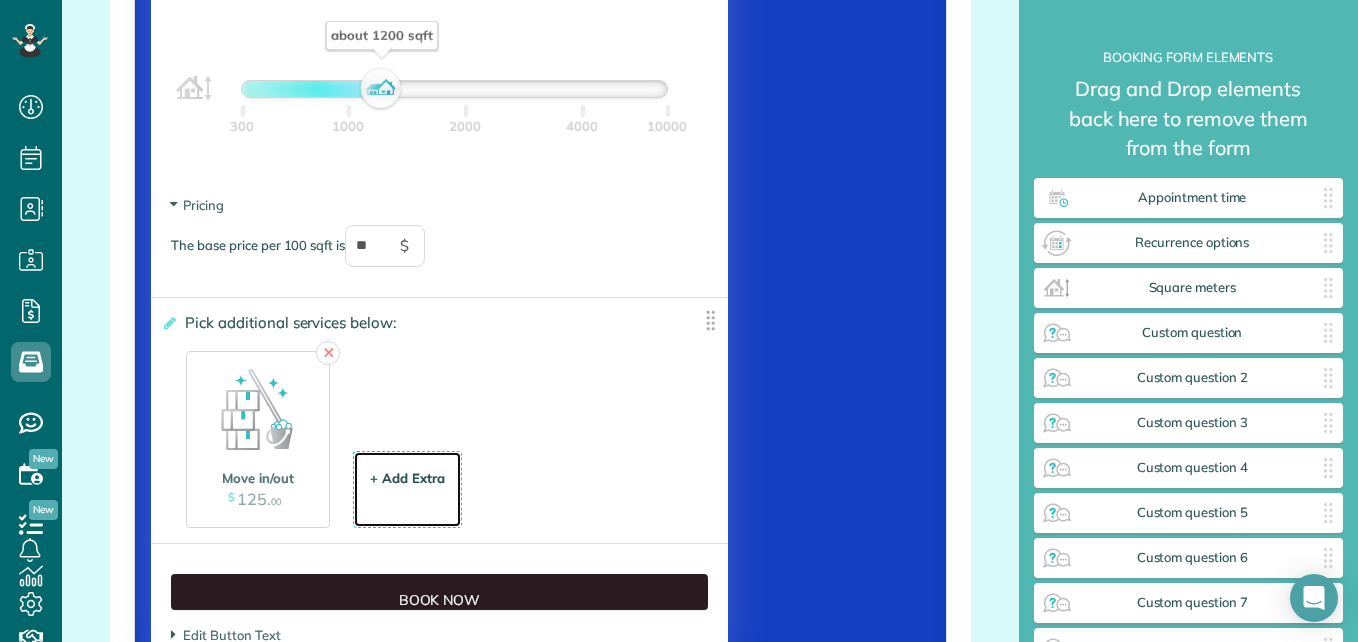 click on "+ Add Extra
$ 34 . 99" at bounding box center (407, 491) 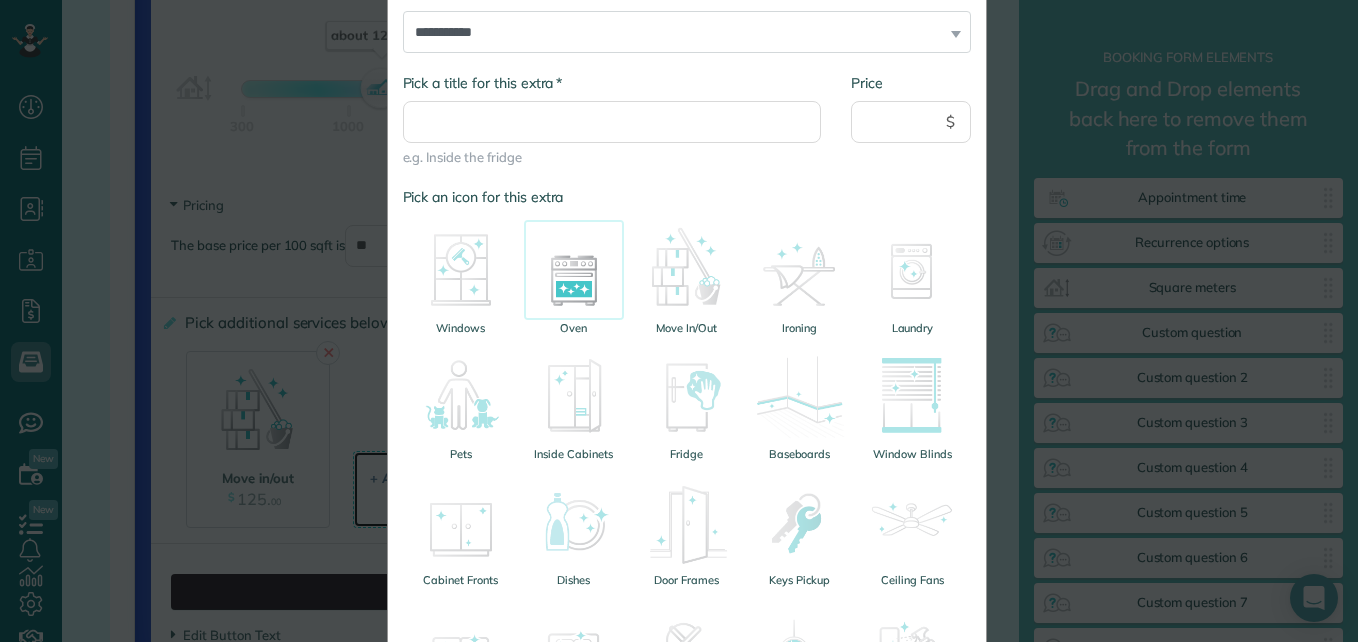 scroll, scrollTop: 132, scrollLeft: 0, axis: vertical 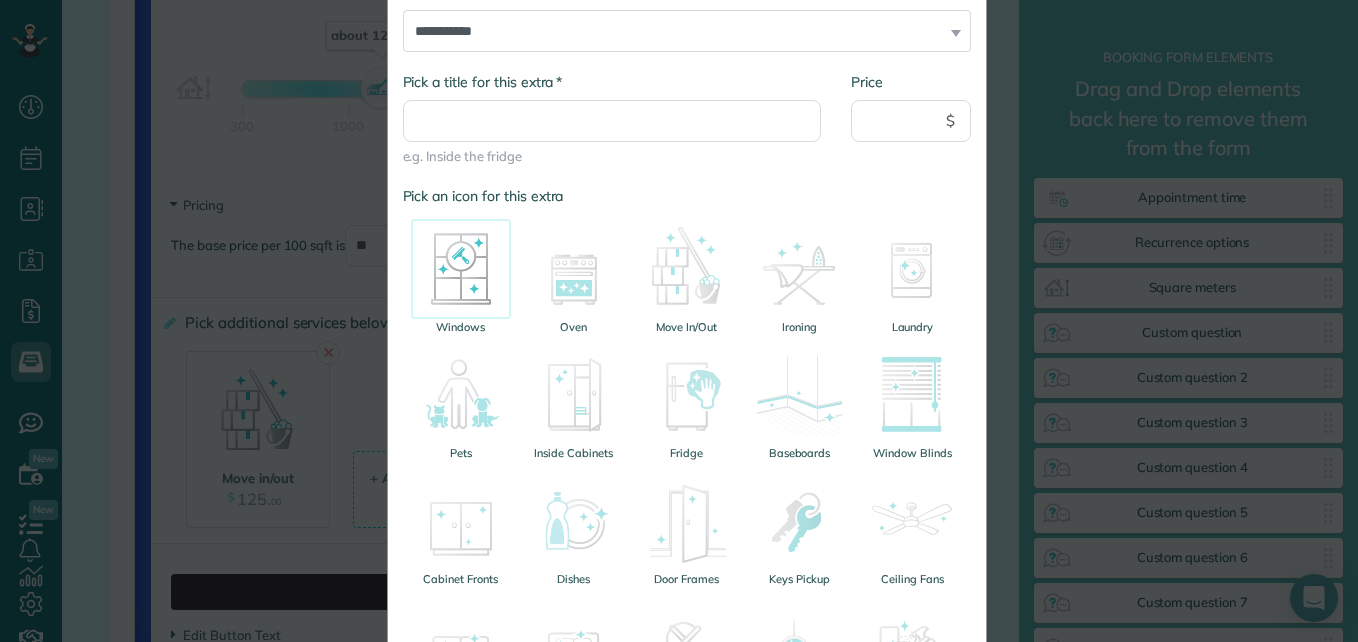 click at bounding box center [461, 269] 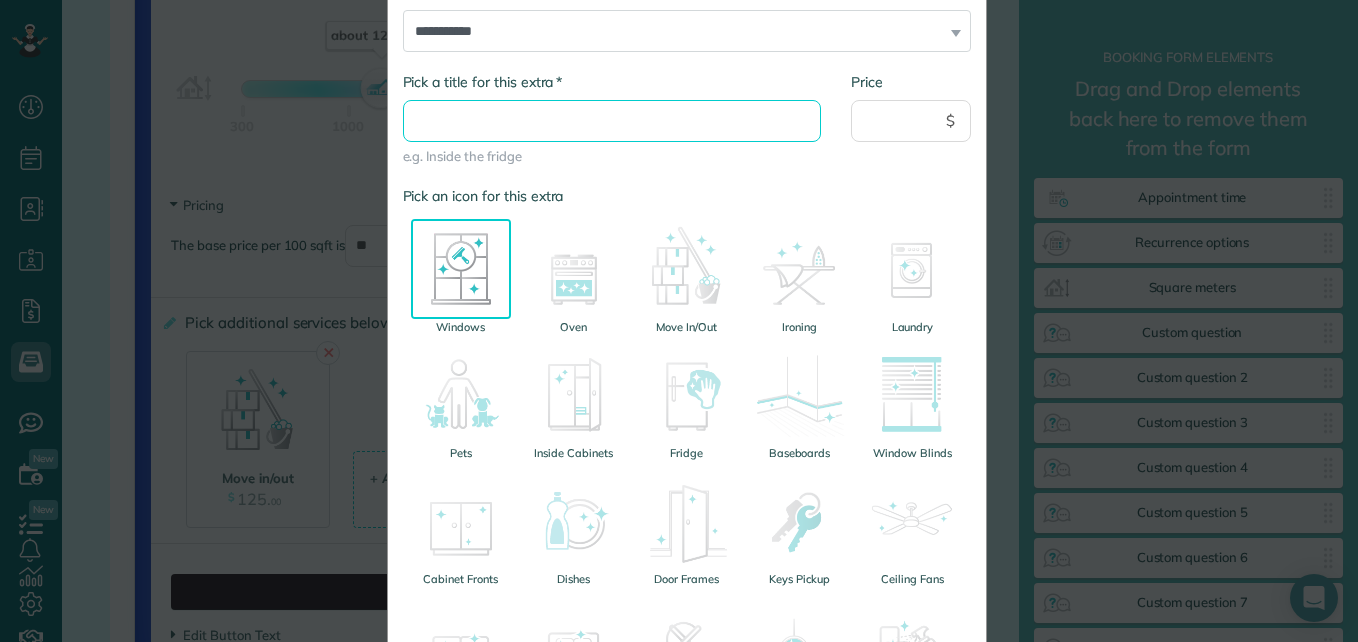 click on "*  Pick a title for this extra" at bounding box center (612, 121) 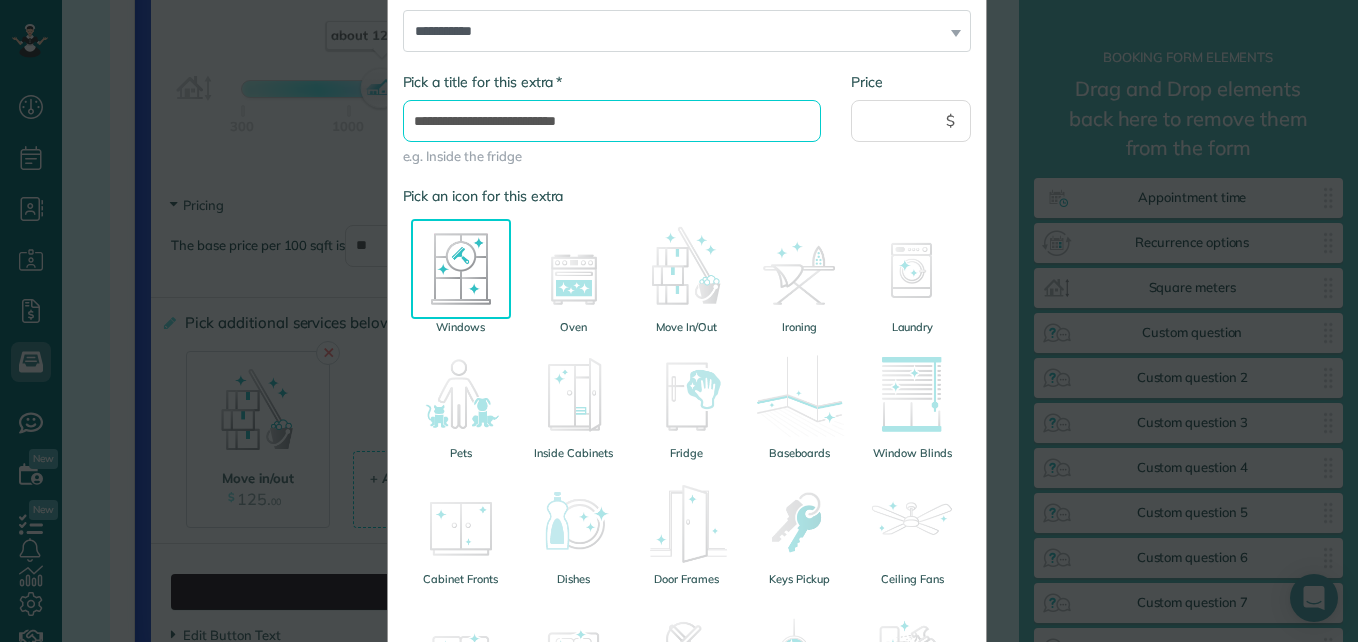 type on "**********" 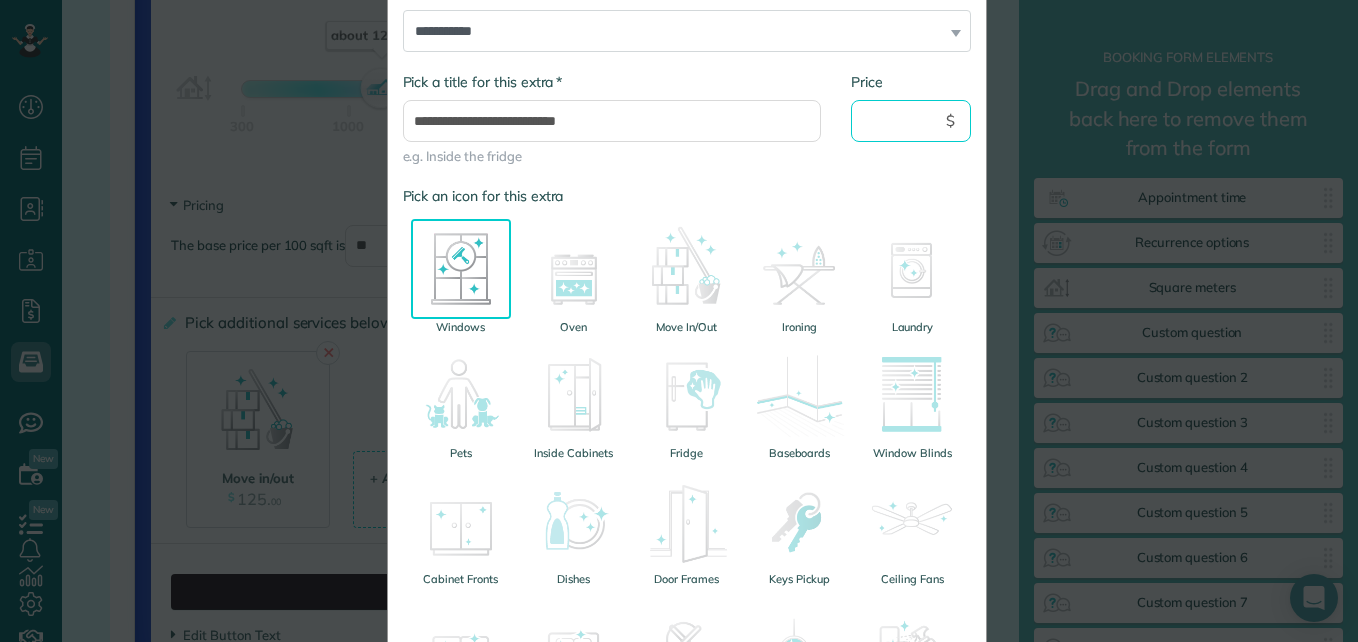 click on "Price" at bounding box center (911, 121) 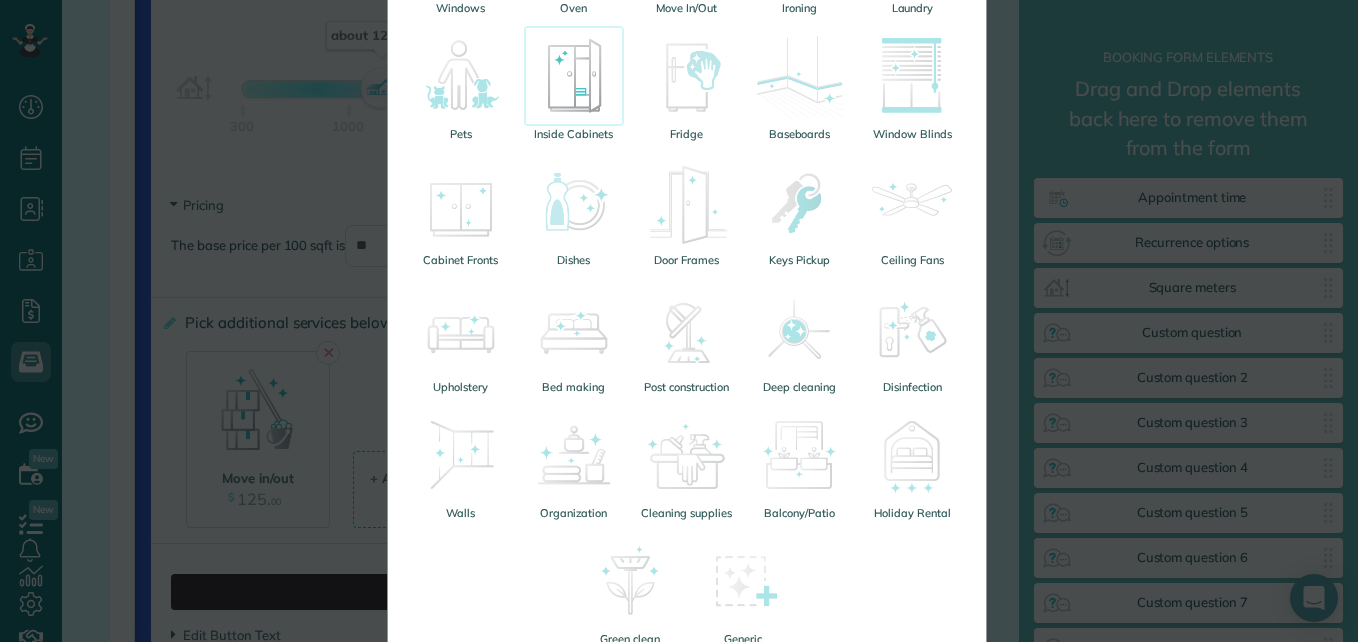 scroll, scrollTop: 615, scrollLeft: 0, axis: vertical 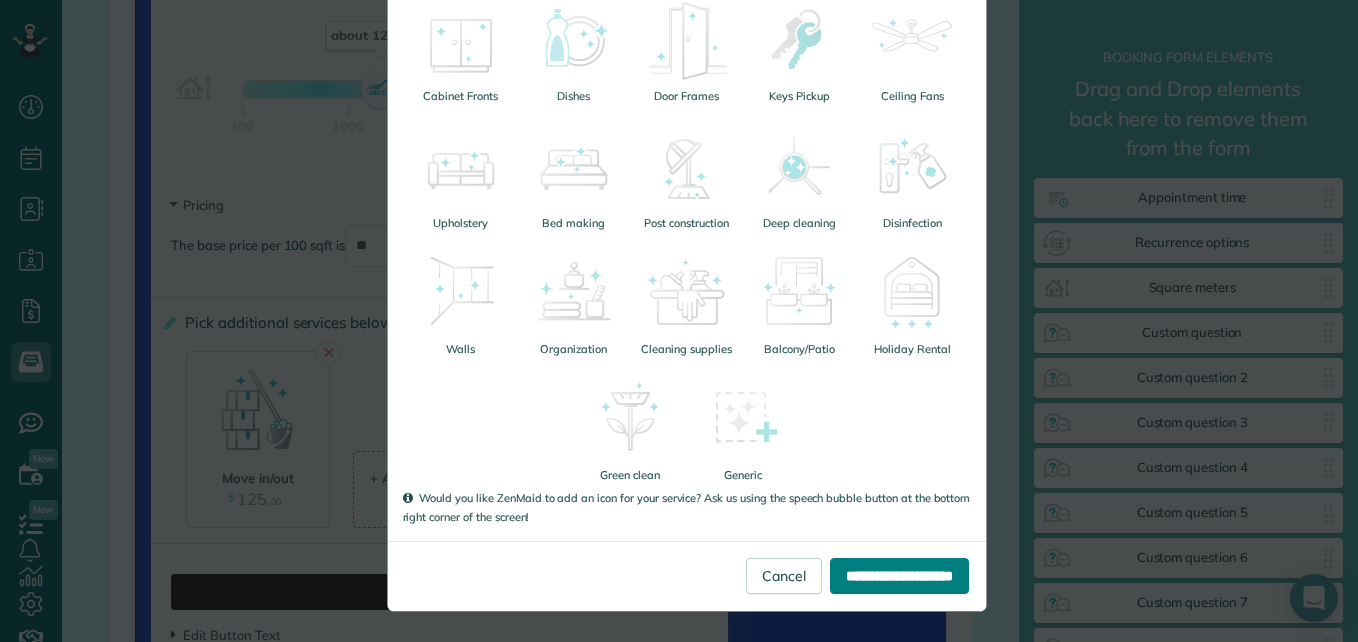 type on "*" 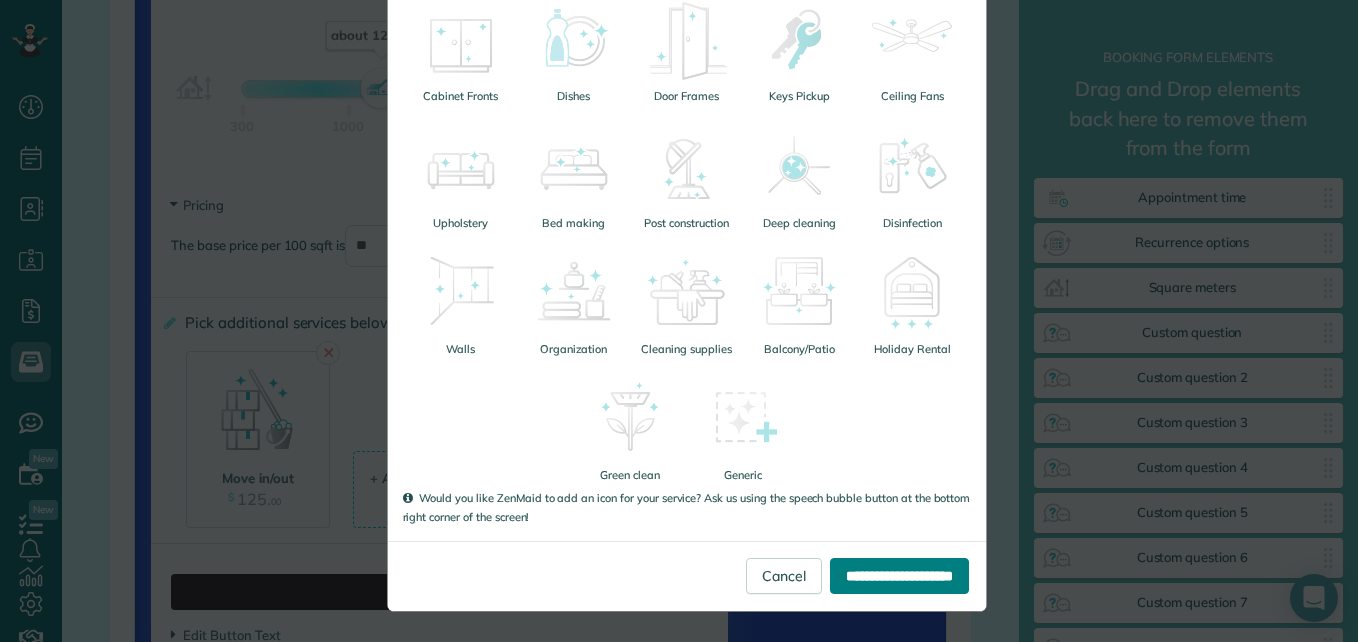 click on "**********" at bounding box center [899, 576] 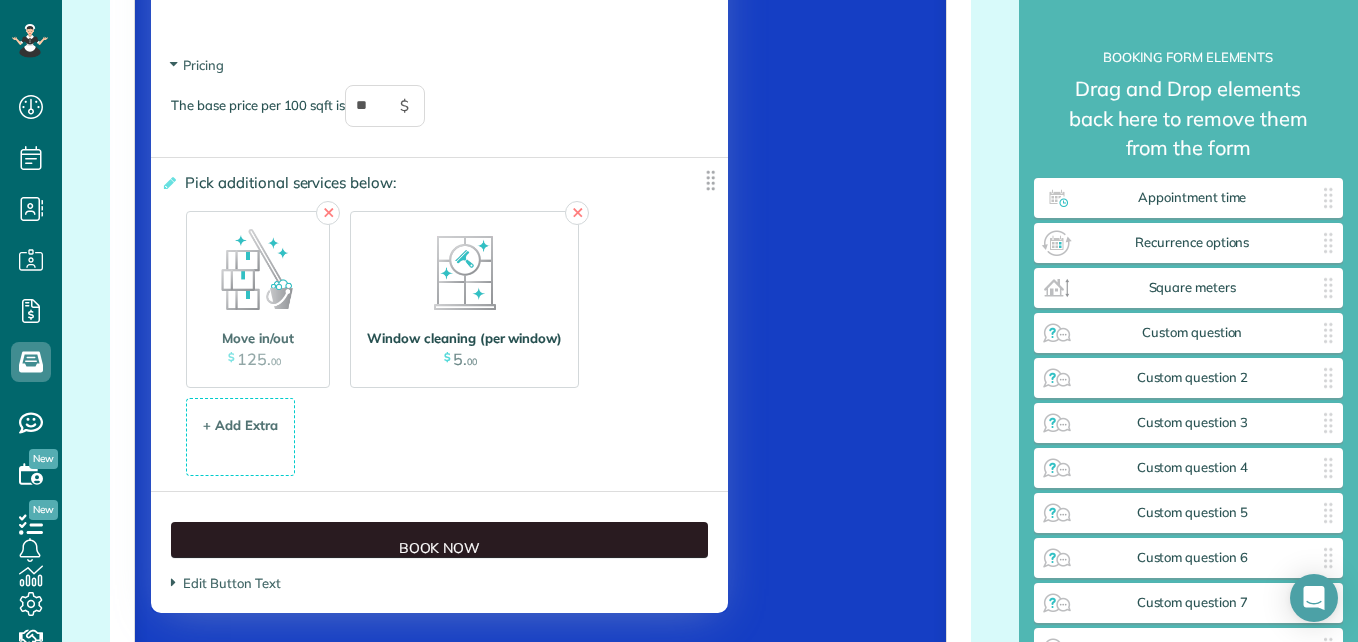 scroll, scrollTop: 2238, scrollLeft: 0, axis: vertical 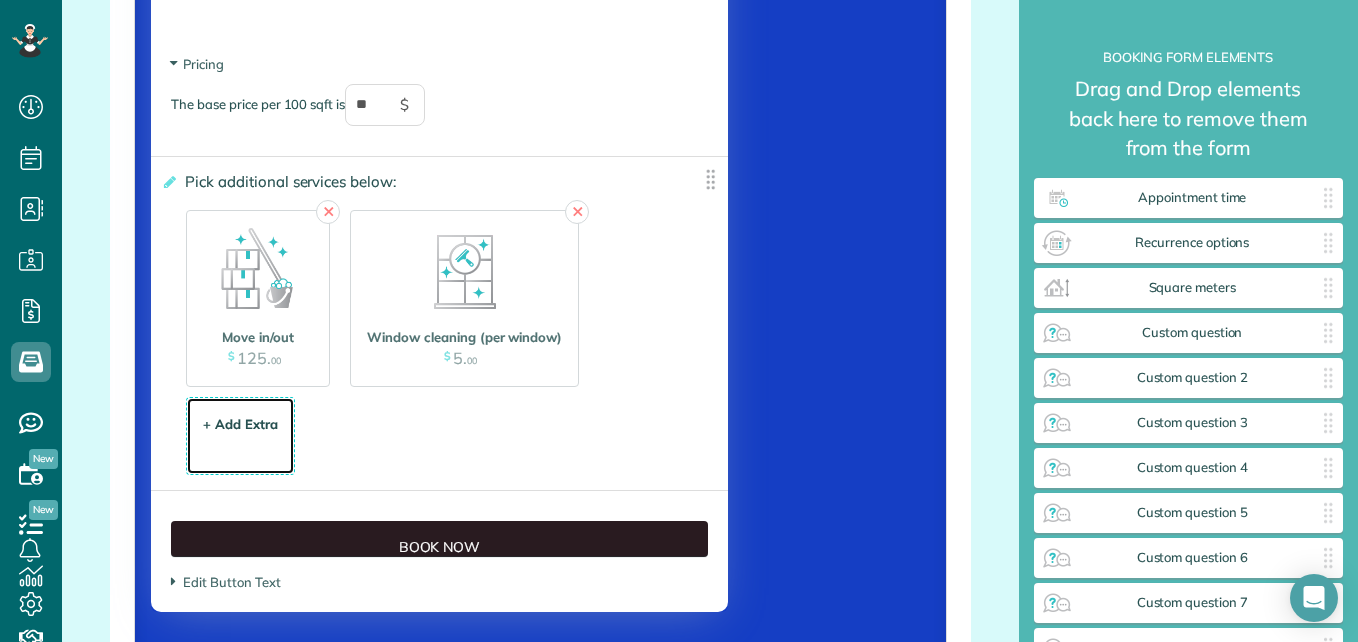 click on "+ Add Extra
$ 34 . 99" at bounding box center [240, 437] 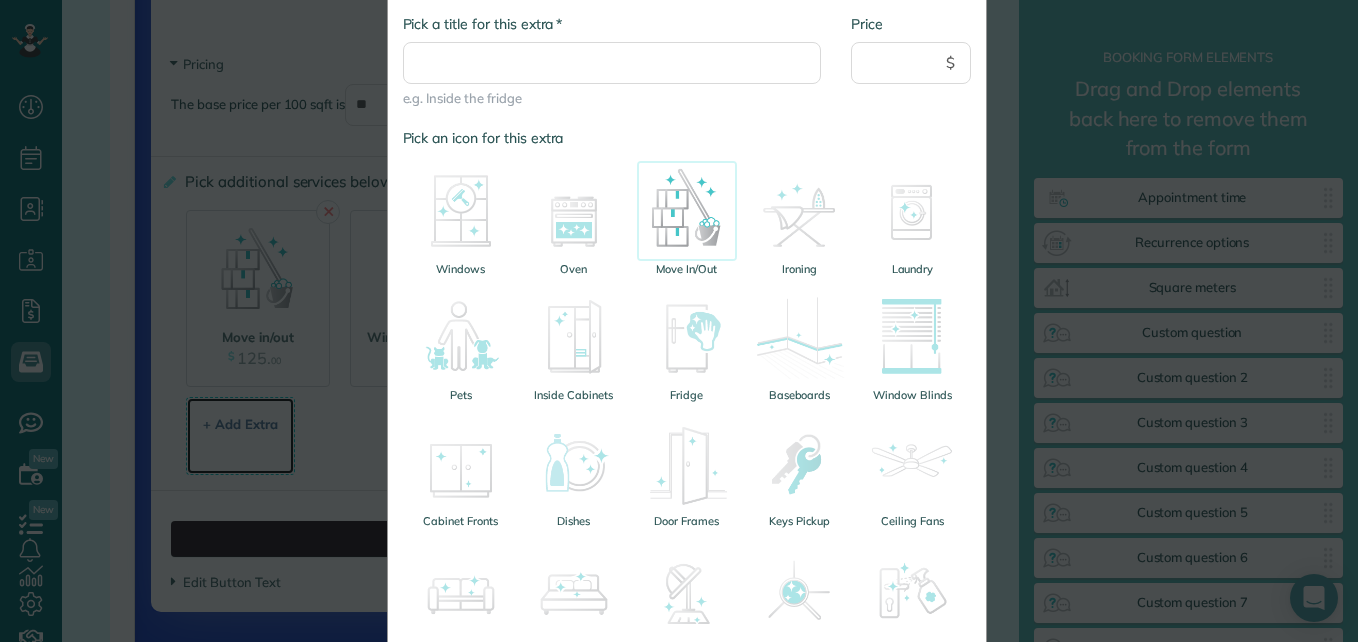 scroll, scrollTop: 191, scrollLeft: 0, axis: vertical 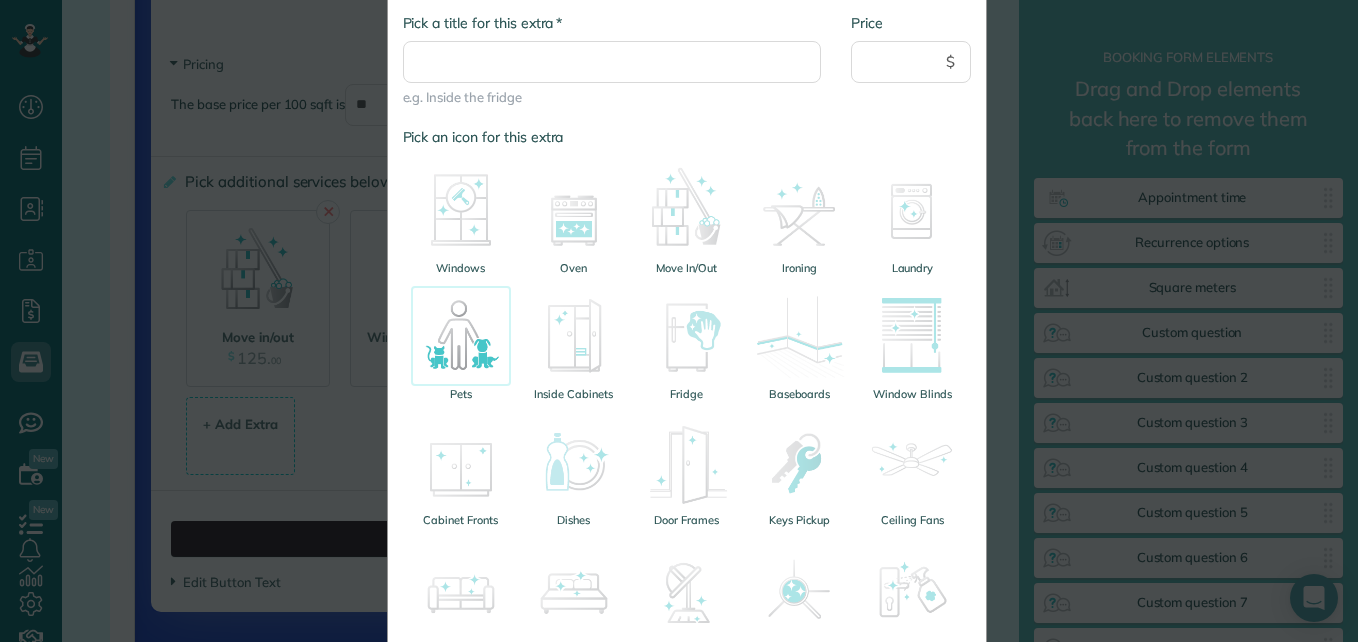 click at bounding box center [461, 336] 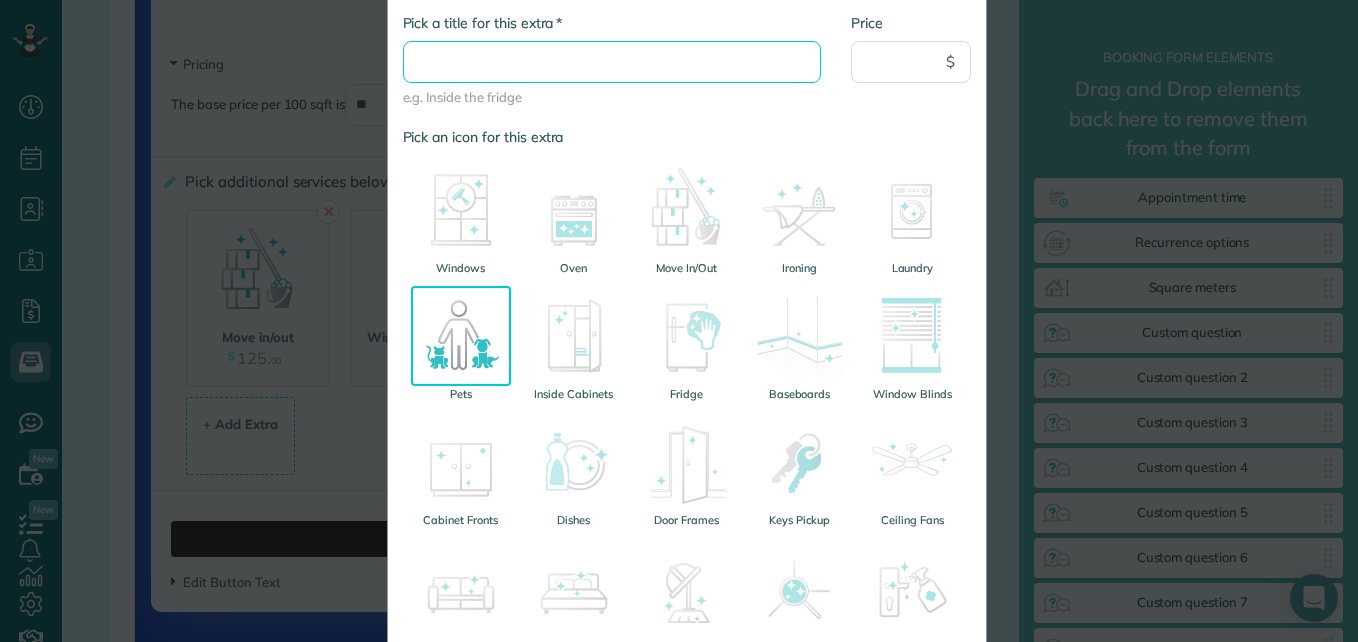 click on "*  Pick a title for this extra" at bounding box center [612, 62] 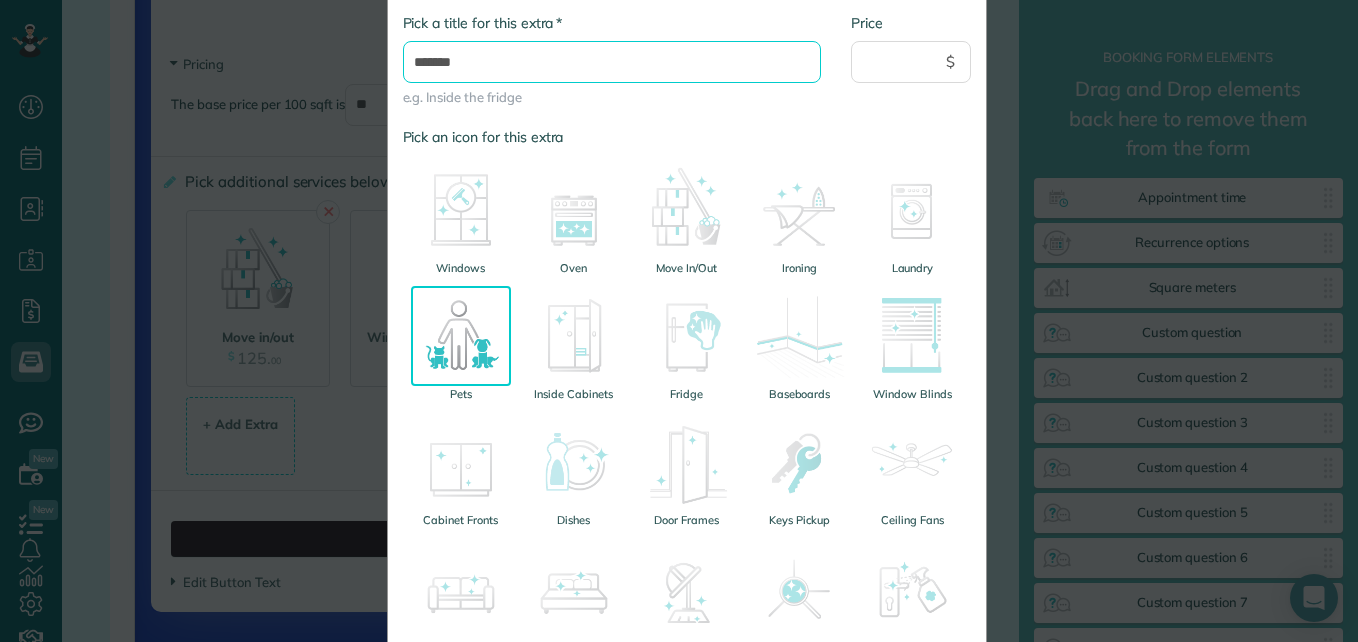 type on "*******" 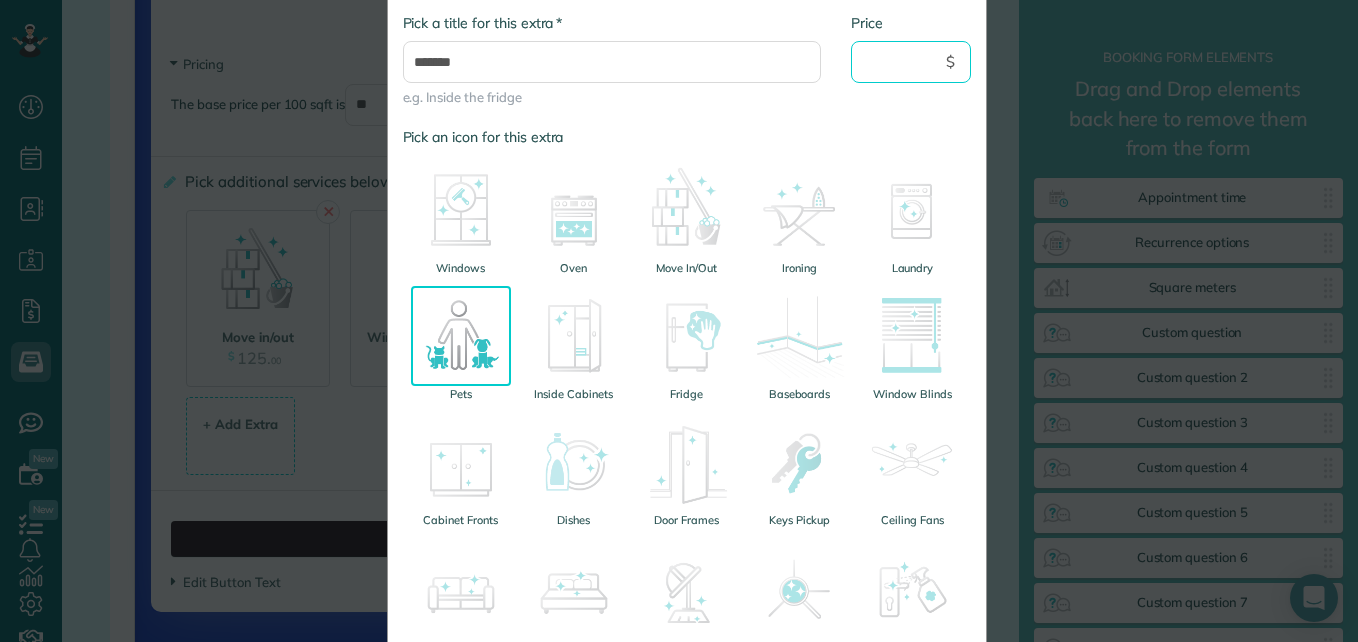 click on "Price" at bounding box center (911, 62) 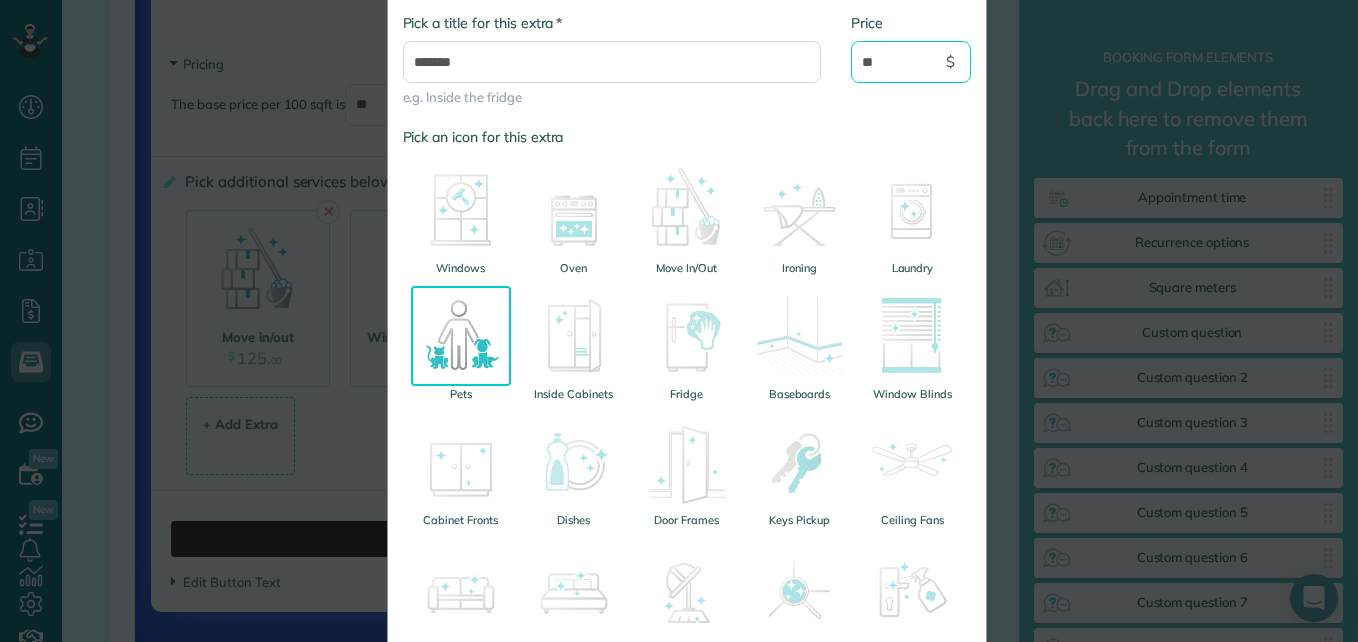 scroll, scrollTop: 615, scrollLeft: 0, axis: vertical 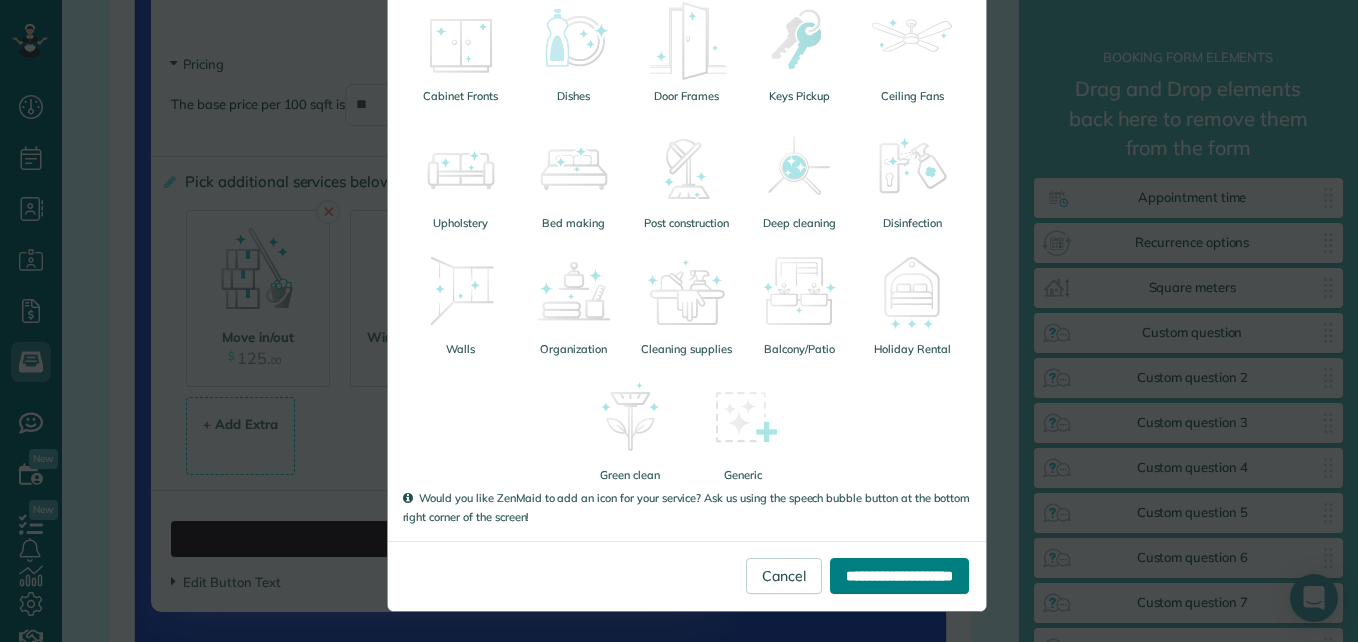 type on "**" 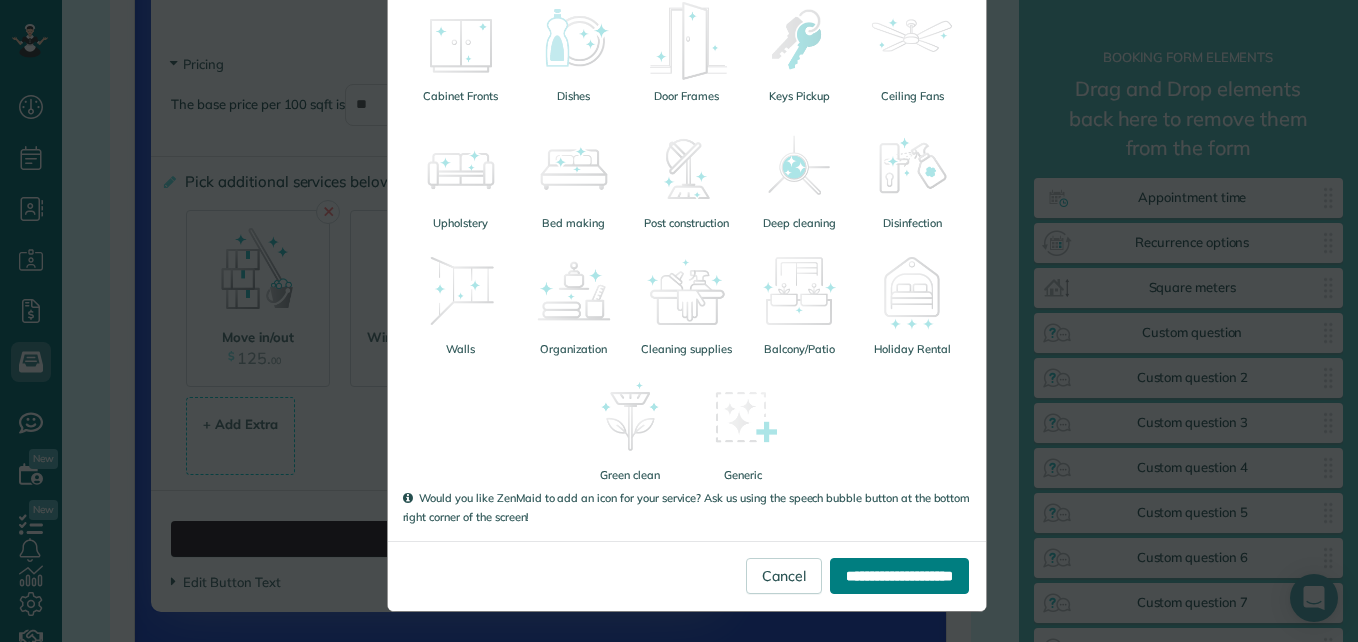 click on "**********" at bounding box center [899, 576] 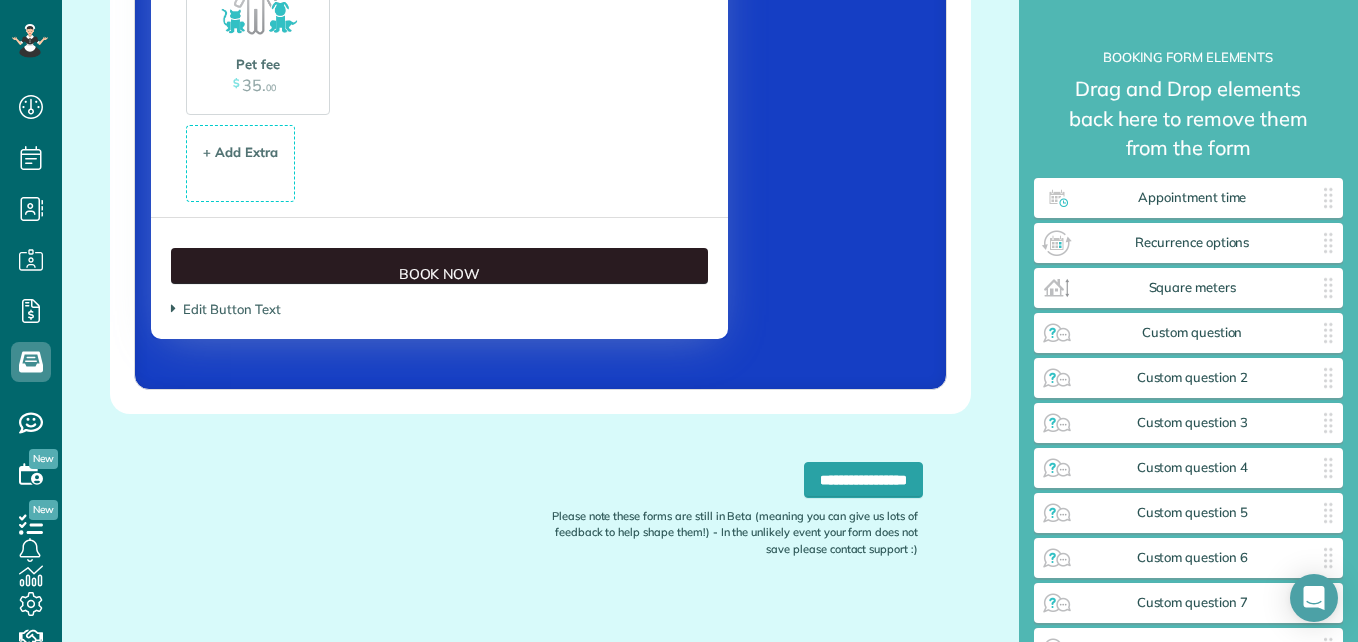 scroll, scrollTop: 2699, scrollLeft: 0, axis: vertical 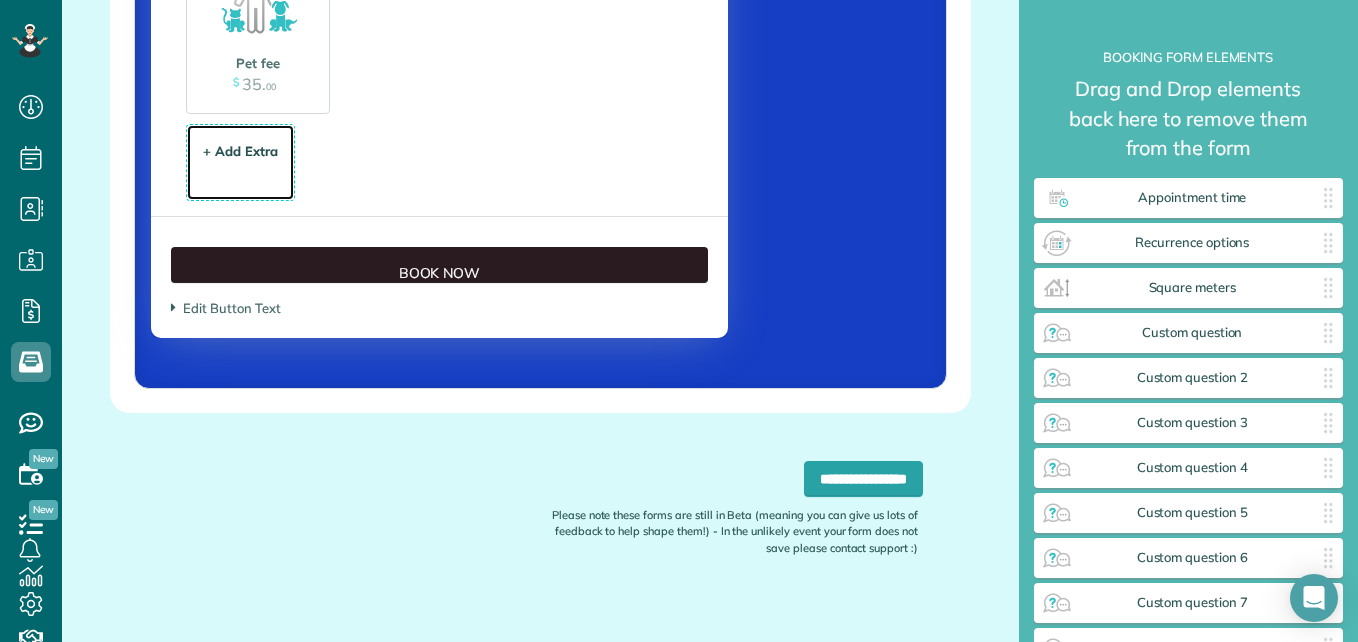 click on "+ Add Extra
$ 34 . 99" at bounding box center (240, 164) 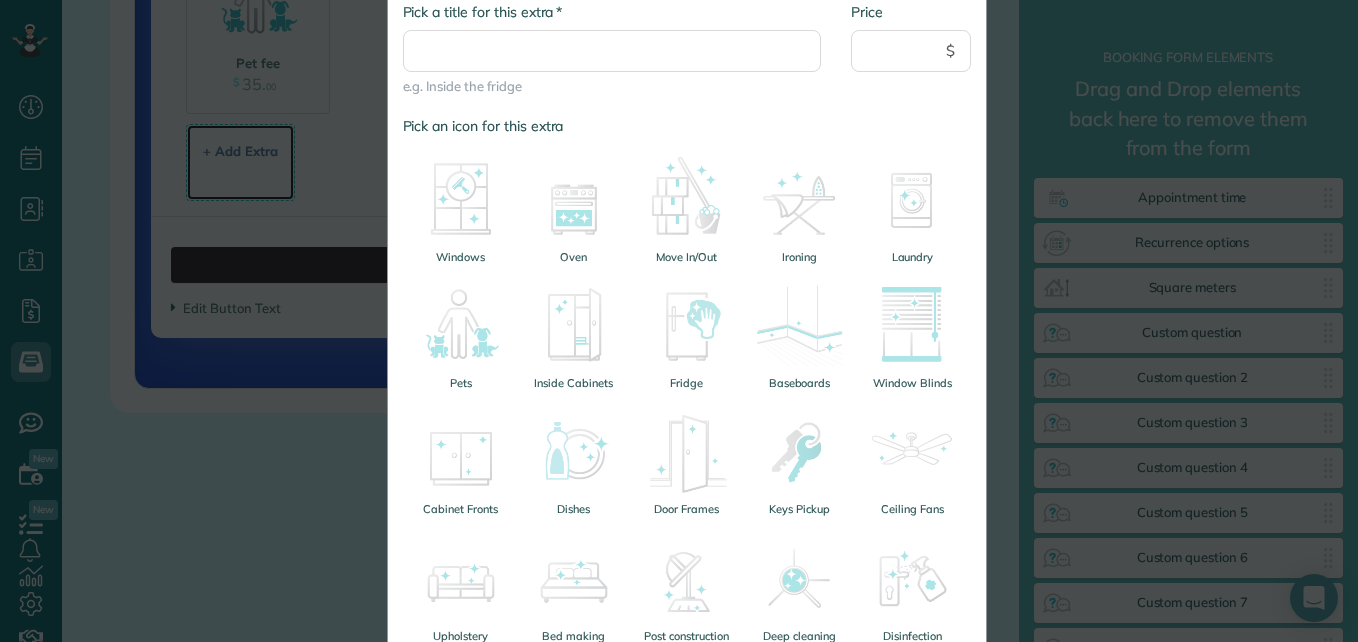 scroll, scrollTop: 211, scrollLeft: 0, axis: vertical 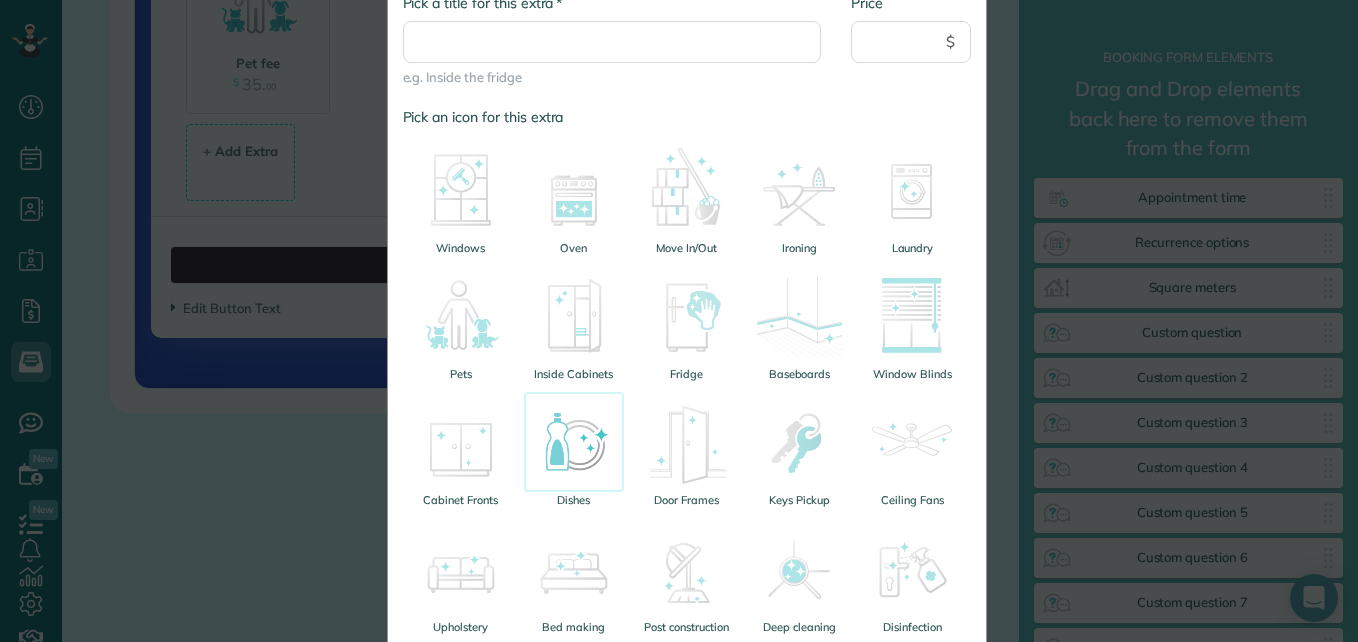 click at bounding box center (574, 442) 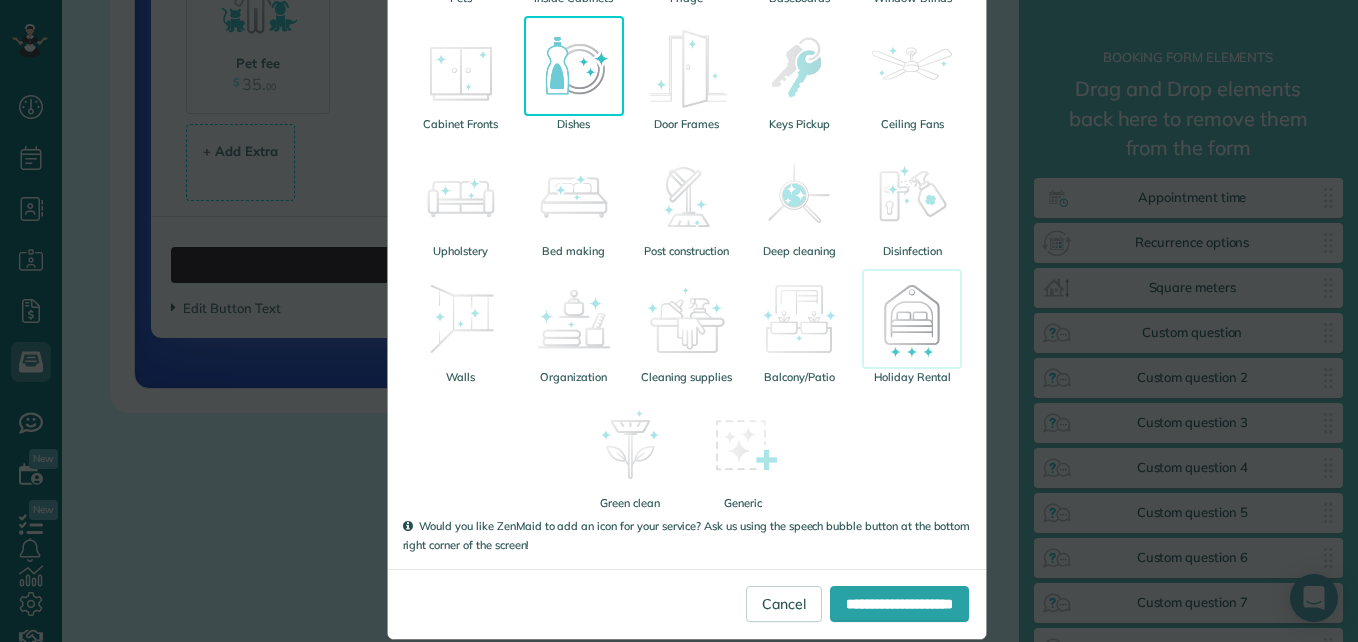 scroll, scrollTop: 595, scrollLeft: 0, axis: vertical 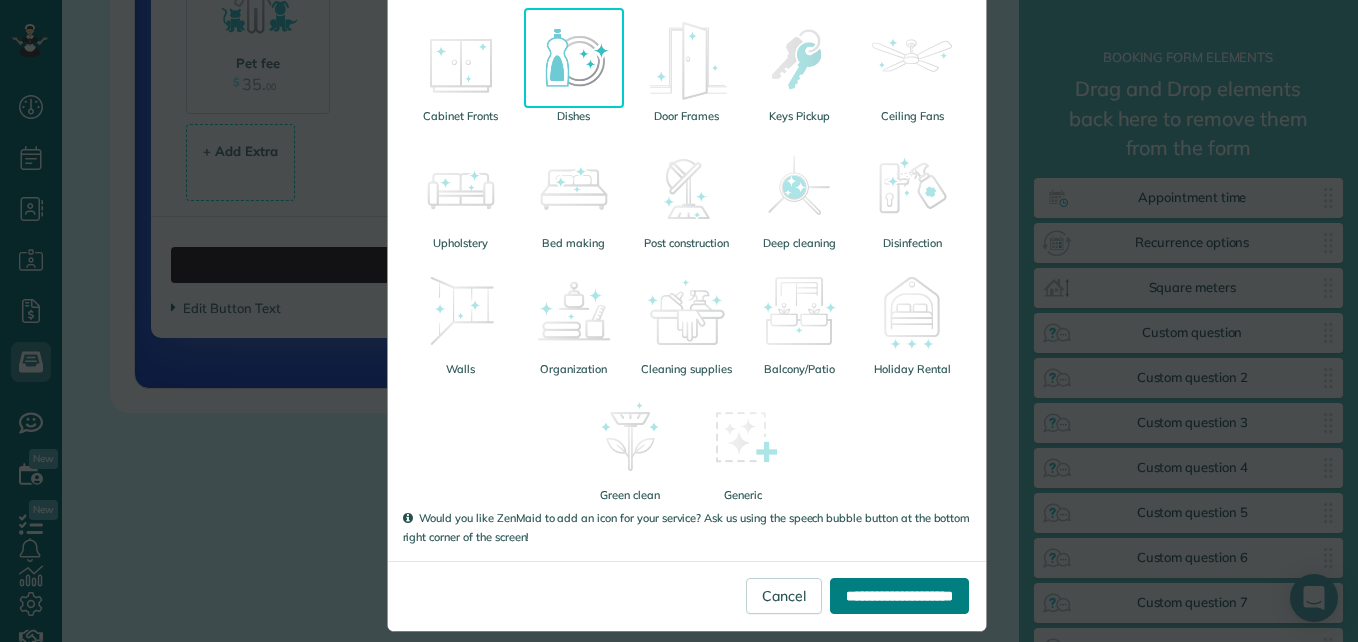 click on "**********" at bounding box center (899, 596) 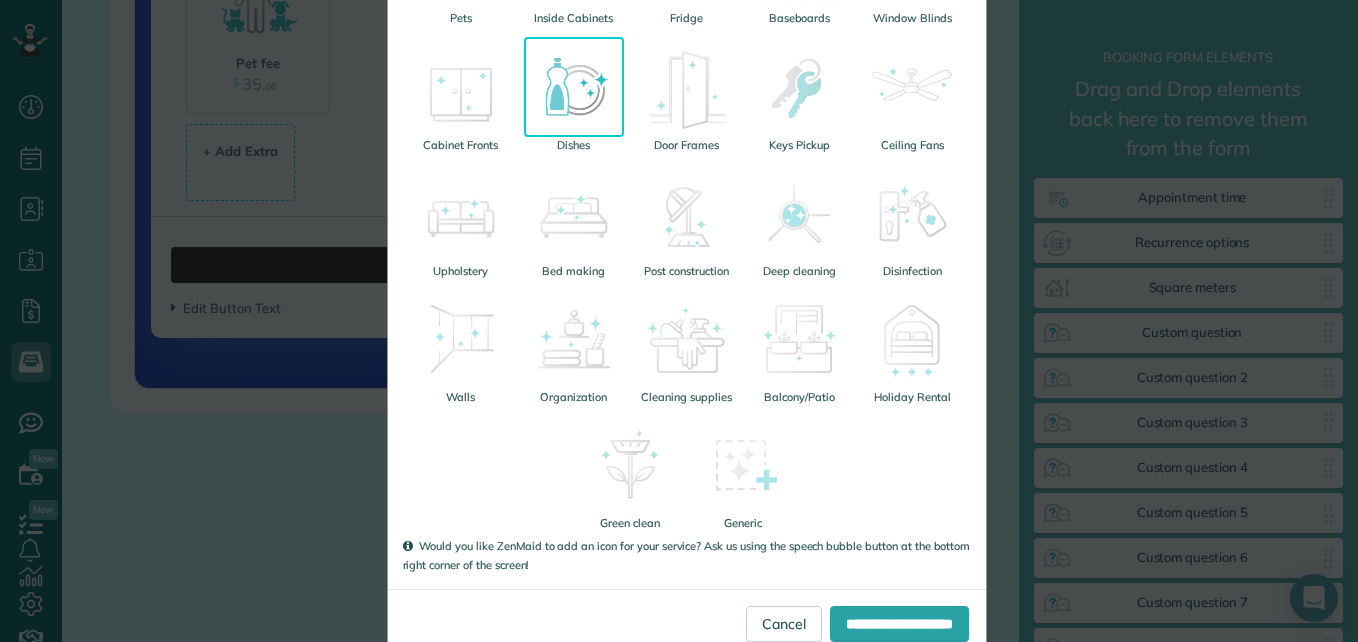 scroll, scrollTop: 0, scrollLeft: 0, axis: both 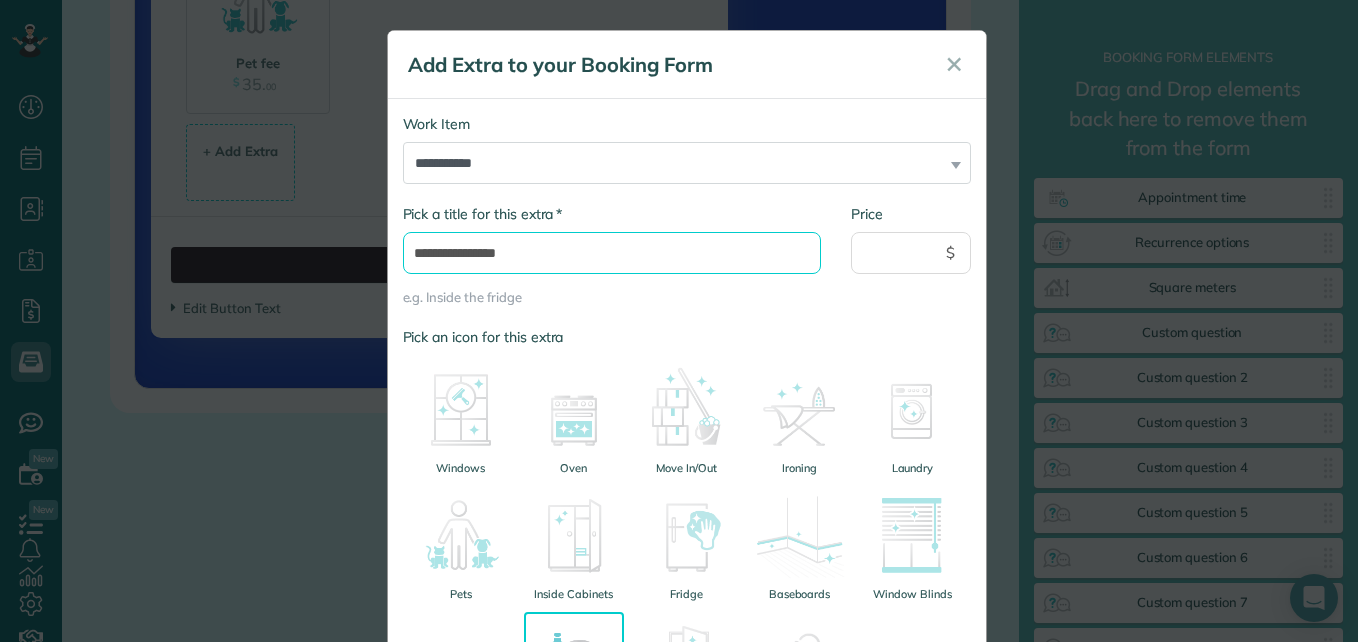 type on "**********" 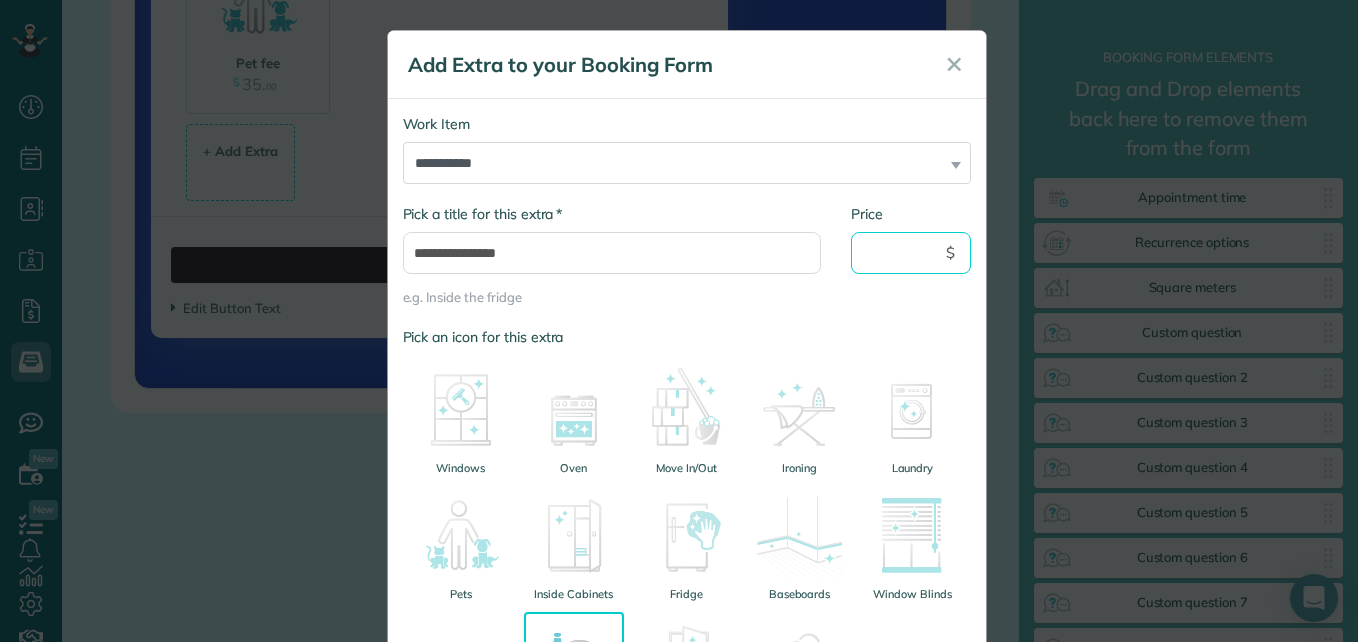 click on "Price" at bounding box center (911, 253) 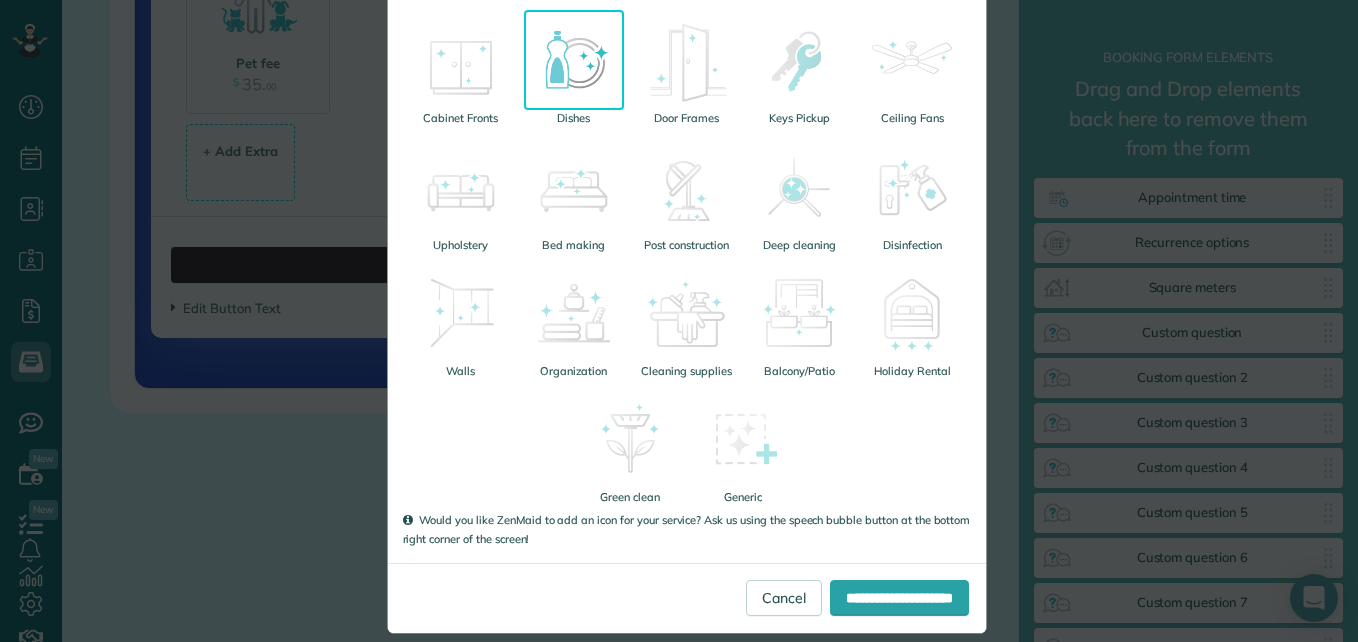scroll, scrollTop: 624, scrollLeft: 0, axis: vertical 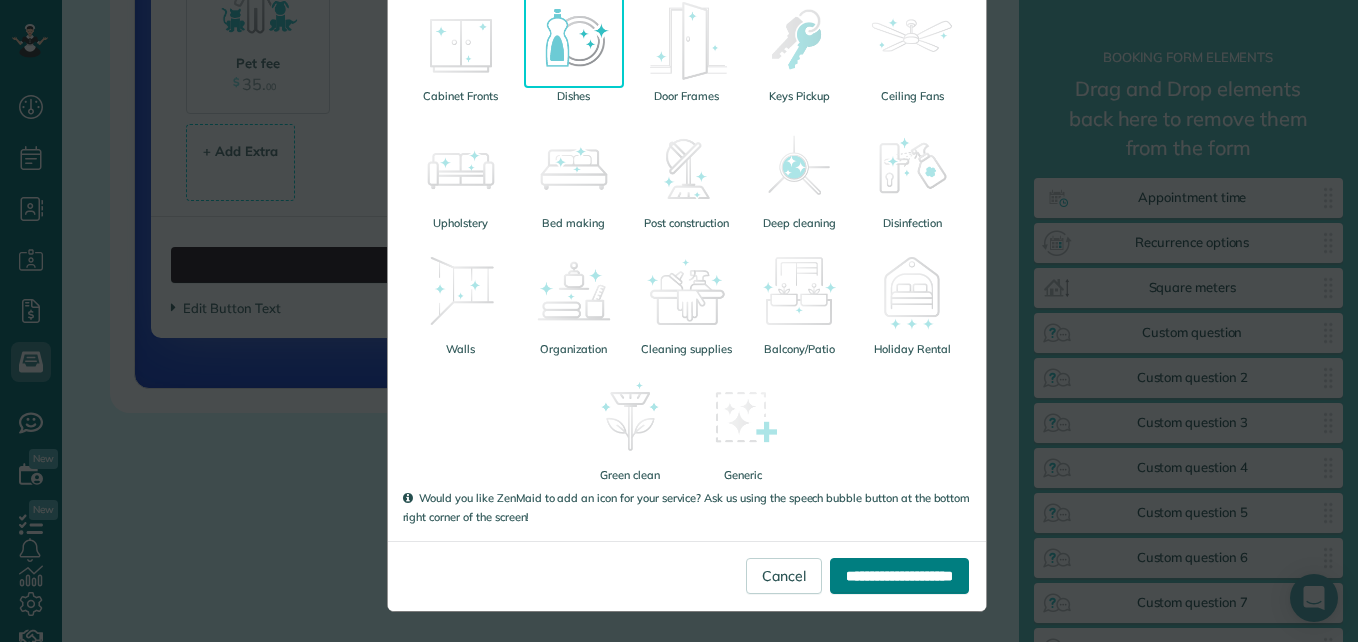 type on "**" 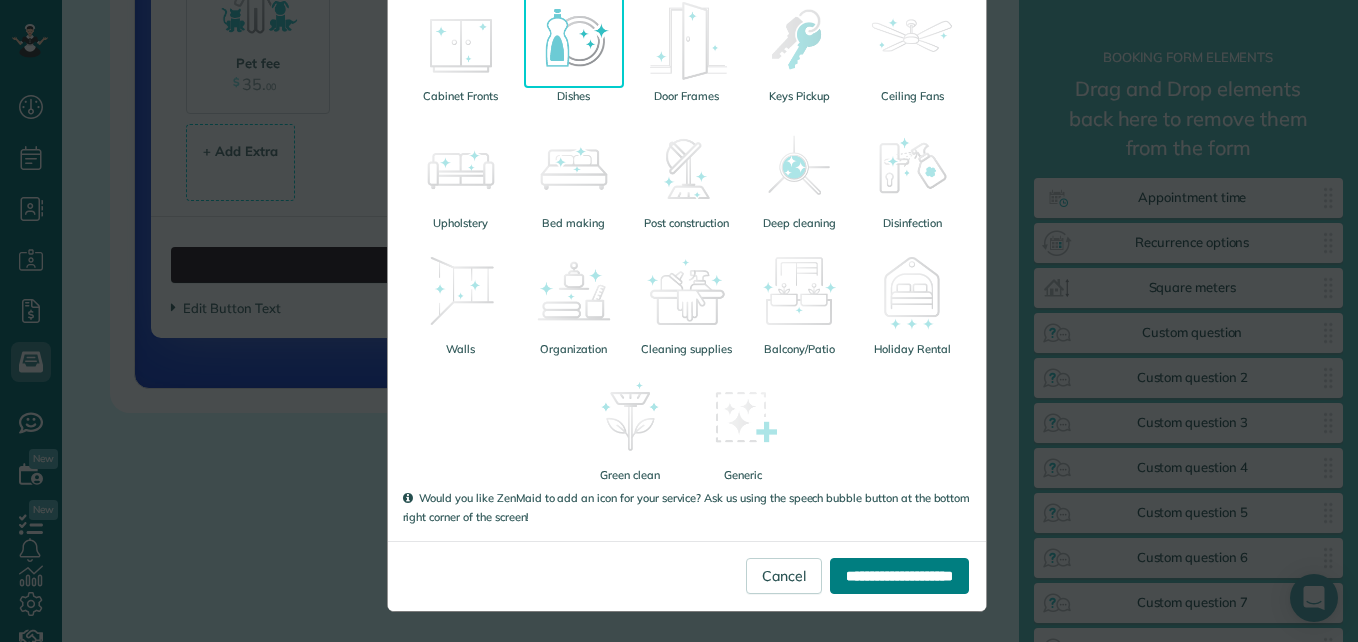 click on "**********" at bounding box center [899, 576] 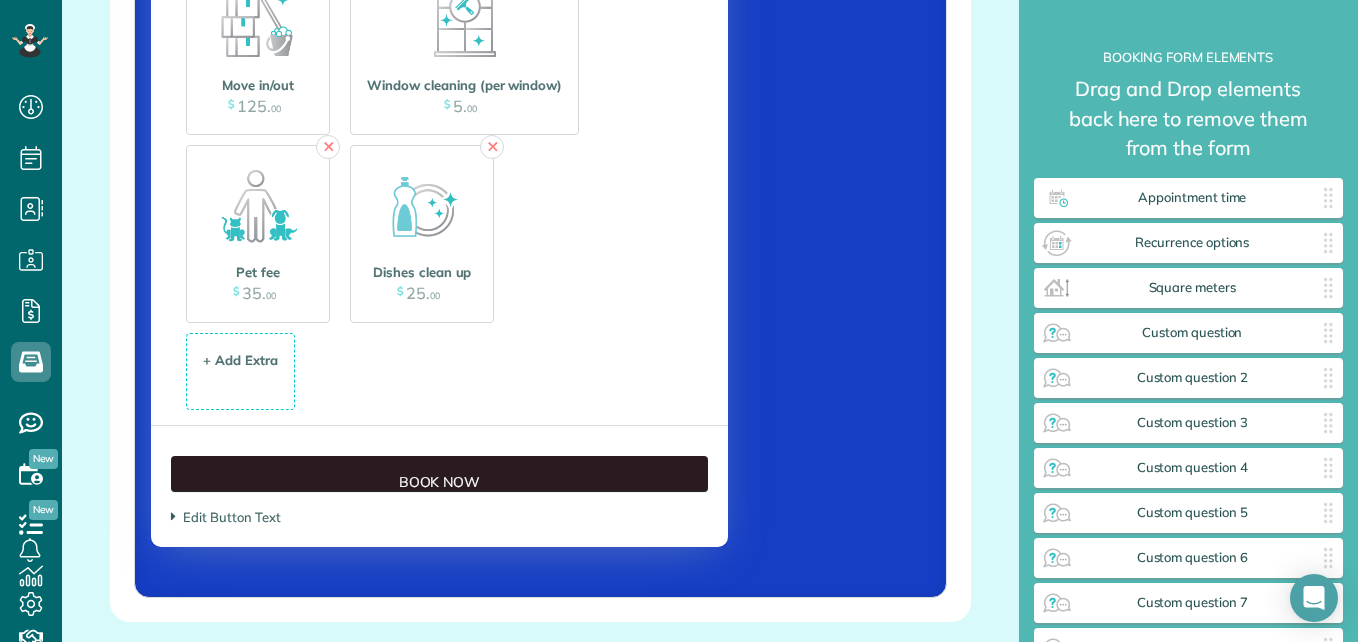 scroll, scrollTop: 2492, scrollLeft: 0, axis: vertical 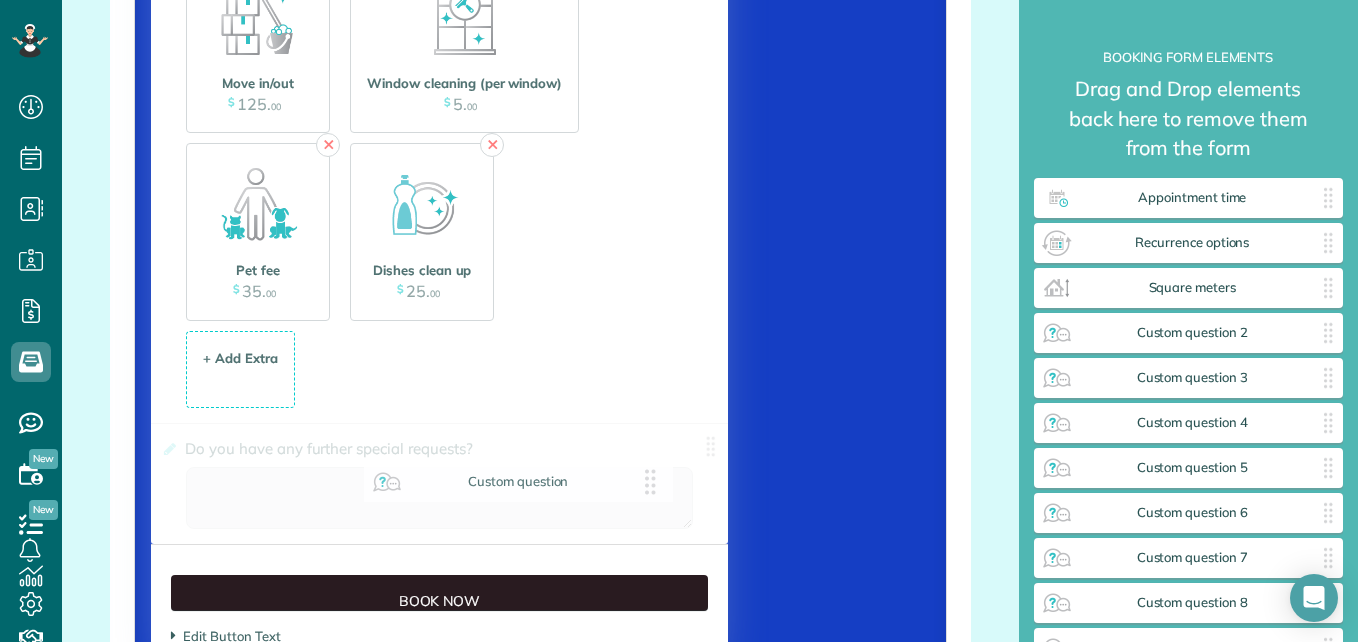 drag, startPoint x: 1182, startPoint y: 333, endPoint x: 493, endPoint y: 489, distance: 706.43964 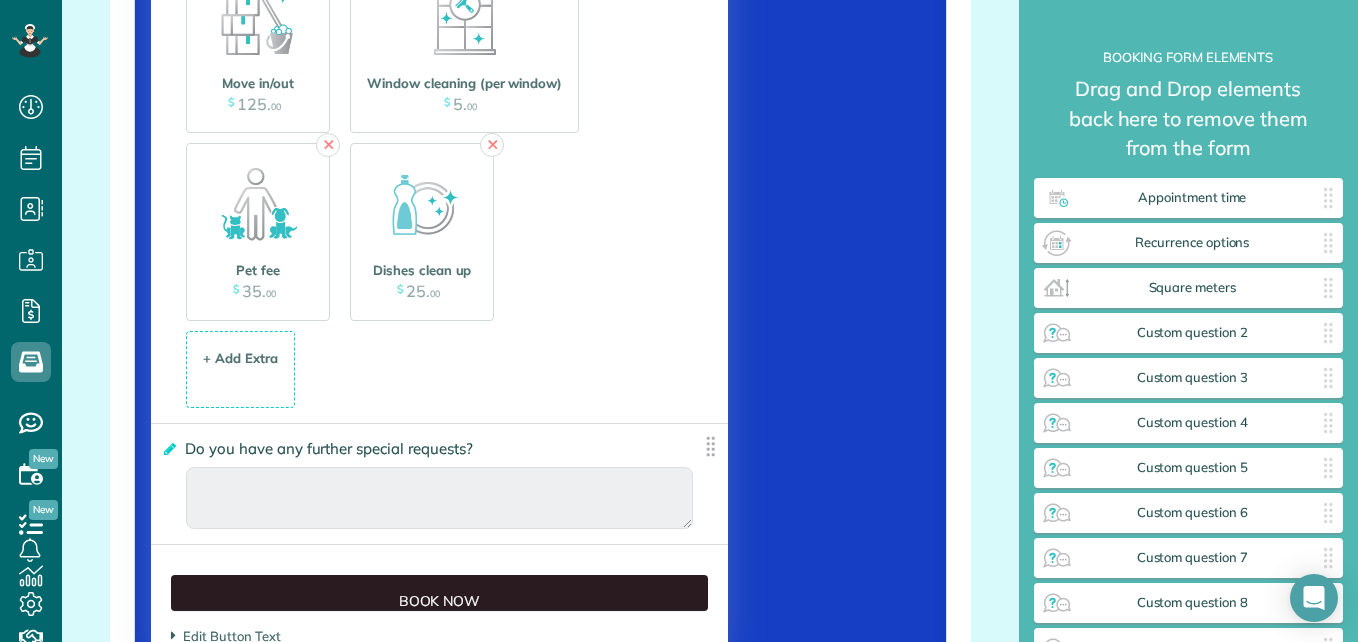 click at bounding box center [168, 449] 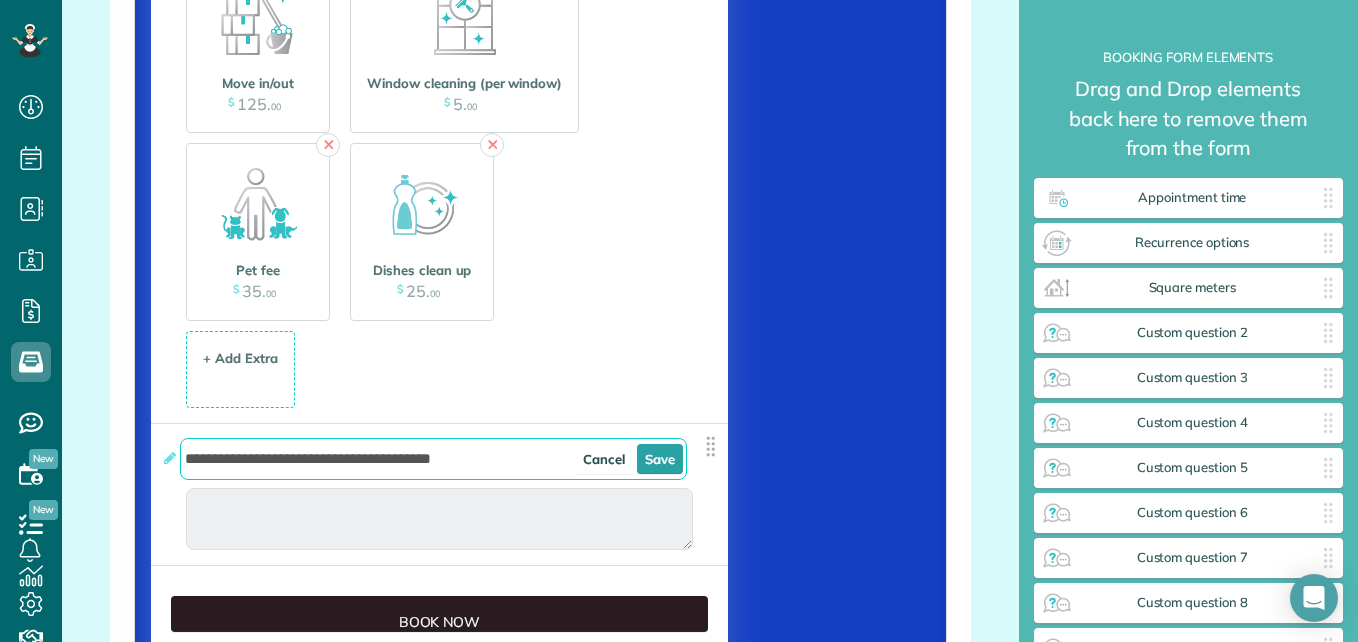 click on "**********" at bounding box center (433, 459) 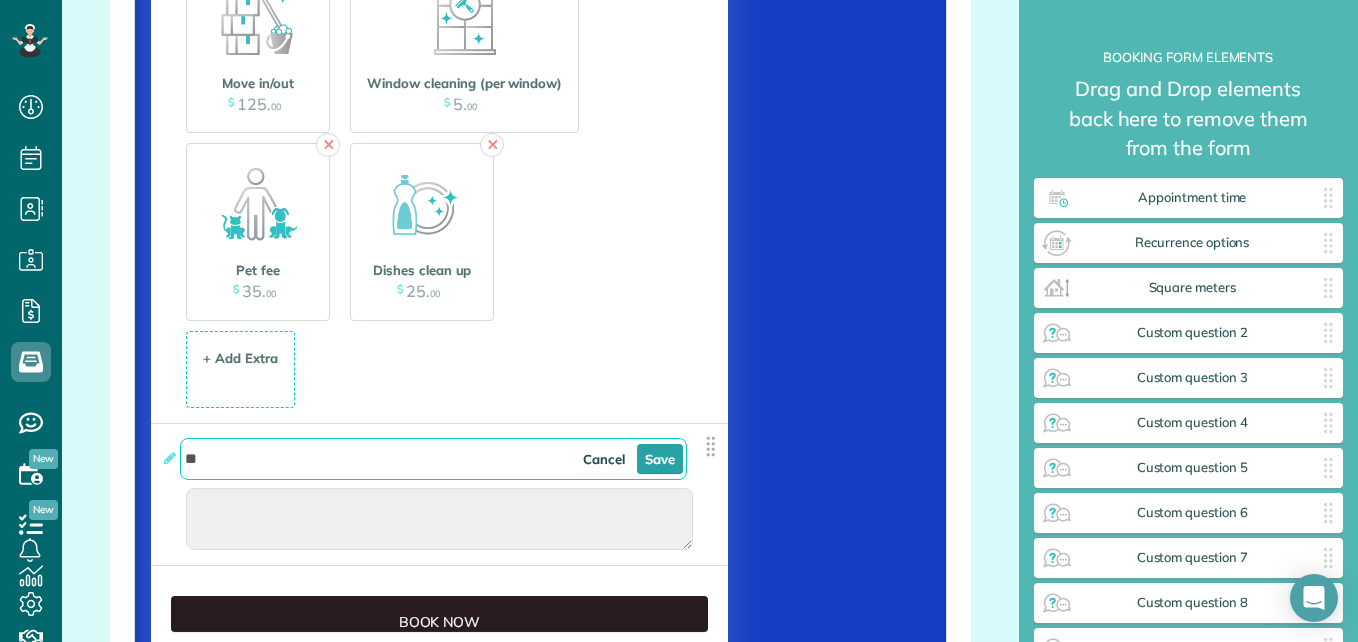 type on "*" 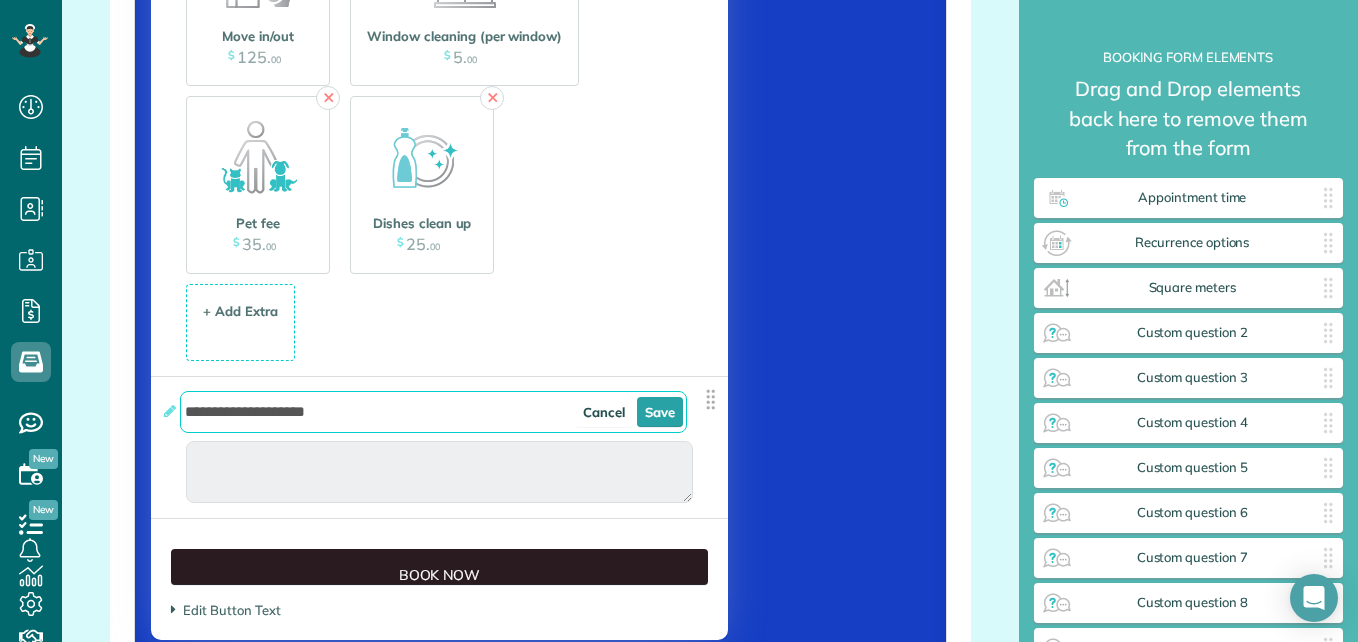 scroll, scrollTop: 2540, scrollLeft: 0, axis: vertical 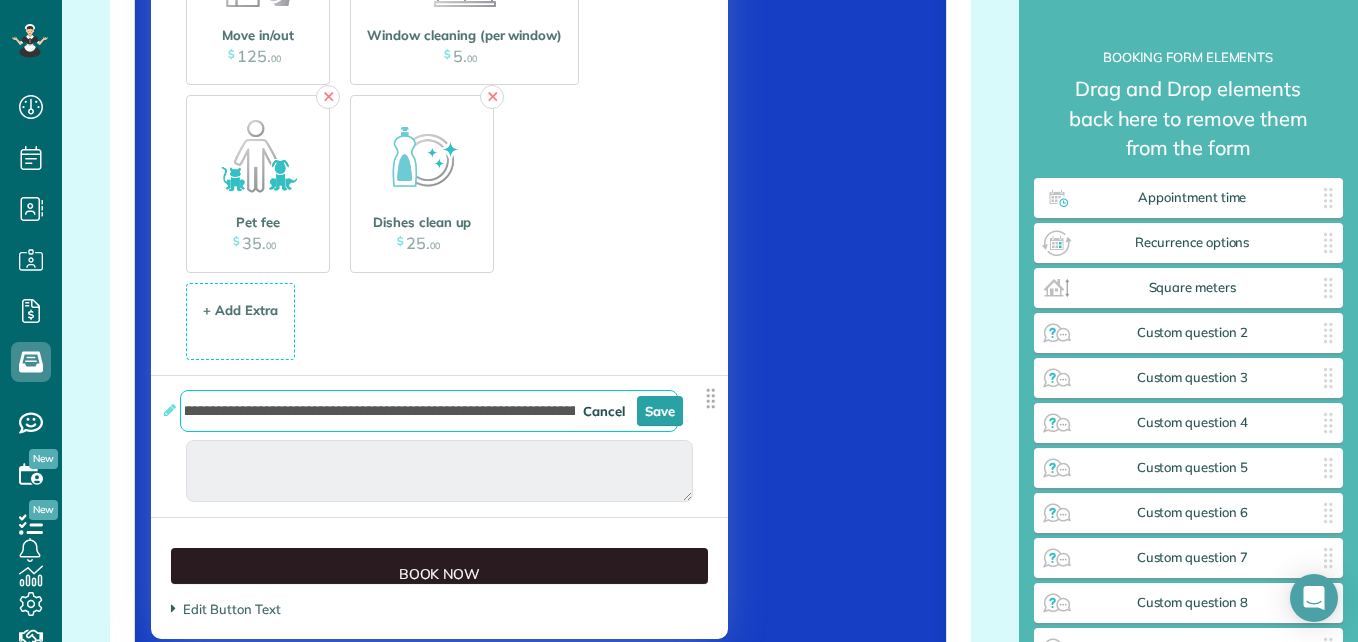 type on "**********" 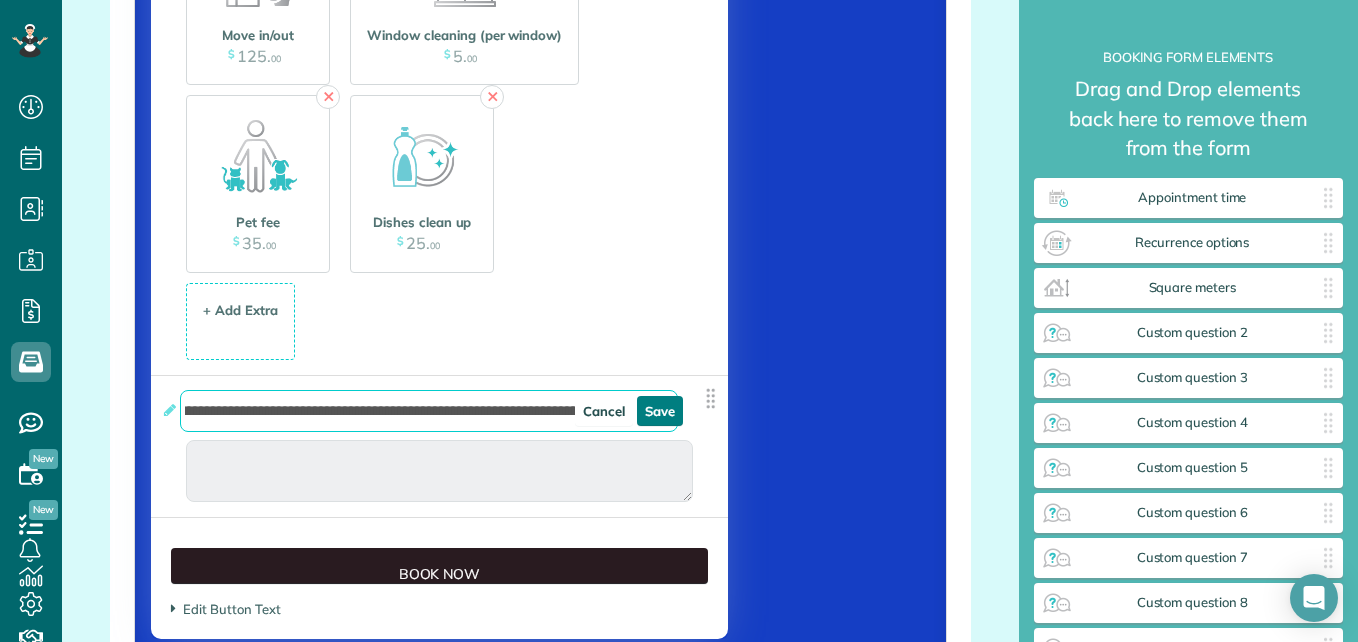 click on "Save" at bounding box center (660, 411) 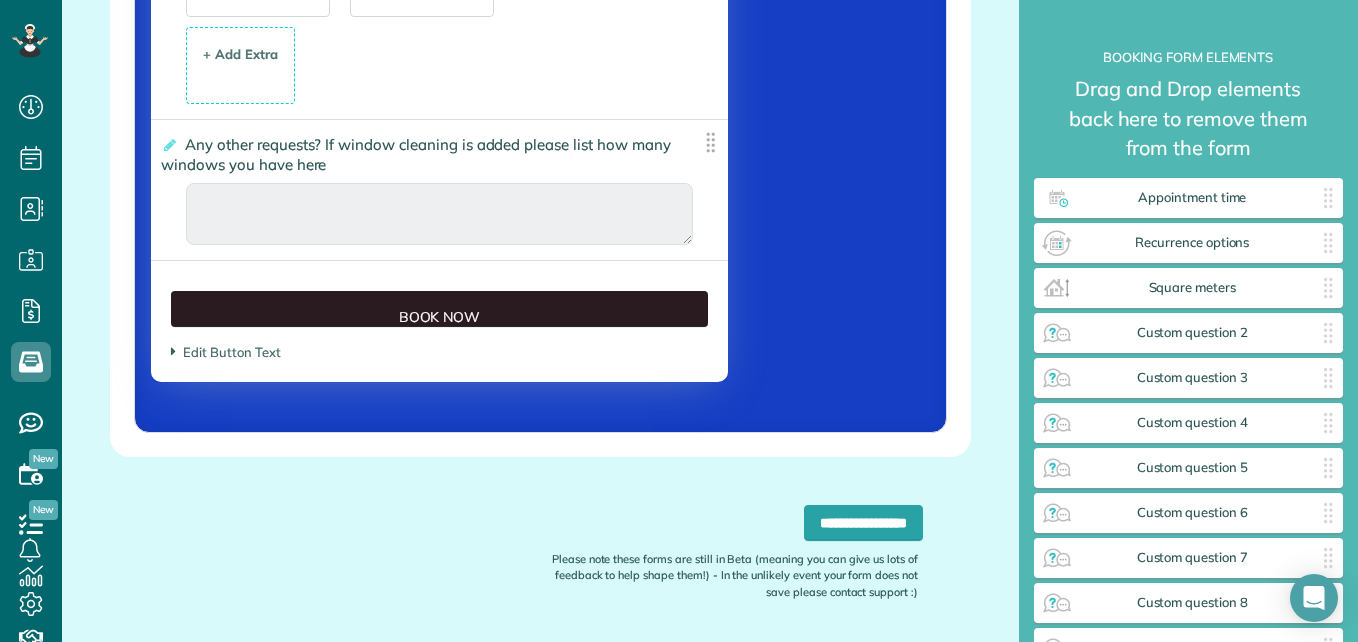scroll, scrollTop: 2882, scrollLeft: 0, axis: vertical 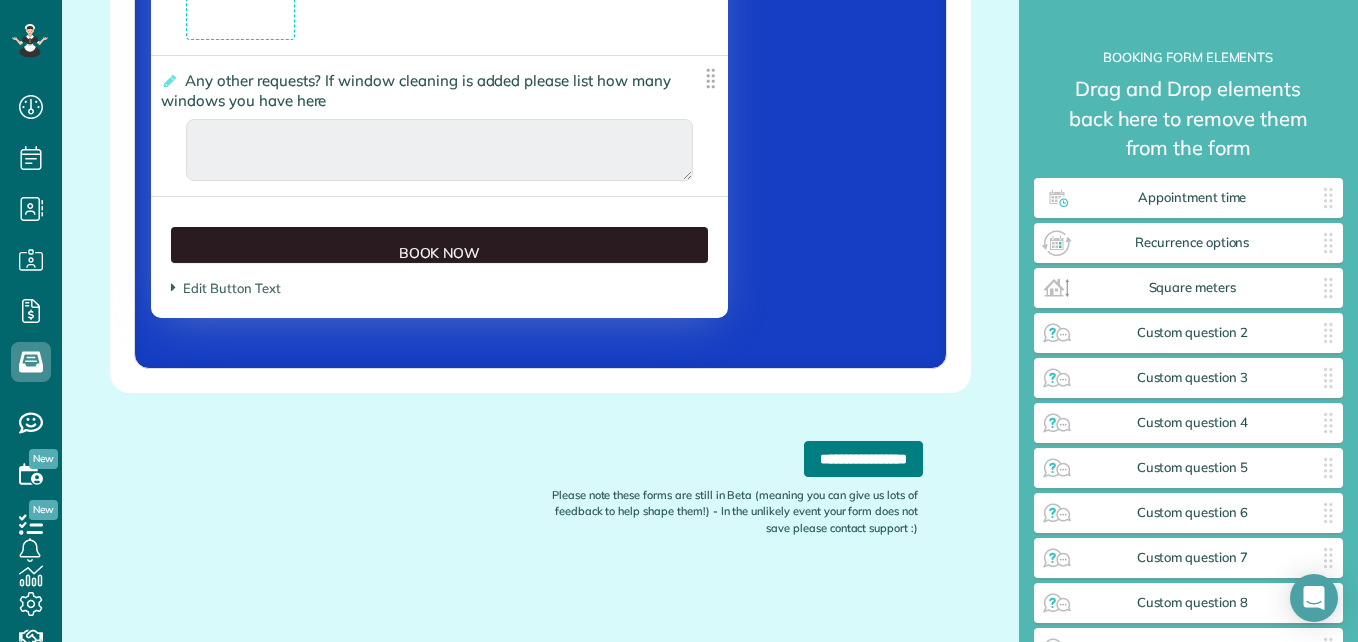 click on "**********" at bounding box center (863, 459) 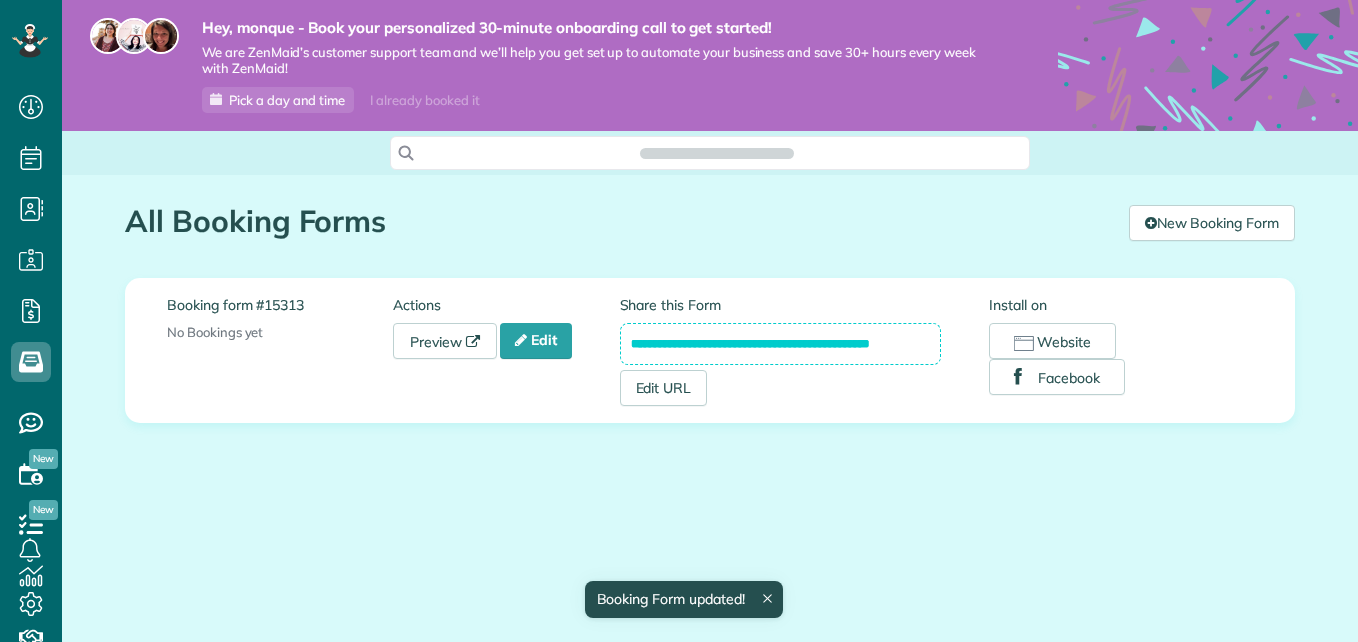 scroll, scrollTop: 0, scrollLeft: 0, axis: both 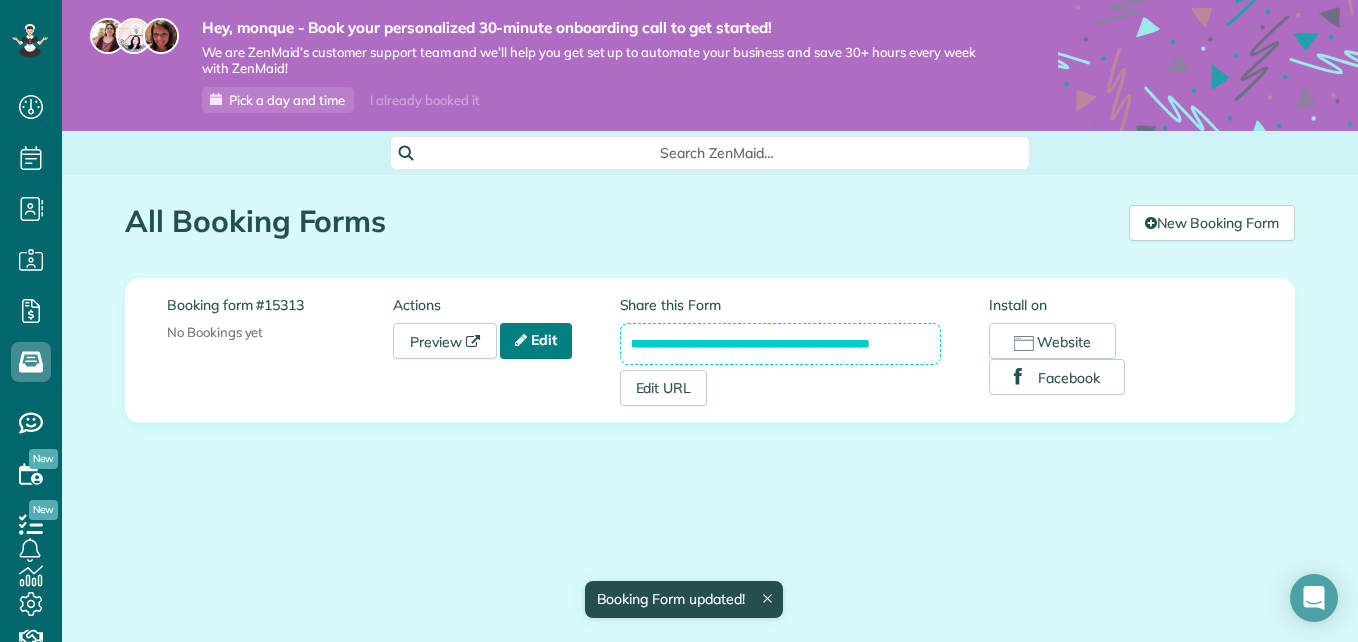 click on "Edit" at bounding box center (536, 341) 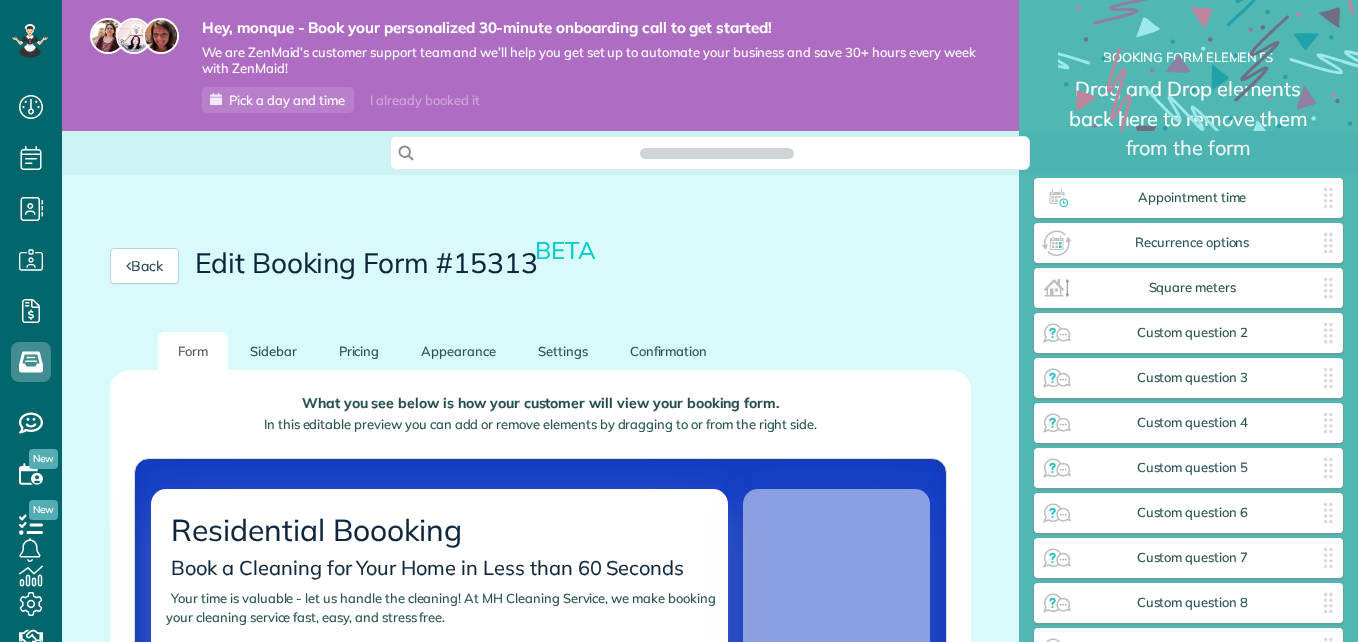 scroll, scrollTop: 0, scrollLeft: 0, axis: both 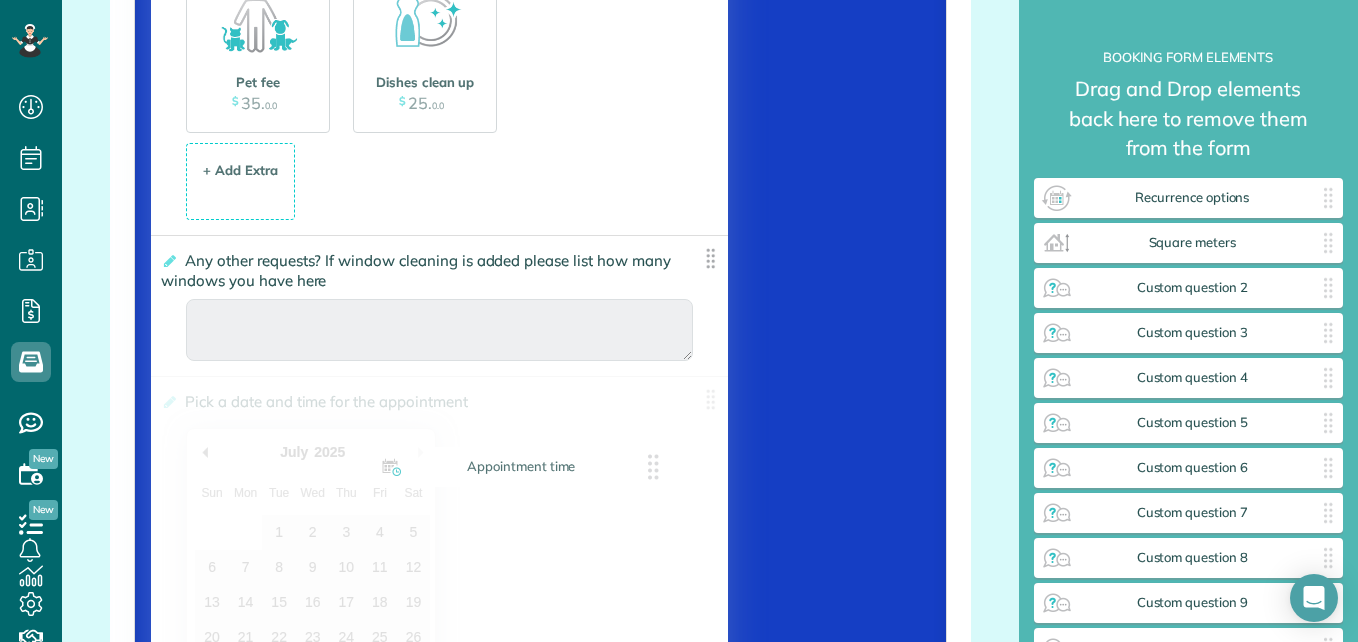 drag, startPoint x: 1157, startPoint y: 205, endPoint x: 417, endPoint y: 523, distance: 805.434 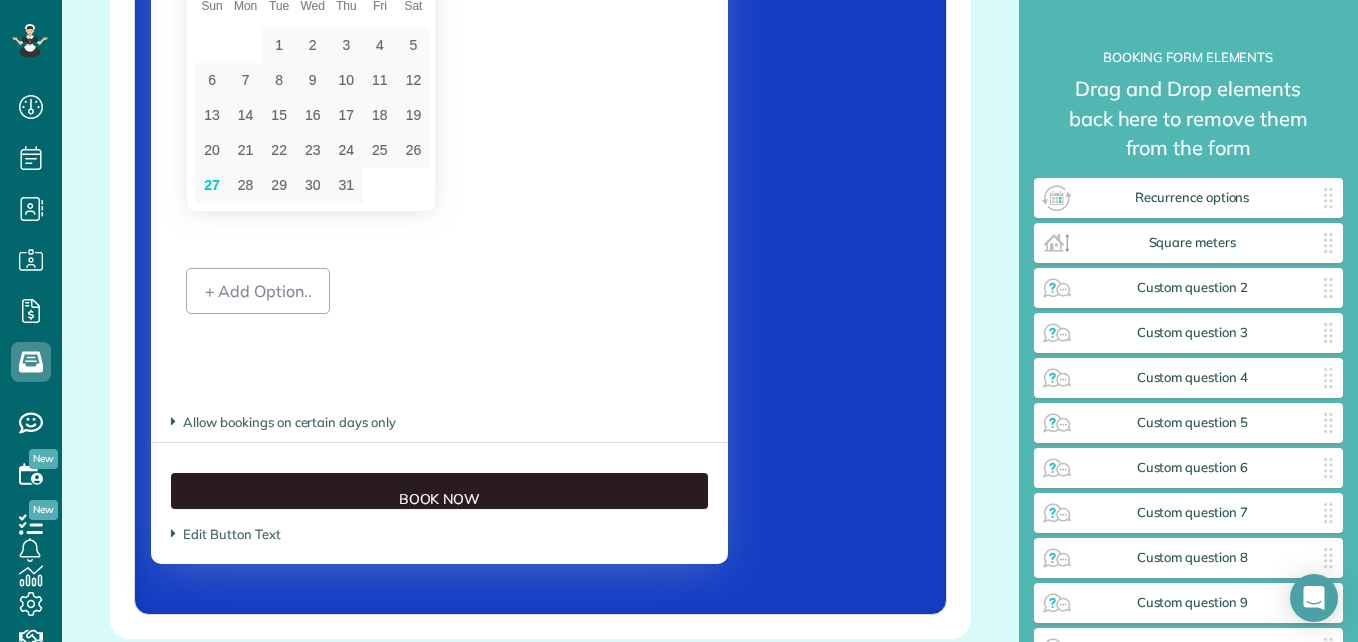 scroll, scrollTop: 3096, scrollLeft: 0, axis: vertical 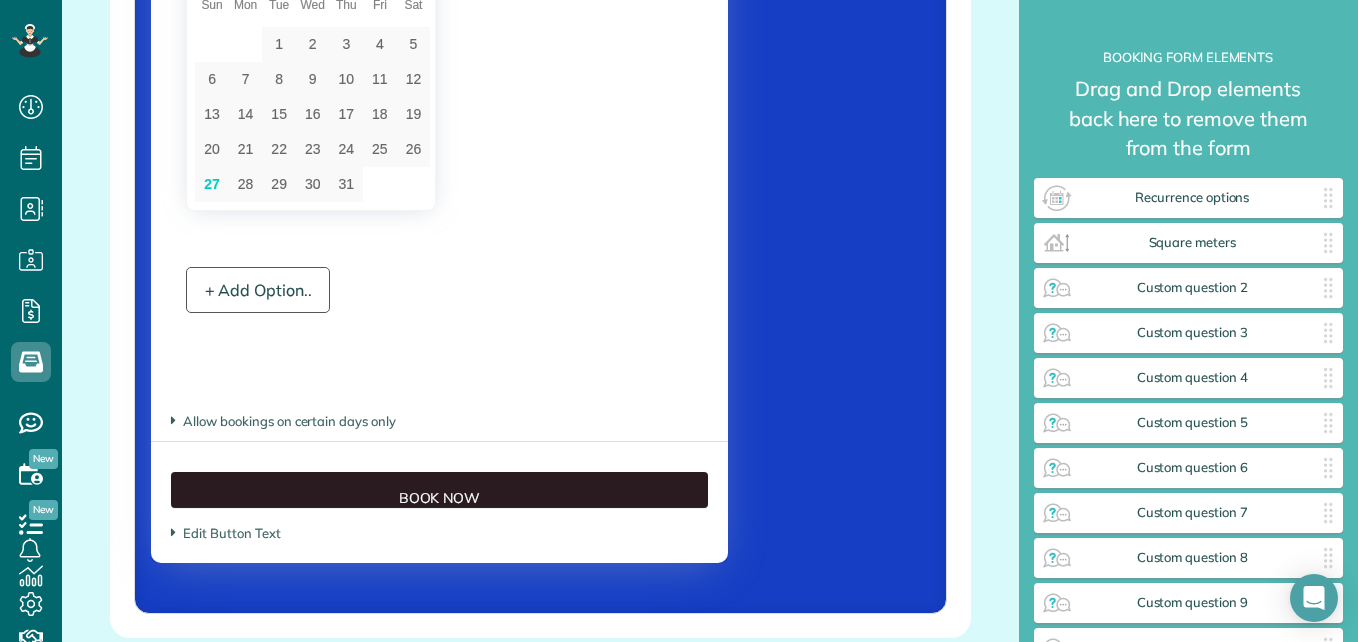click on "+ Add Option.." at bounding box center [258, 290] 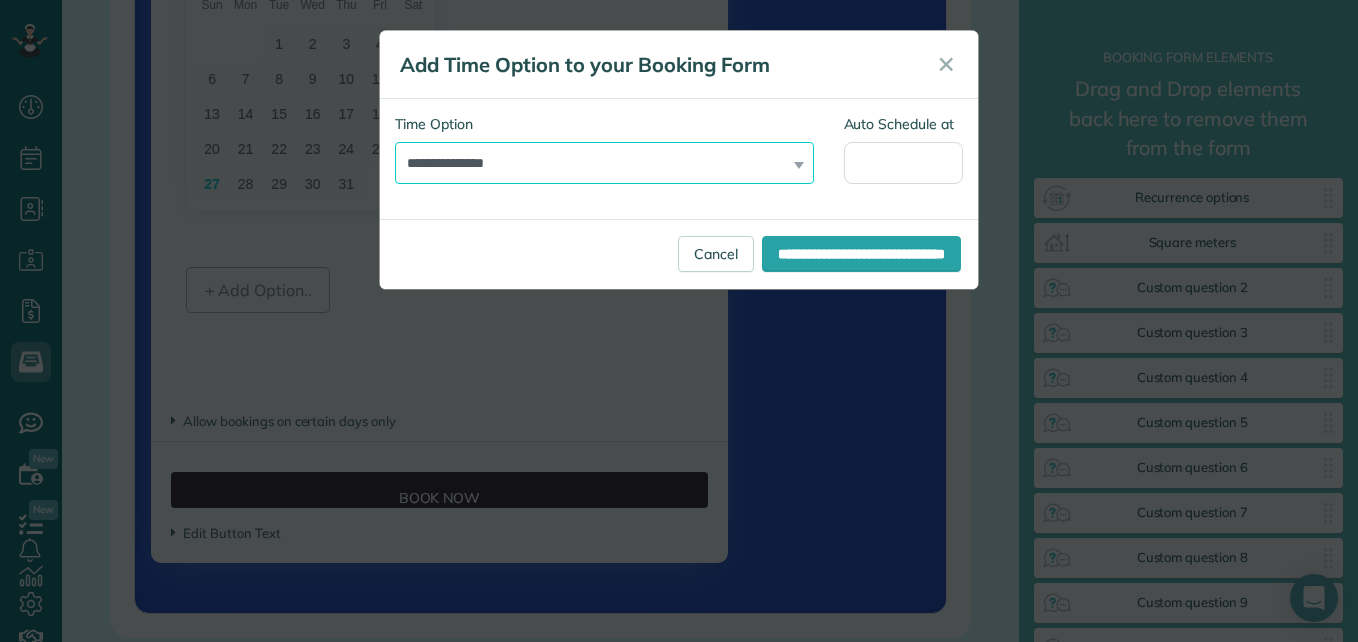 click on "**********" at bounding box center [604, 163] 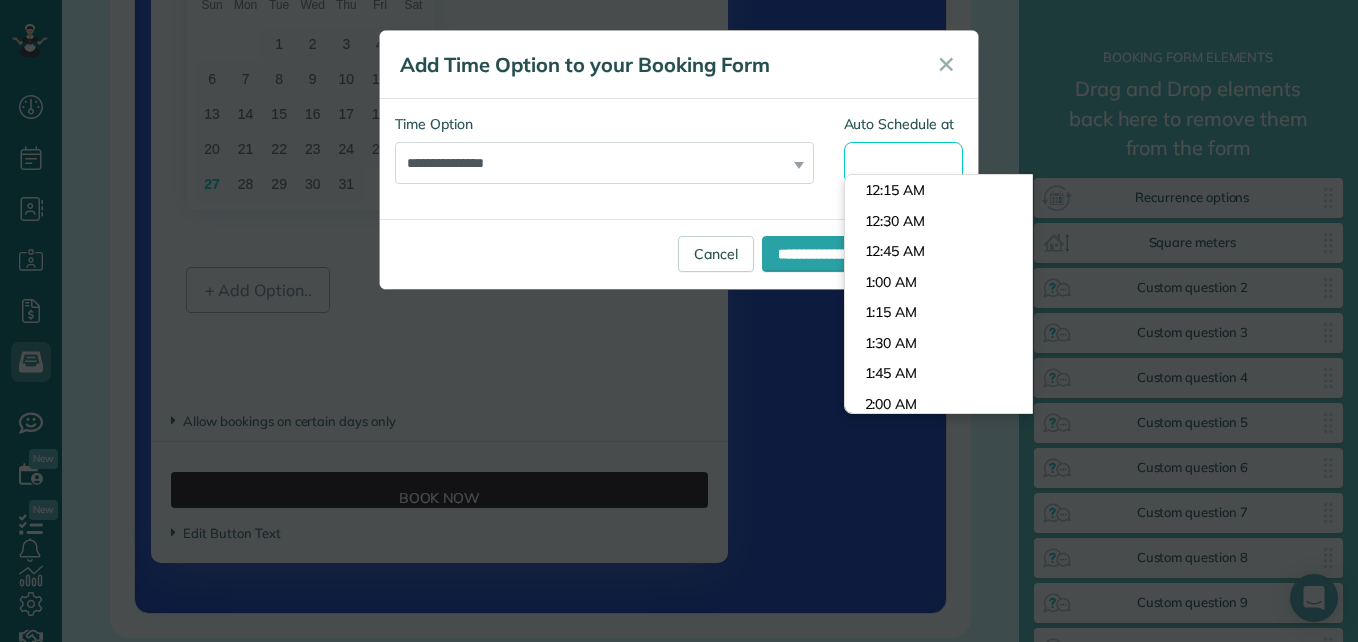 click on "Dashboard
Scheduling
Calendar View
List View
Dispatch View - Weekly scheduling (Beta)" at bounding box center [679, 321] 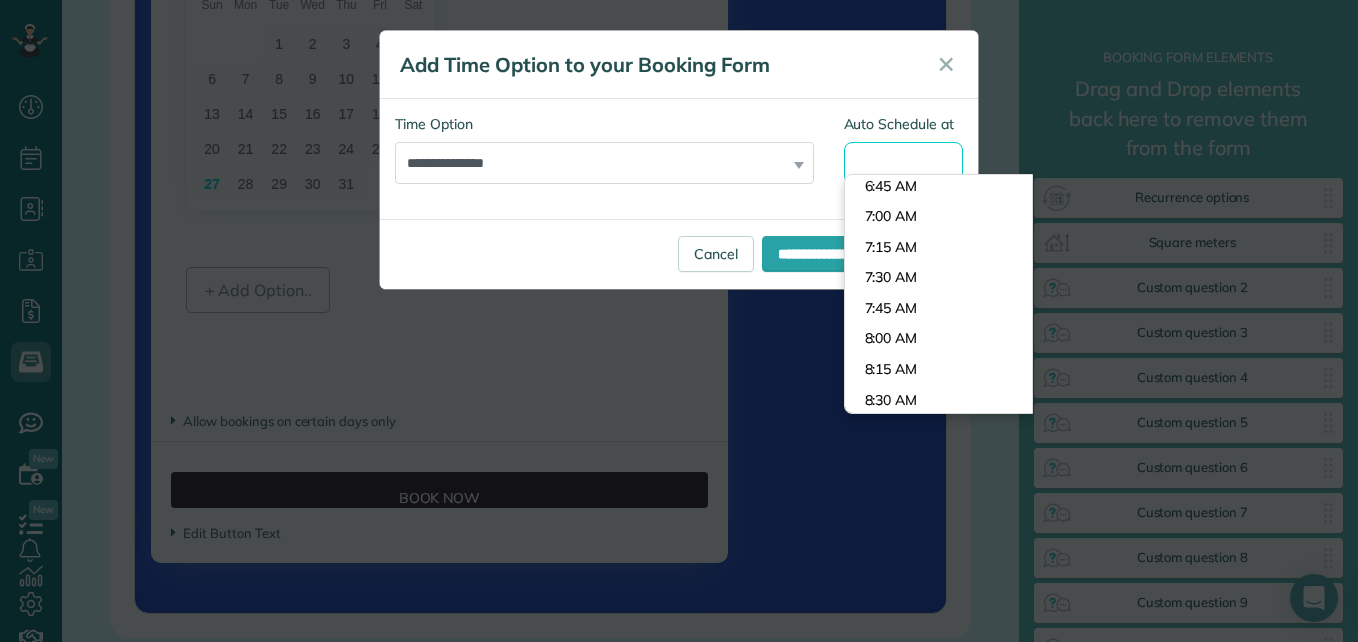 scroll, scrollTop: 804, scrollLeft: 0, axis: vertical 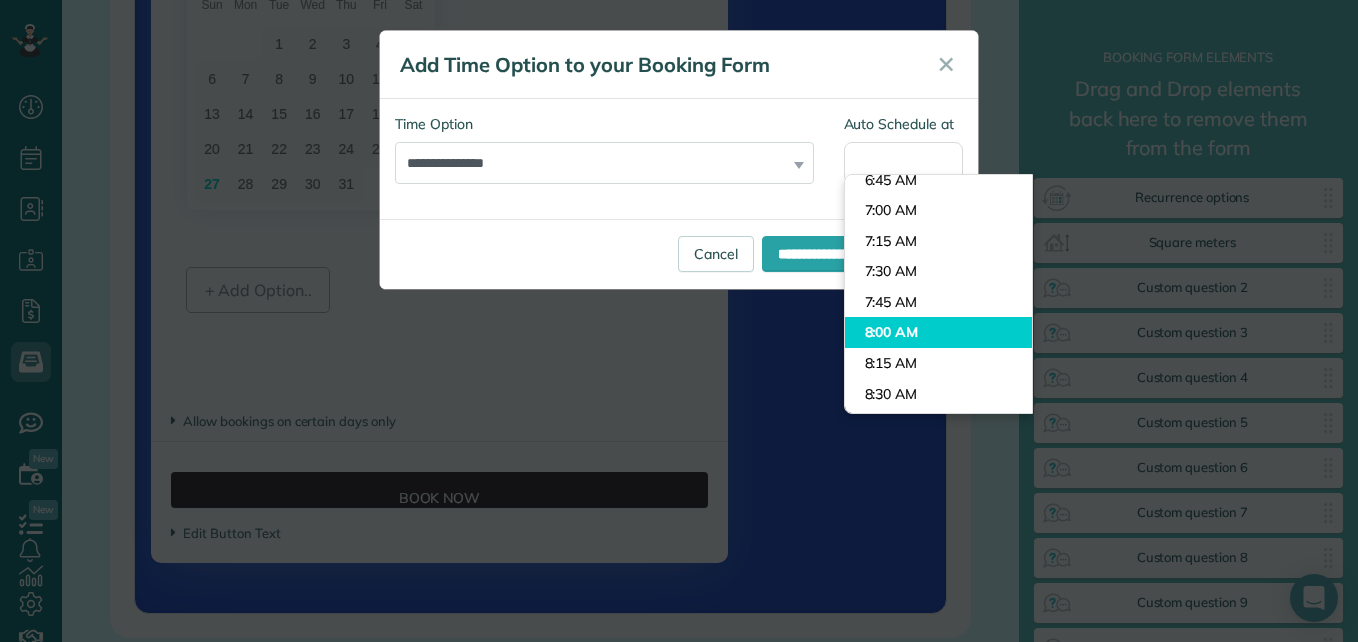 type on "*******" 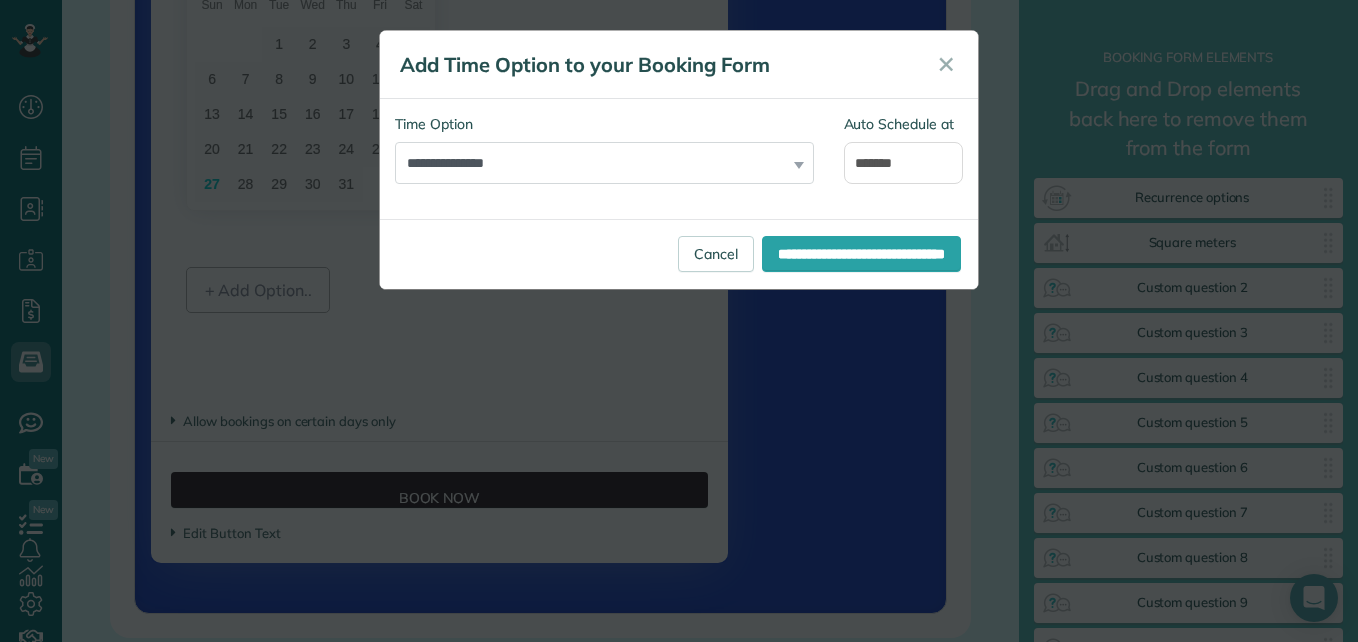 click on "Dashboard
Scheduling
Calendar View
List View
Dispatch View - Weekly scheduling (Beta)" at bounding box center (679, 321) 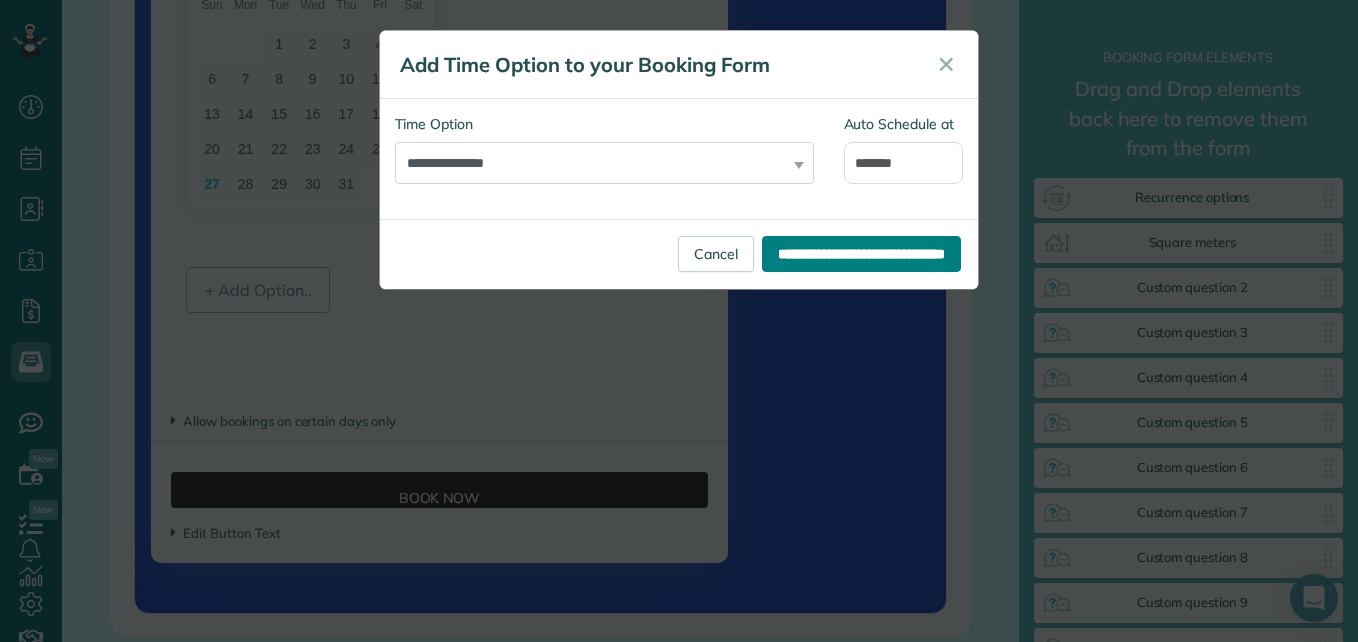 click on "**********" at bounding box center [861, 254] 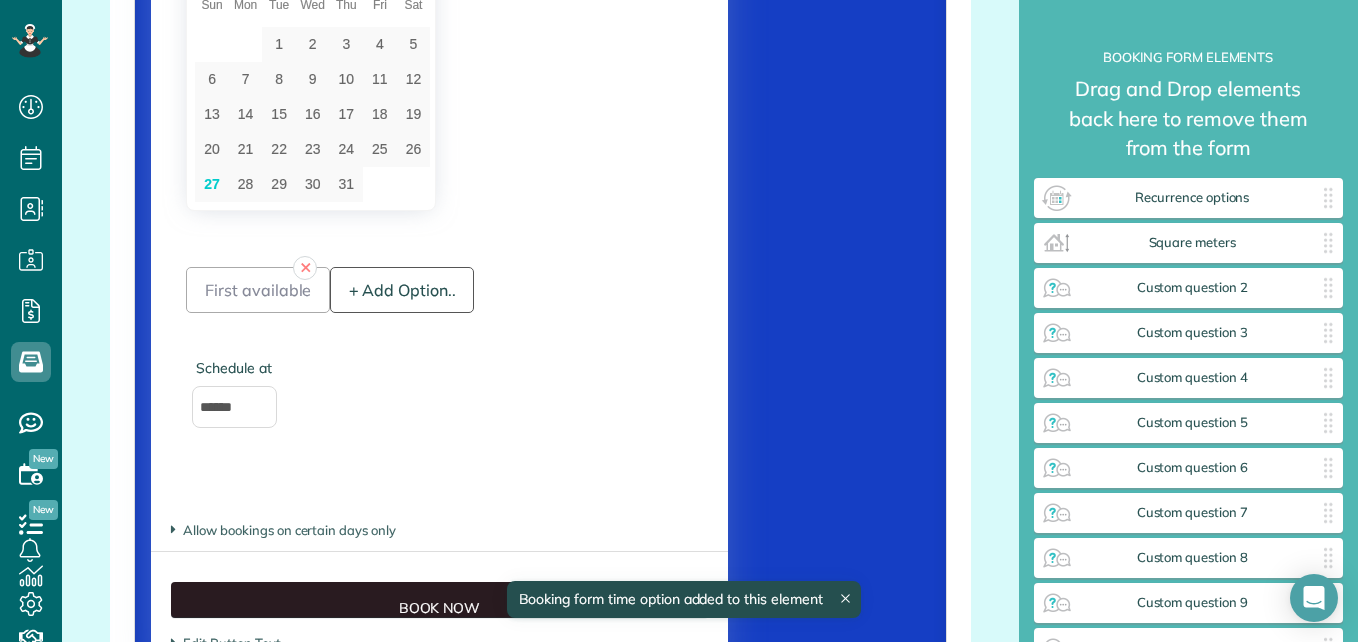 click on "+ Add Option.." at bounding box center (402, 290) 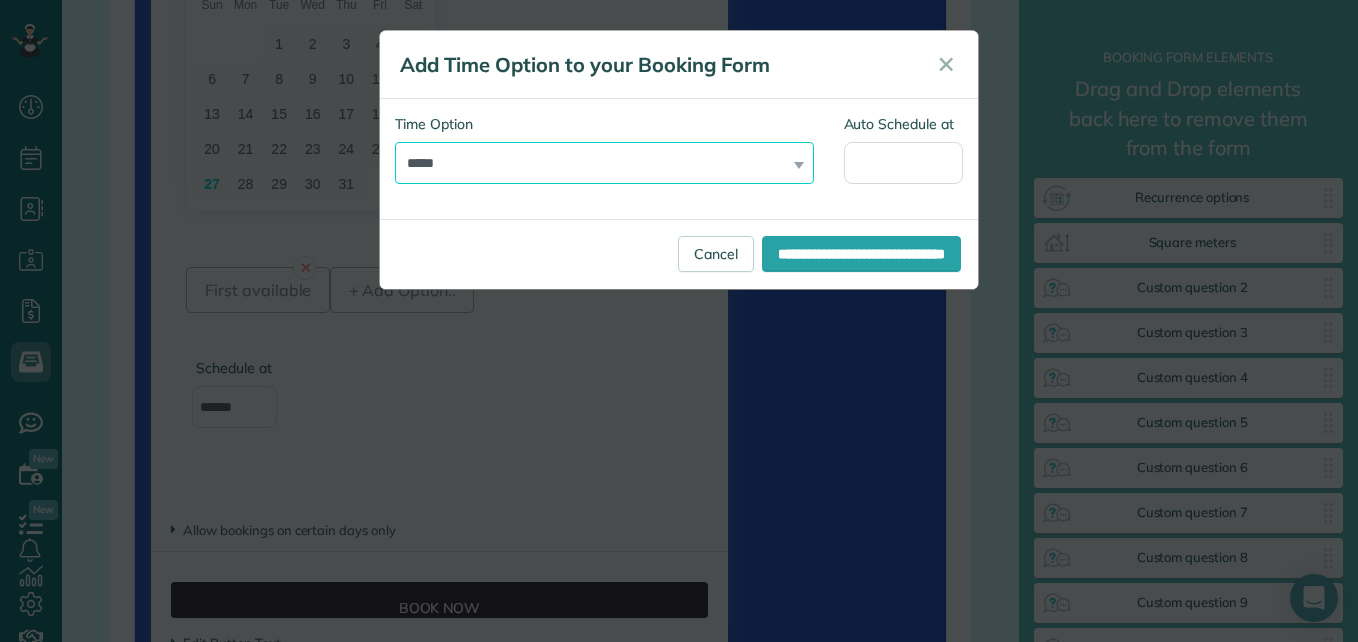 click on "**********" at bounding box center (604, 163) 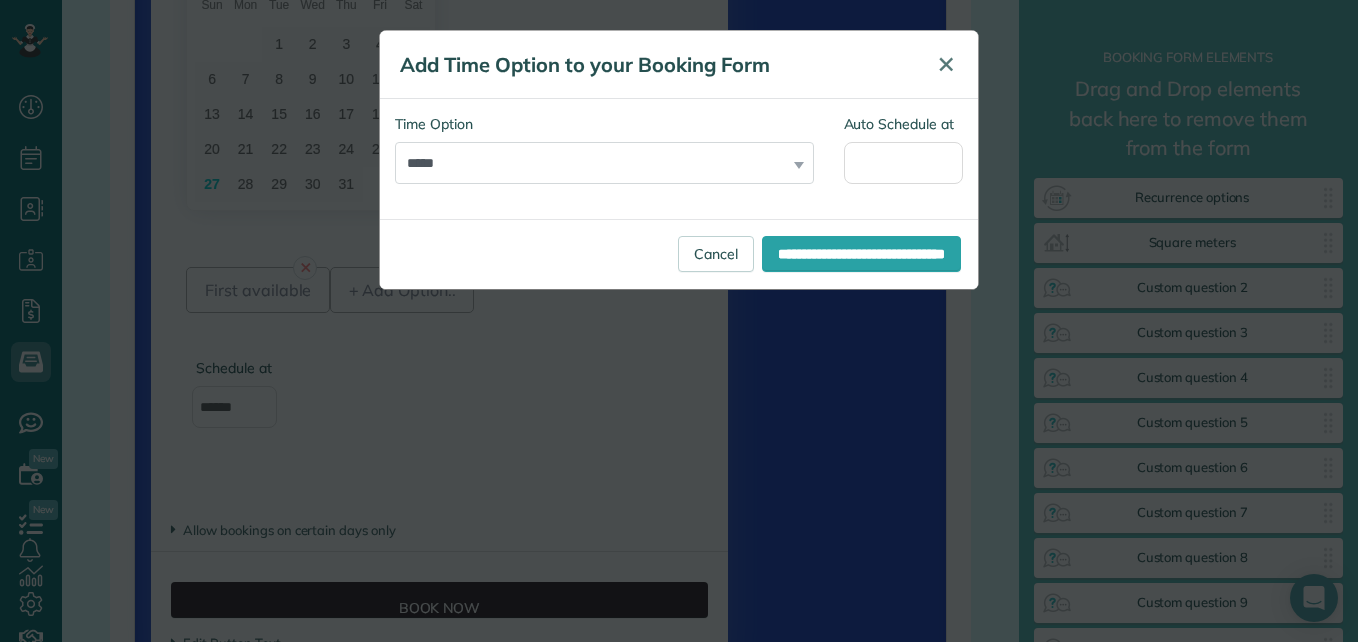 click on "✕" at bounding box center (946, 65) 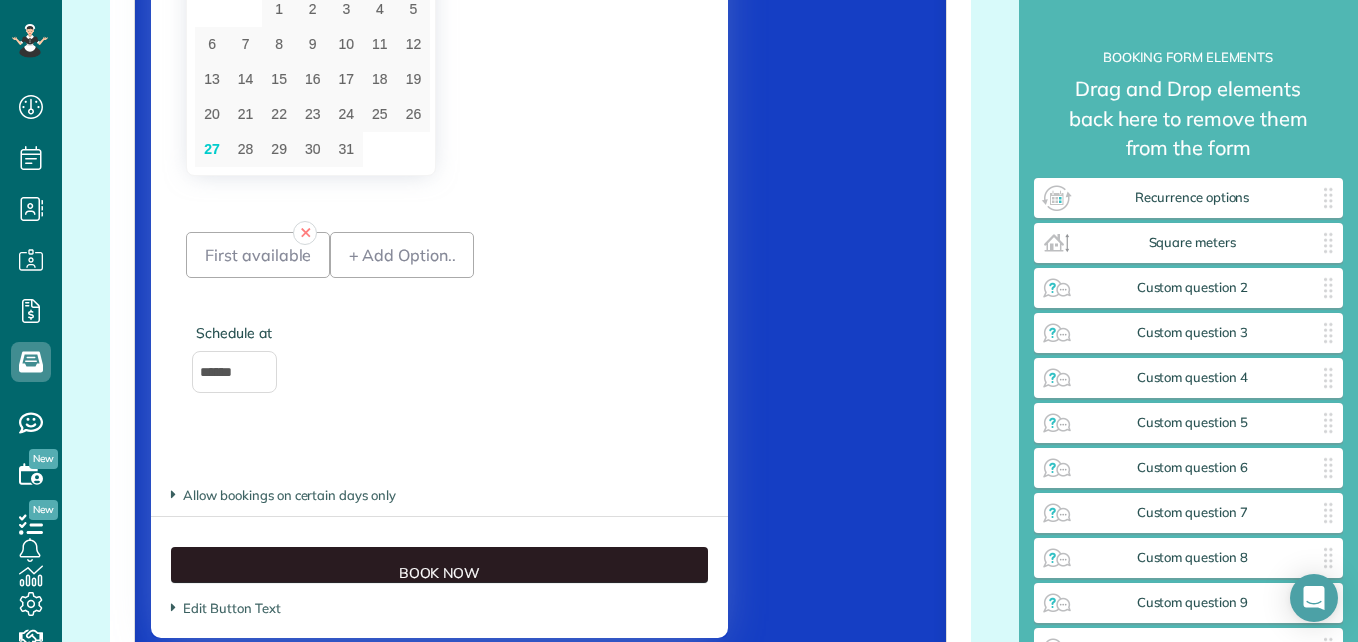 scroll, scrollTop: 3131, scrollLeft: 0, axis: vertical 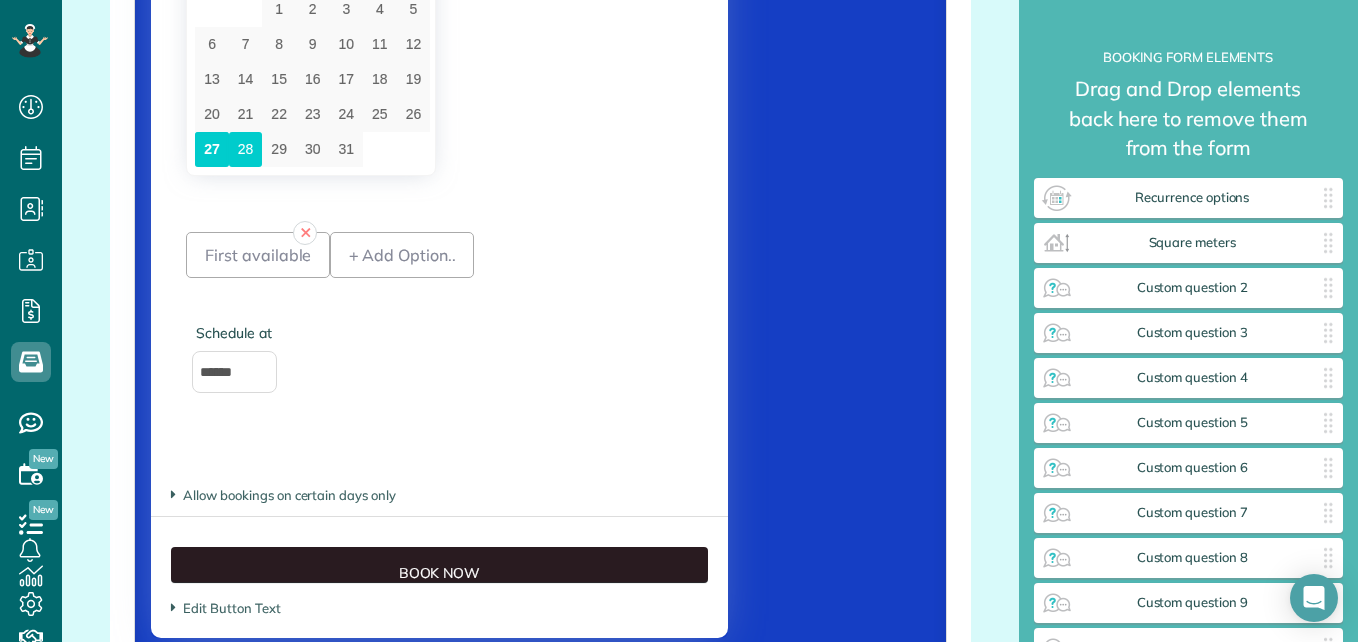 type on "[DATE]" 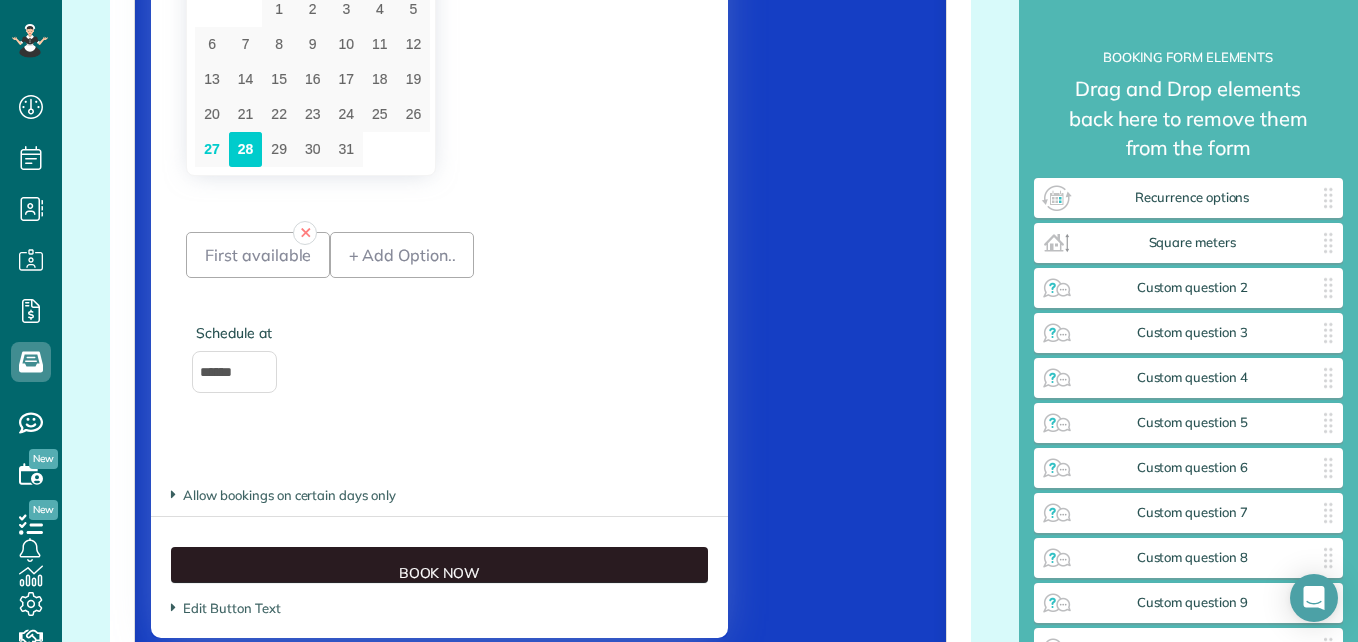 click on "✕
First available
Schedule at ******
Add
+ Add Option.." at bounding box center [439, 330] 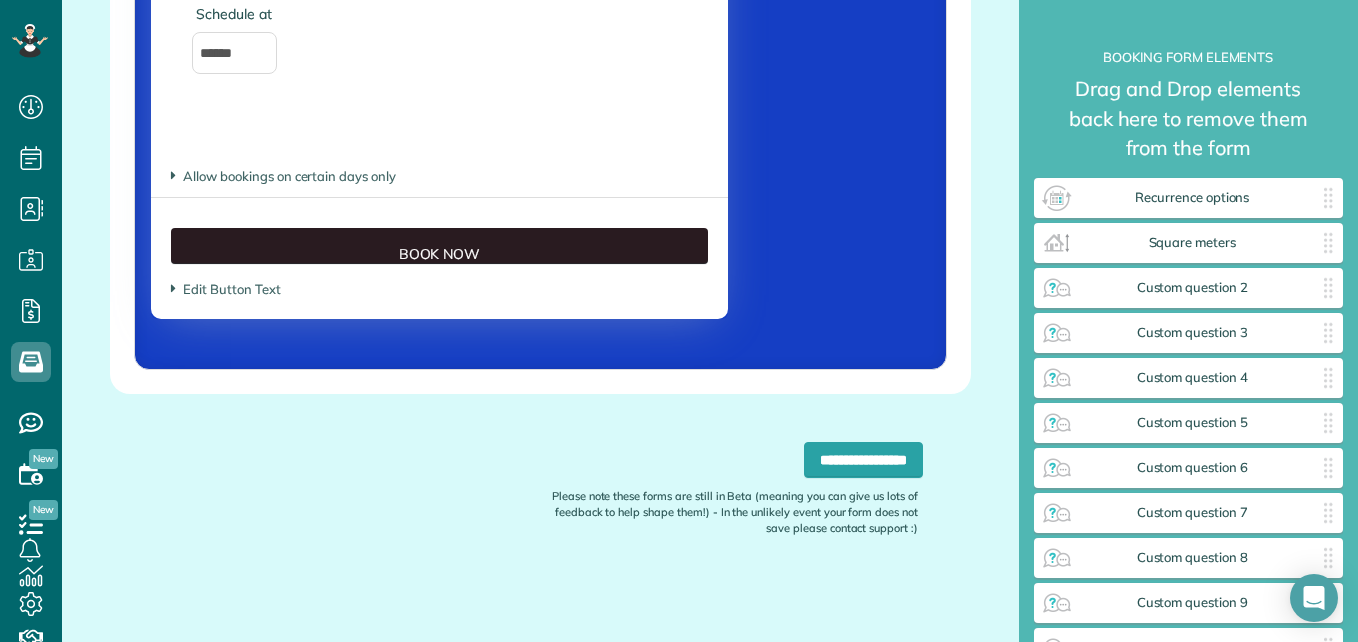 scroll, scrollTop: 3469, scrollLeft: 0, axis: vertical 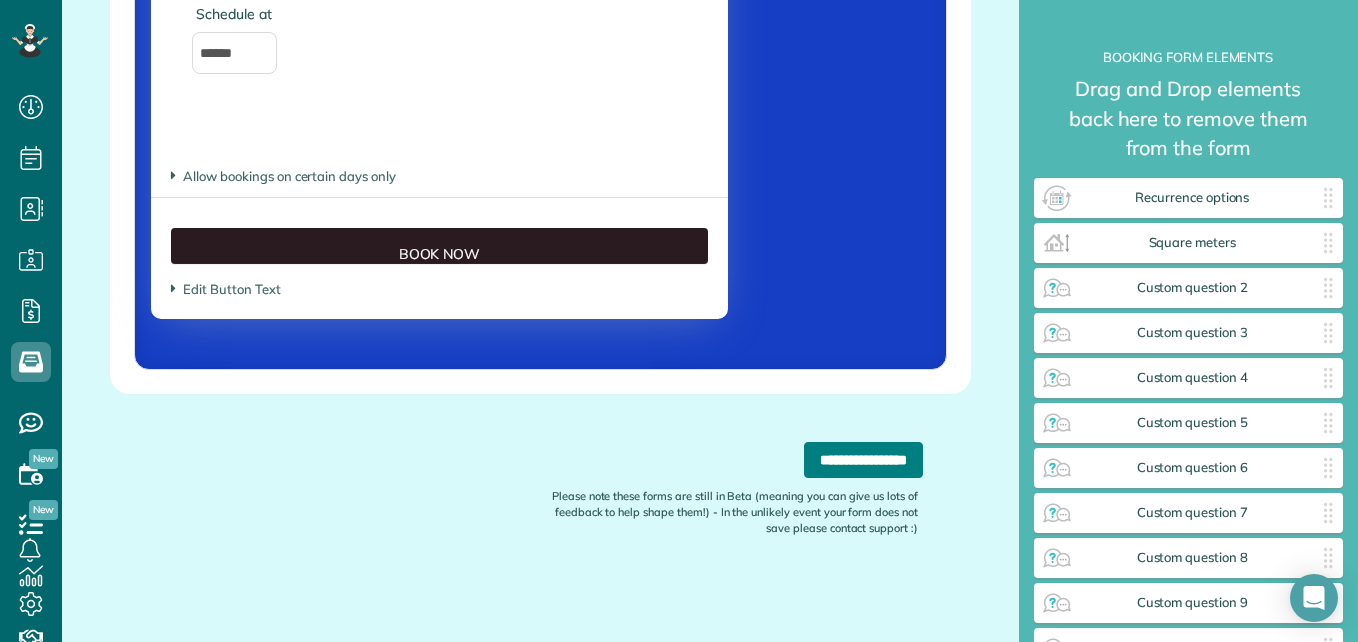 click on "**********" at bounding box center (863, 460) 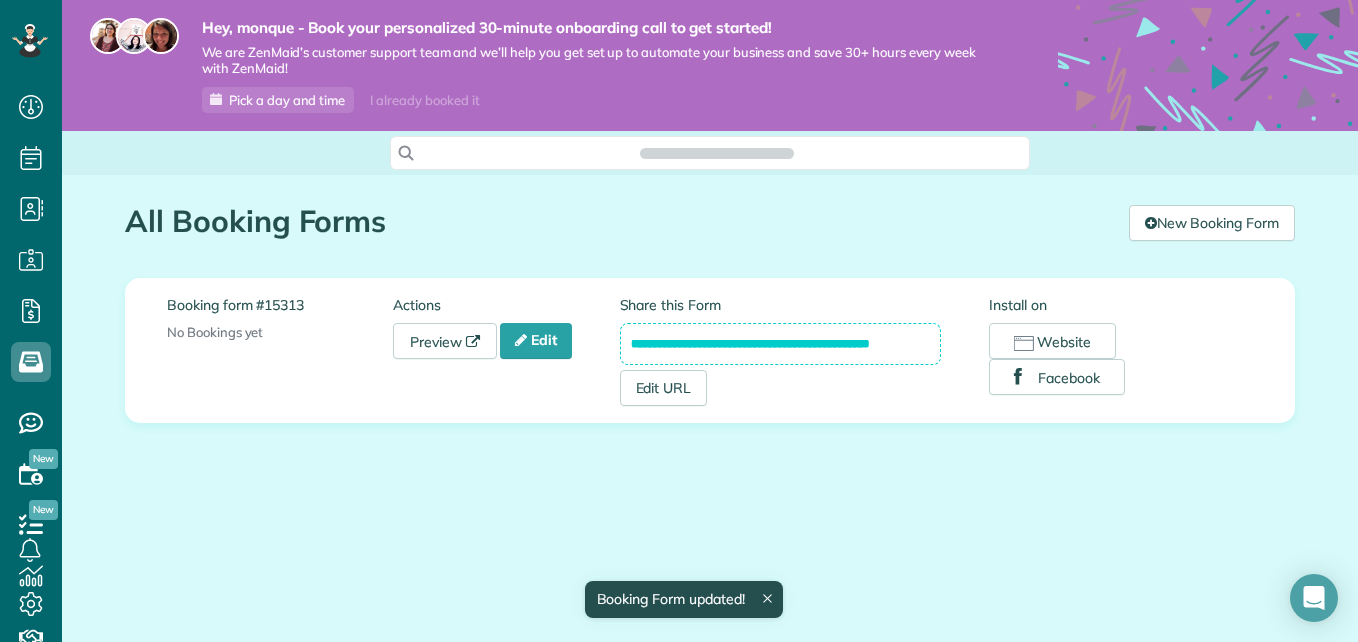 scroll, scrollTop: 0, scrollLeft: 0, axis: both 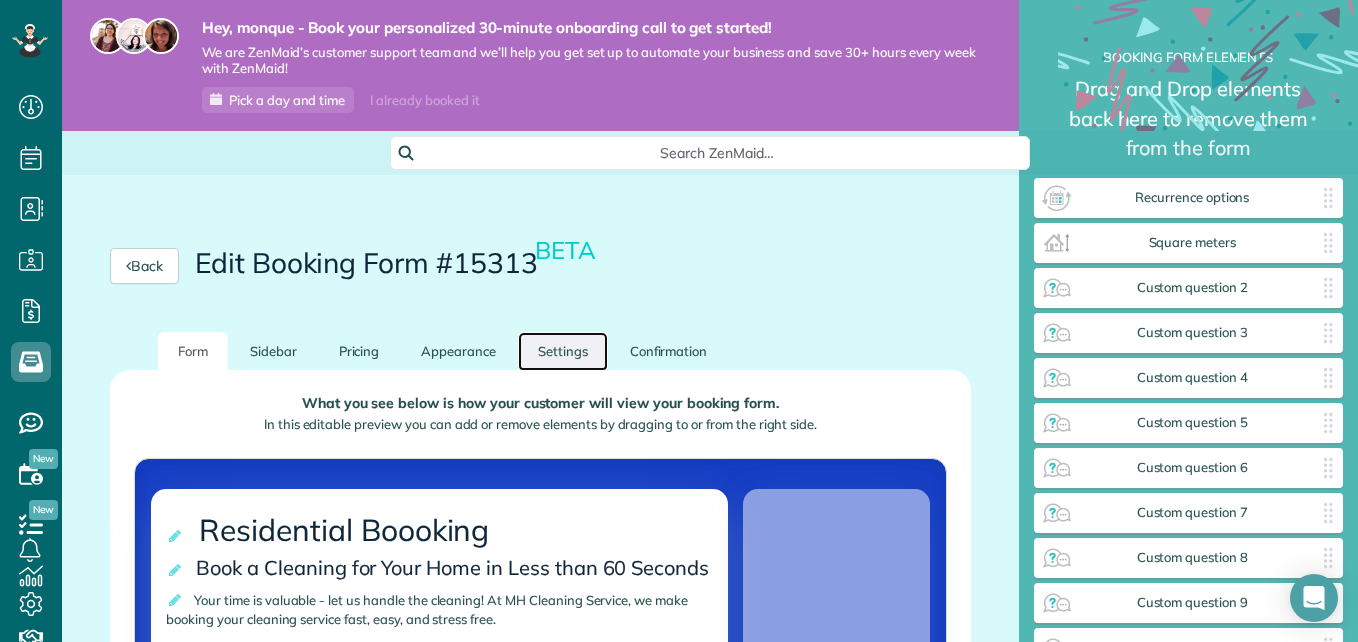 click on "Settings" at bounding box center (563, 351) 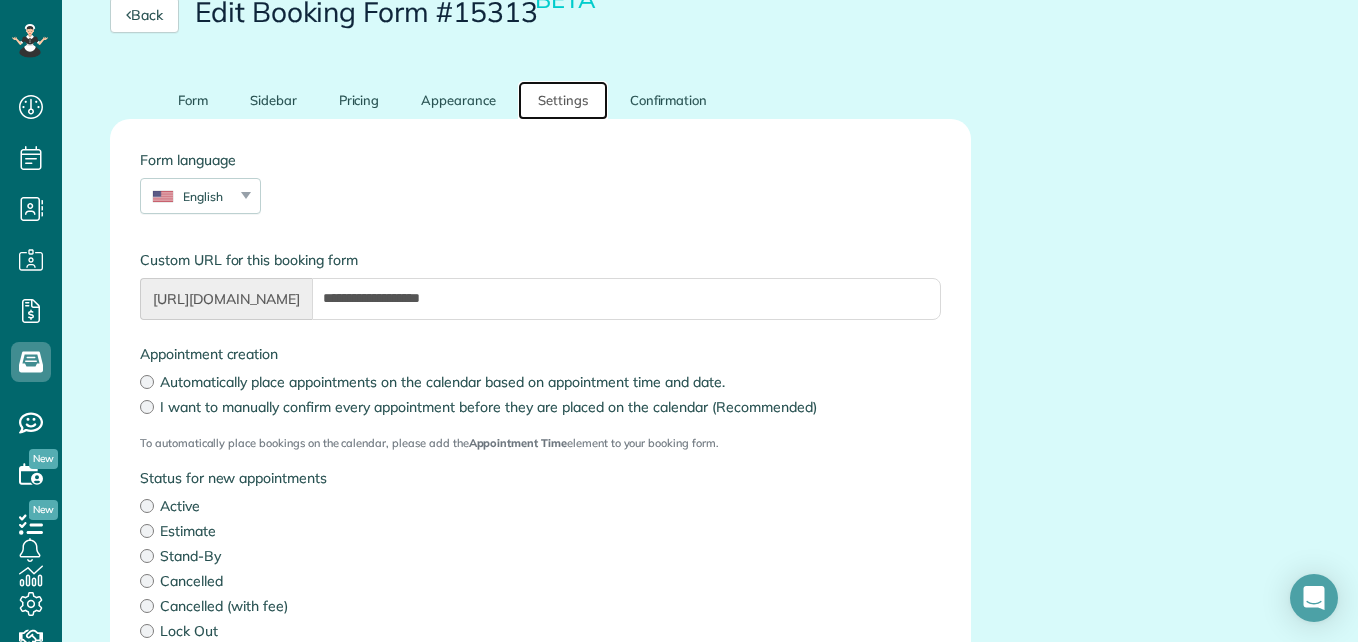scroll, scrollTop: 268, scrollLeft: 0, axis: vertical 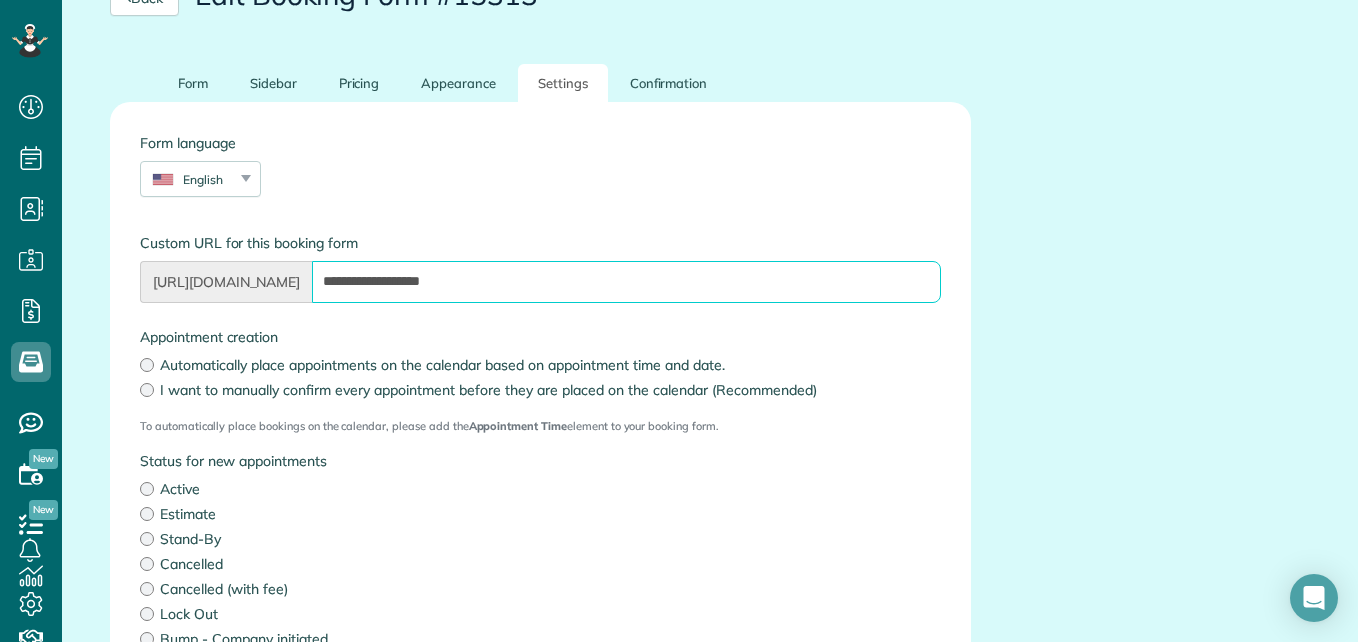 click on "**********" at bounding box center [626, 282] 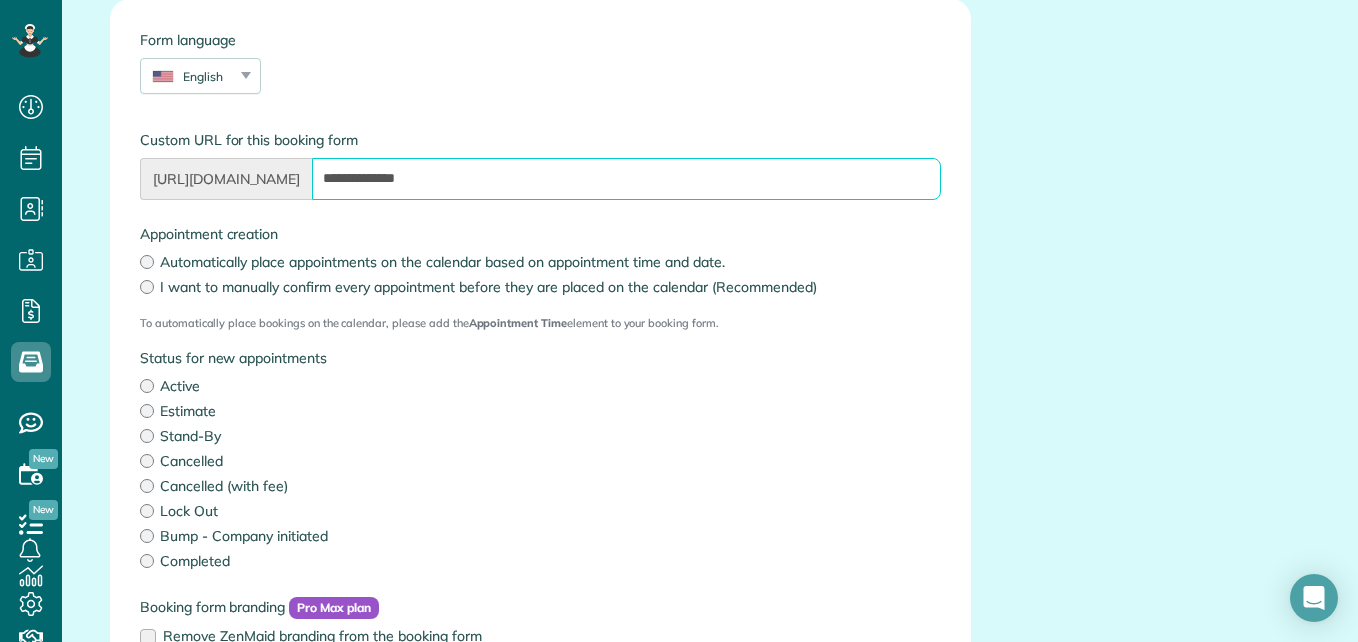 scroll, scrollTop: 370, scrollLeft: 0, axis: vertical 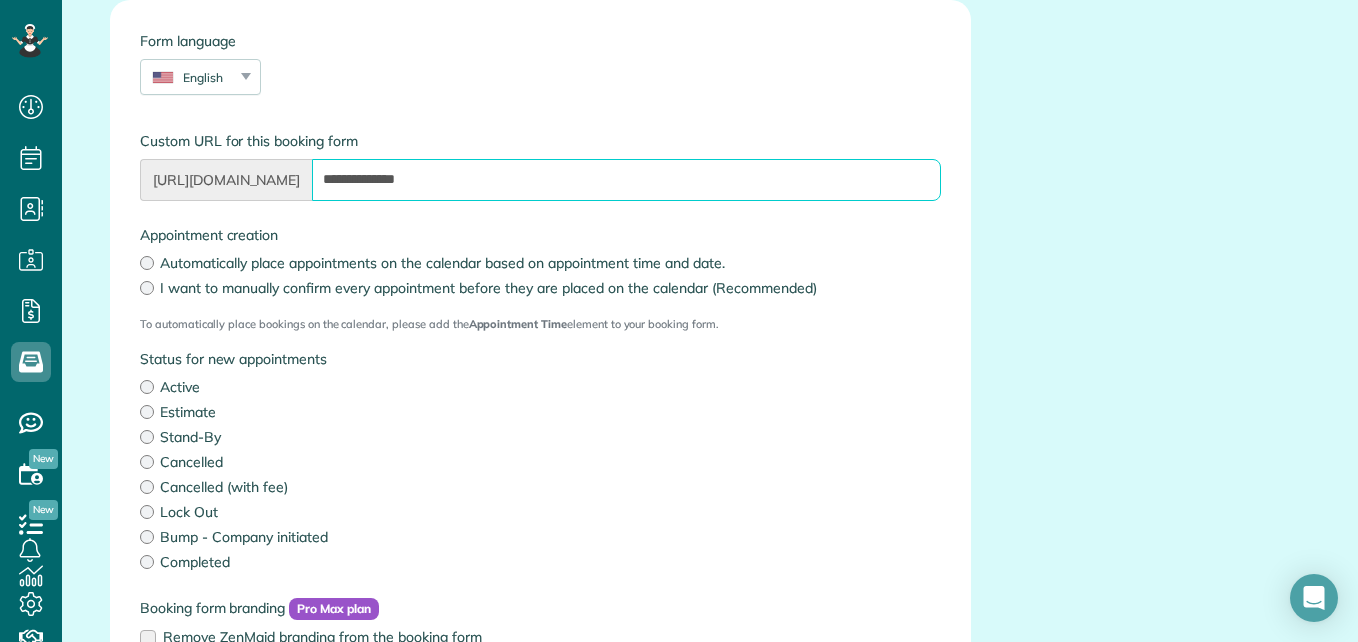 type on "**********" 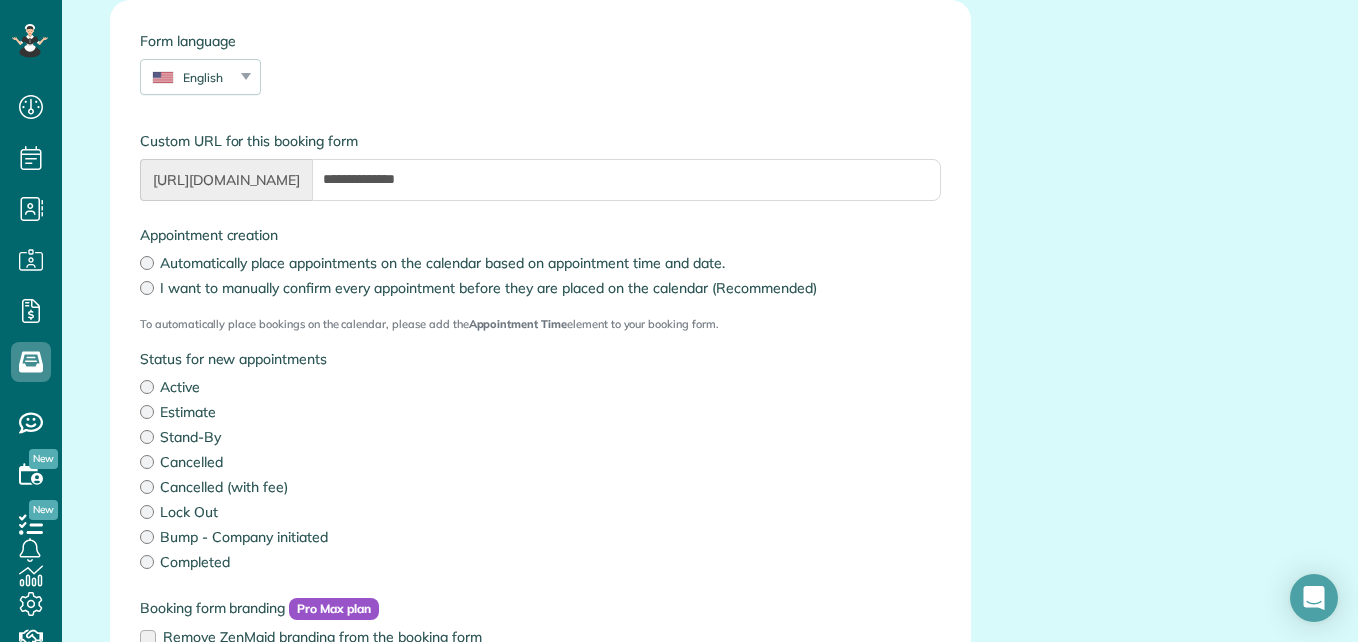 drag, startPoint x: 503, startPoint y: 398, endPoint x: 431, endPoint y: 401, distance: 72.06247 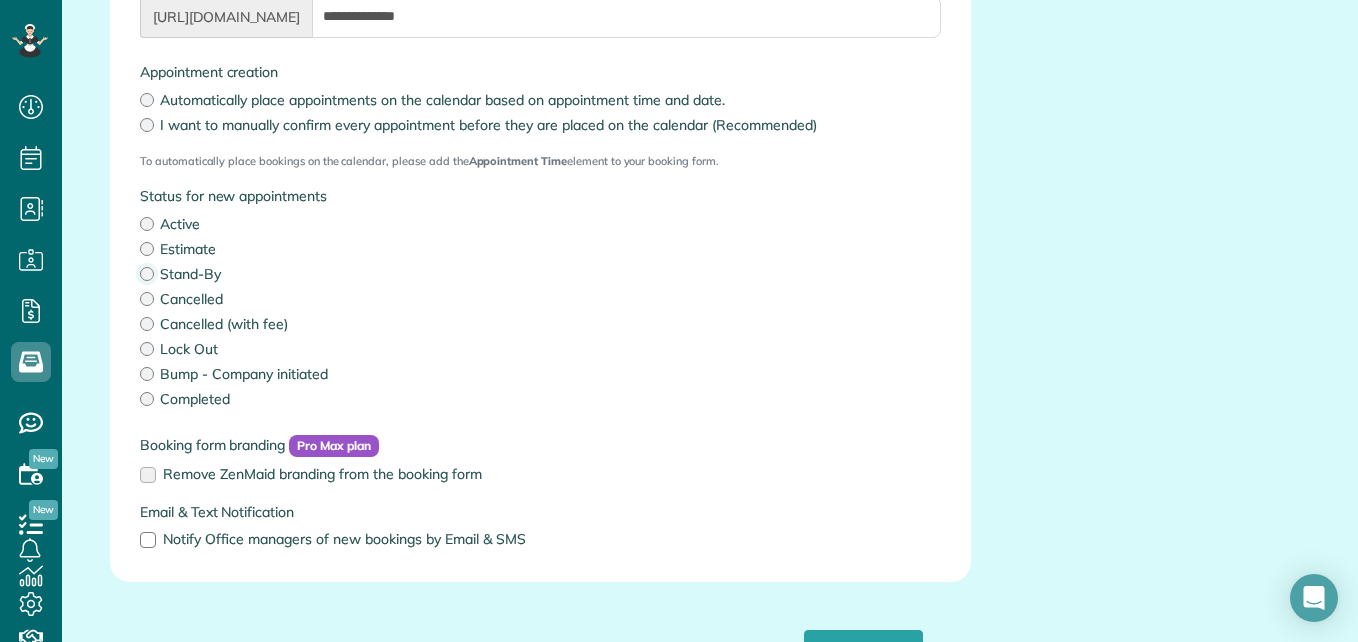 scroll, scrollTop: 547, scrollLeft: 0, axis: vertical 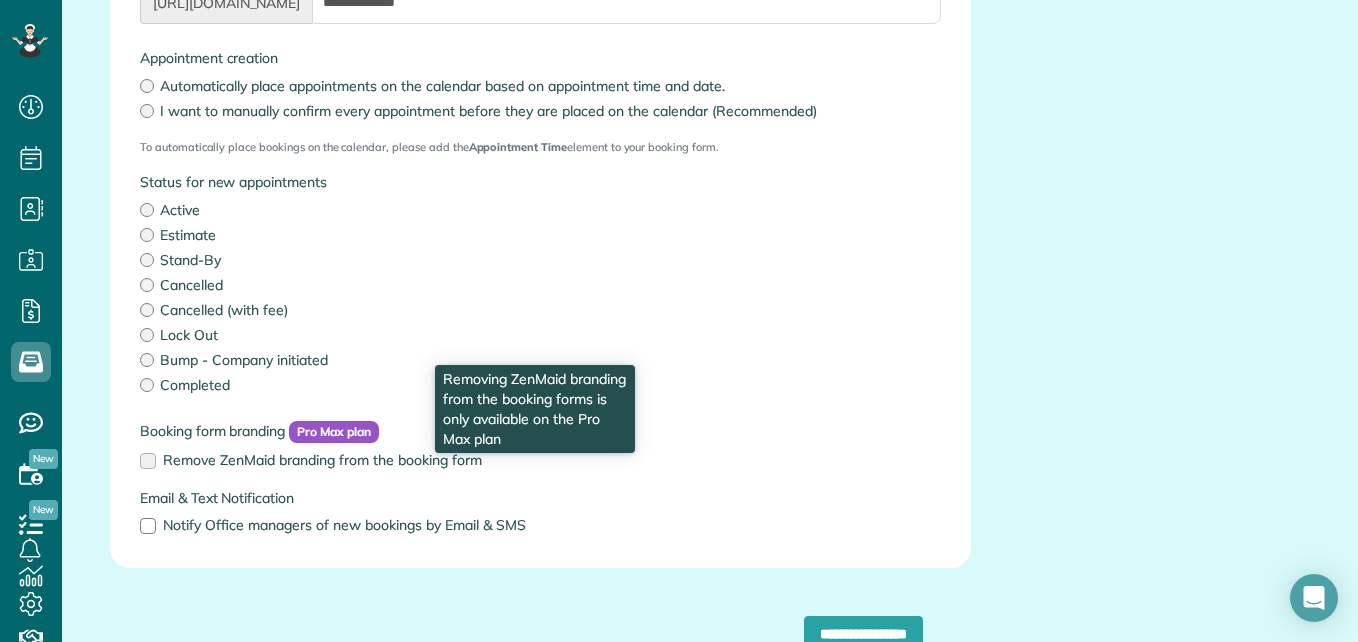 click on "Remove ZenMaid branding from the booking form" at bounding box center (540, 460) 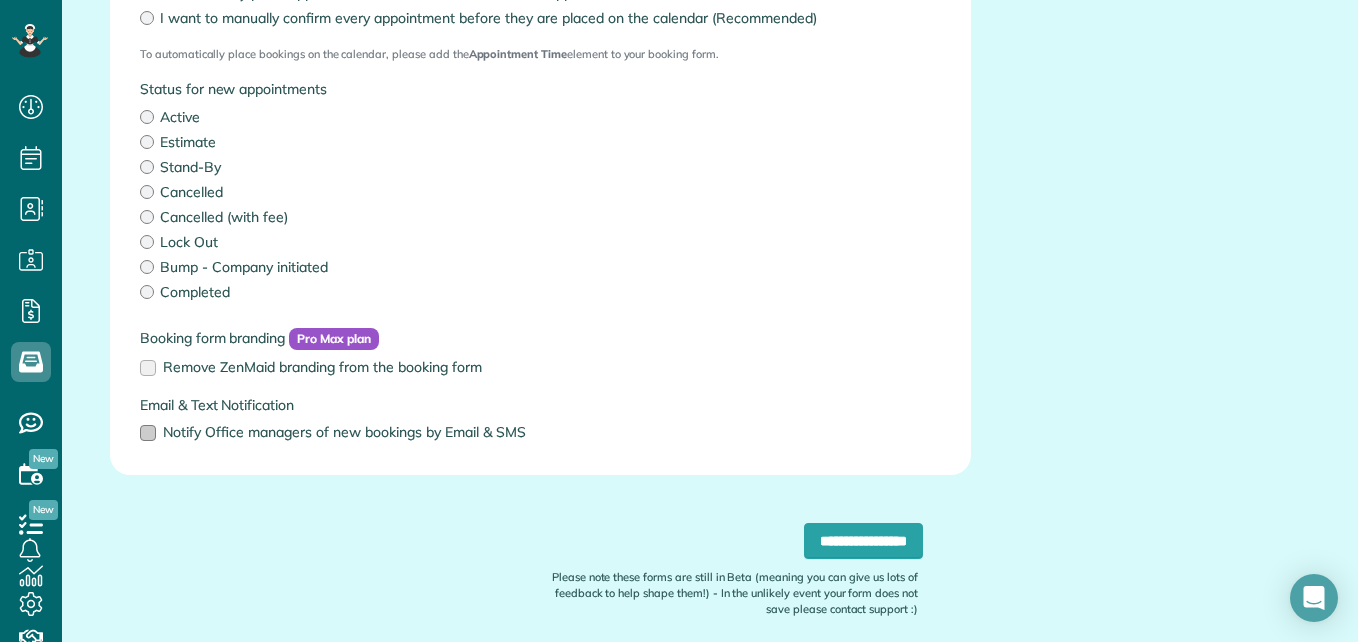 scroll, scrollTop: 641, scrollLeft: 0, axis: vertical 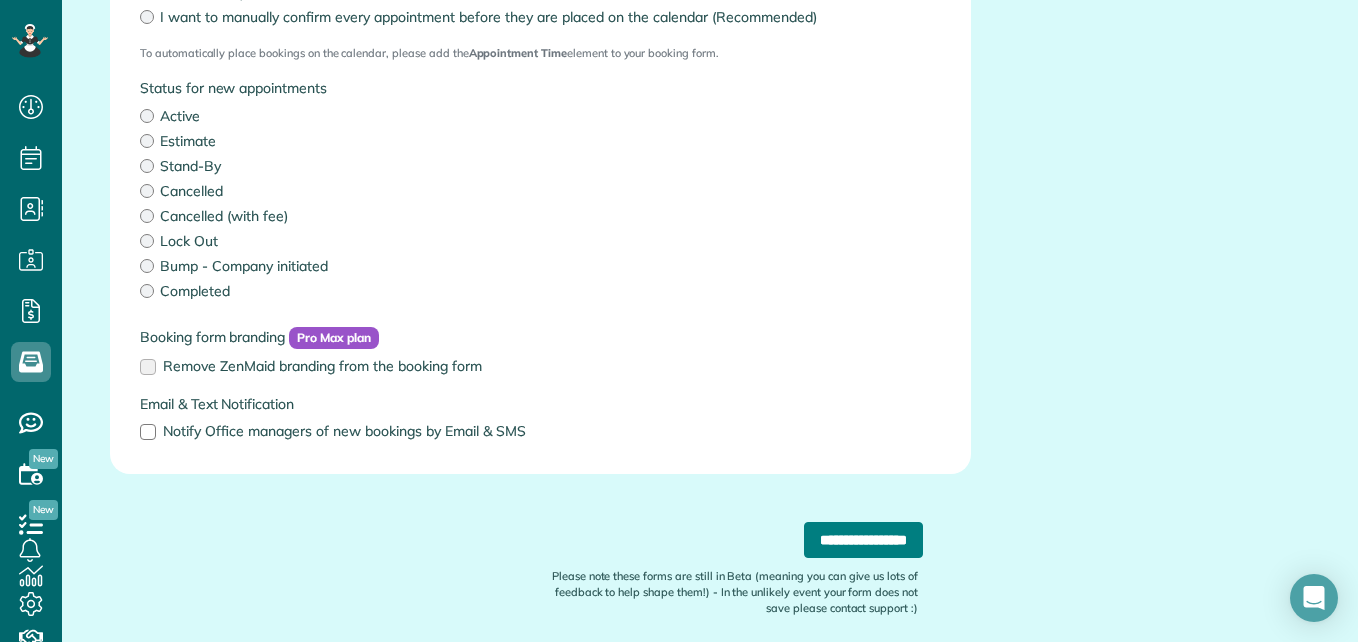 click on "**********" at bounding box center [863, 540] 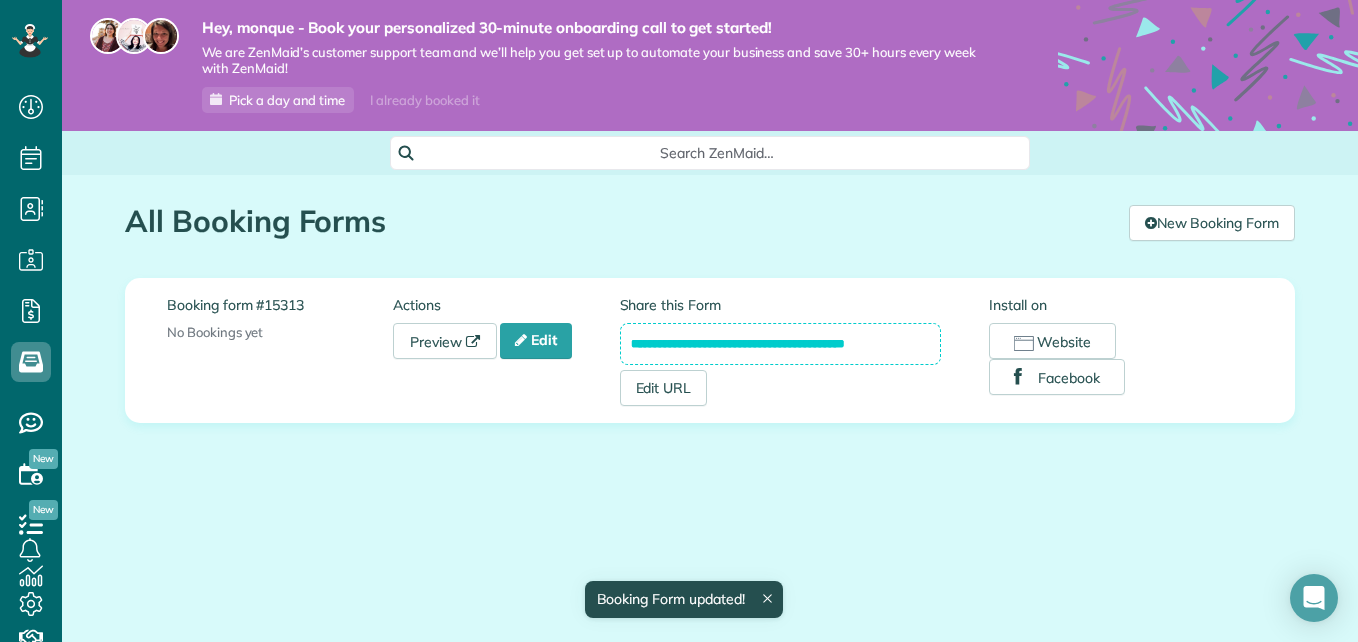 scroll, scrollTop: 0, scrollLeft: 0, axis: both 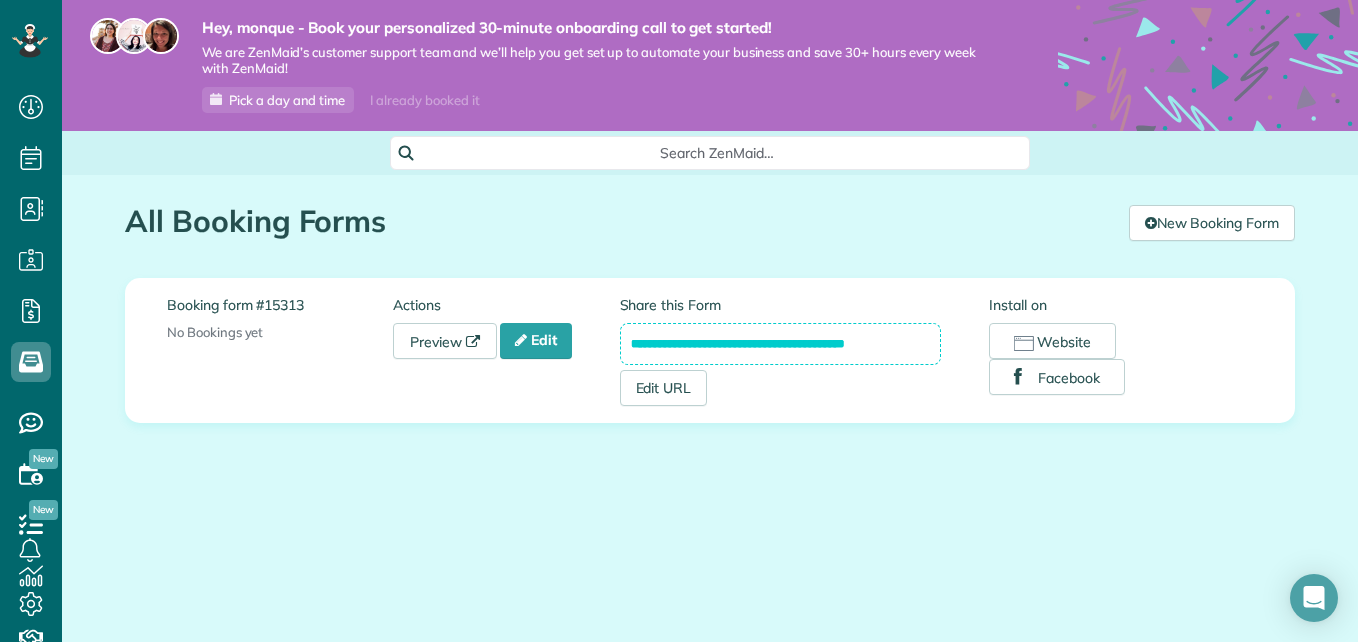 click on "**********" at bounding box center [781, 344] 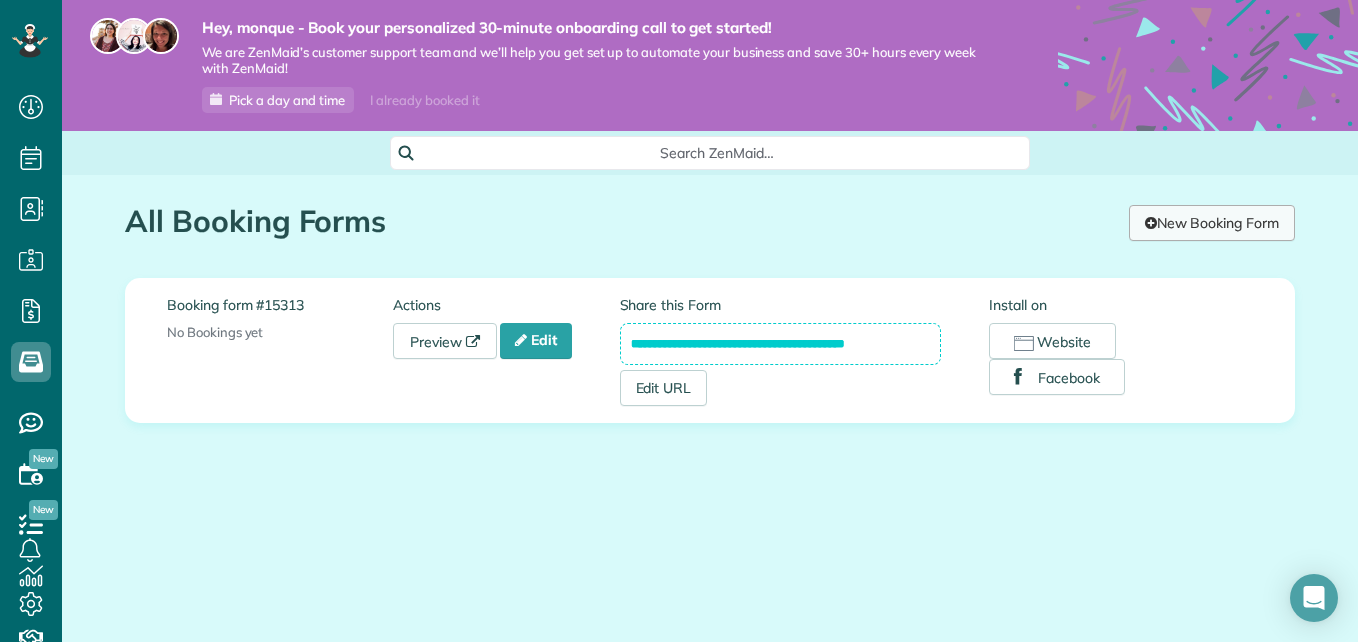 click on "New Booking Form" at bounding box center [1212, 223] 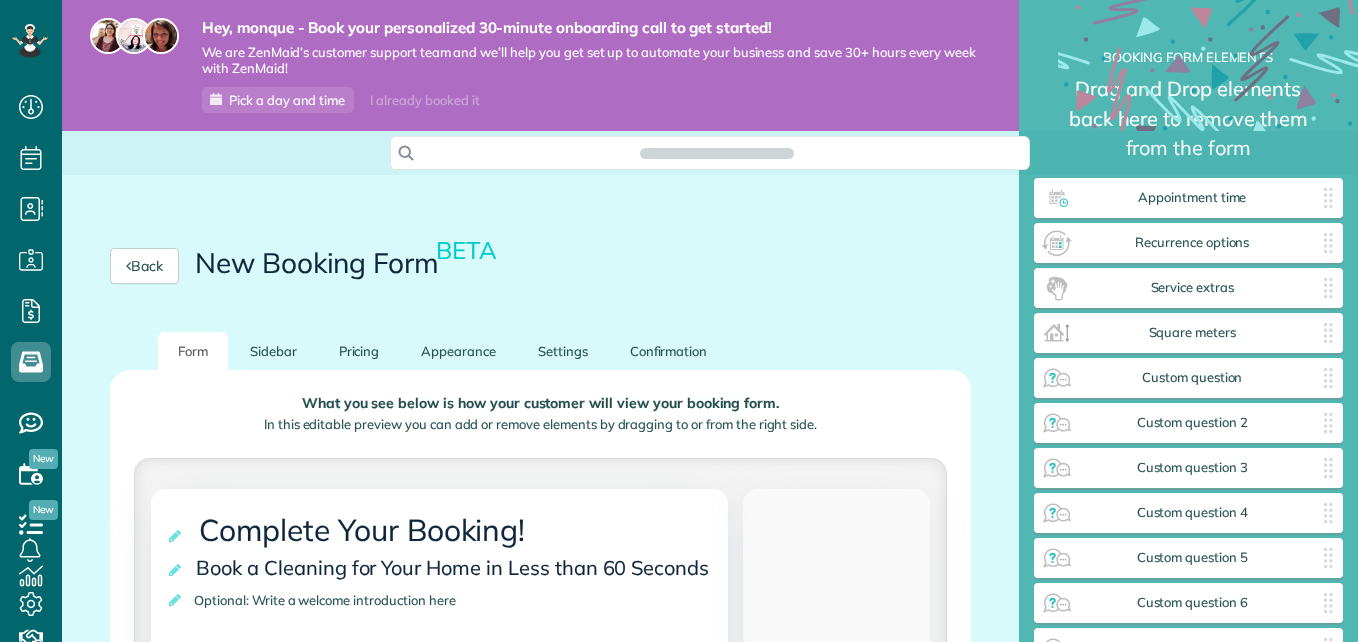 scroll, scrollTop: 0, scrollLeft: 0, axis: both 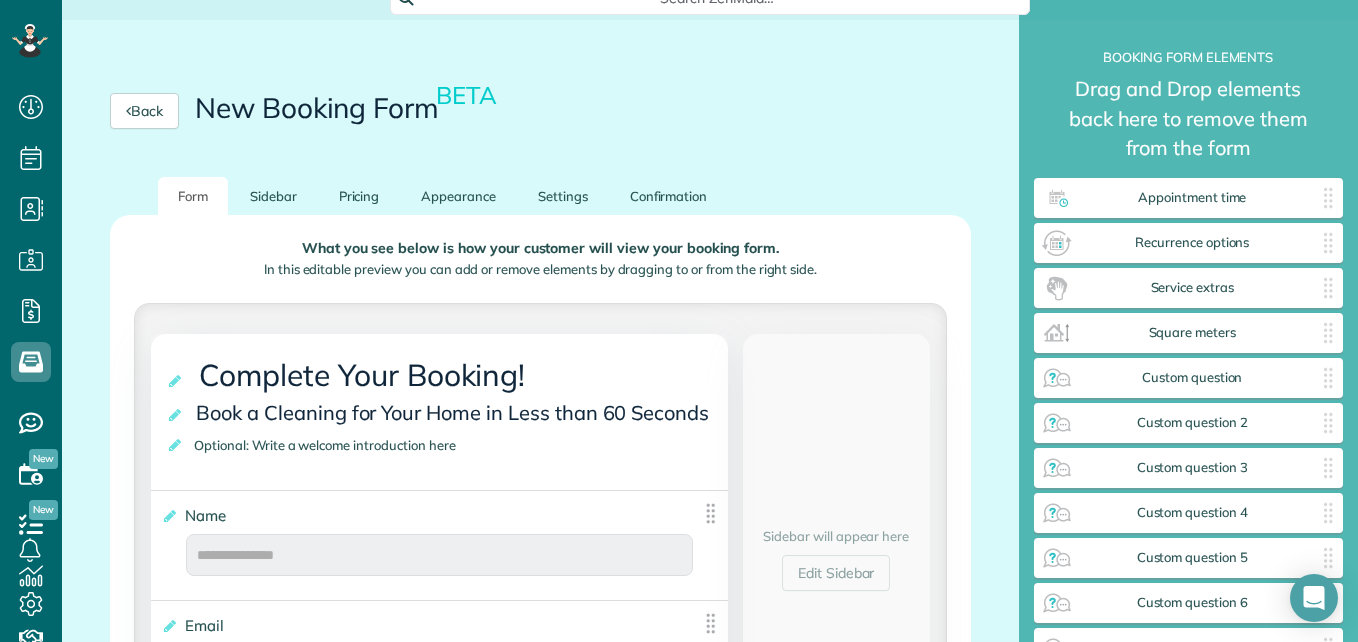 click on "**********" at bounding box center [439, 412] 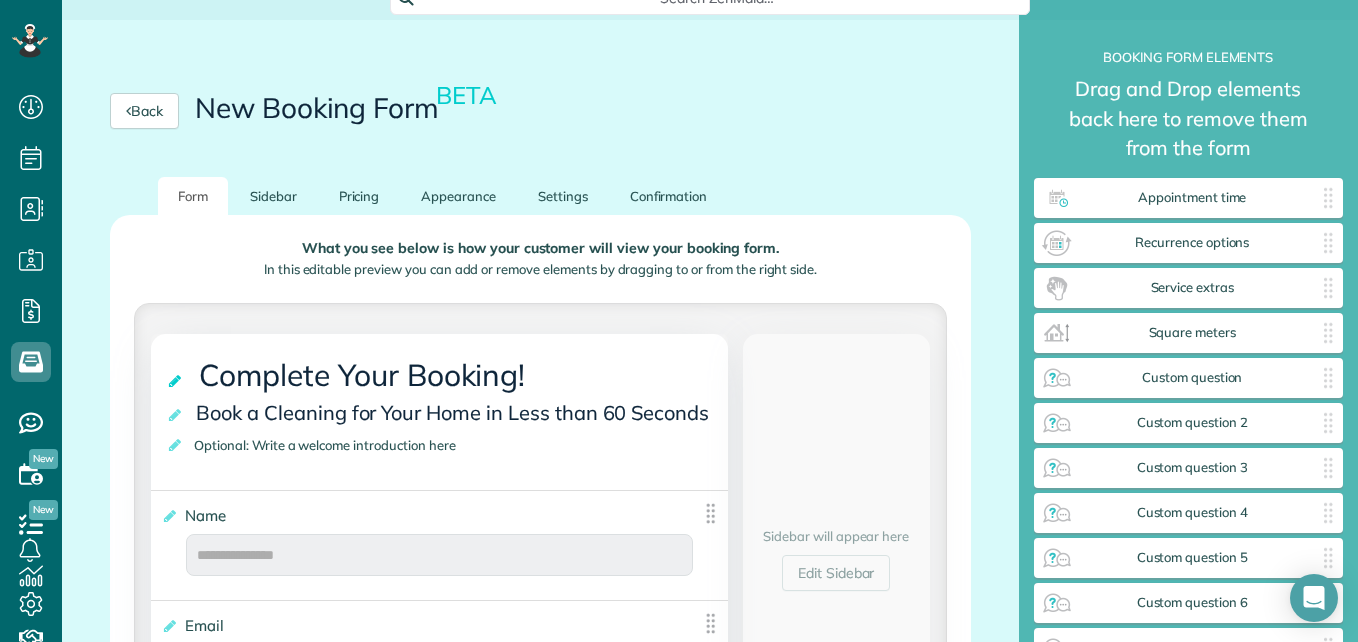 click at bounding box center [176, 381] 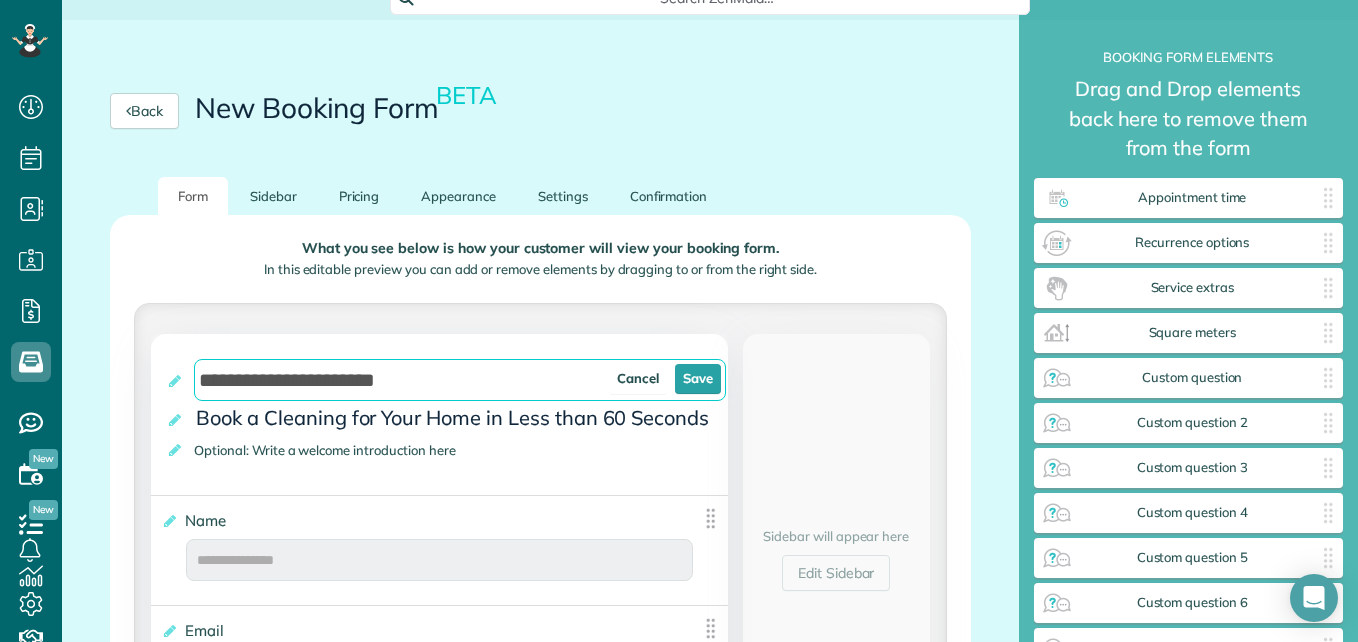 click on "**********" at bounding box center [459, 380] 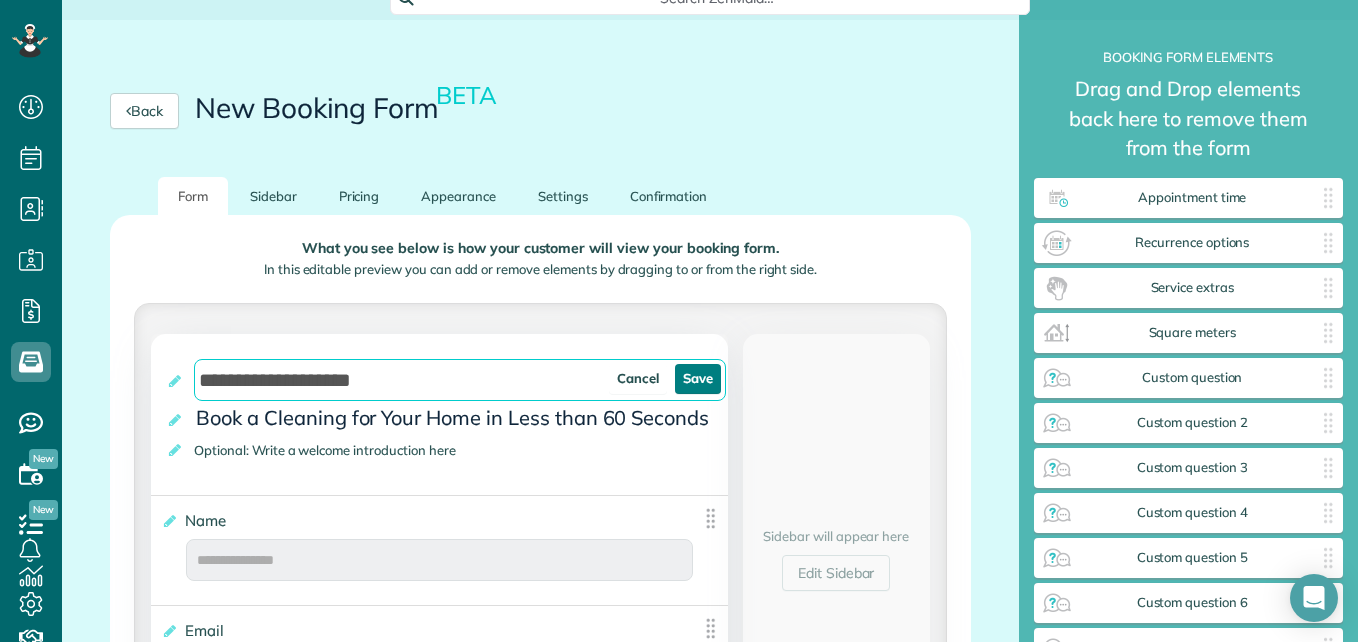 type on "**********" 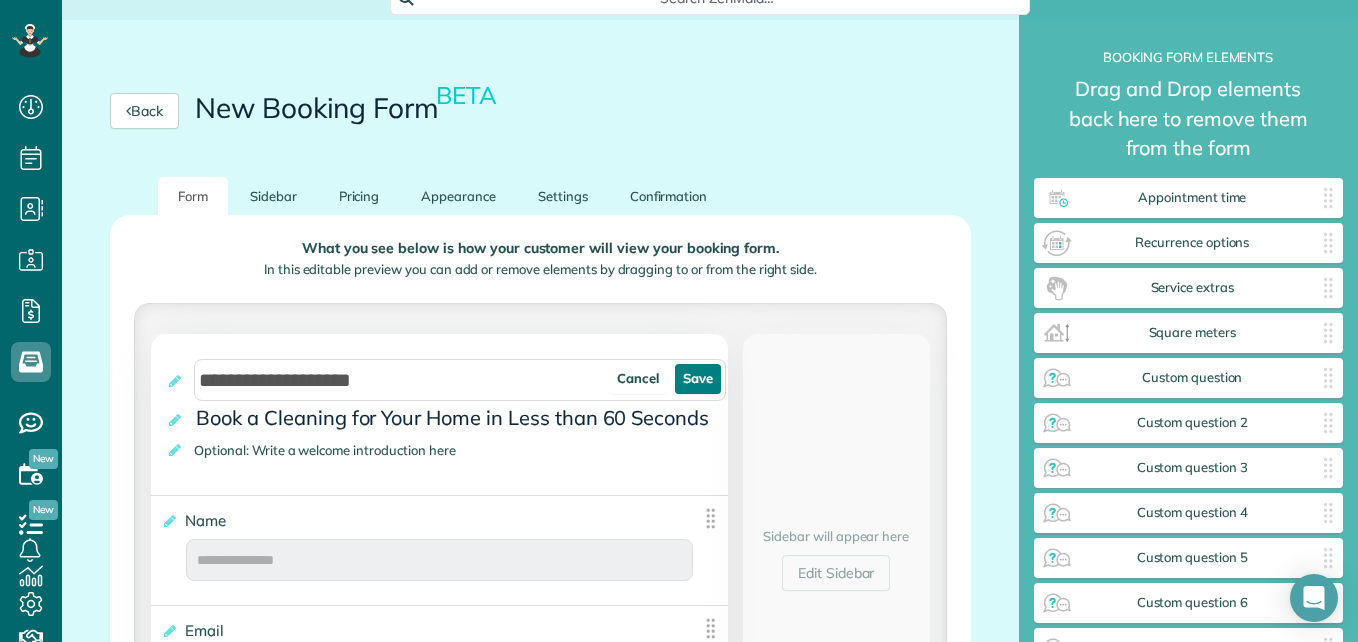 click on "Save" at bounding box center [698, 379] 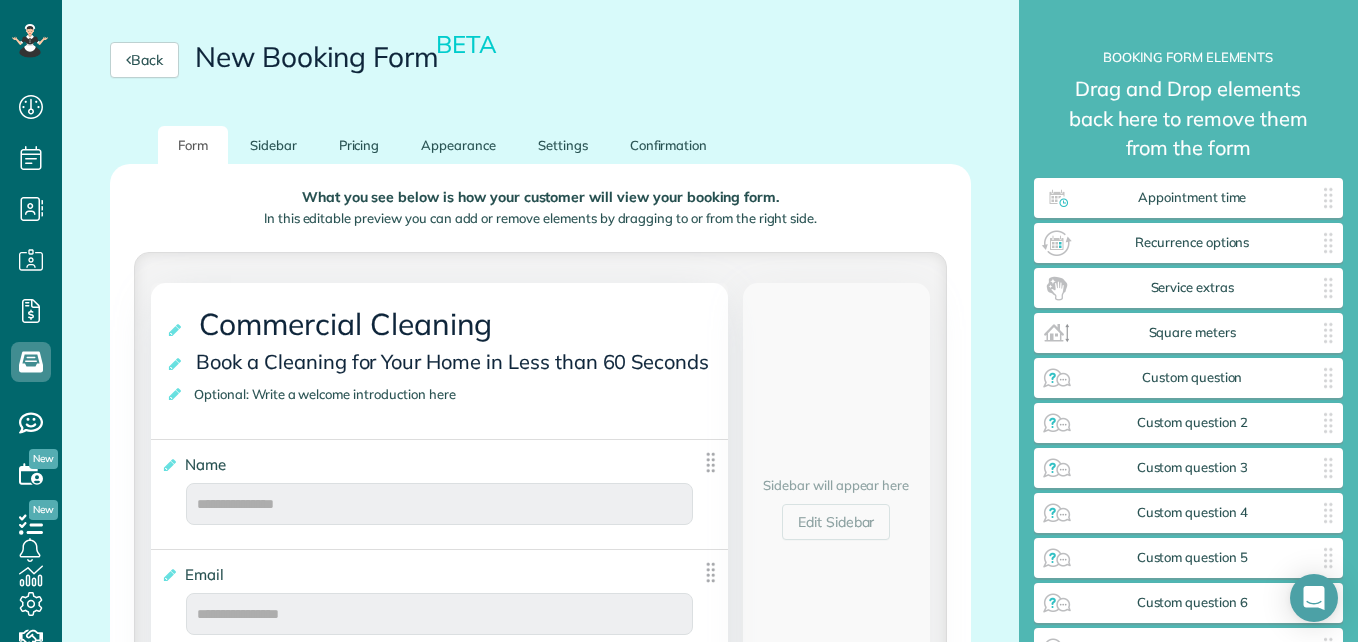 scroll, scrollTop: 207, scrollLeft: 0, axis: vertical 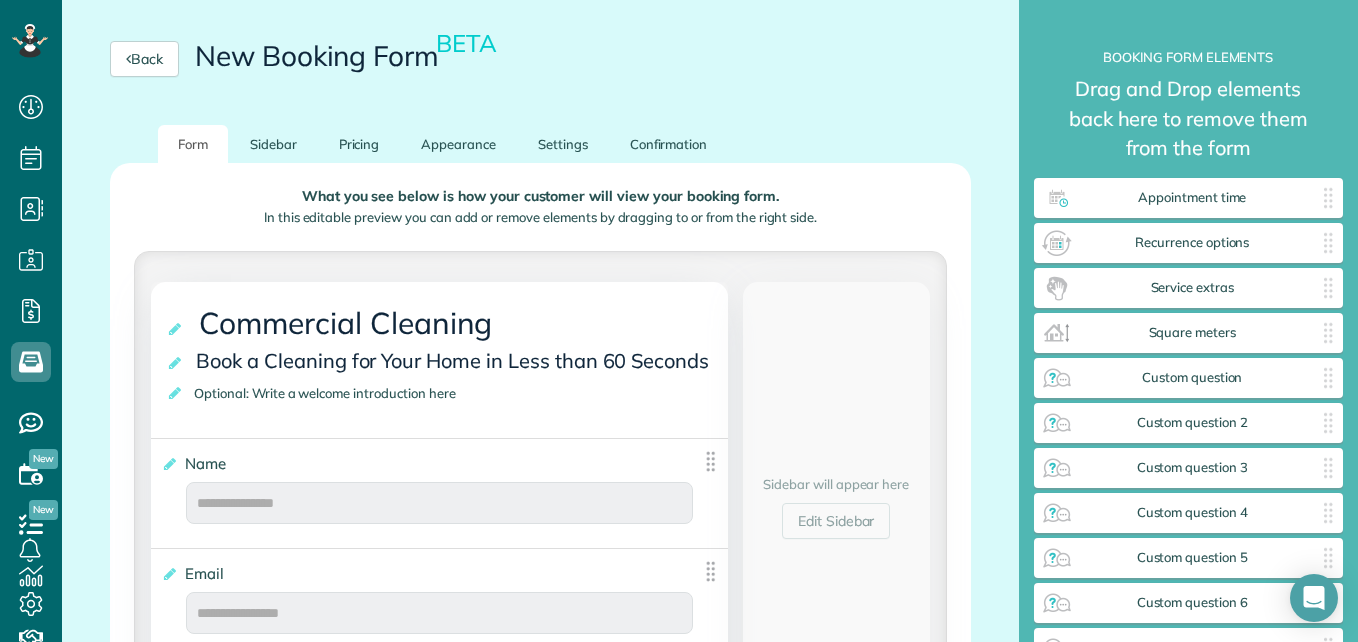 click on "Book a Cleaning for Your Home in Less than 60 Seconds" at bounding box center [456, 360] 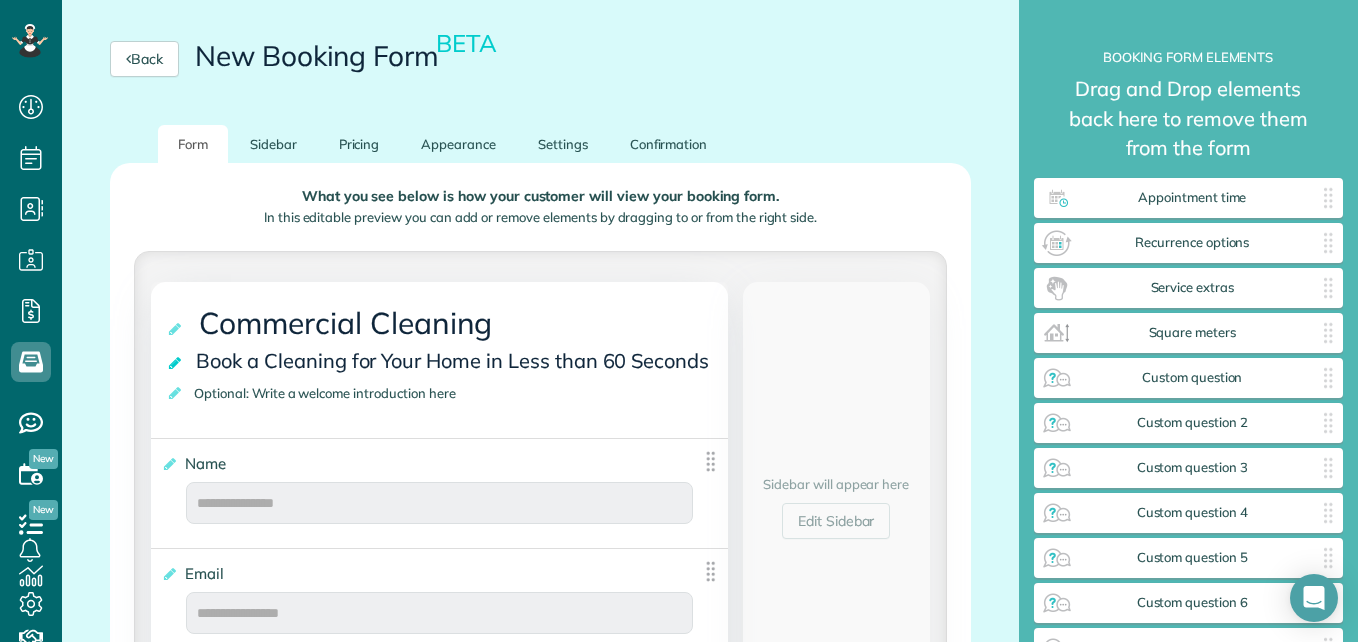 click at bounding box center [176, 363] 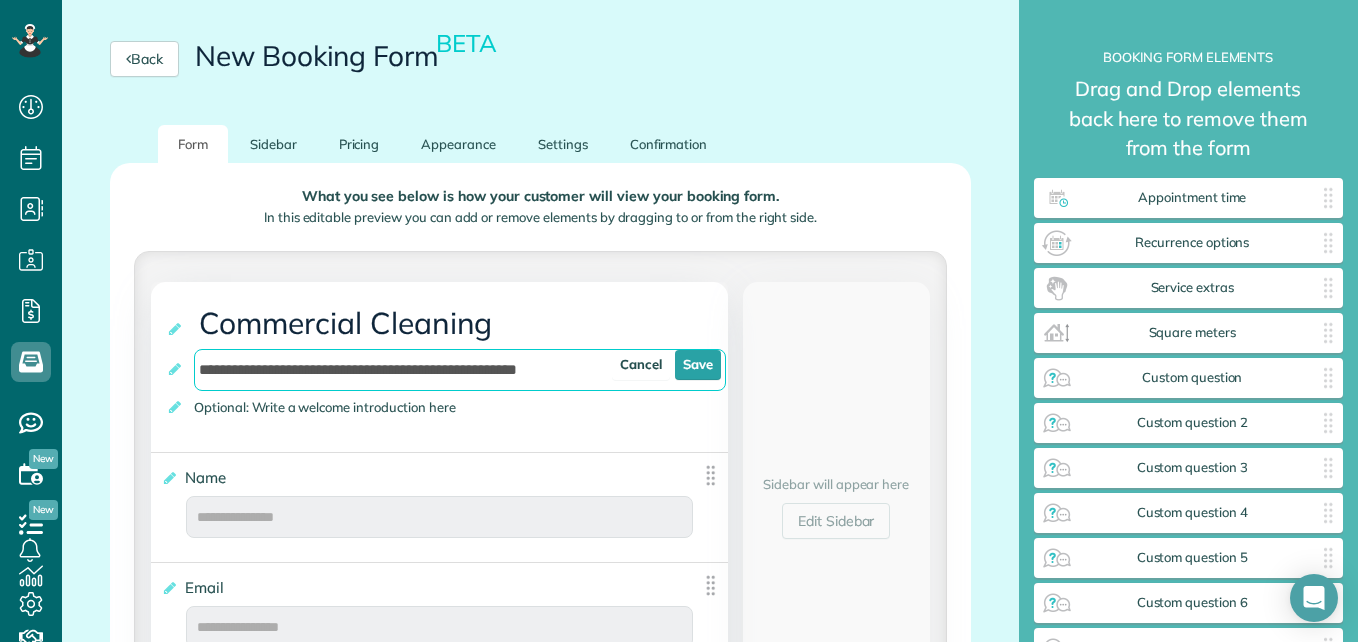 click on "**********" at bounding box center (459, 370) 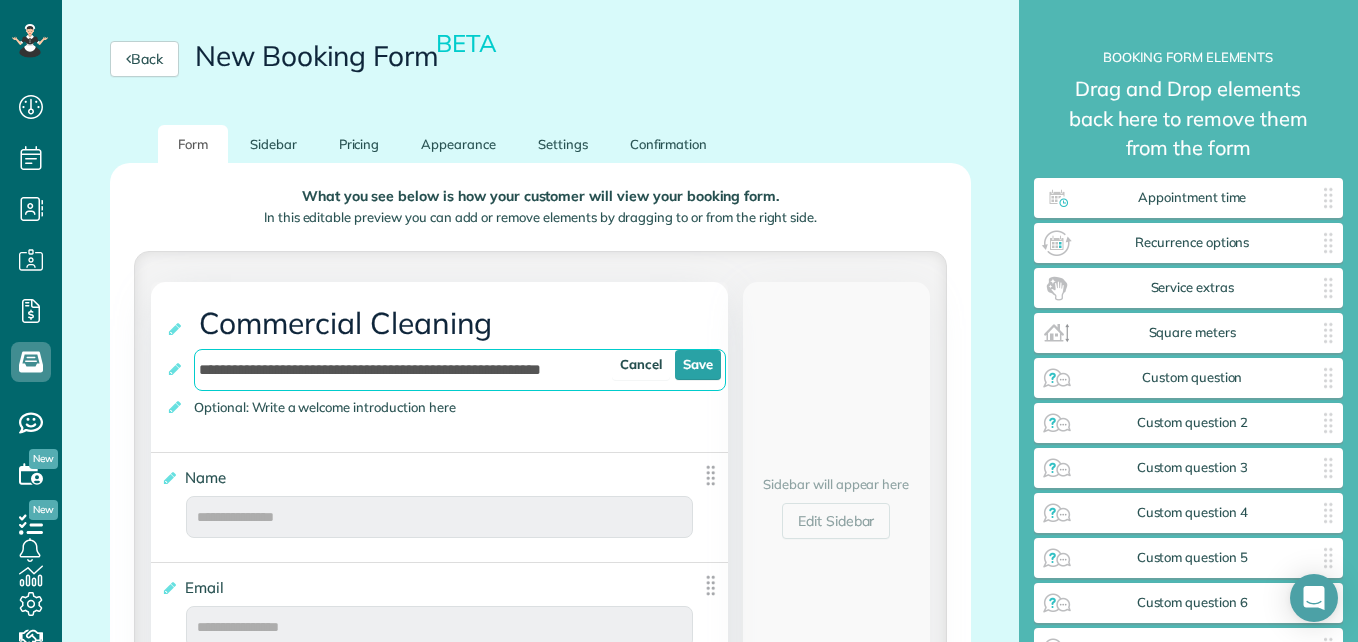 click on "**********" at bounding box center [459, 370] 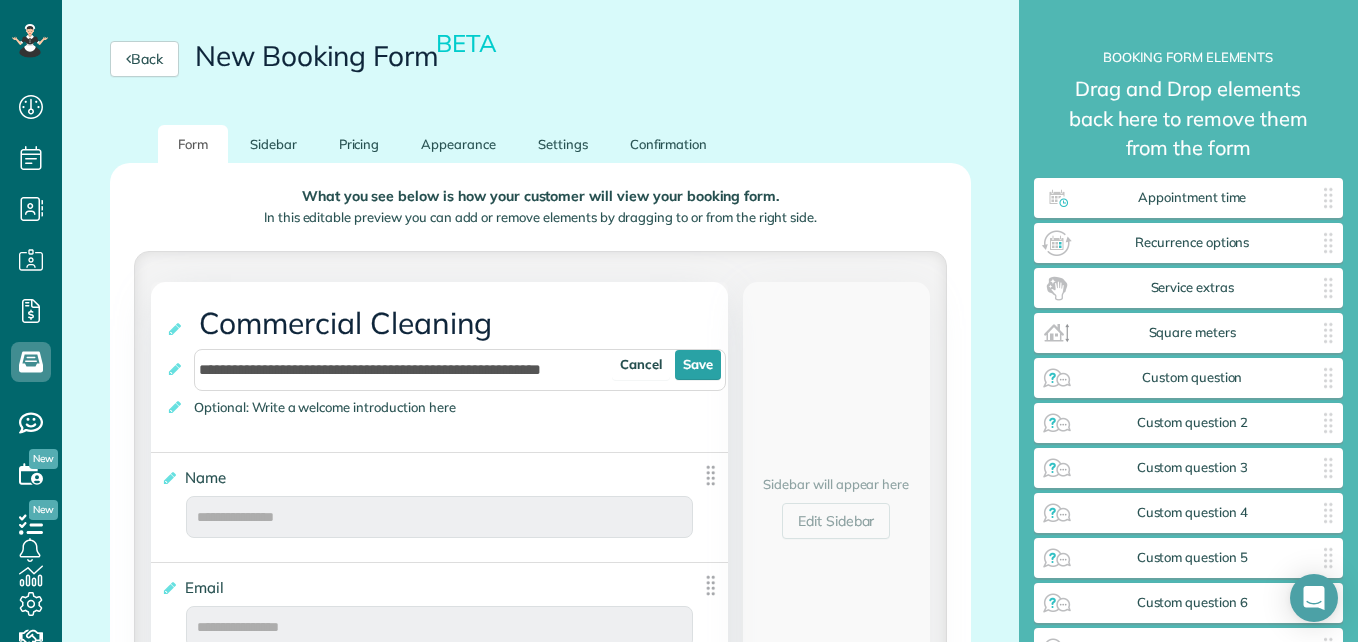 click on "Optional: Write a welcome introduction here" at bounding box center [328, 407] 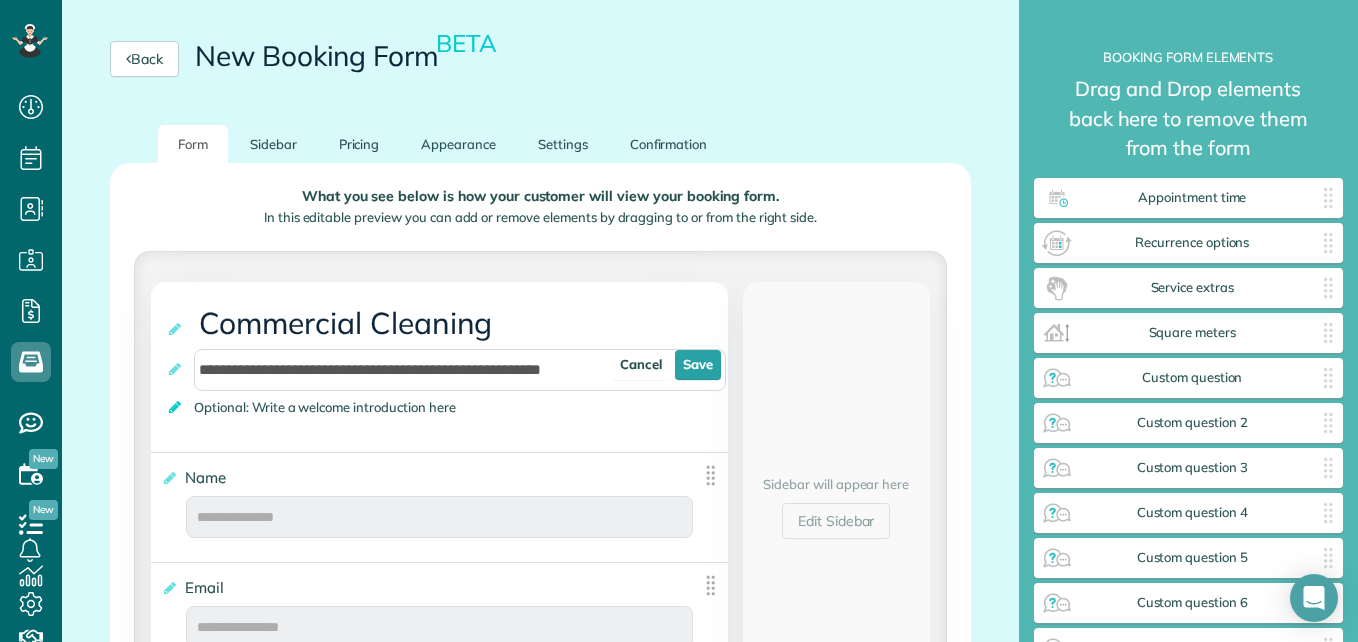 click at bounding box center (176, 407) 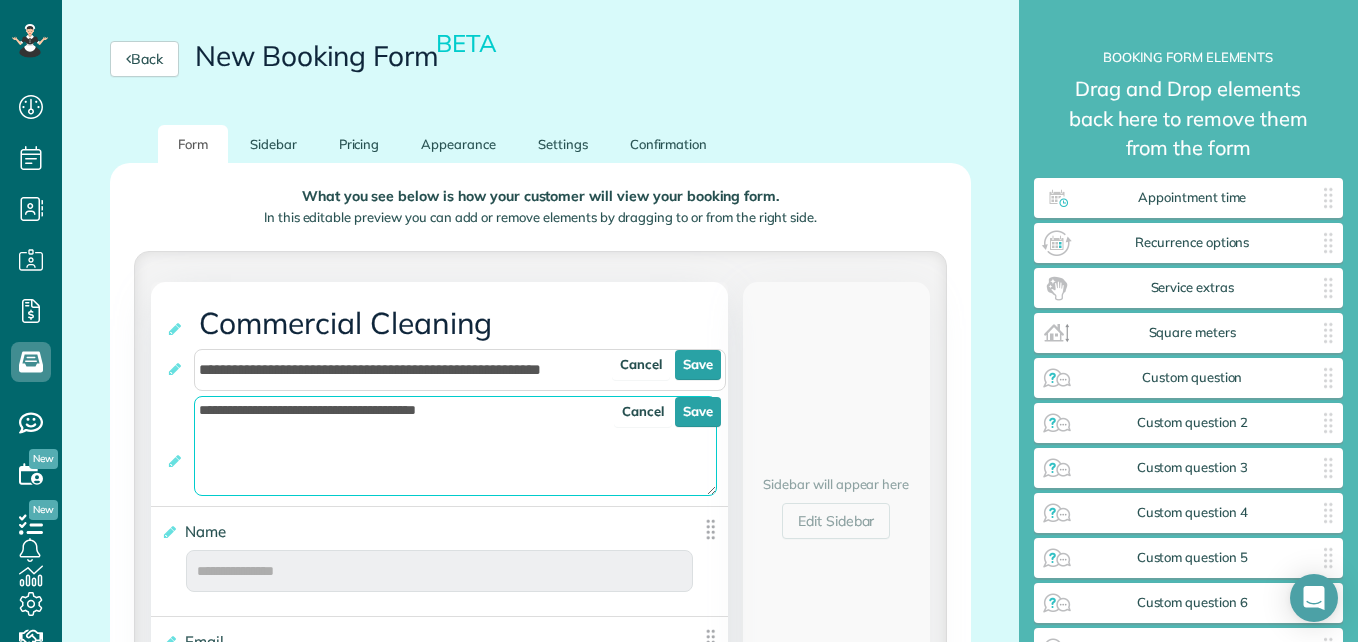 click on "**********" at bounding box center [455, 446] 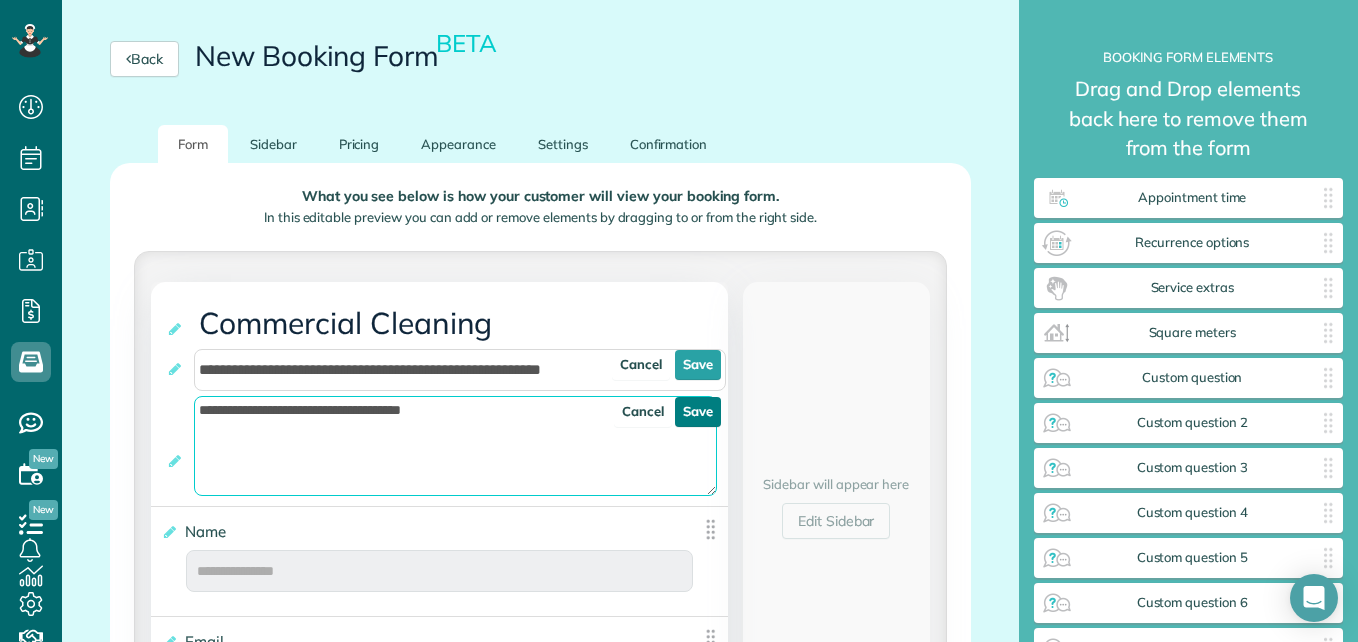 type on "**********" 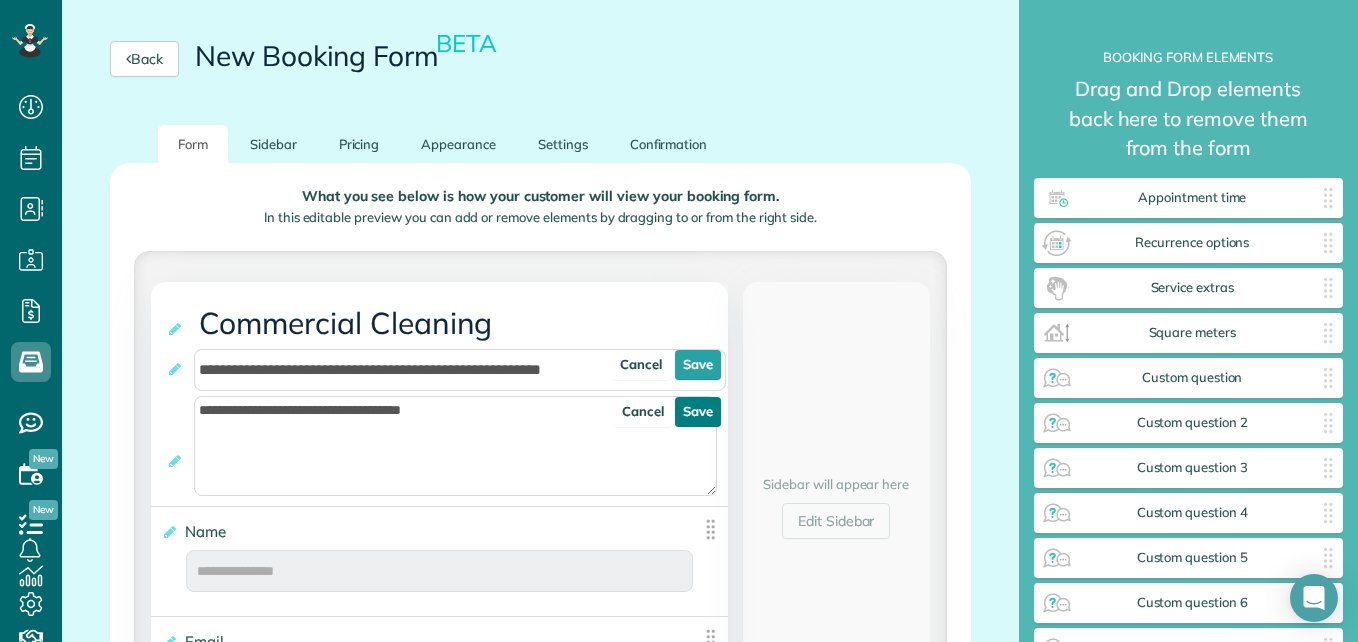 click on "Save" at bounding box center [698, 412] 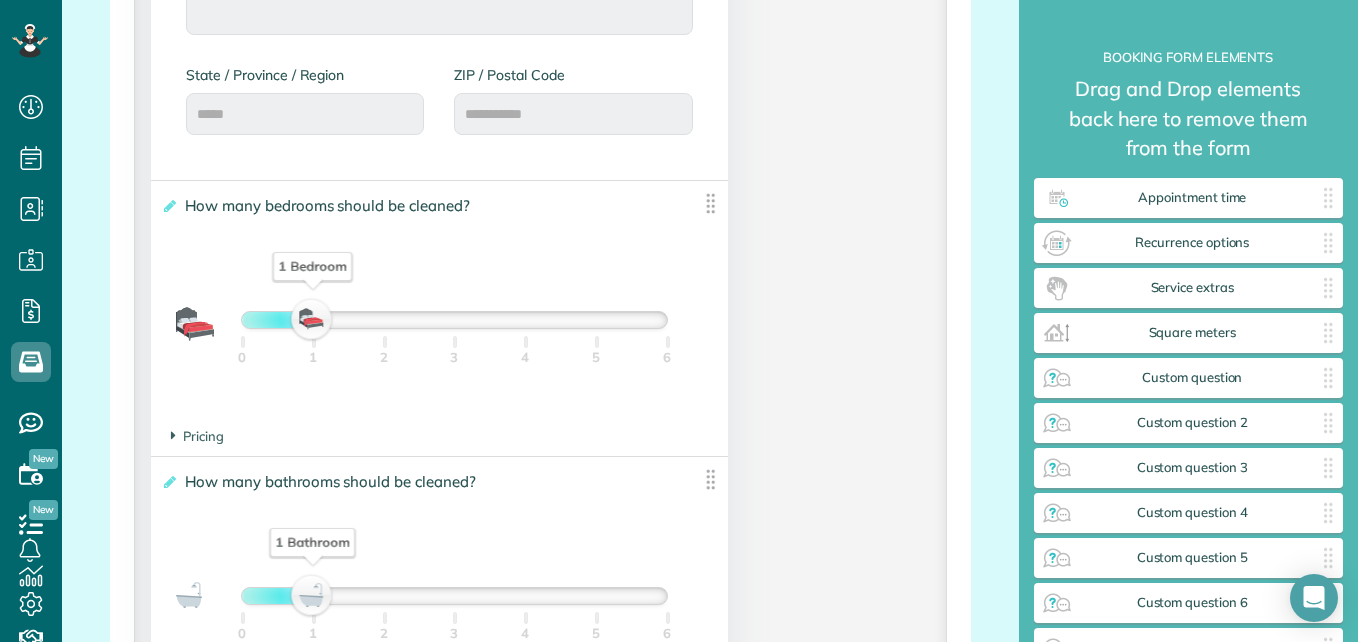 scroll, scrollTop: 1290, scrollLeft: 0, axis: vertical 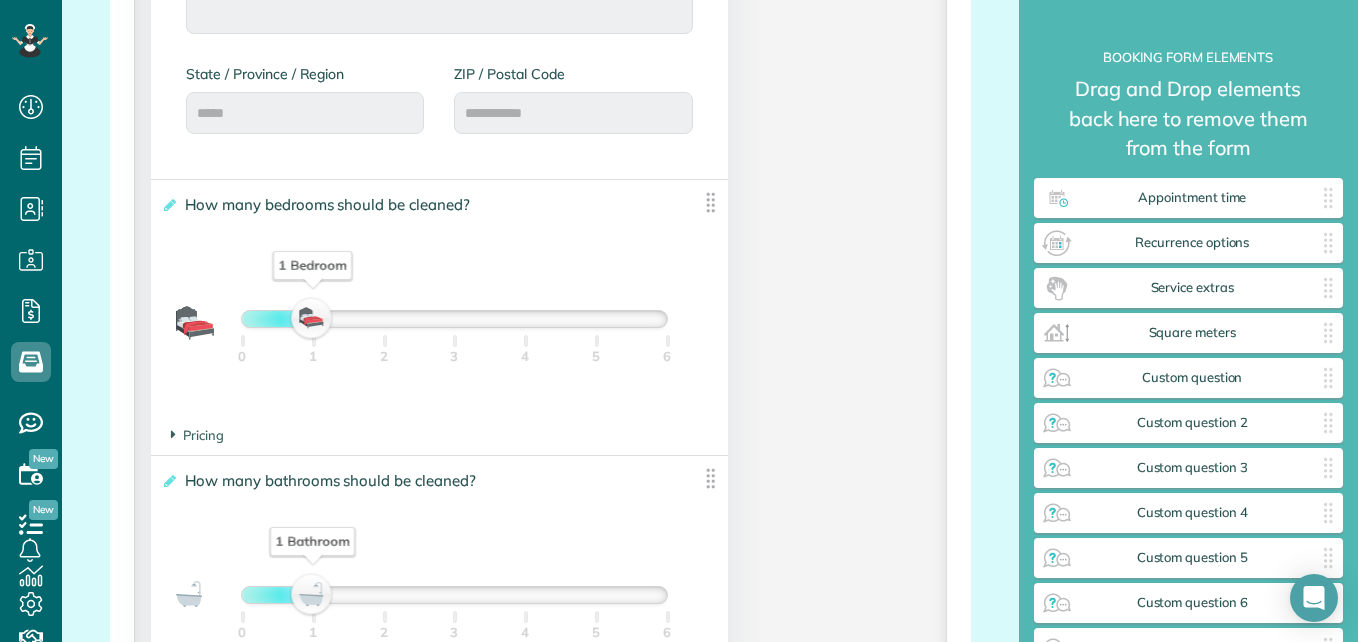 click at bounding box center [710, 202] 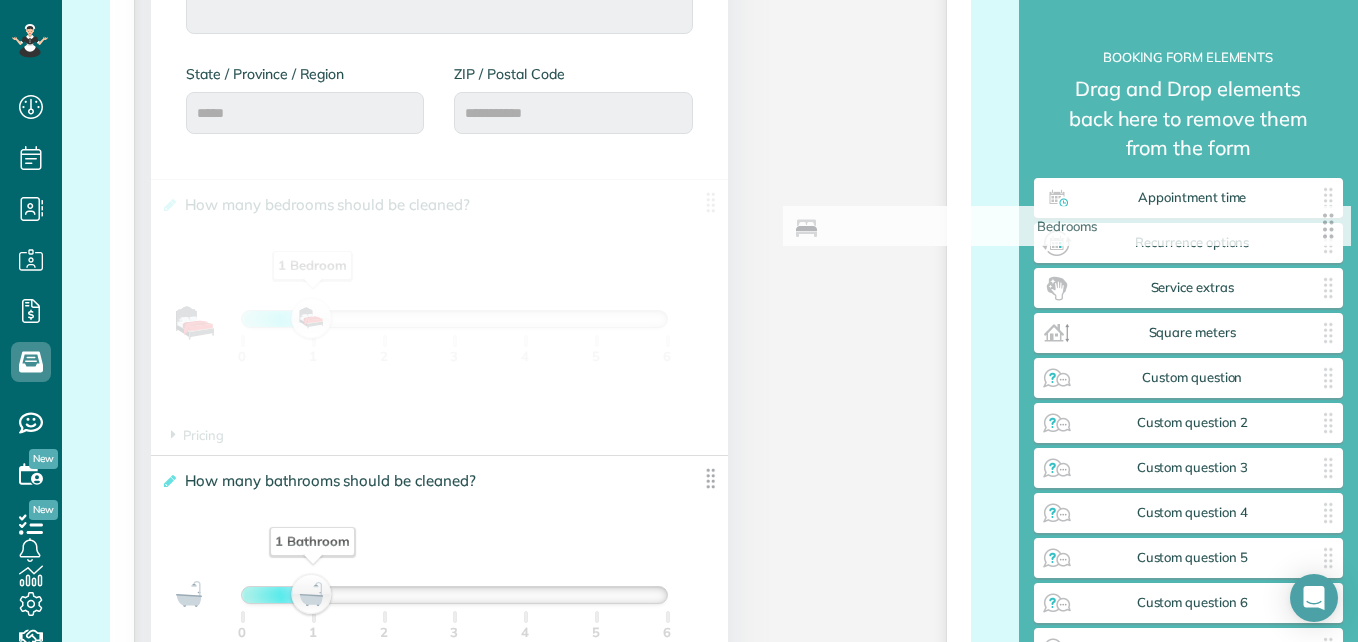 drag, startPoint x: 703, startPoint y: 201, endPoint x: 1338, endPoint y: 221, distance: 635.3149 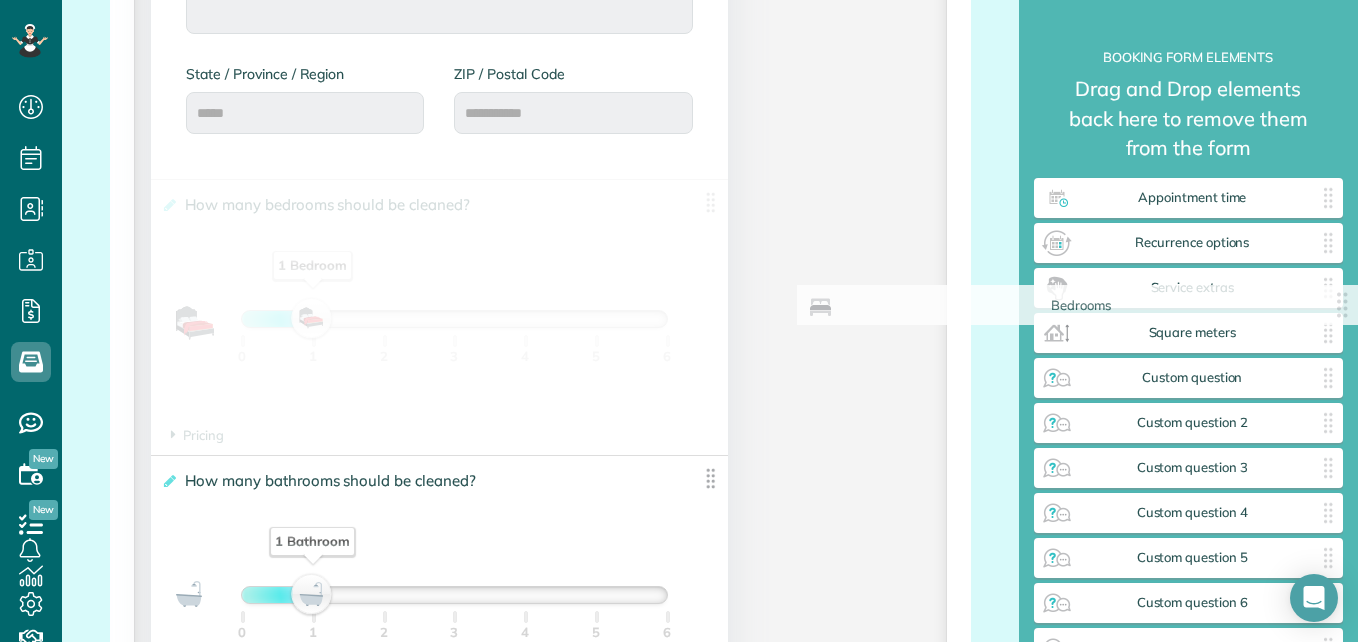 drag, startPoint x: 708, startPoint y: 202, endPoint x: 1361, endPoint y: 307, distance: 661.38794 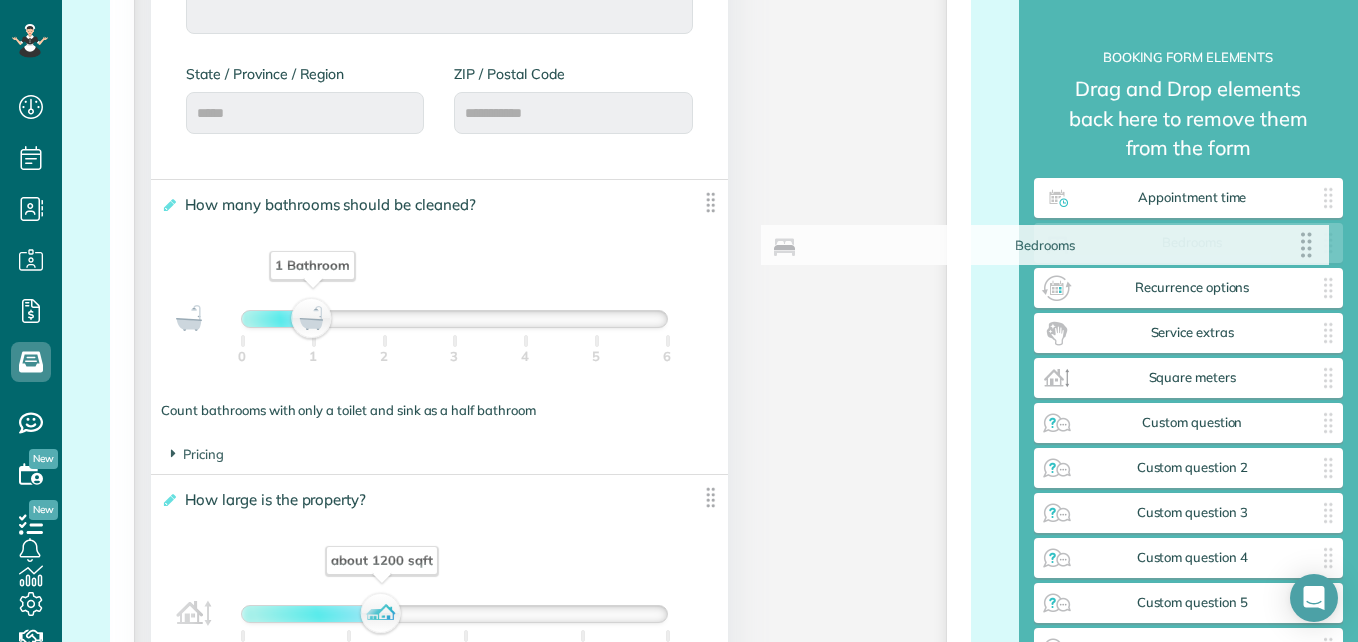 drag, startPoint x: 702, startPoint y: 207, endPoint x: 1314, endPoint y: 250, distance: 613.5088 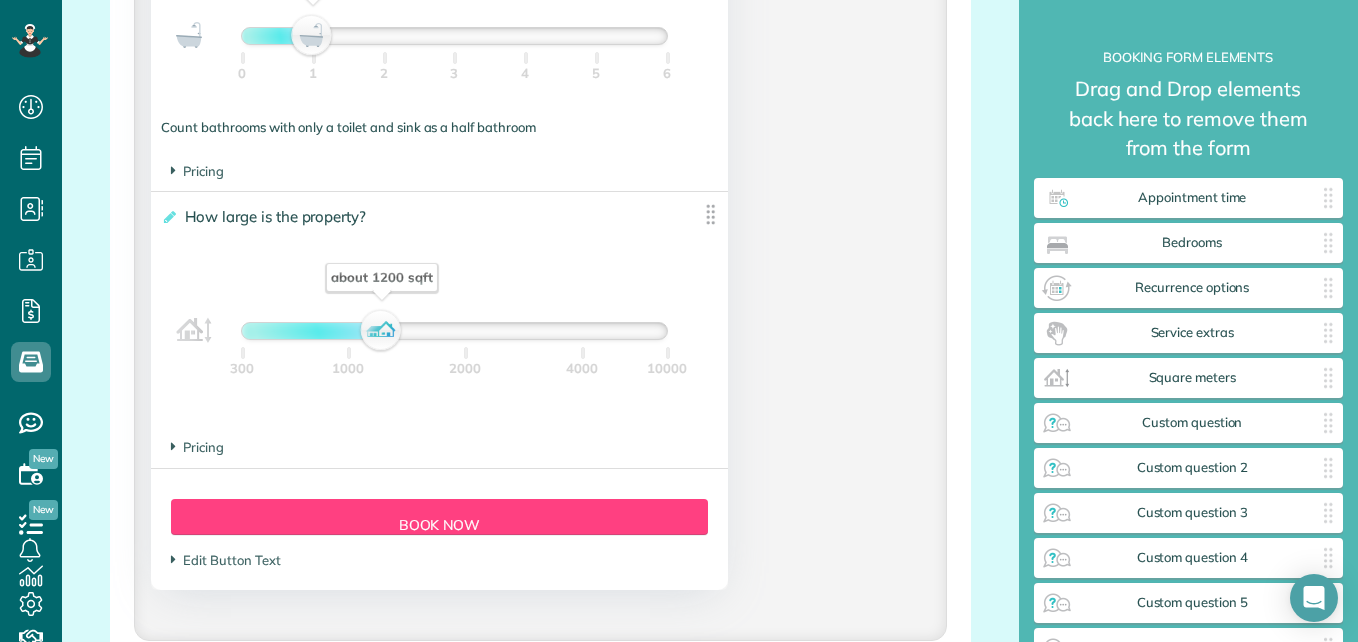 scroll, scrollTop: 1574, scrollLeft: 0, axis: vertical 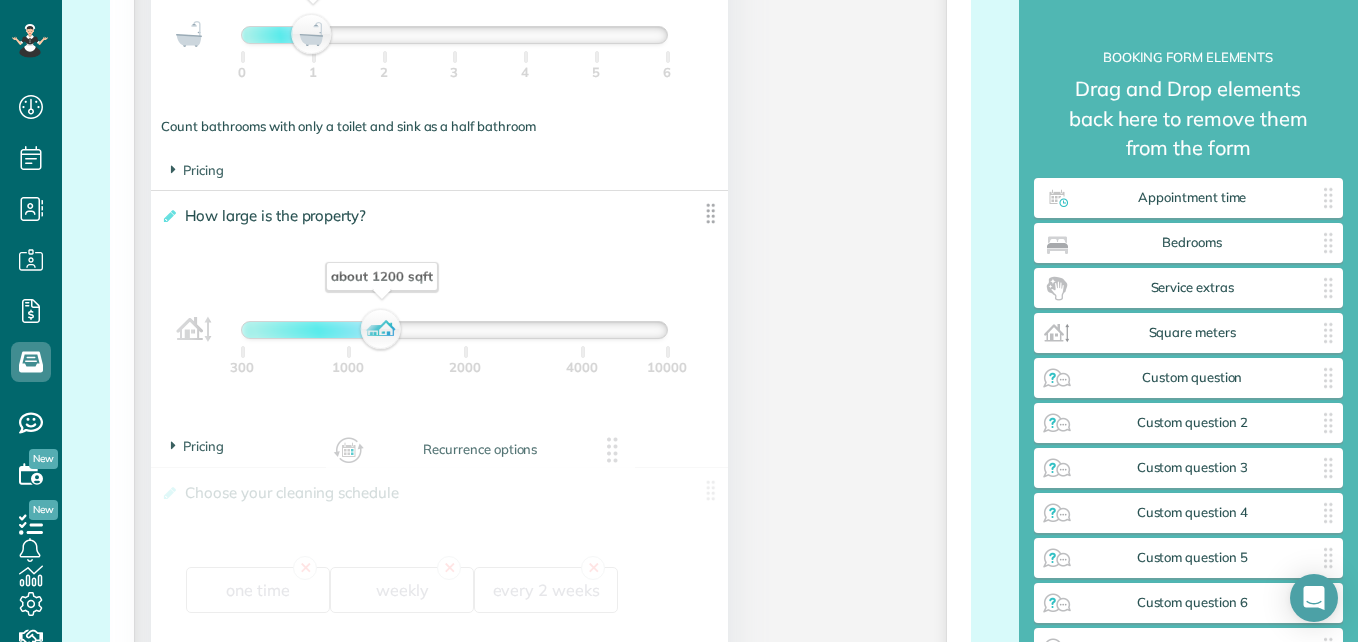 drag, startPoint x: 1208, startPoint y: 297, endPoint x: 485, endPoint y: 438, distance: 736.62067 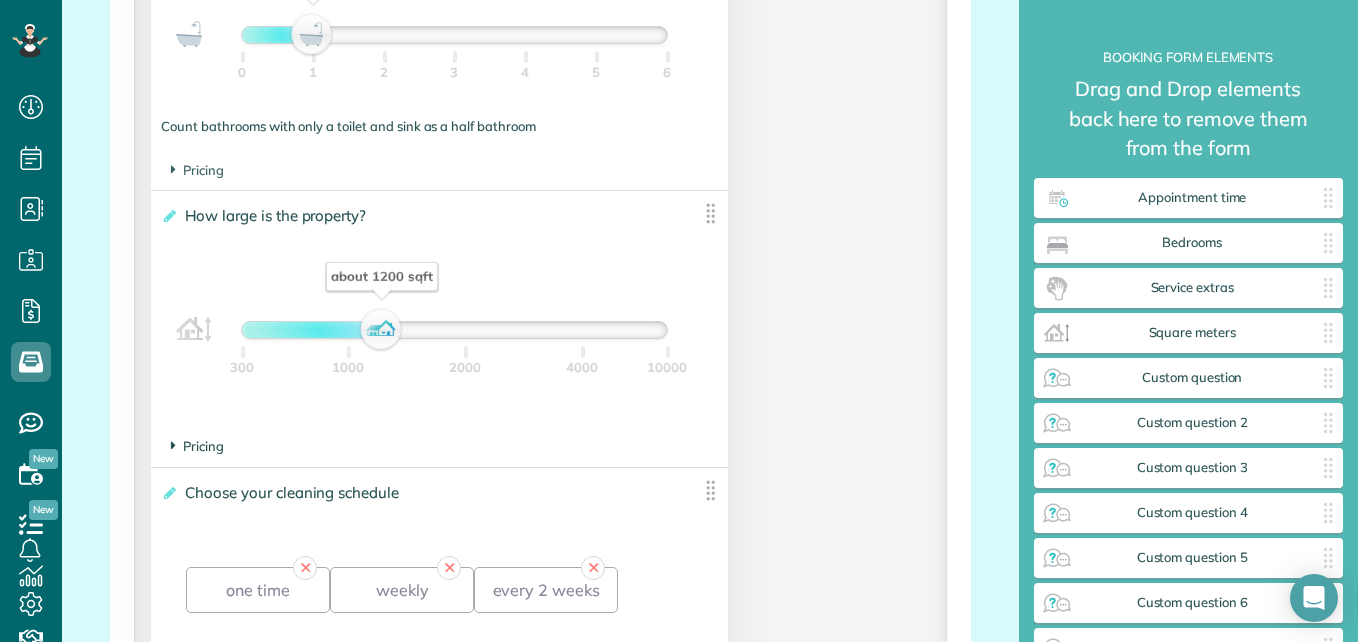 click on "Pricing" at bounding box center (197, 446) 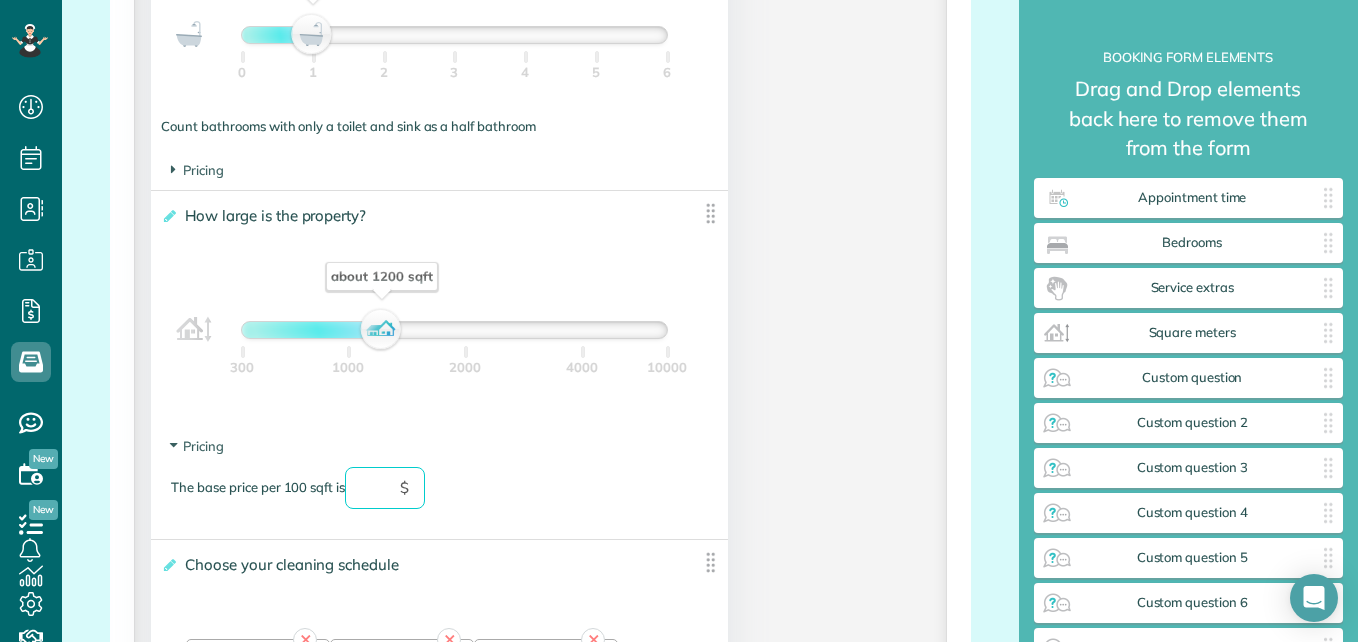click at bounding box center [385, 488] 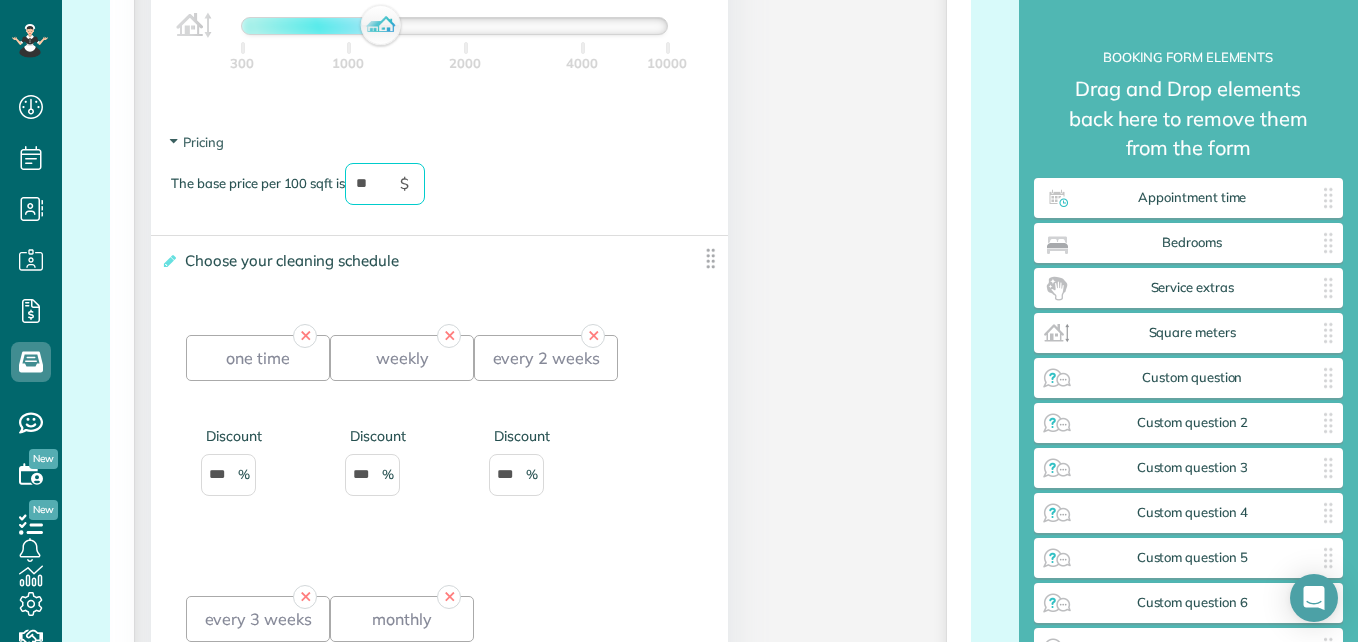 scroll, scrollTop: 1879, scrollLeft: 0, axis: vertical 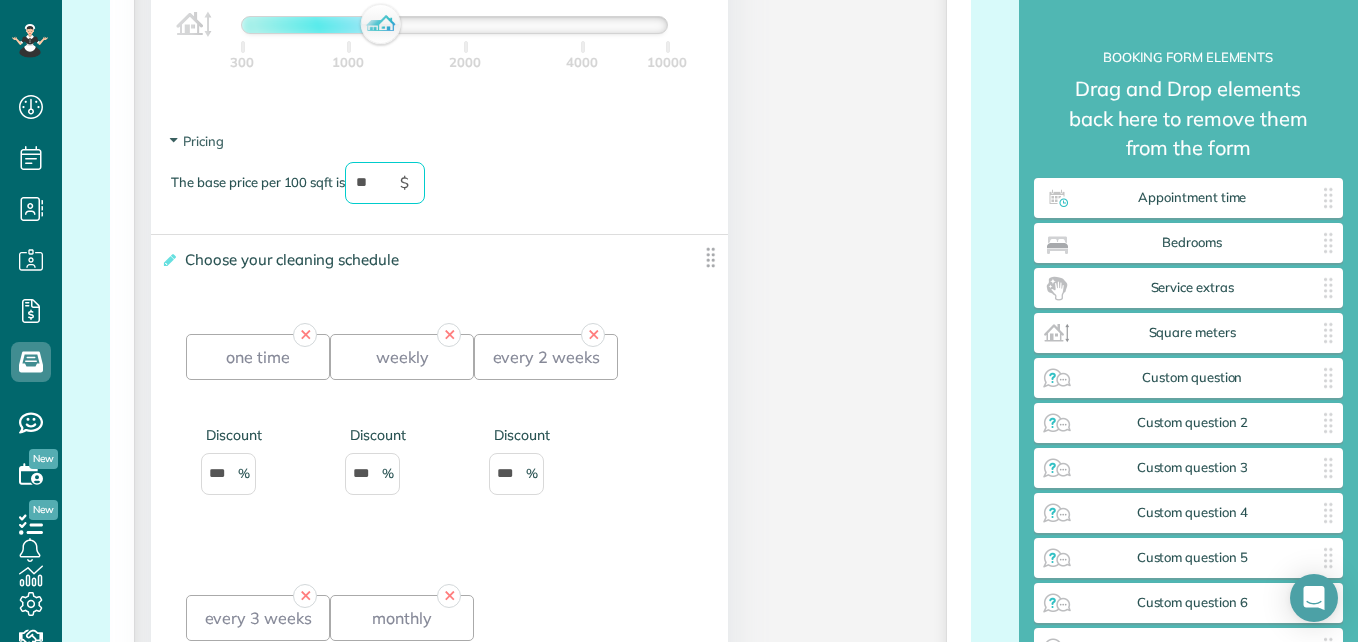 type on "**" 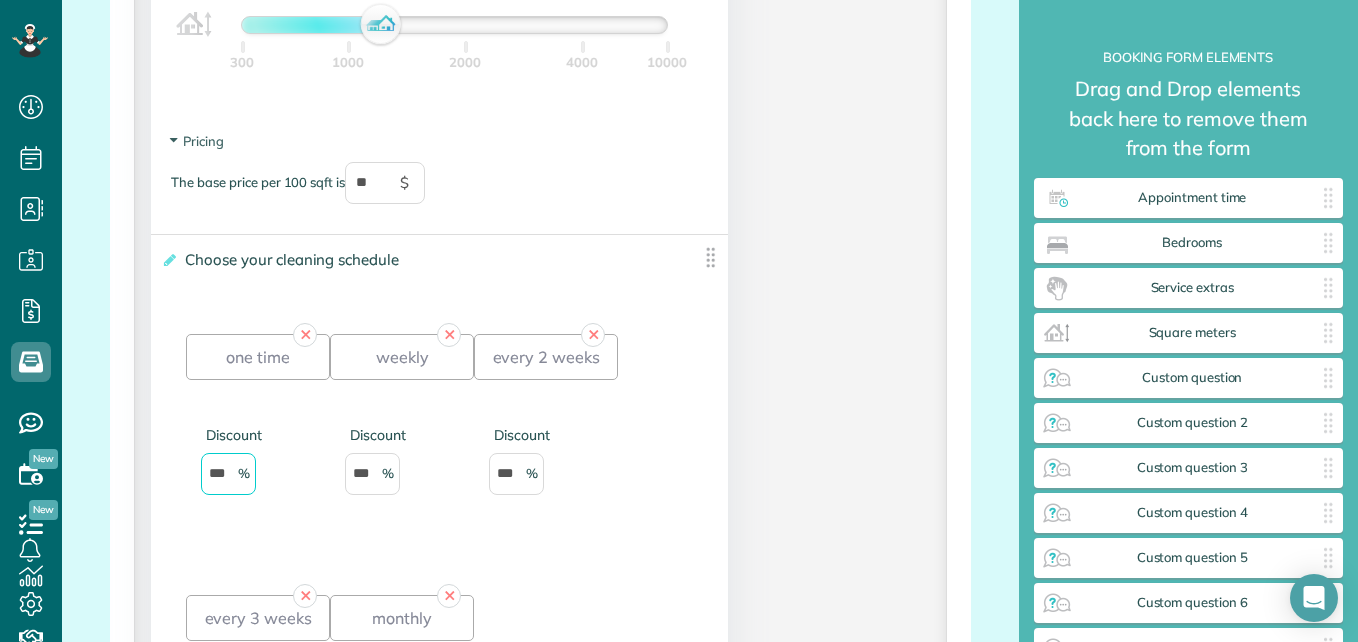 click on "***" at bounding box center (228, 474) 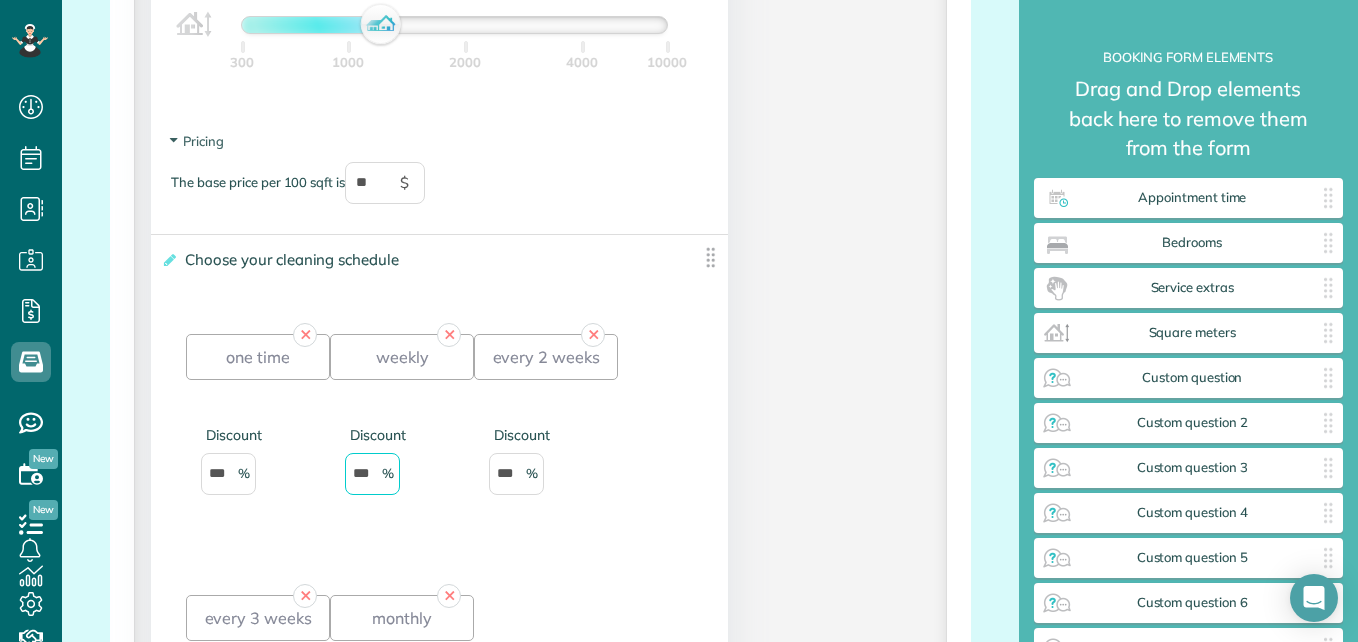 click on "***" at bounding box center (372, 474) 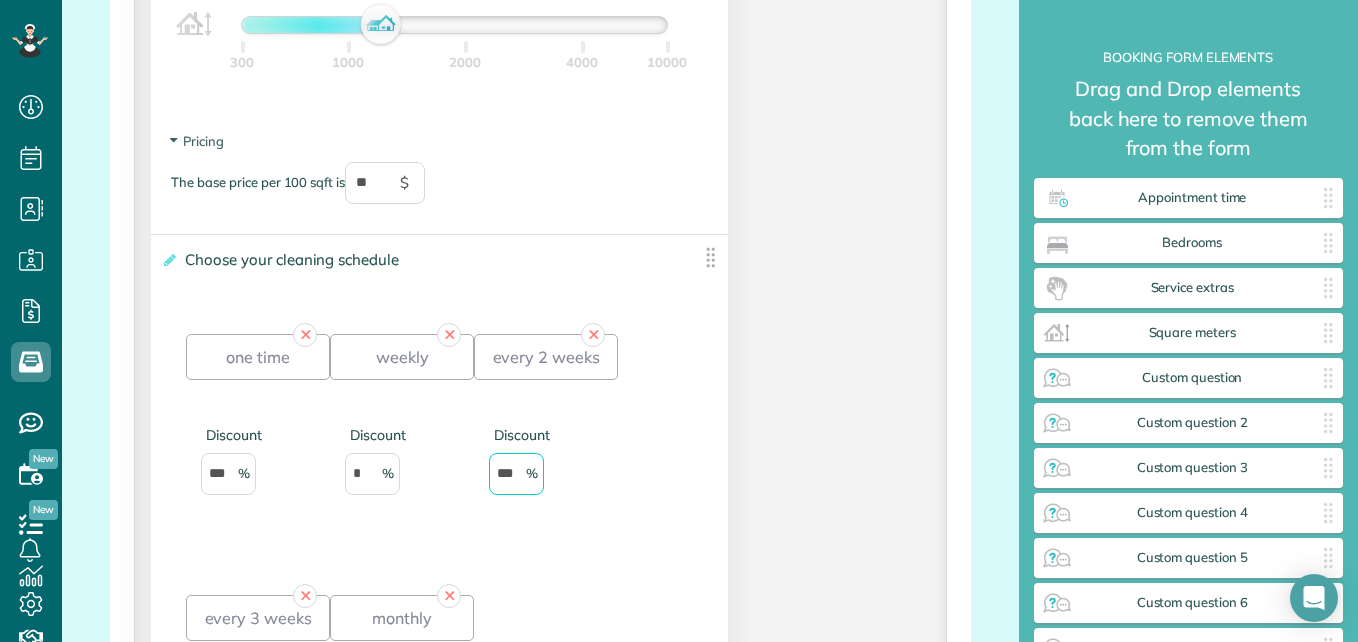 click on "***" at bounding box center [516, 474] 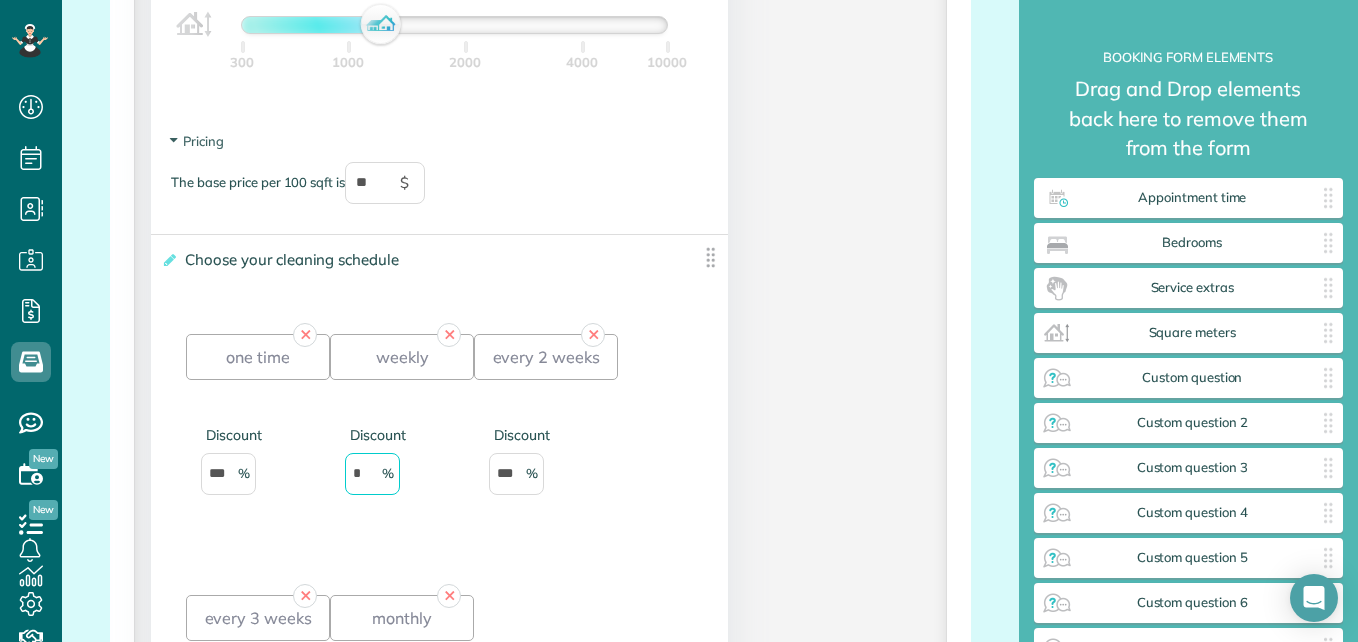 click on "*" at bounding box center [372, 474] 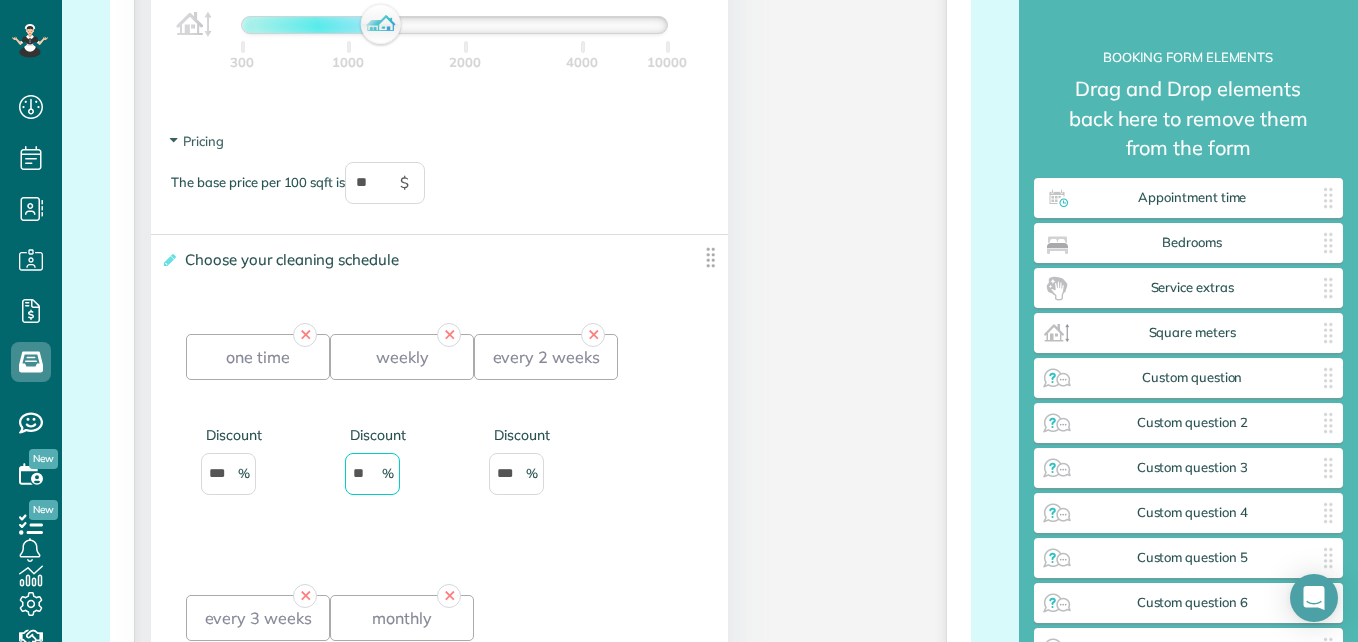 type on "**" 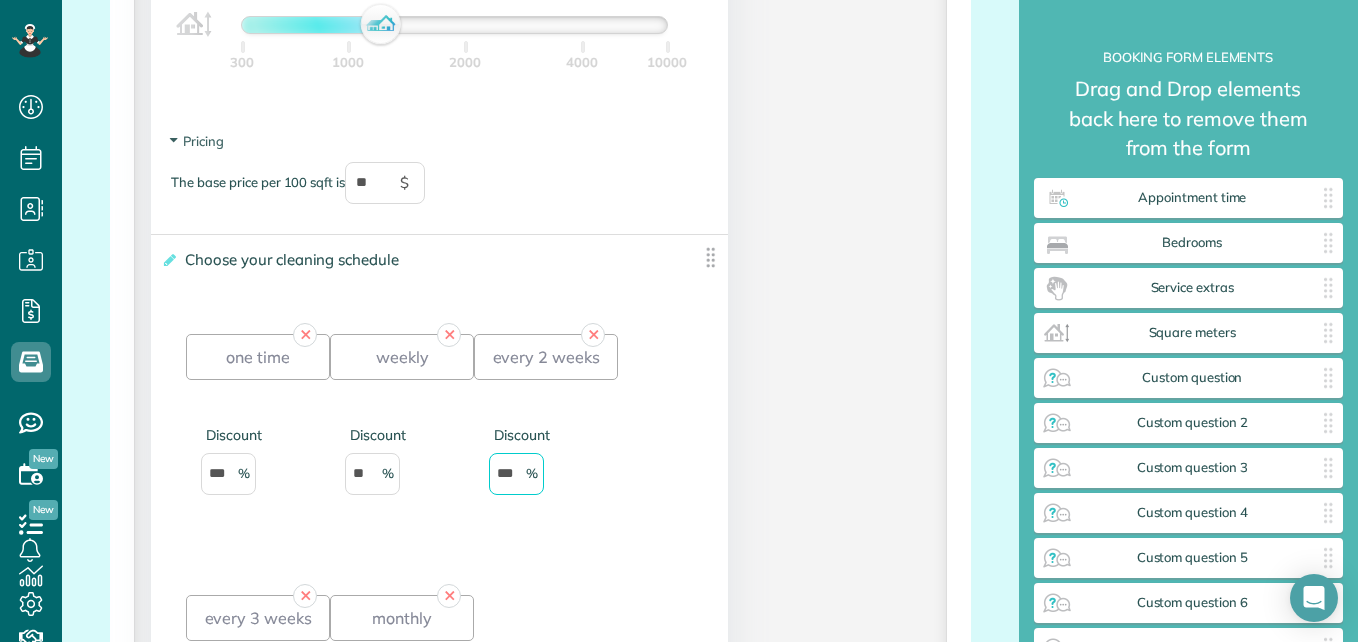 click on "***" at bounding box center (516, 474) 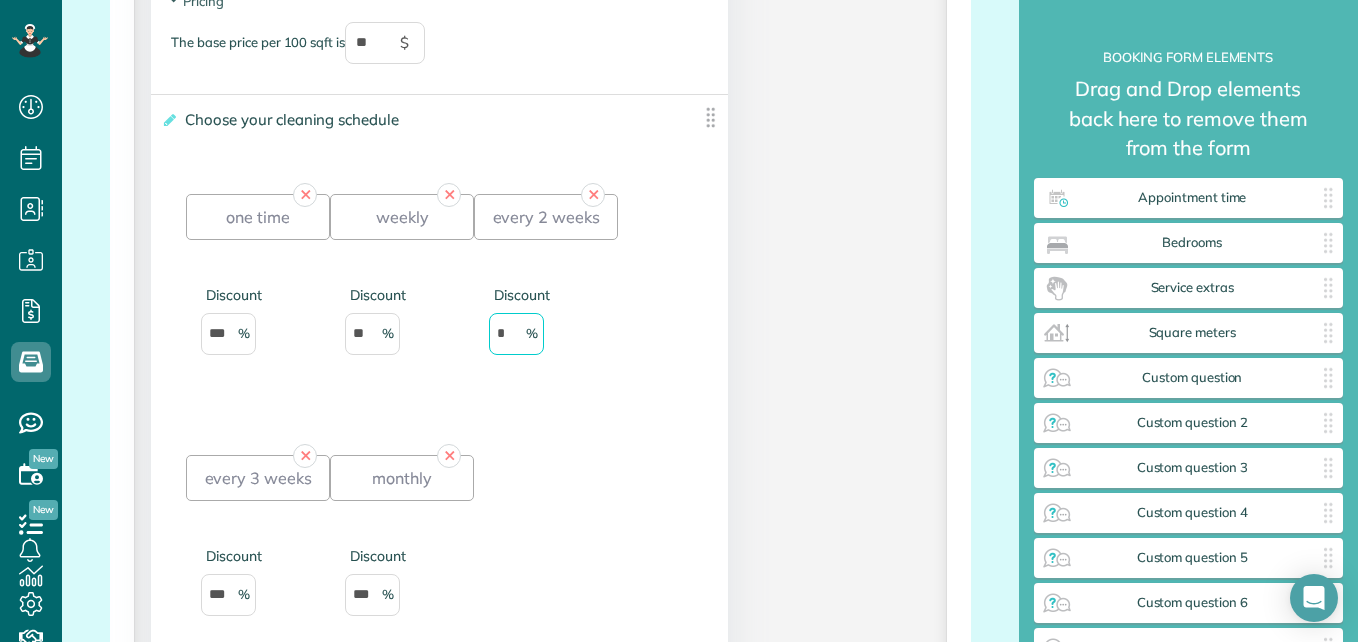 scroll, scrollTop: 2020, scrollLeft: 0, axis: vertical 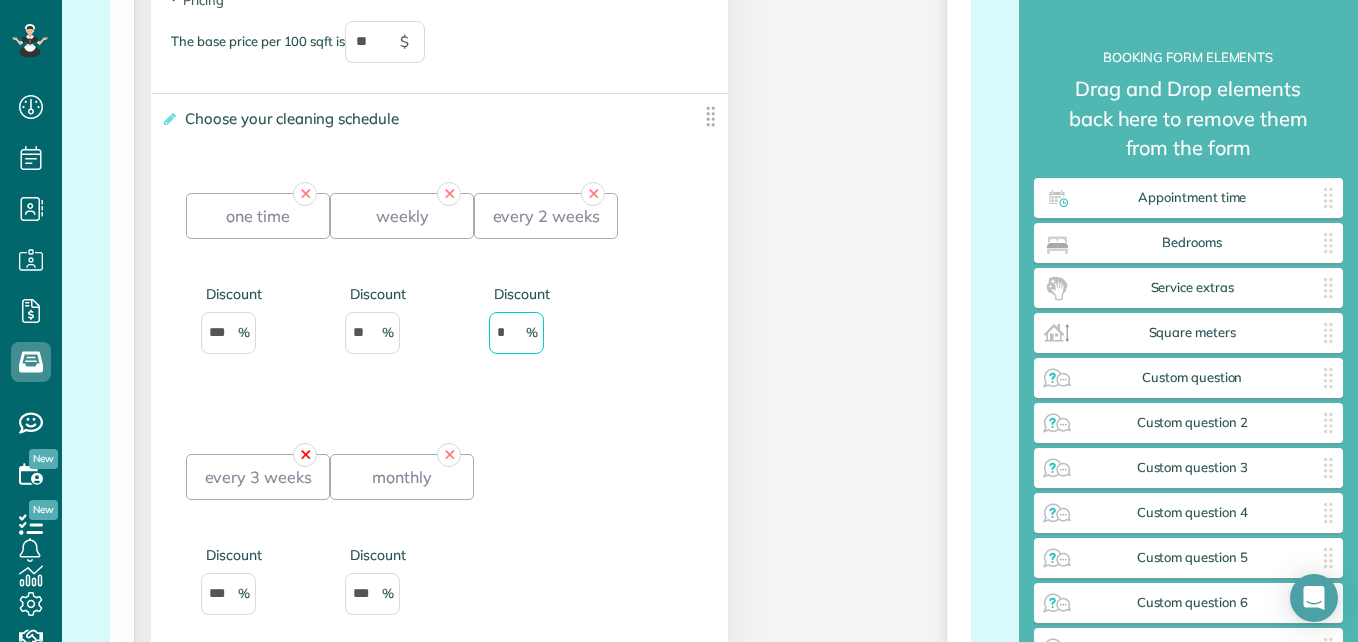 click on "✕" at bounding box center [305, 455] 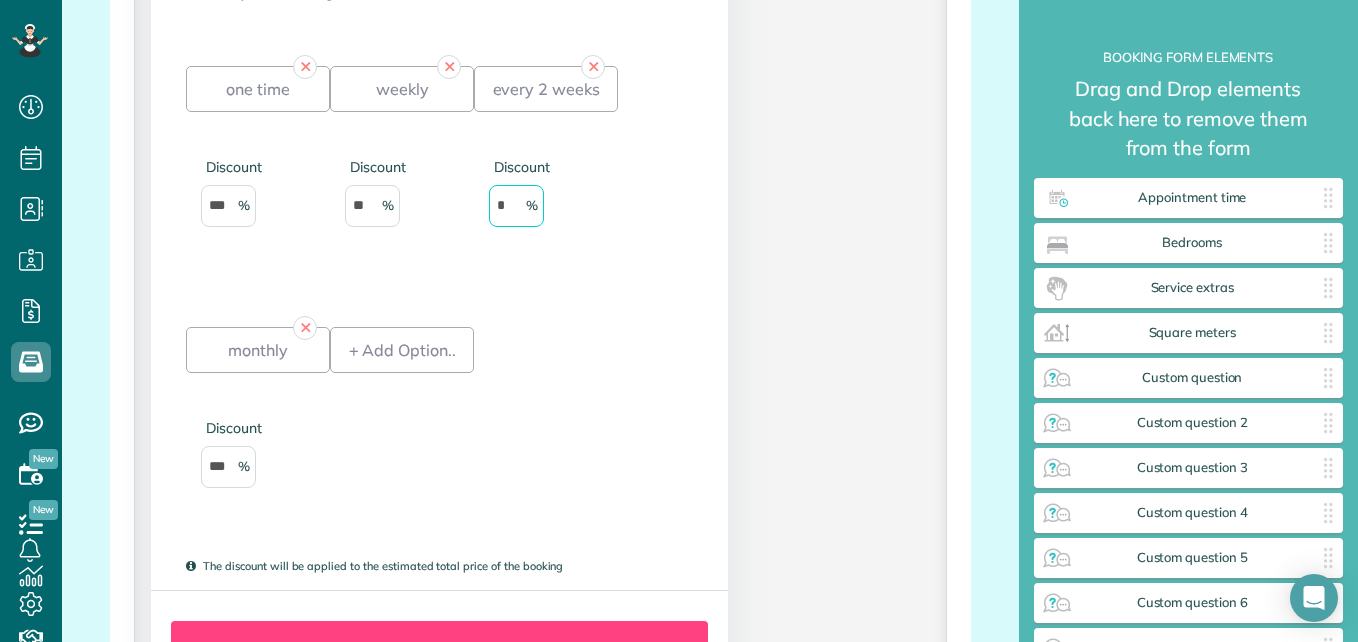 scroll, scrollTop: 2148, scrollLeft: 0, axis: vertical 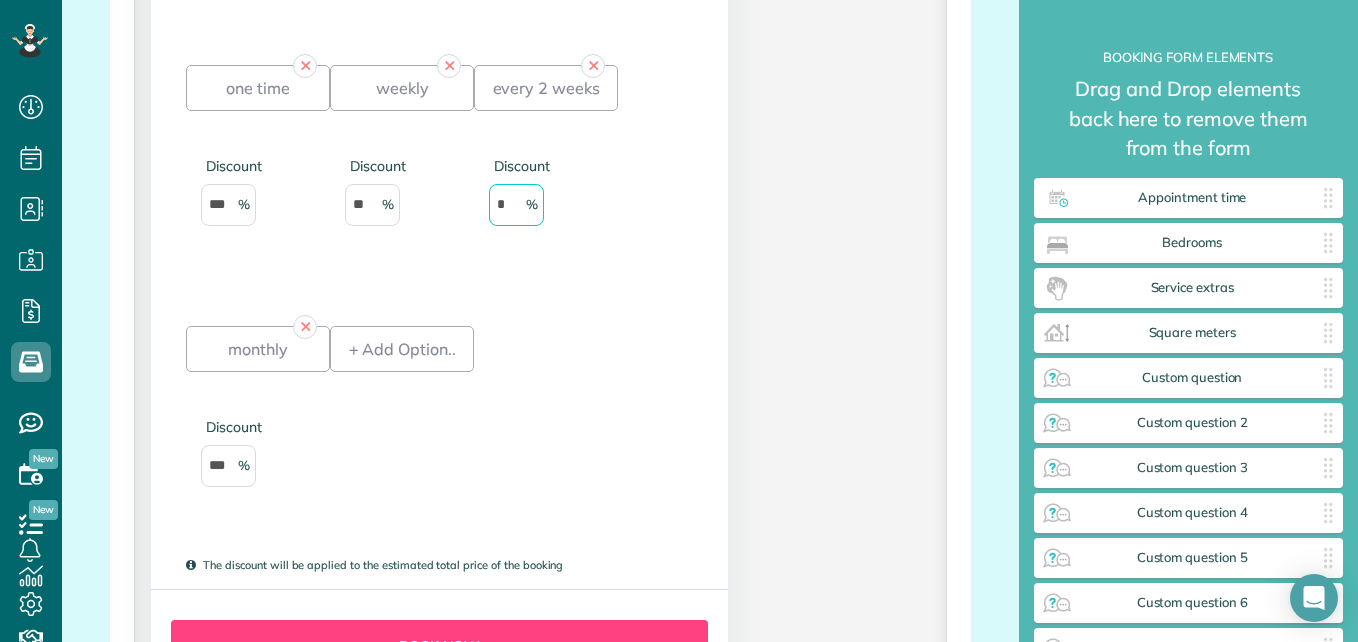 type on "*" 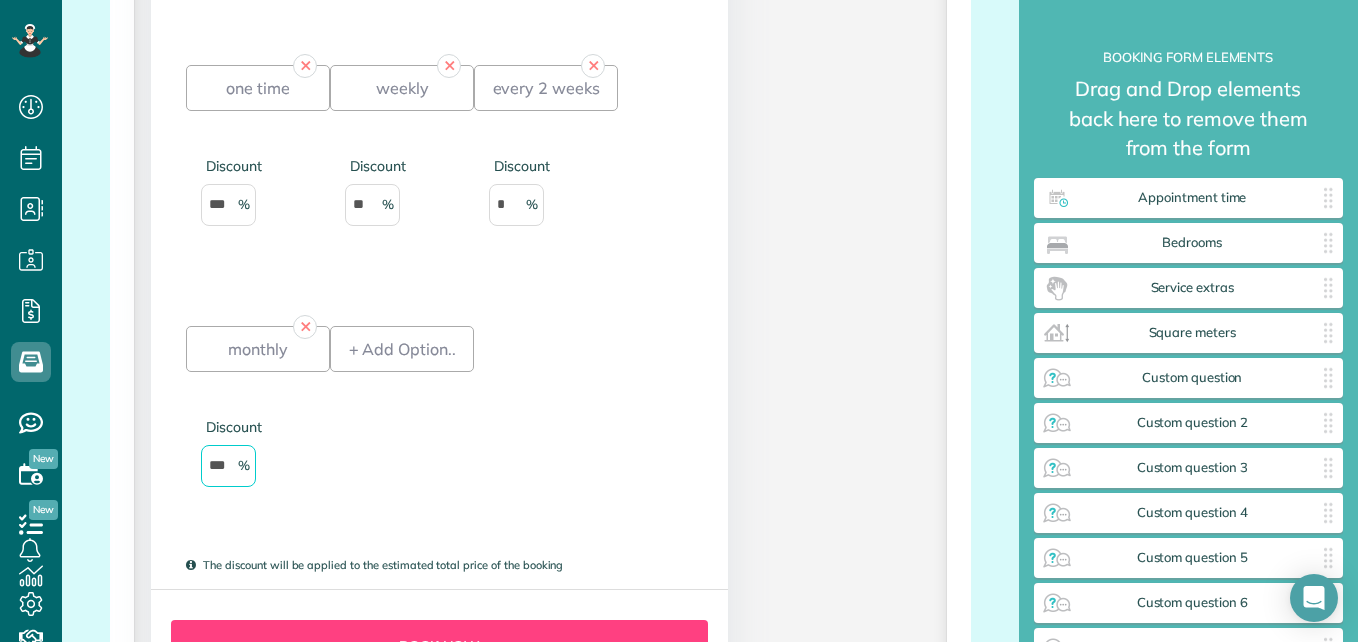 click on "***" at bounding box center [228, 466] 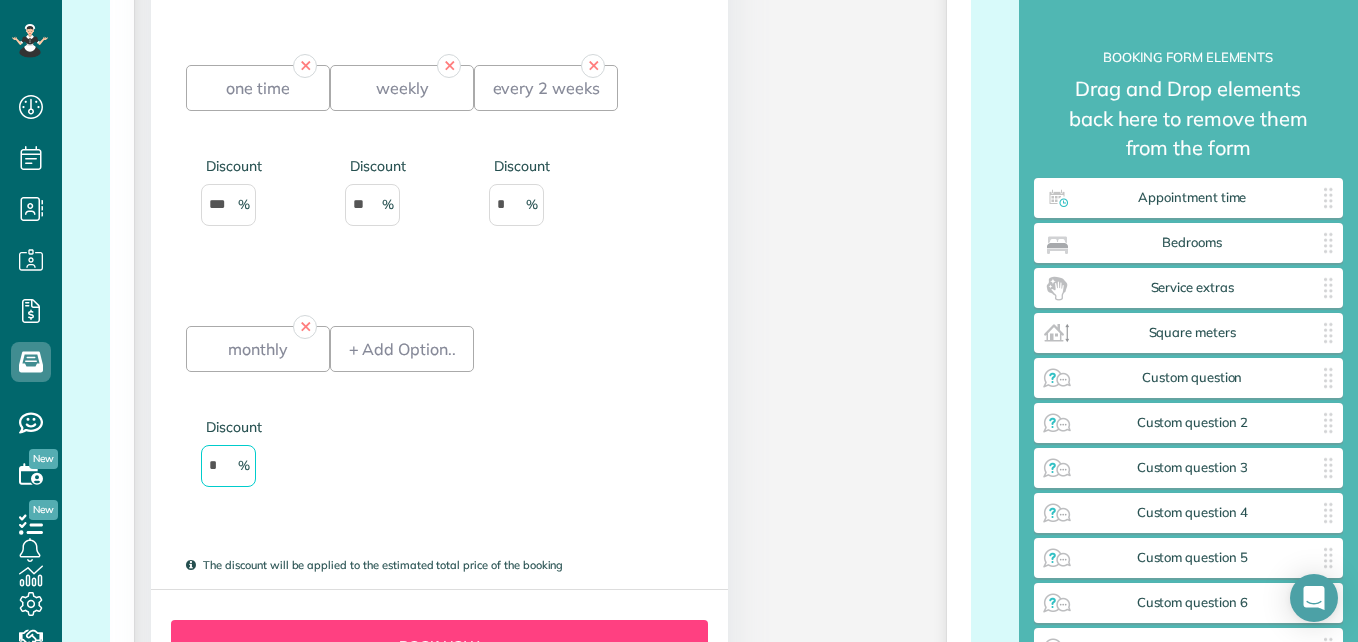 click on "+ Add Option.." at bounding box center (402, 424) 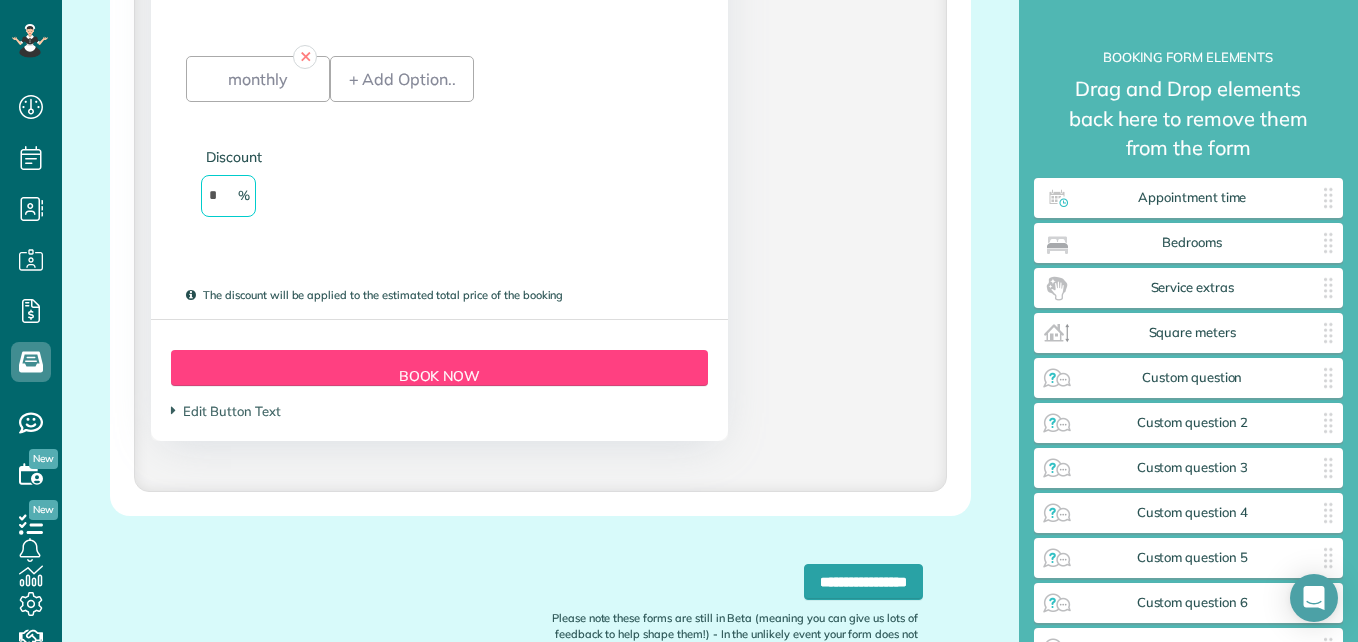 scroll, scrollTop: 2419, scrollLeft: 0, axis: vertical 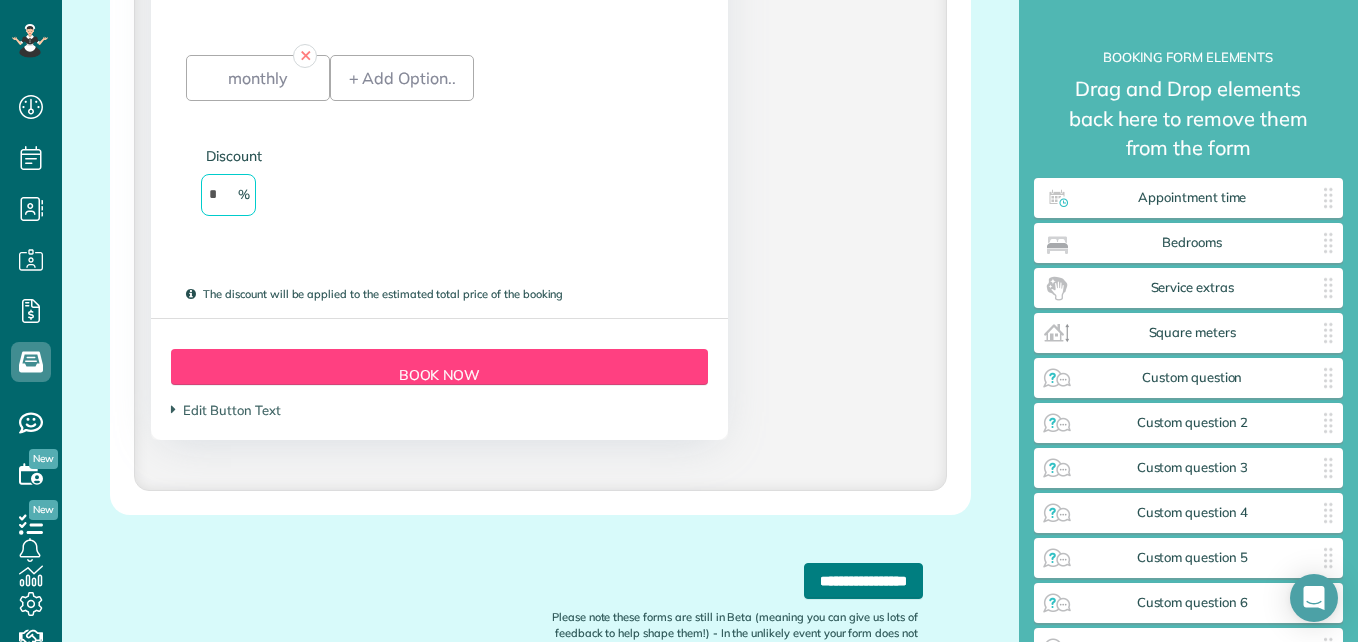 type on "*" 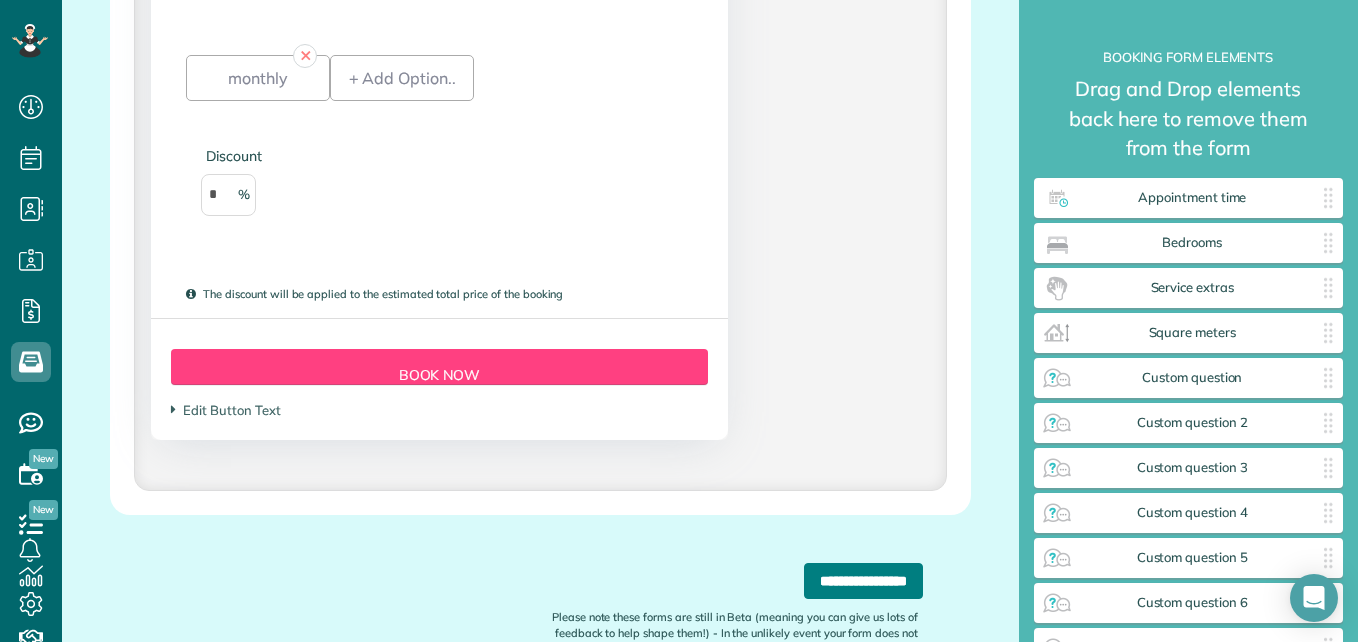click on "**********" at bounding box center (863, 581) 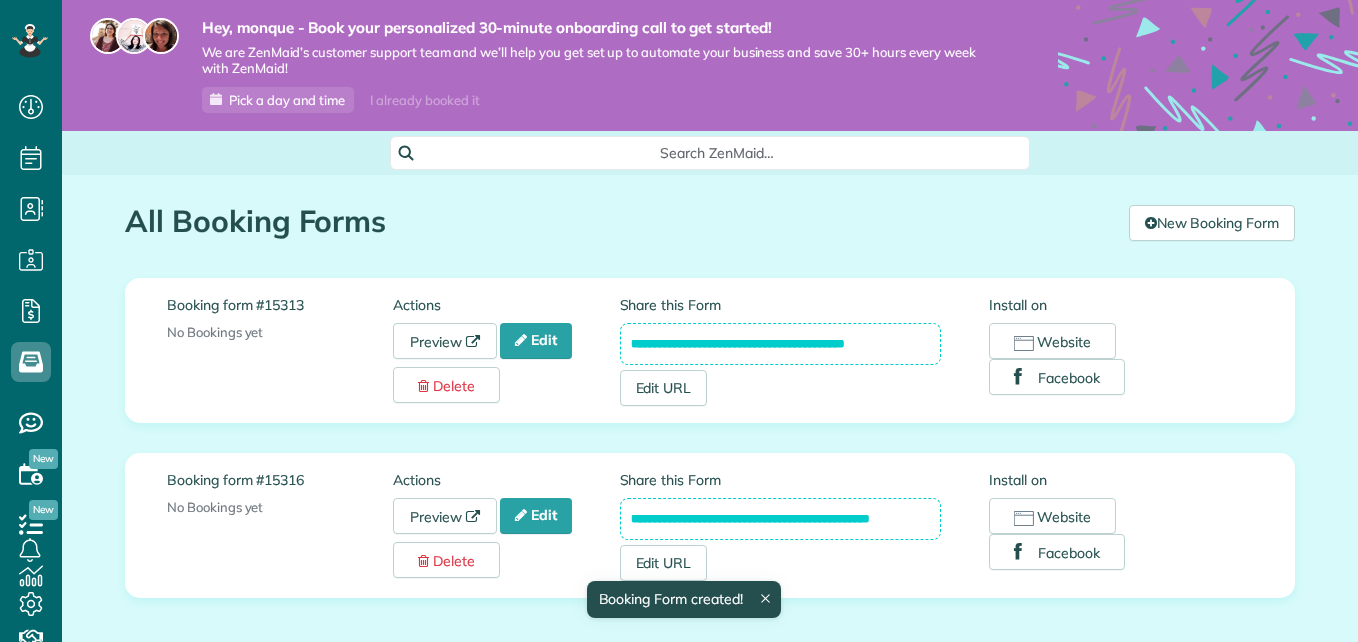 scroll, scrollTop: 0, scrollLeft: 0, axis: both 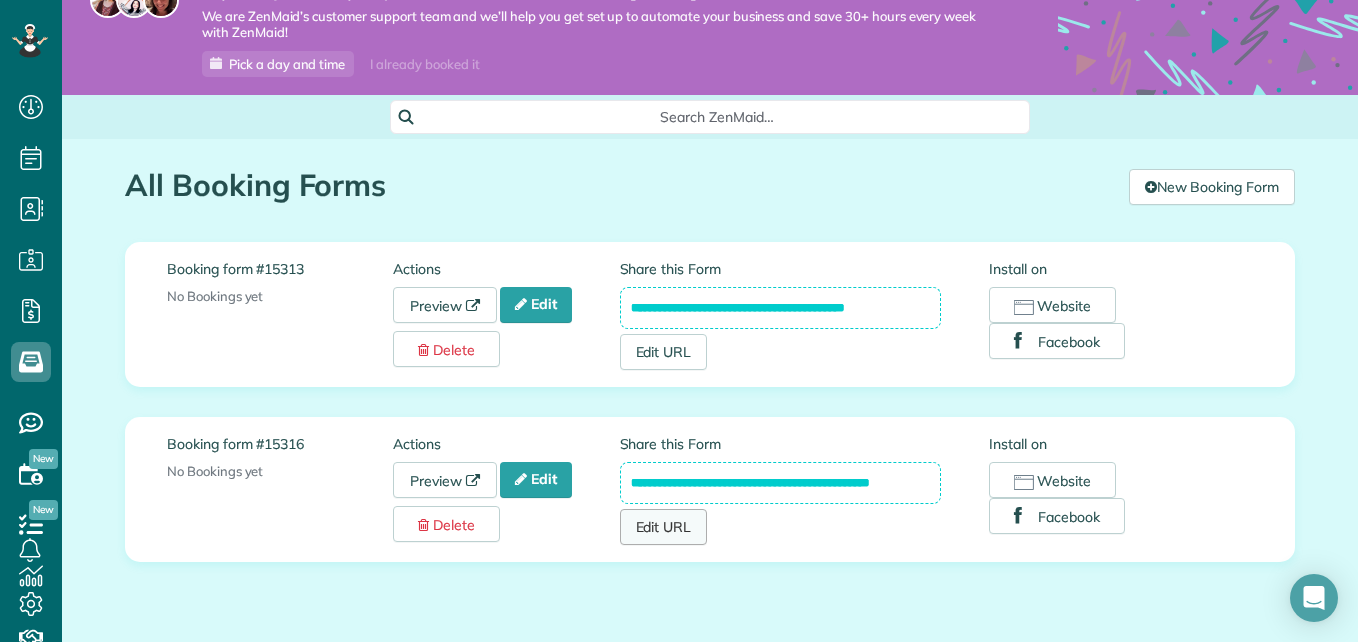 click on "Edit URL" at bounding box center [664, 527] 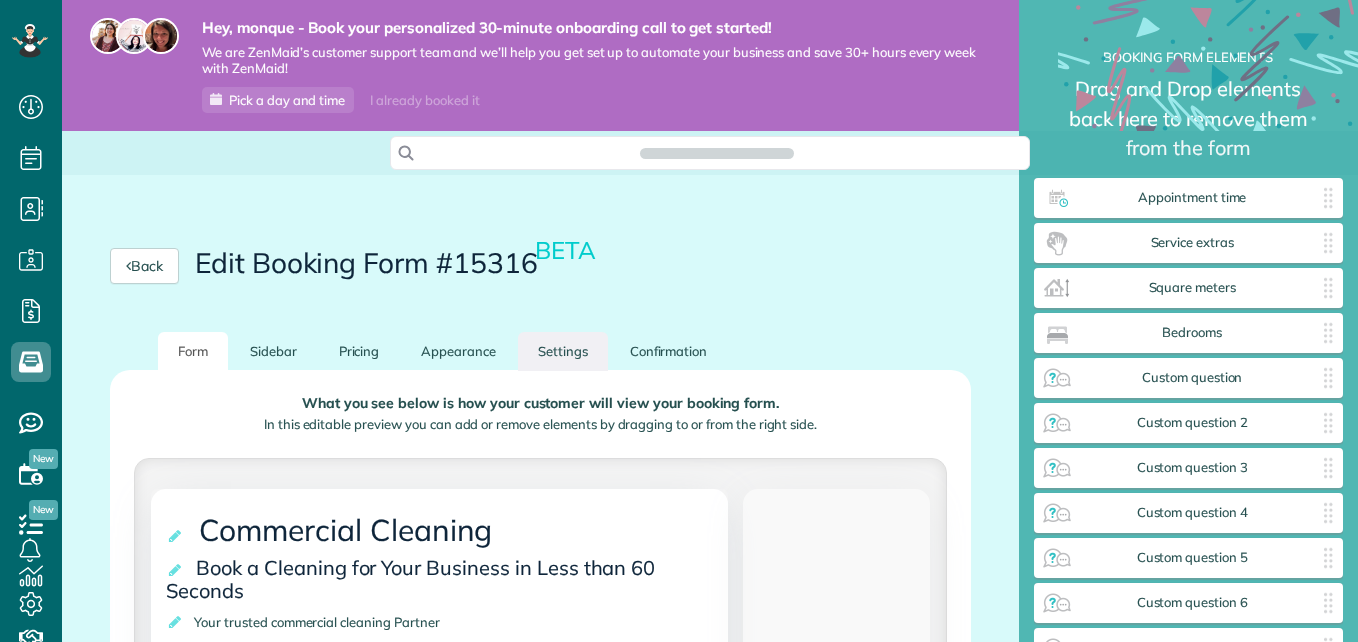 scroll, scrollTop: 0, scrollLeft: 0, axis: both 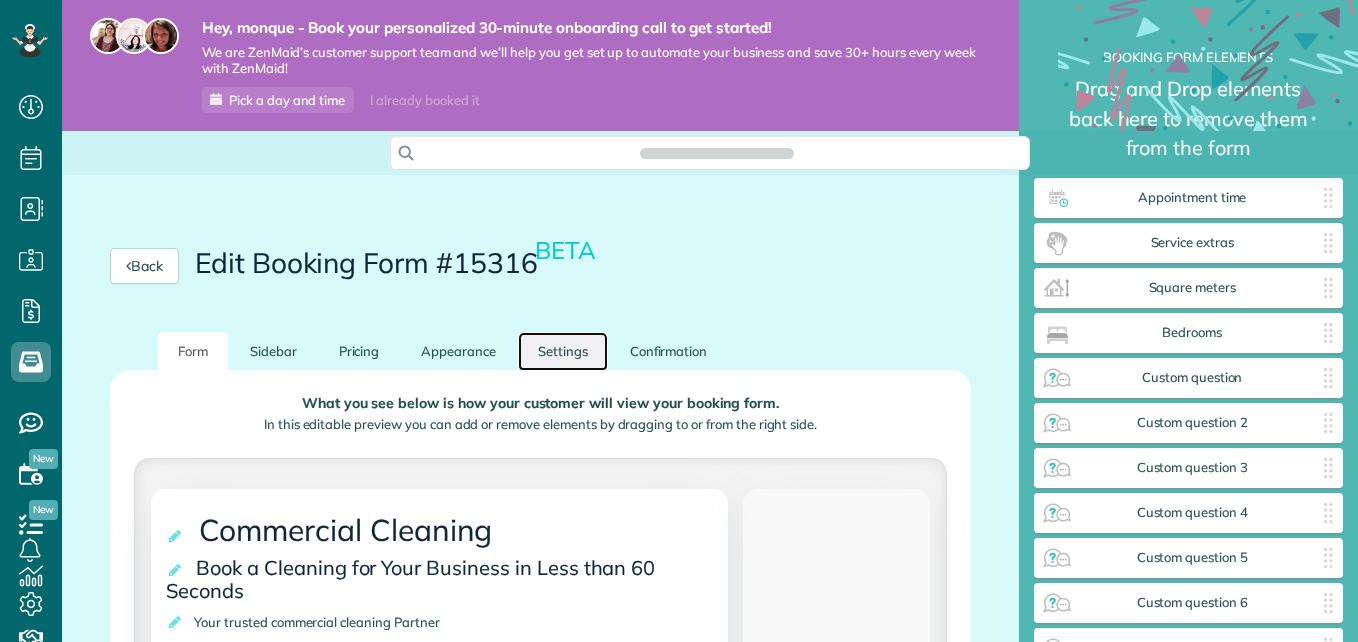 click on "Settings" at bounding box center [563, 351] 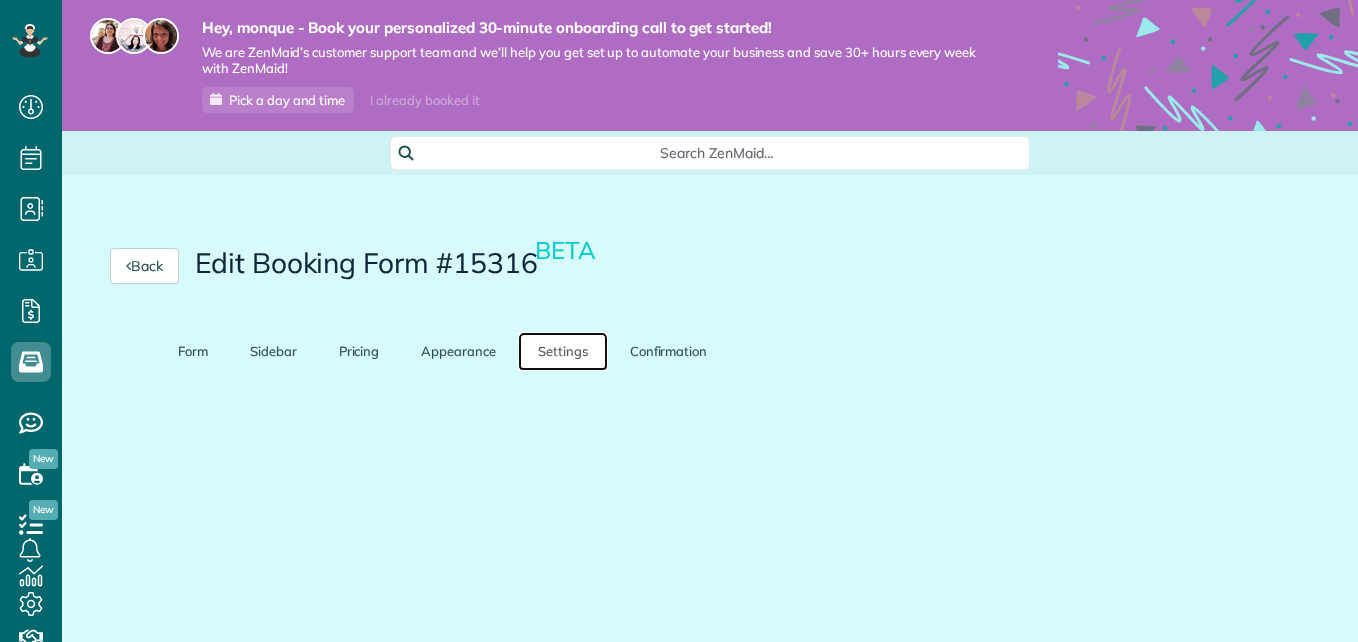 scroll, scrollTop: 642, scrollLeft: 62, axis: both 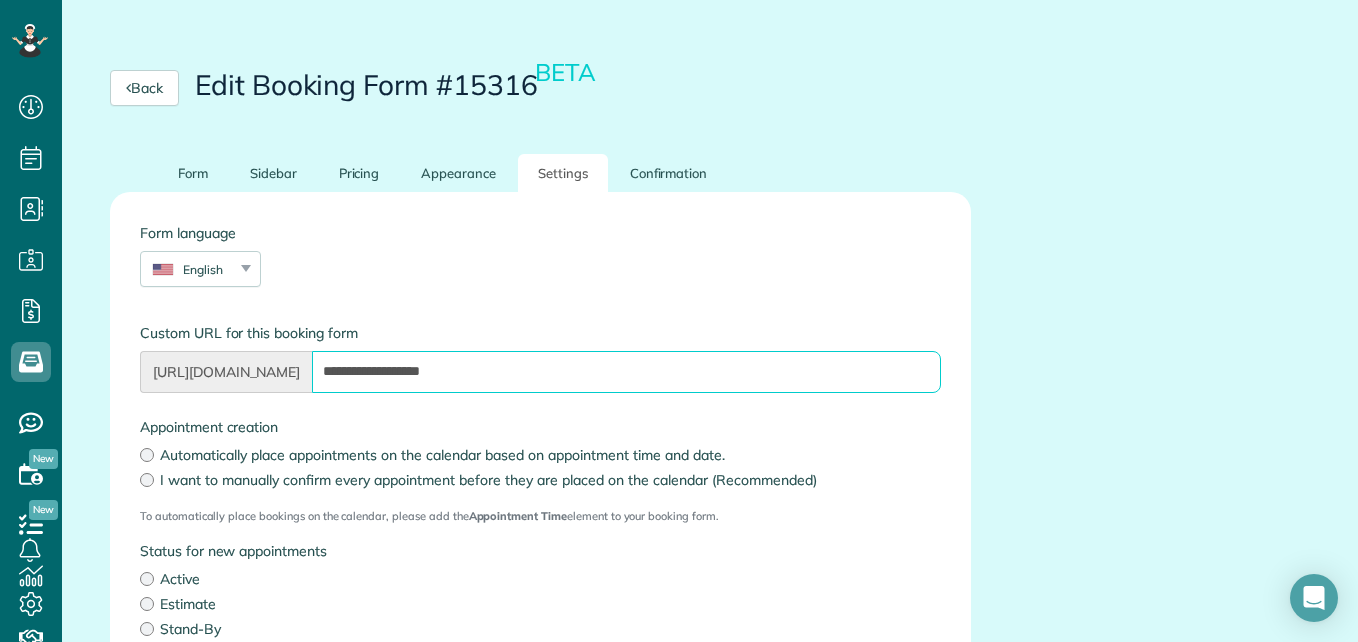click on "**********" at bounding box center [626, 372] 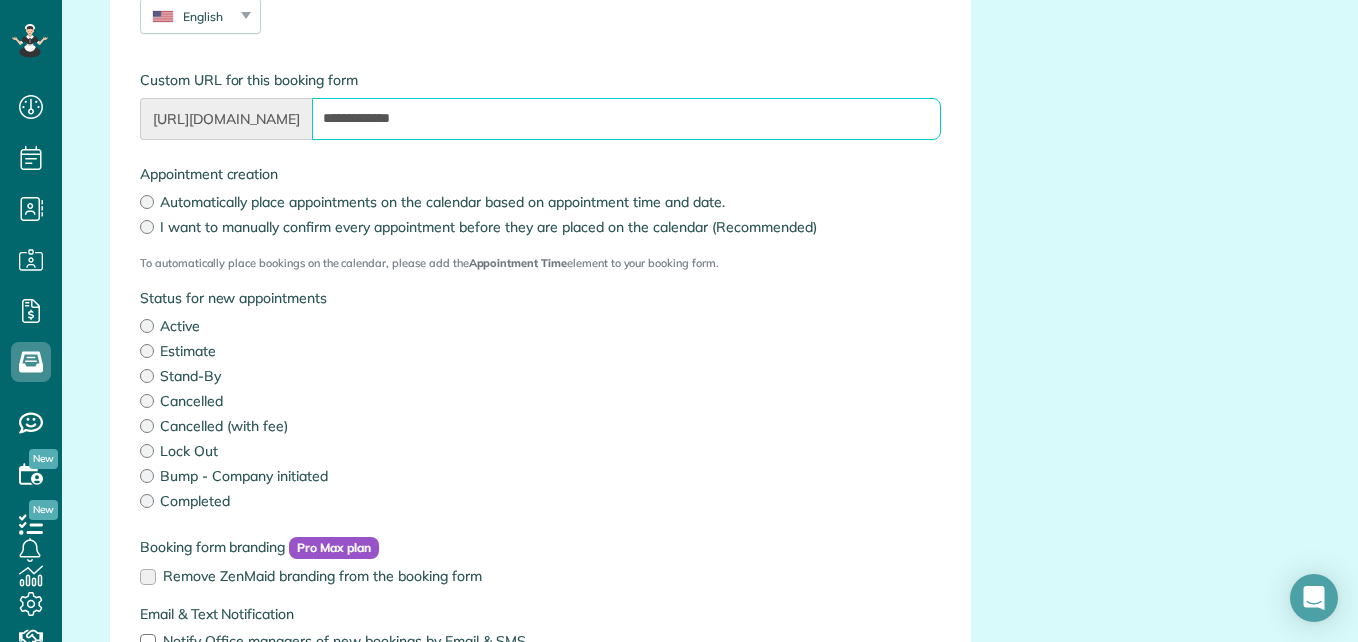scroll, scrollTop: 436, scrollLeft: 0, axis: vertical 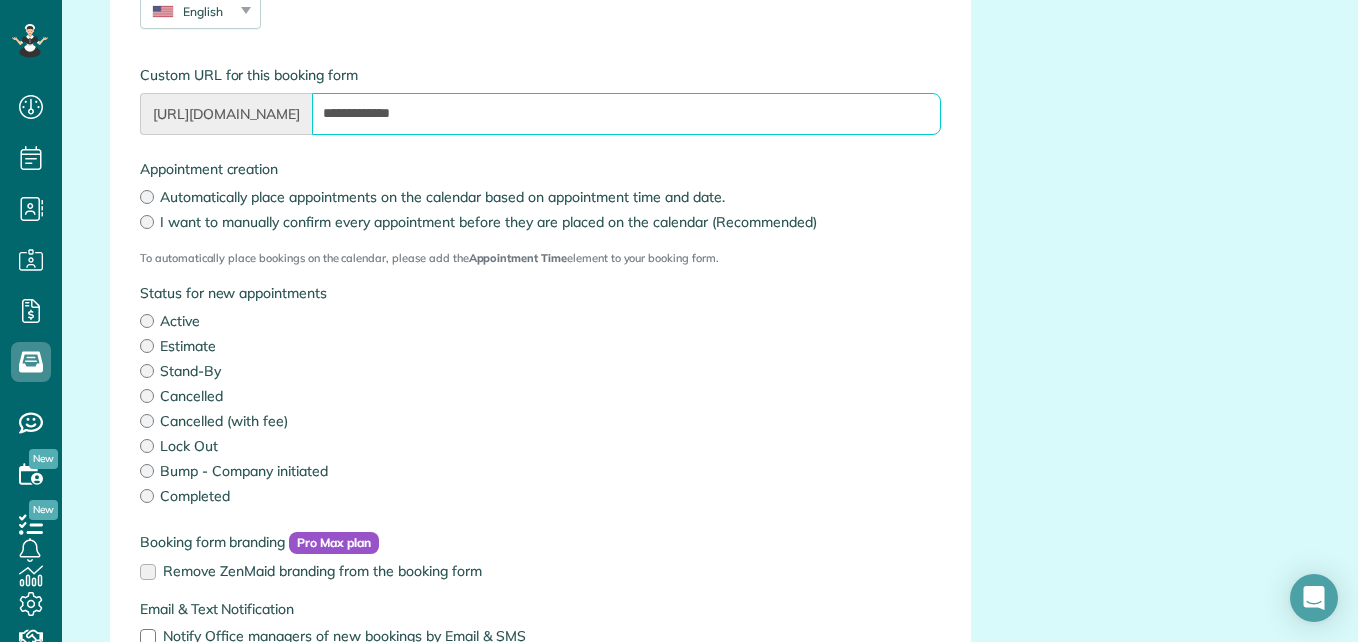 type on "**********" 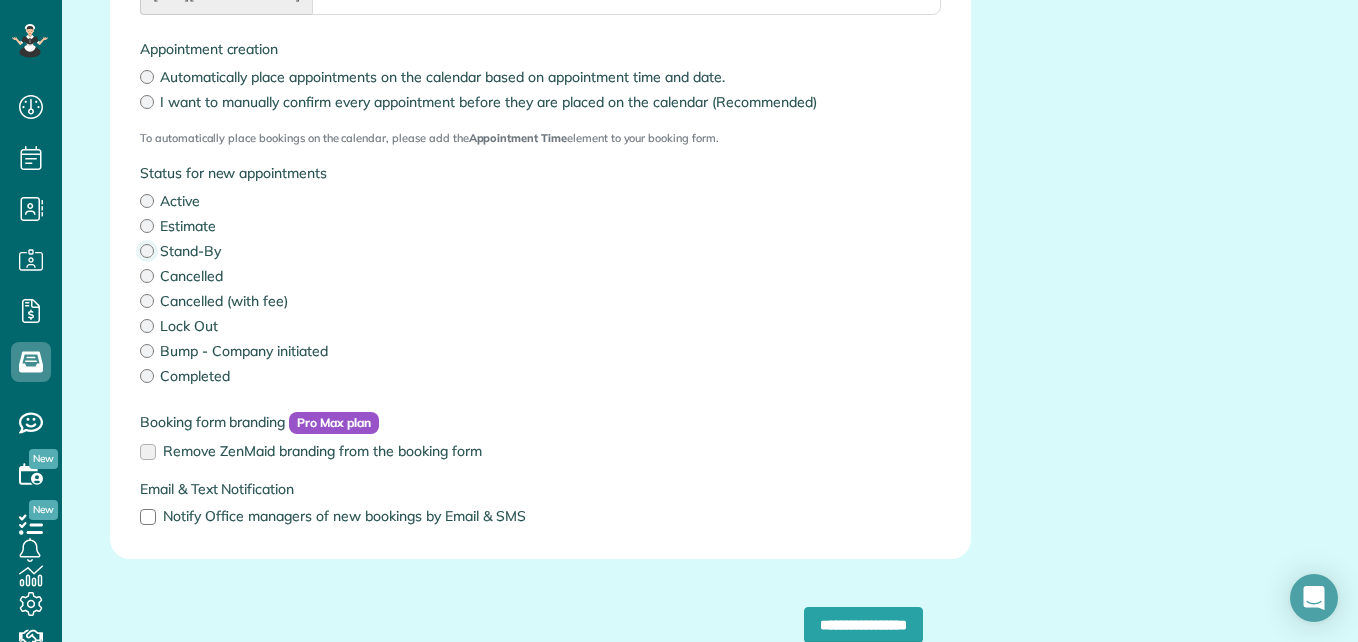 scroll, scrollTop: 557, scrollLeft: 0, axis: vertical 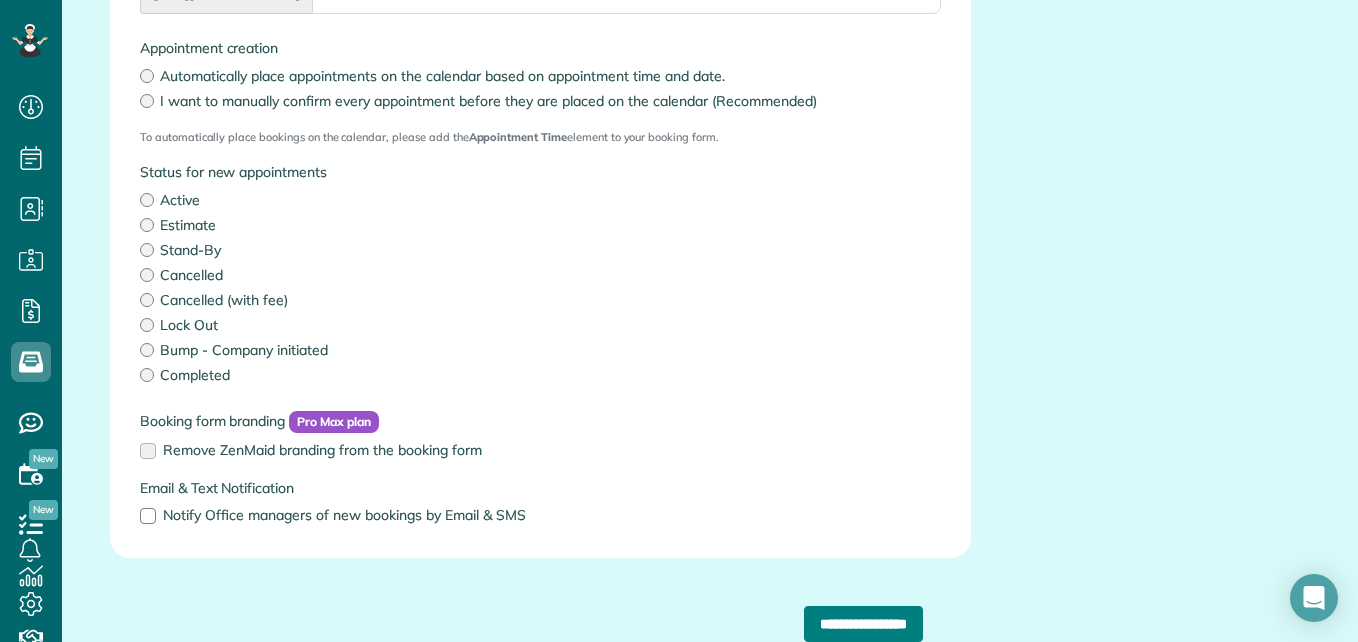 click on "**********" at bounding box center (863, 624) 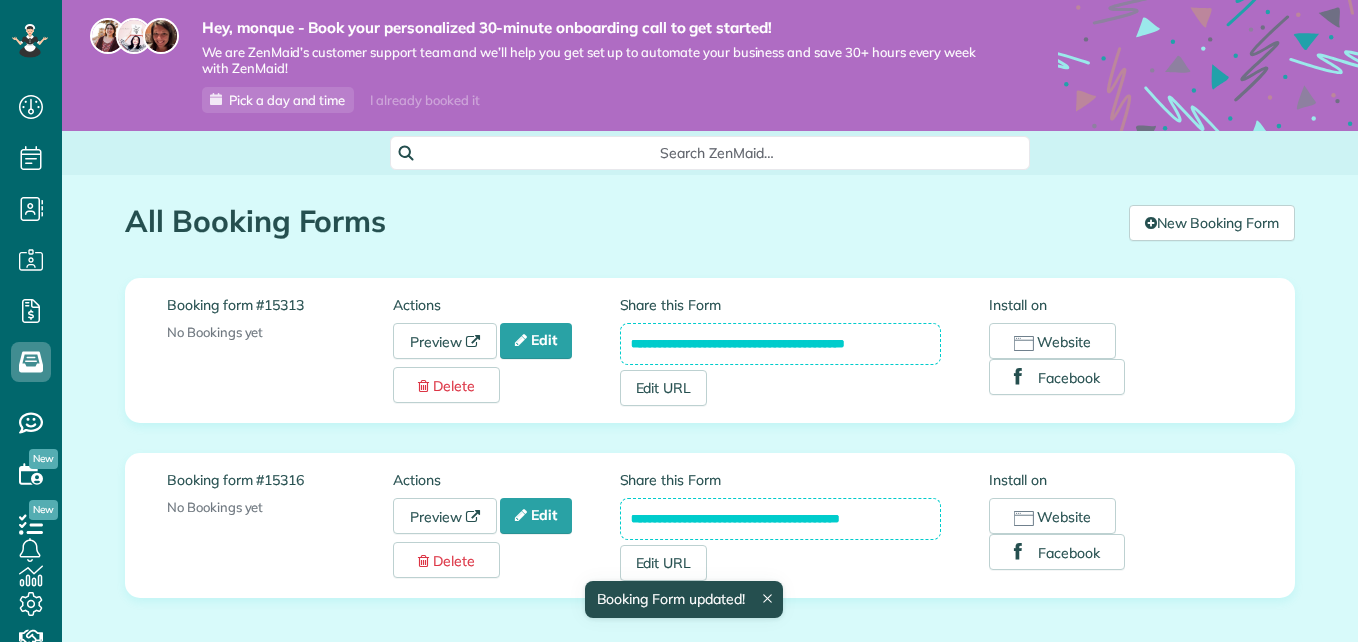 scroll, scrollTop: 0, scrollLeft: 0, axis: both 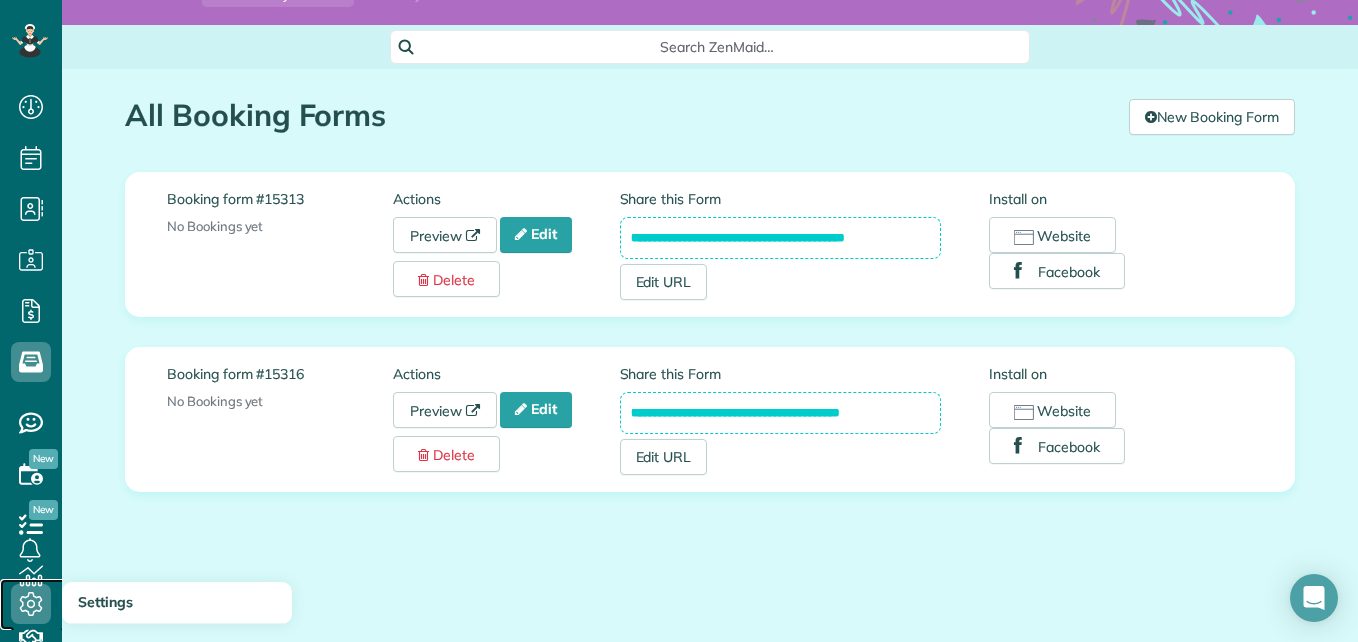 click 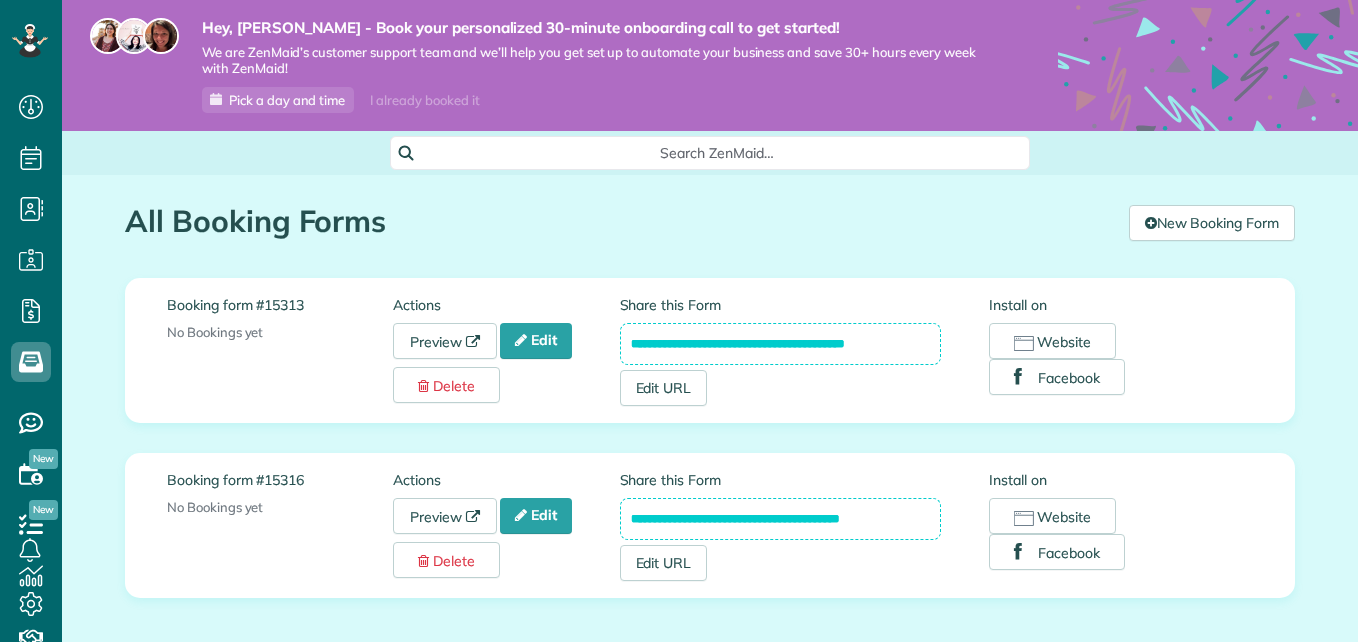 scroll, scrollTop: 0, scrollLeft: 0, axis: both 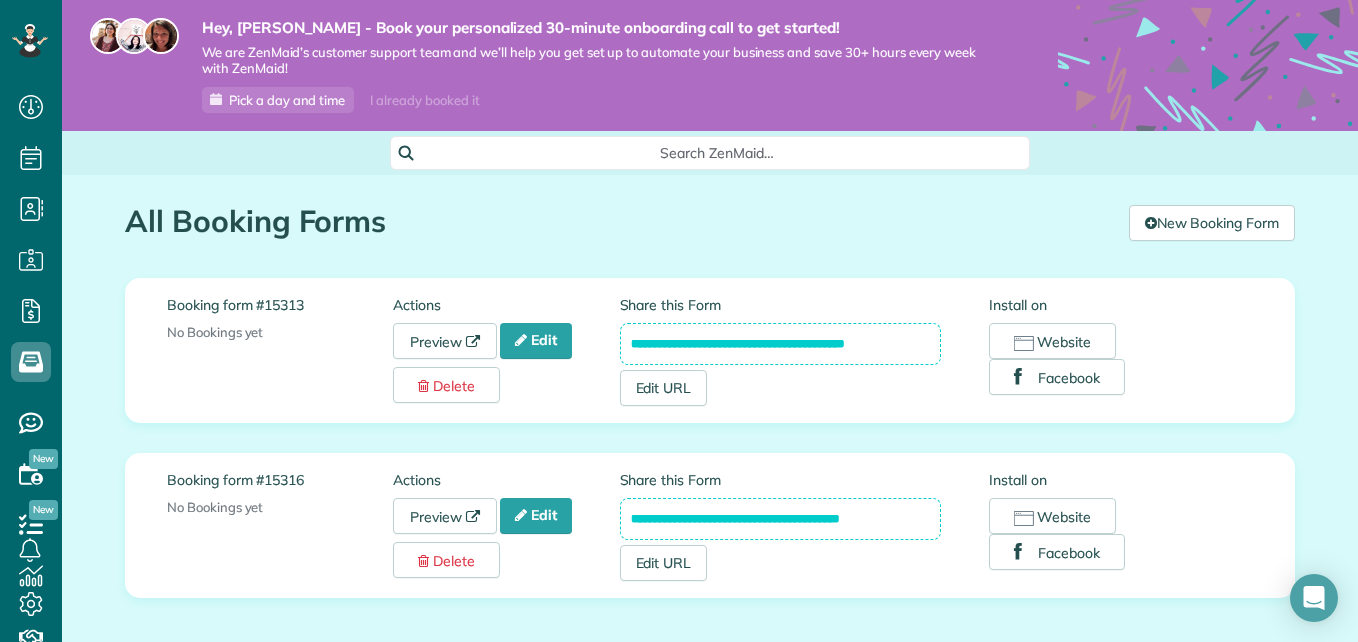 click on "**********" at bounding box center [781, 519] 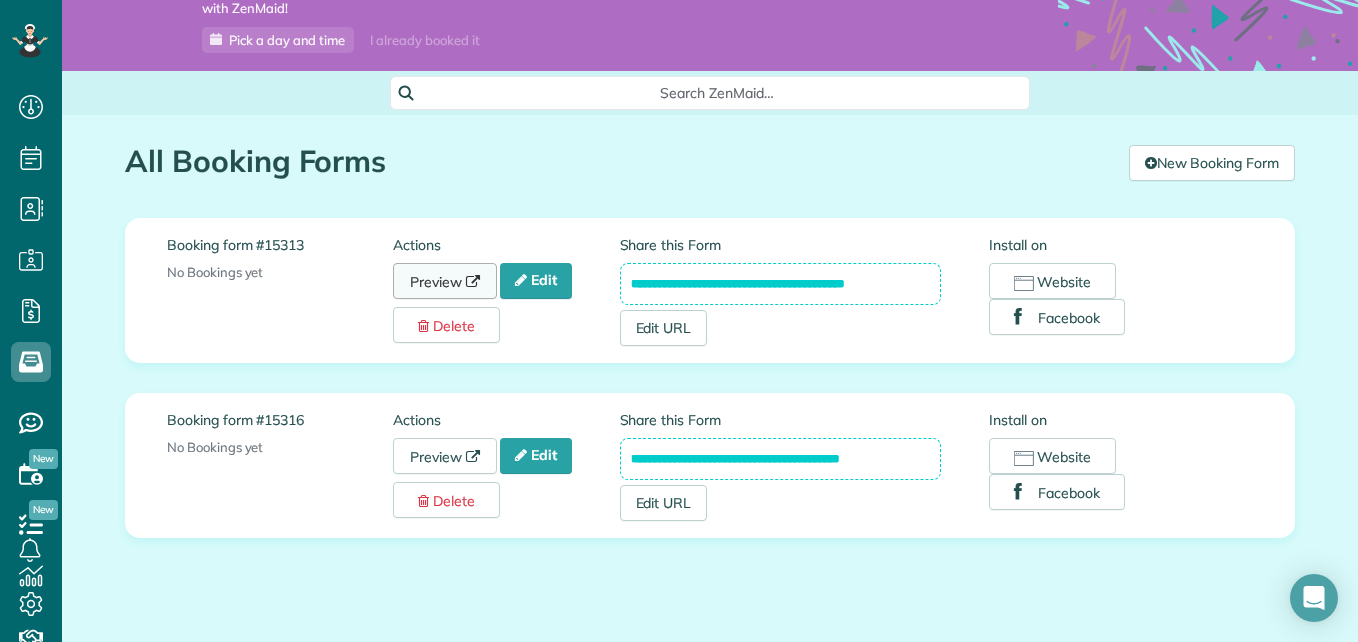 scroll, scrollTop: 106, scrollLeft: 0, axis: vertical 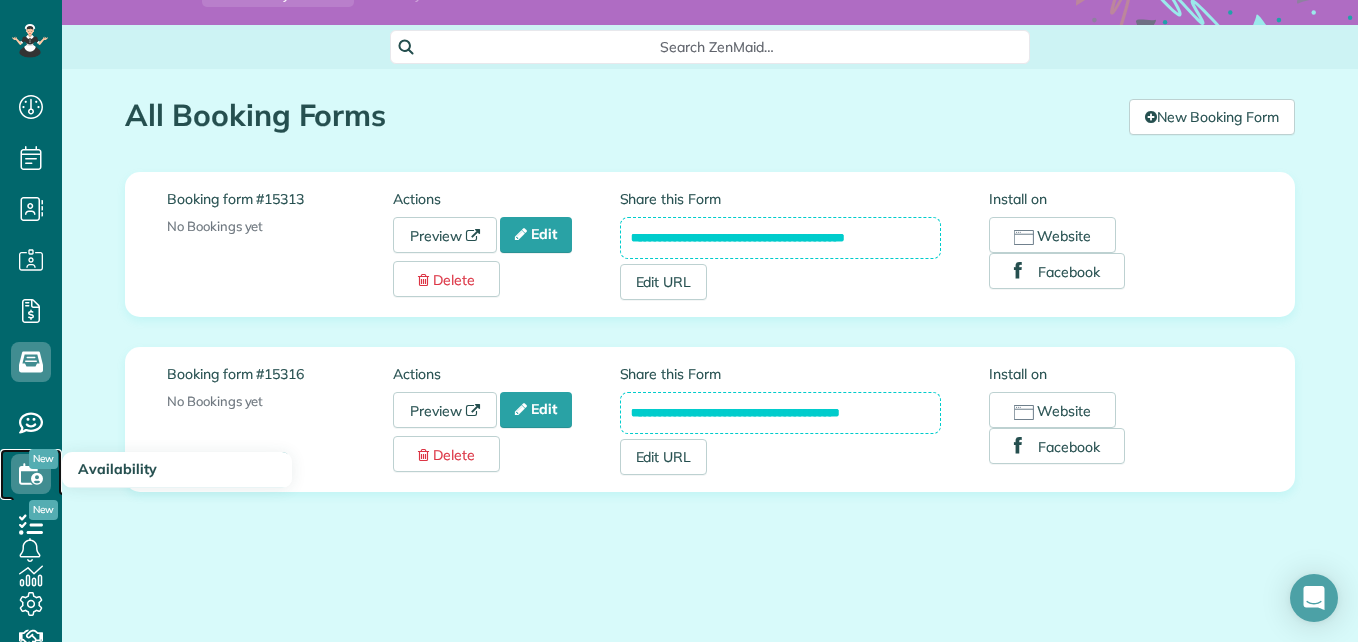 click 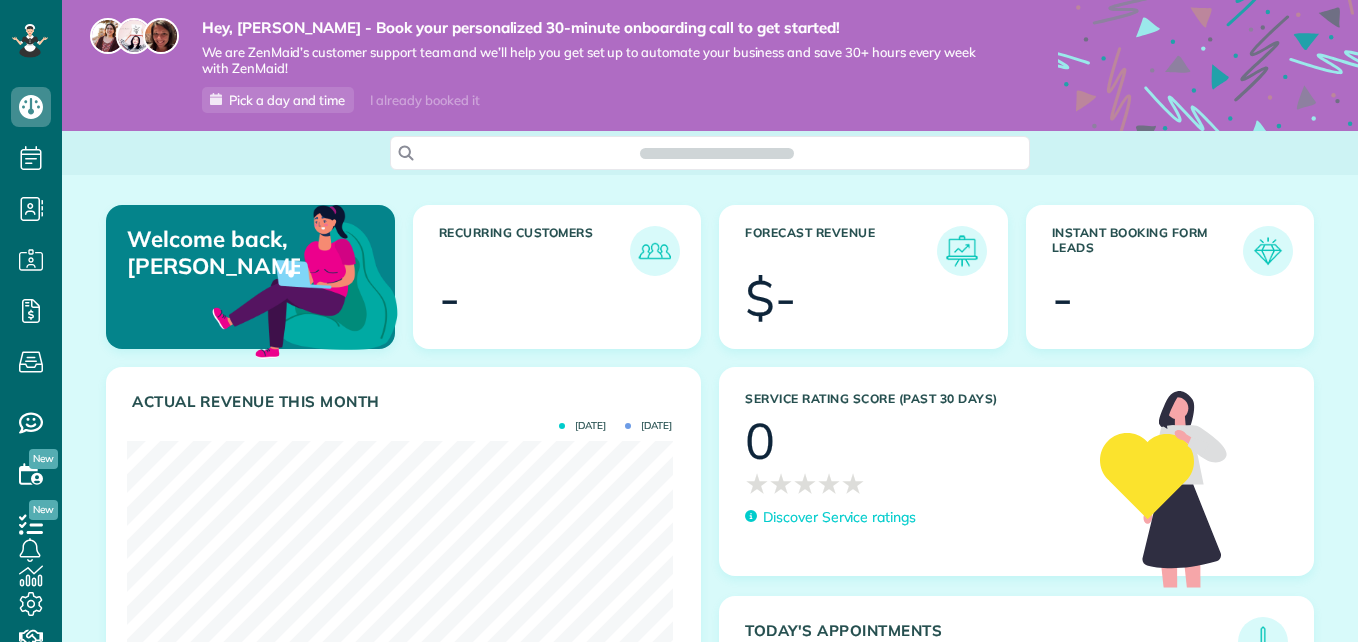 scroll, scrollTop: 0, scrollLeft: 0, axis: both 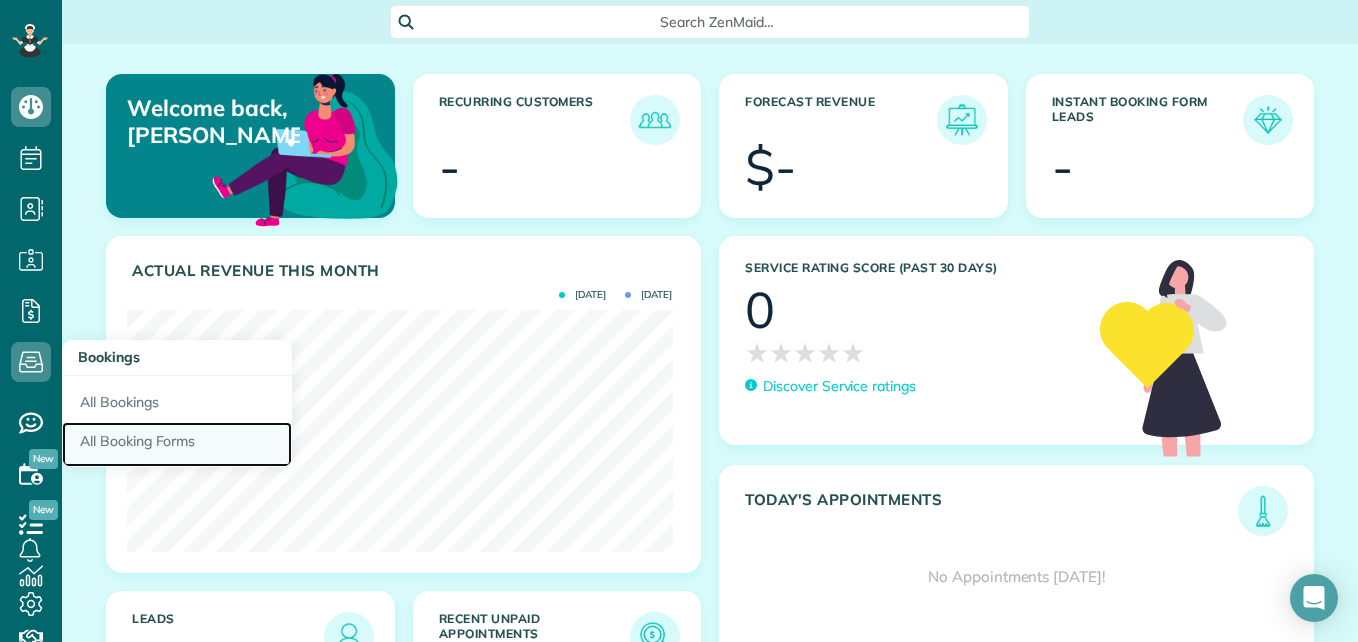 click on "All Booking Forms" at bounding box center [177, 445] 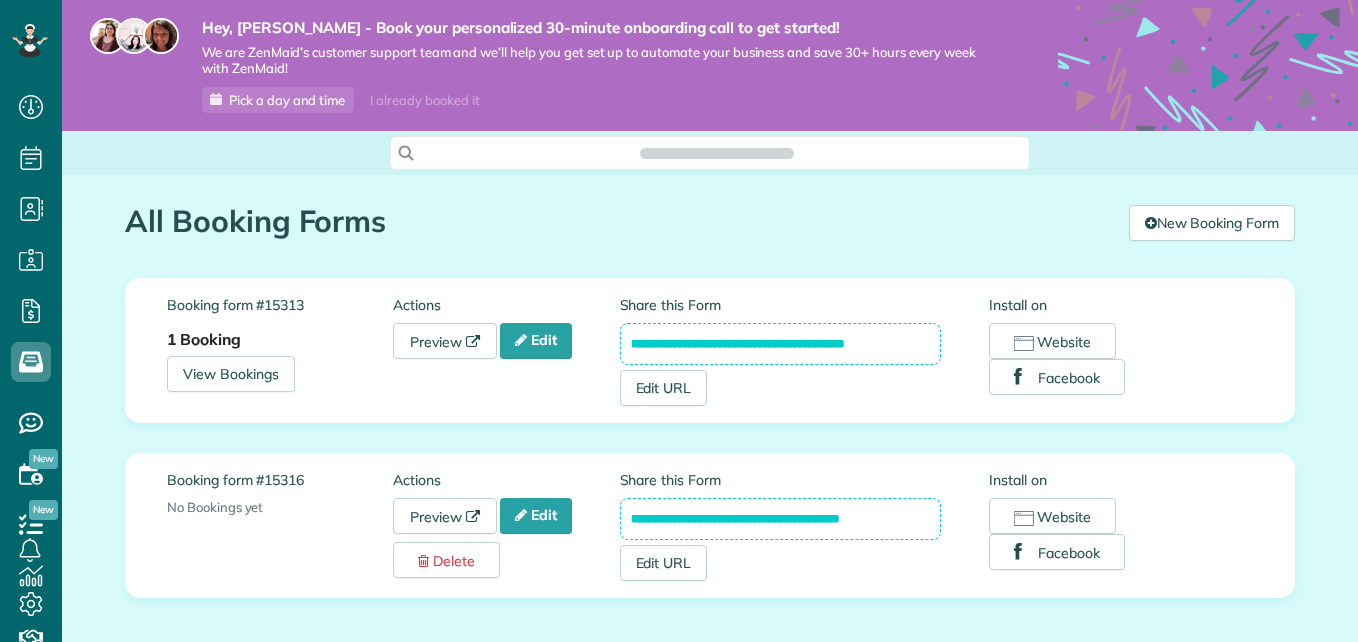 scroll, scrollTop: 0, scrollLeft: 0, axis: both 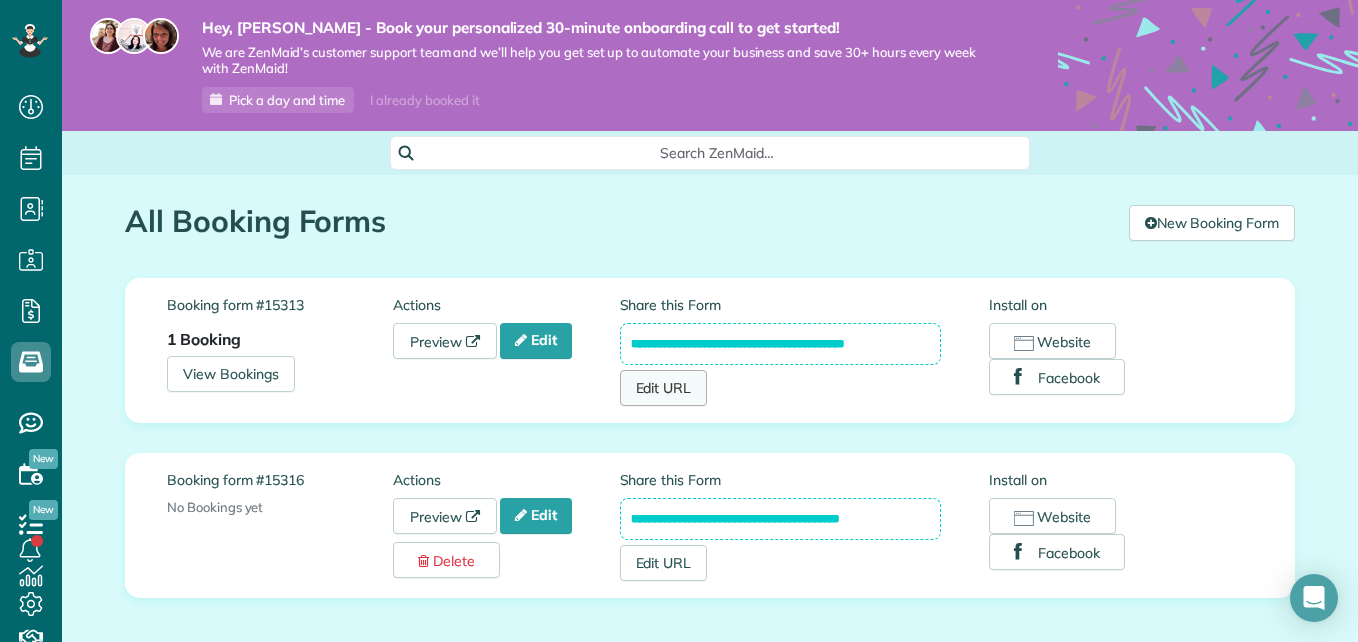 click on "Edit URL" at bounding box center (664, 388) 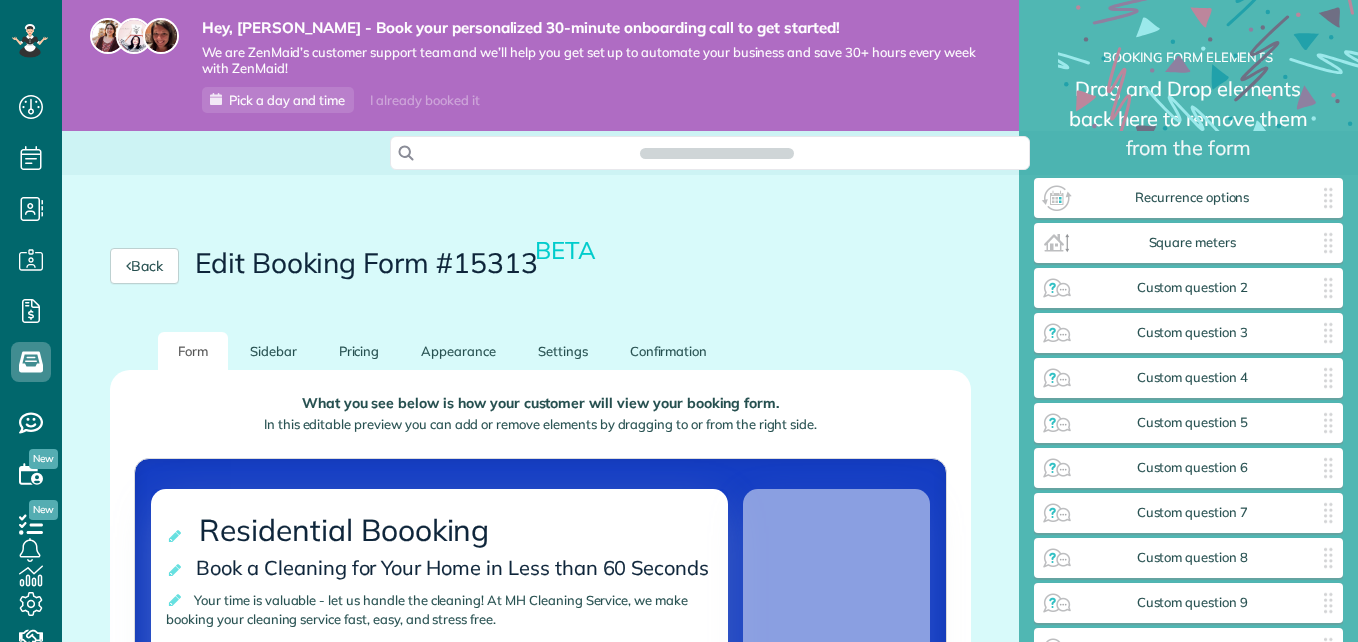 scroll, scrollTop: 0, scrollLeft: 0, axis: both 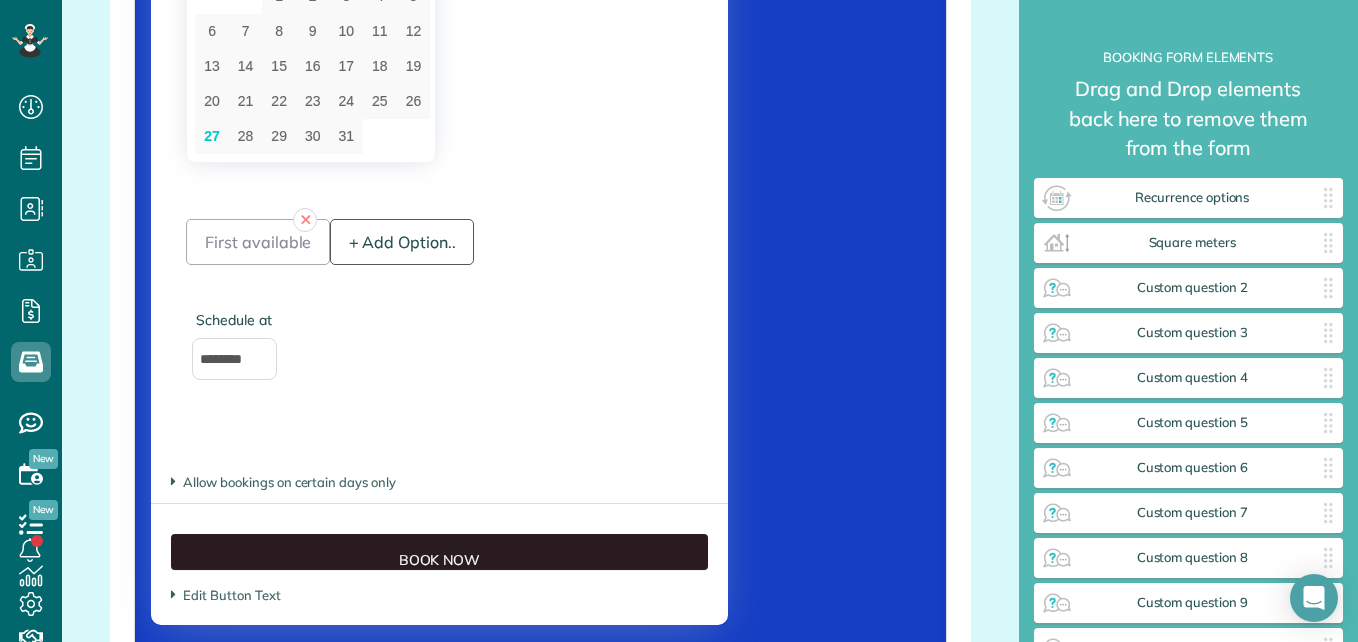 click on "+ Add Option.." at bounding box center [402, 242] 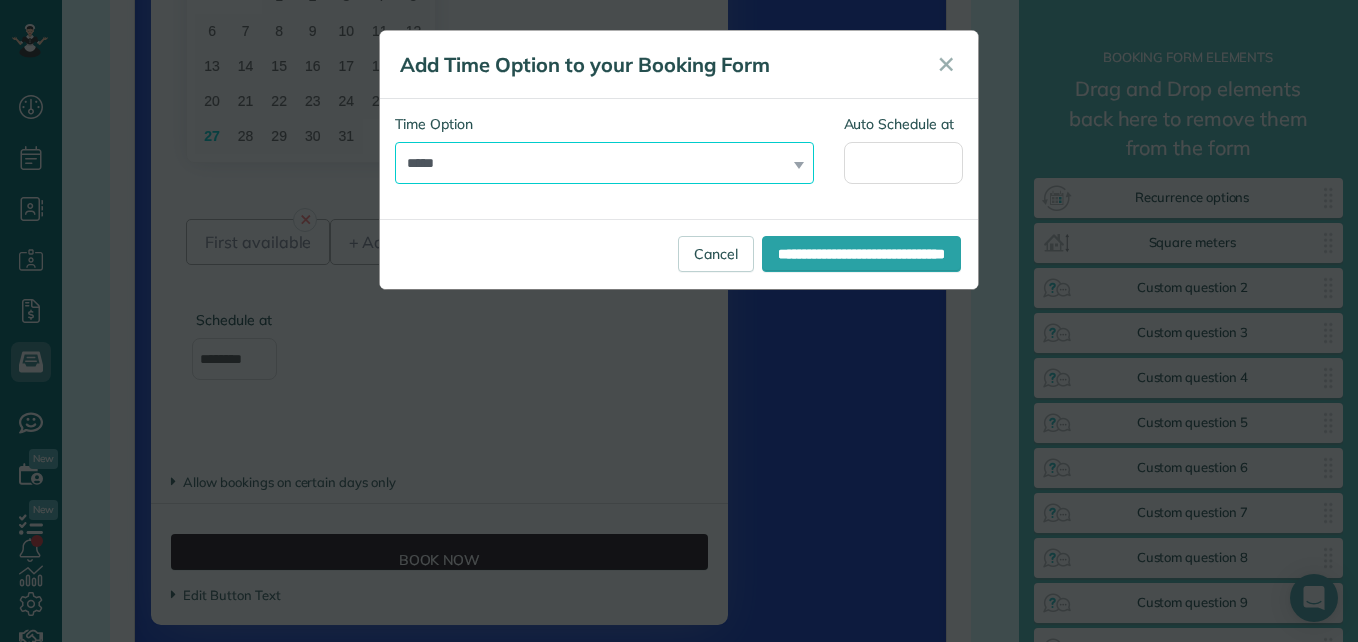 click on "**********" at bounding box center (604, 163) 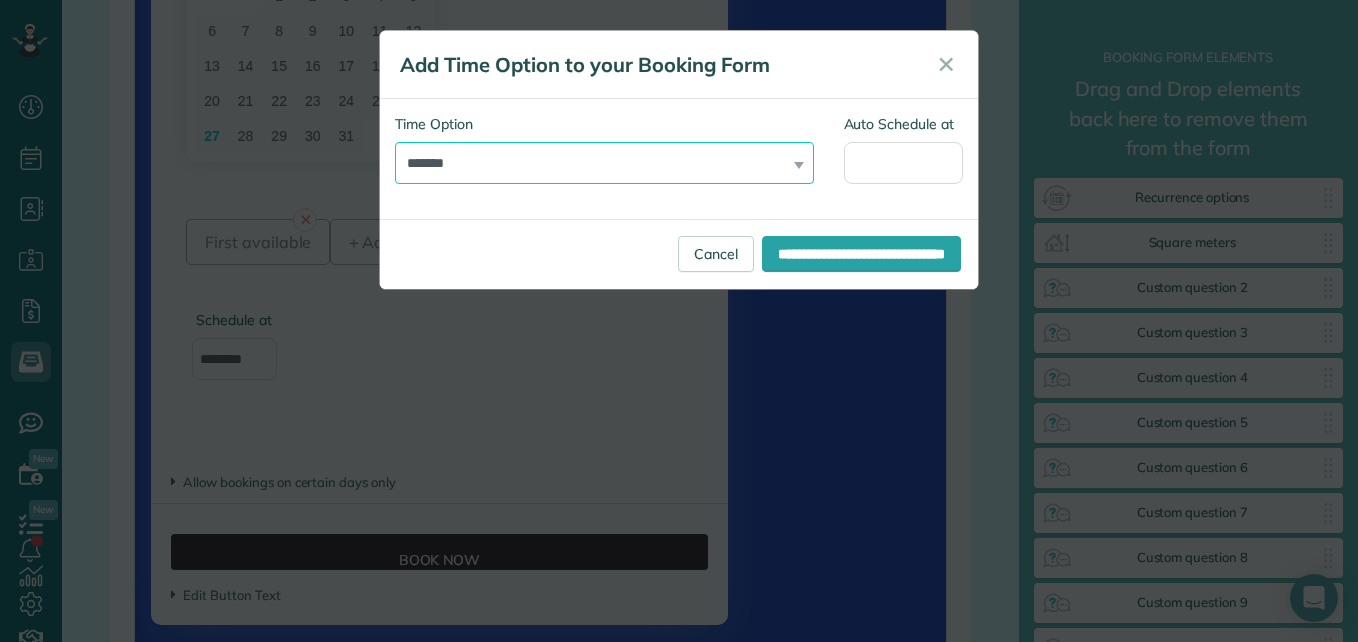 click on "**********" at bounding box center (604, 163) 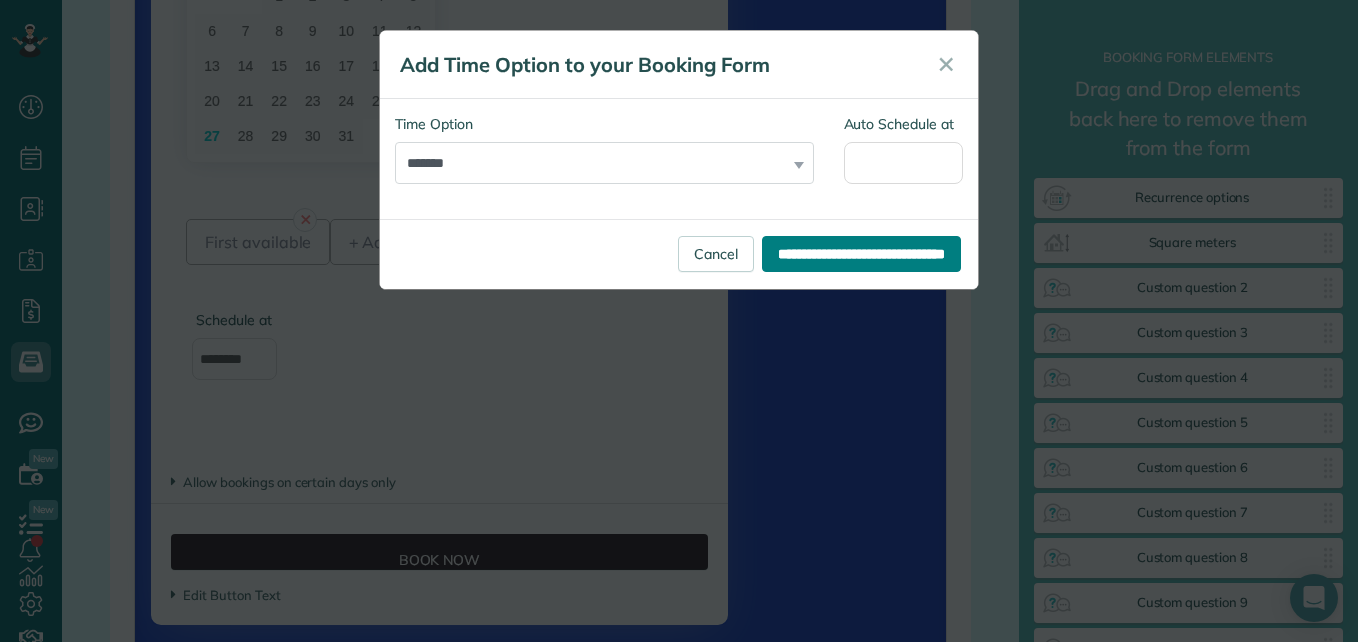 click on "**********" at bounding box center [861, 254] 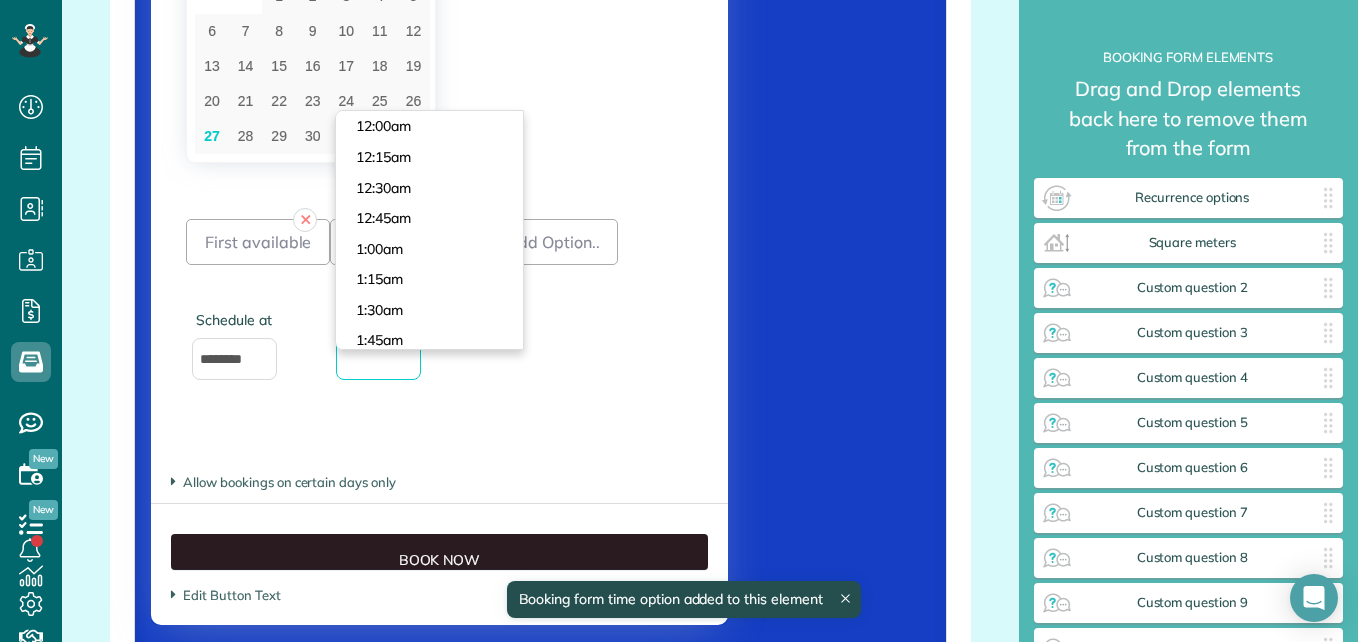 scroll, scrollTop: 692, scrollLeft: 306, axis: both 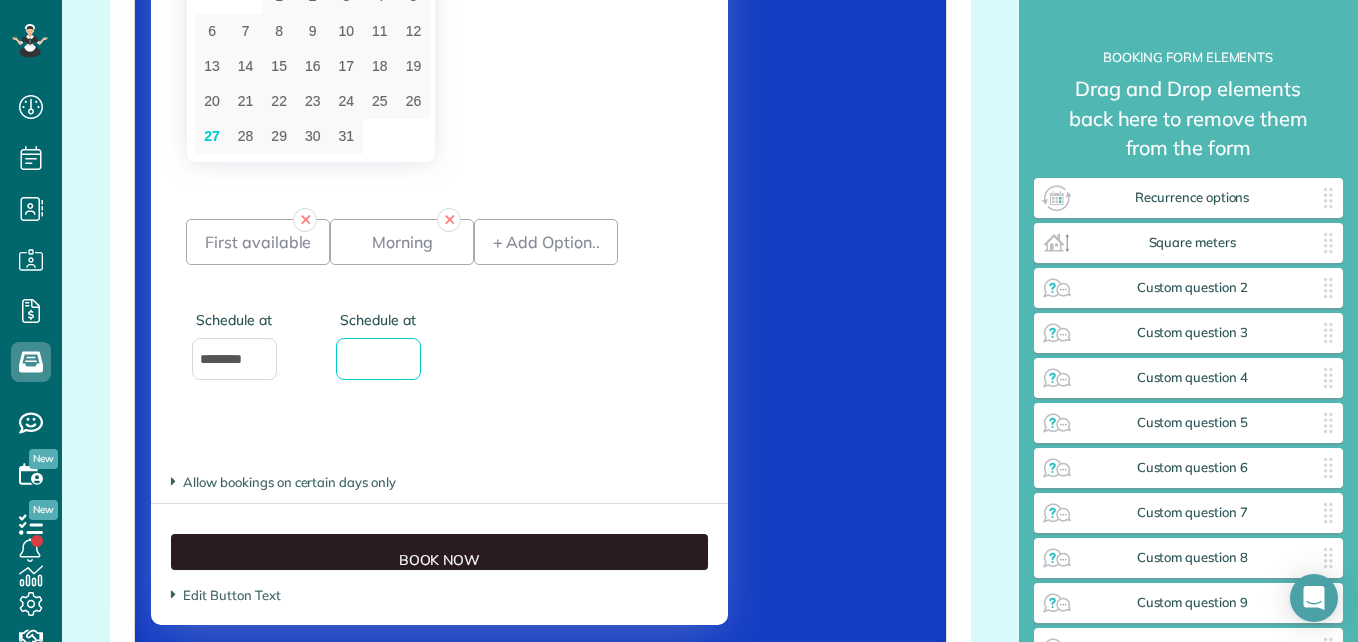 click on "+ Add Option.." at bounding box center (546, 317) 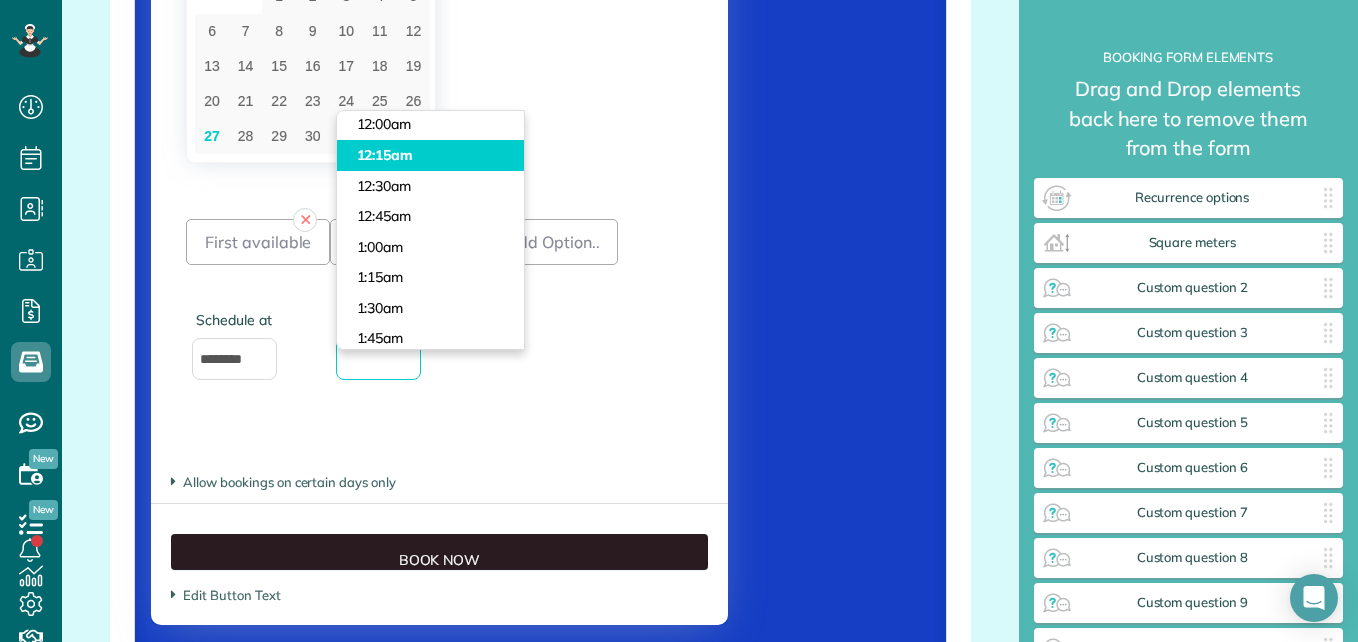 scroll, scrollTop: 3, scrollLeft: 0, axis: vertical 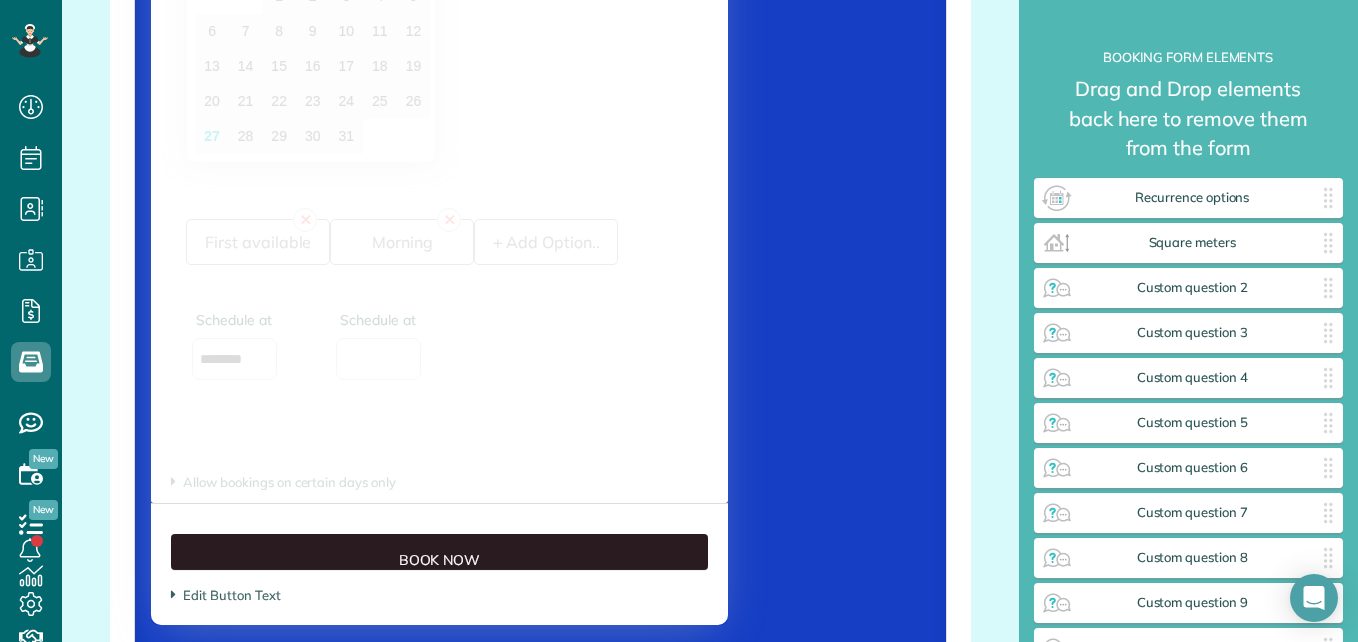 drag, startPoint x: 687, startPoint y: 318, endPoint x: 444, endPoint y: 242, distance: 254.60754 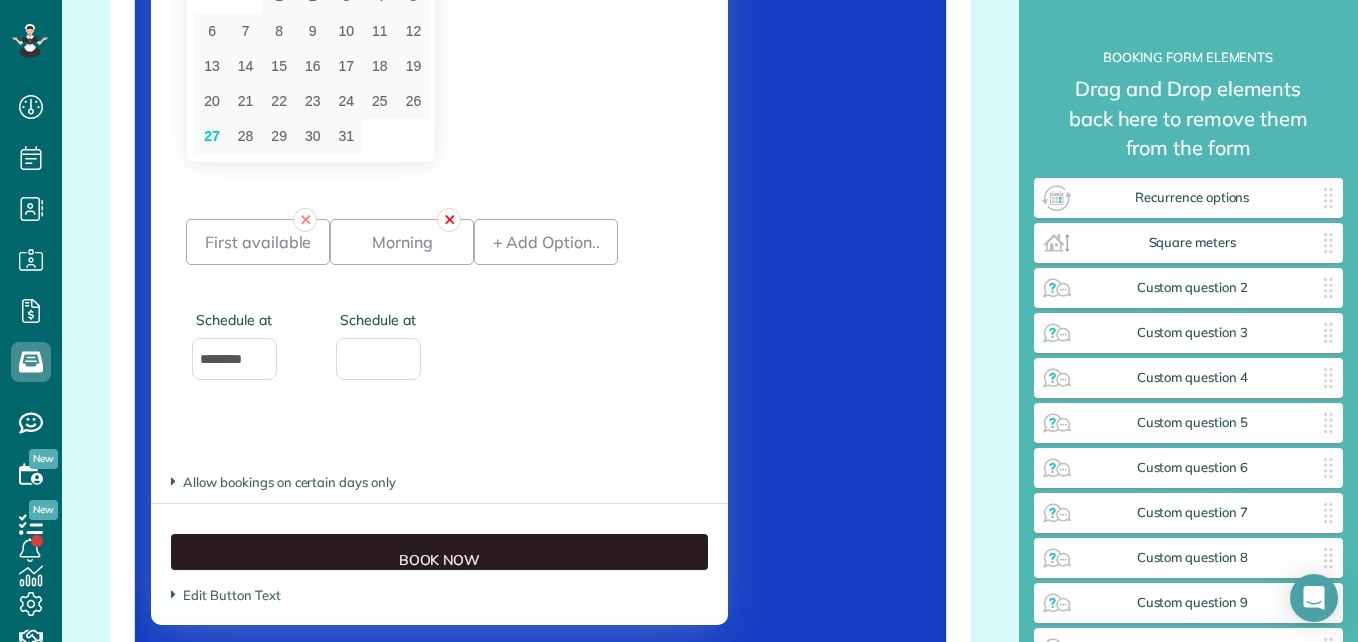 click on "✕" at bounding box center (449, 220) 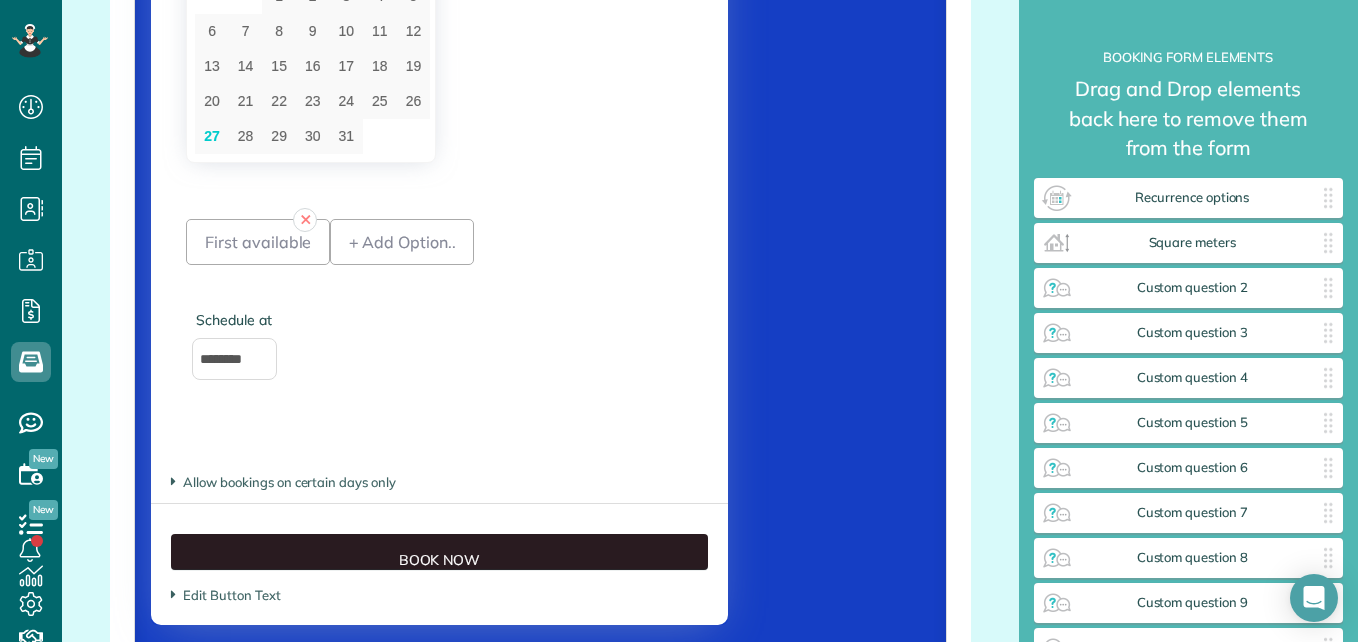 click on "+ Add Option.." at bounding box center (402, 242) 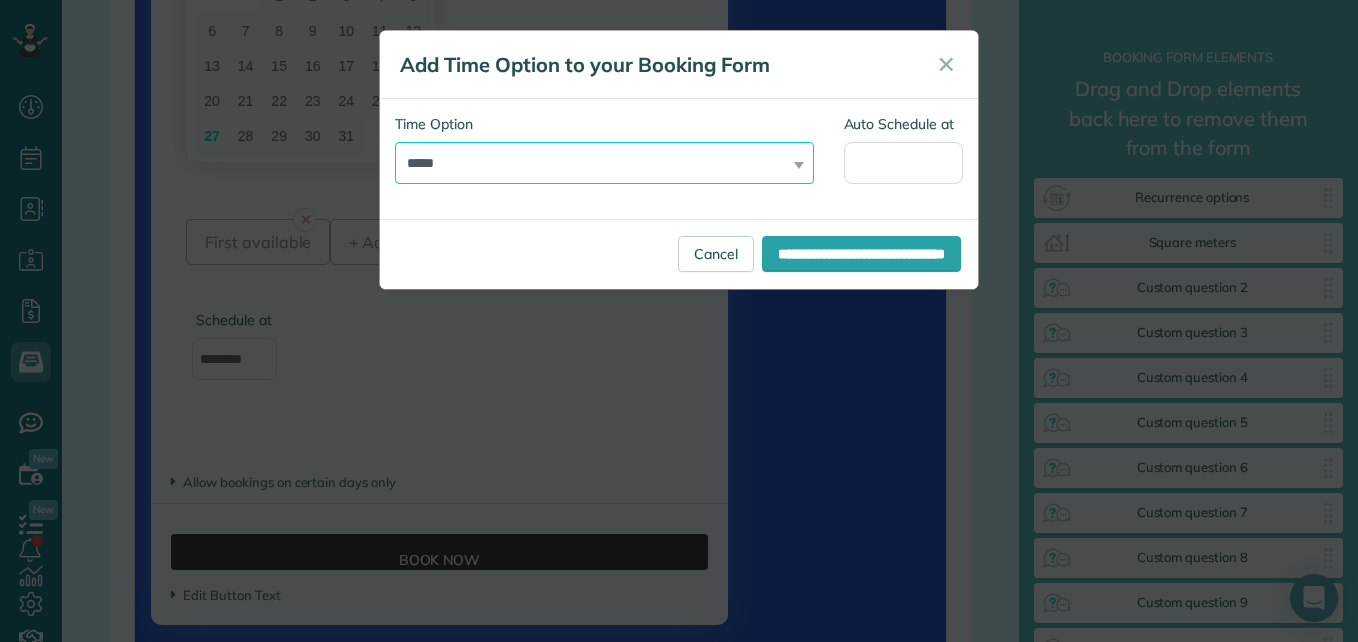click on "**********" at bounding box center [604, 163] 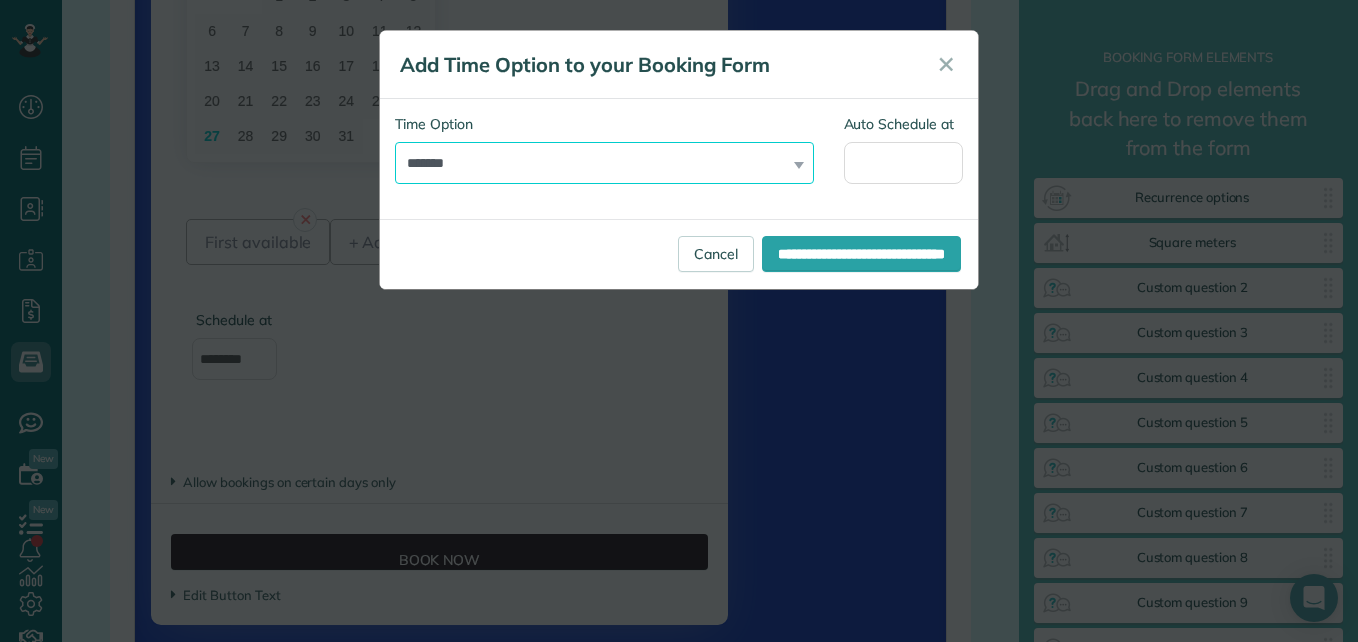 click on "**********" at bounding box center (604, 163) 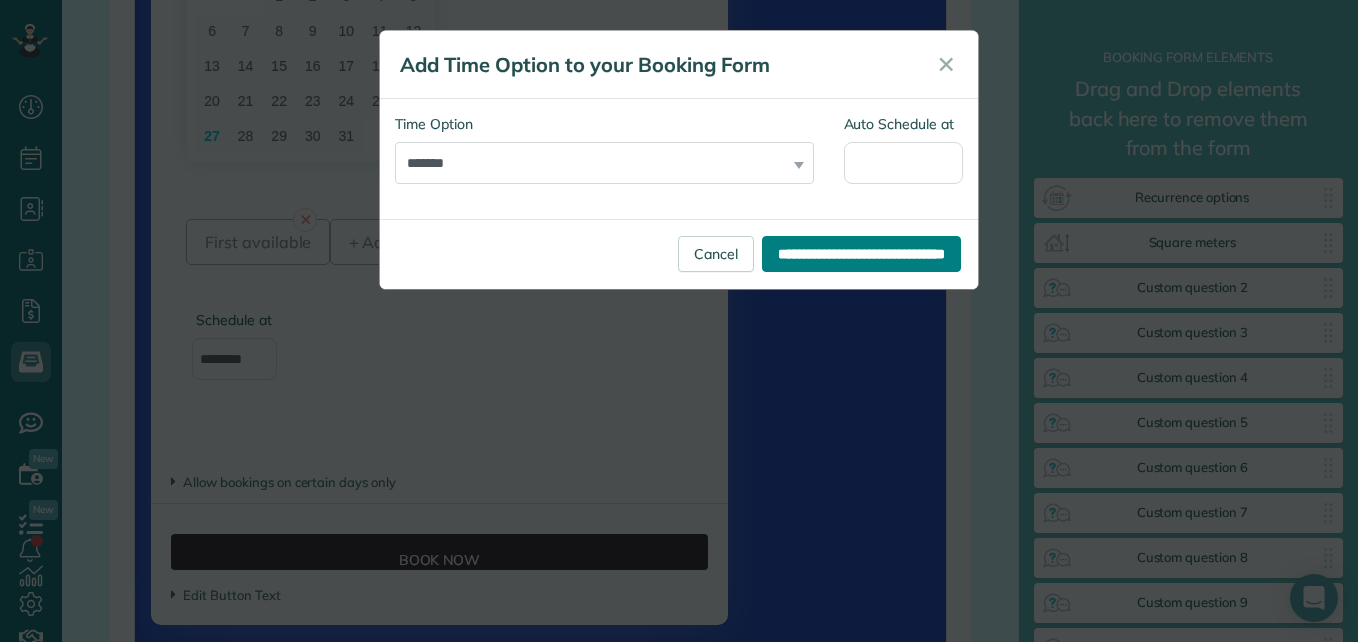 click on "**********" at bounding box center [861, 254] 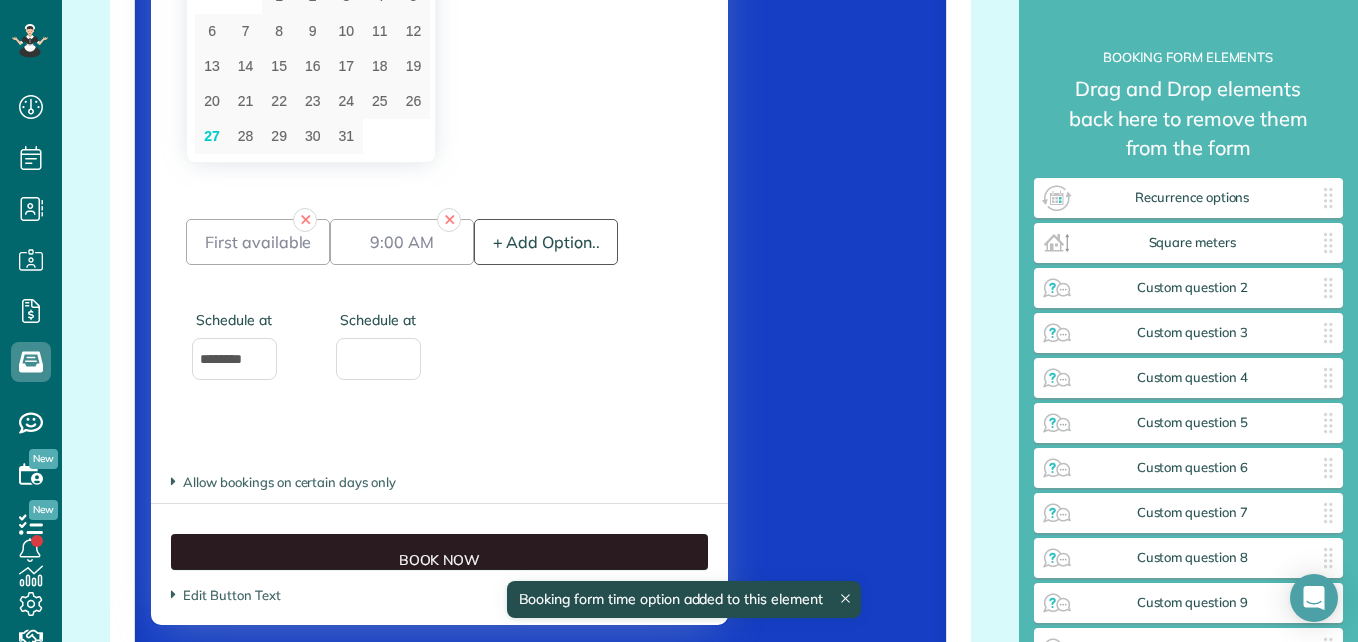 click on "+ Add Option.." at bounding box center [546, 242] 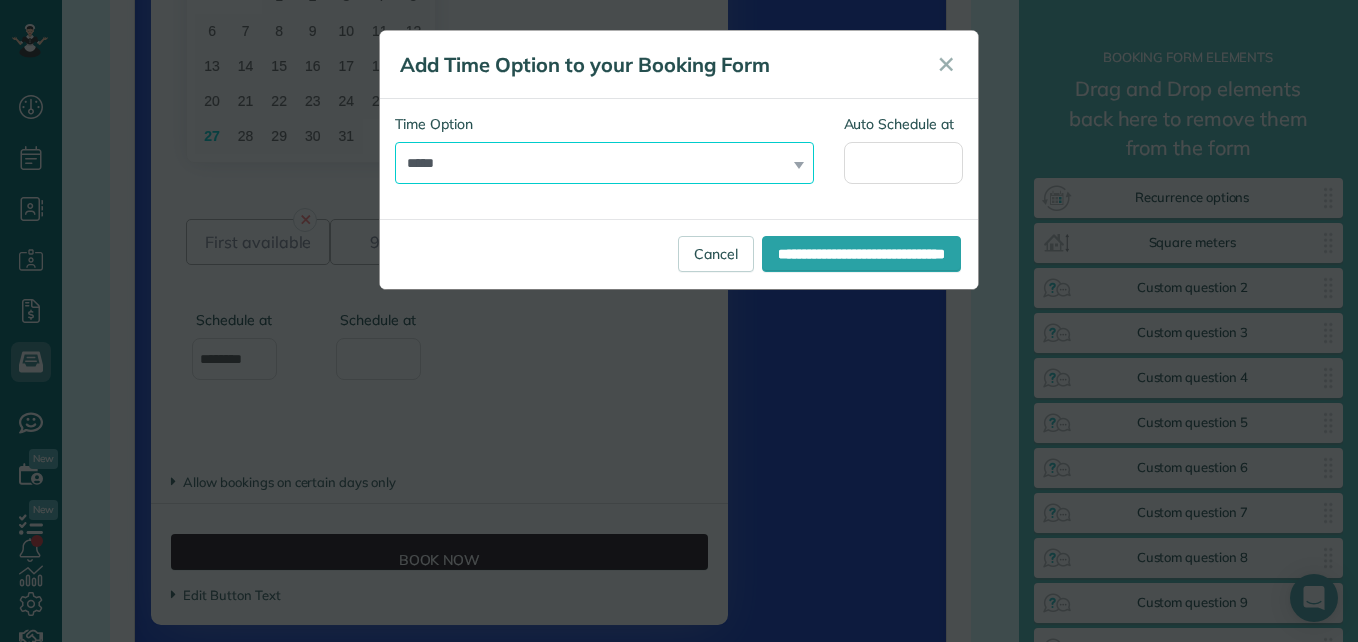 click on "**********" at bounding box center (604, 163) 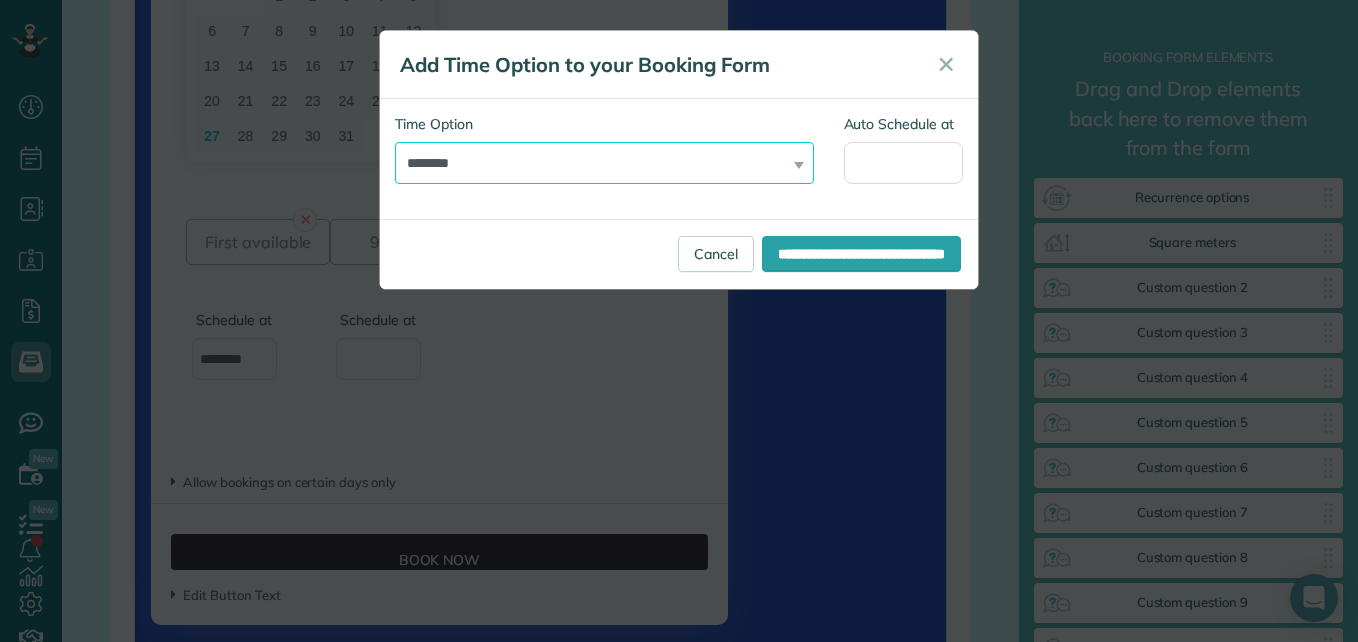 click on "**********" at bounding box center (604, 163) 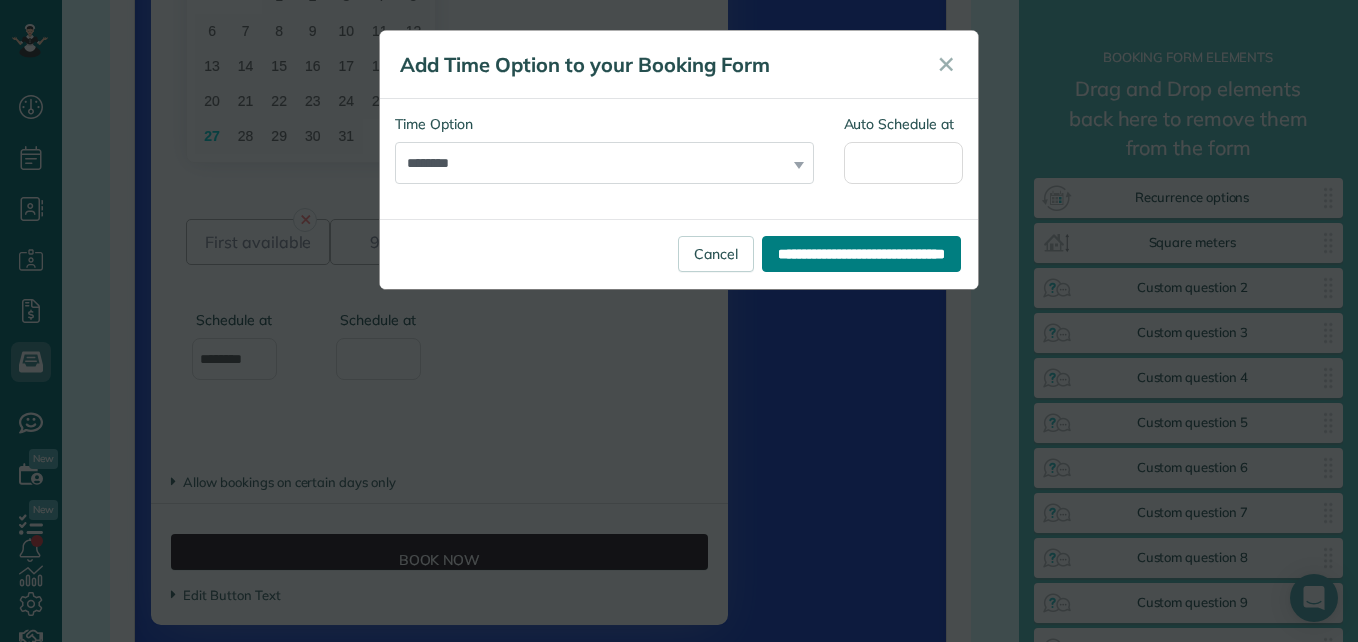 click on "**********" at bounding box center [861, 254] 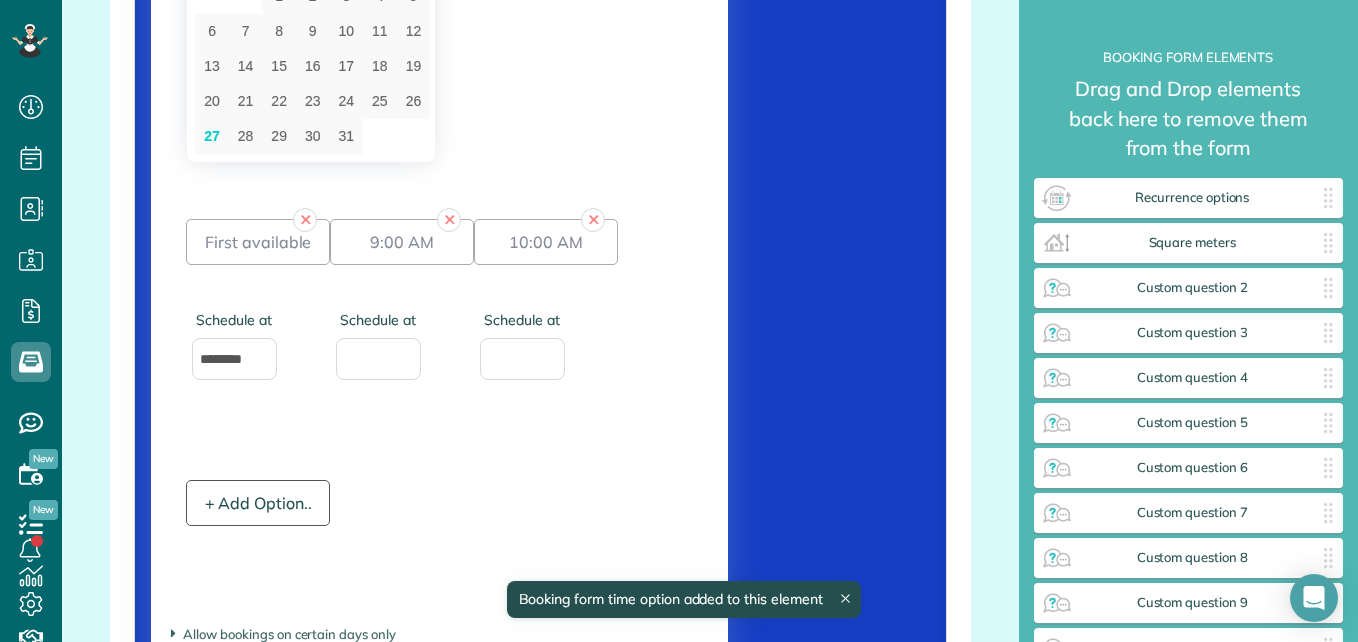 click on "+ Add Option.." at bounding box center [258, 503] 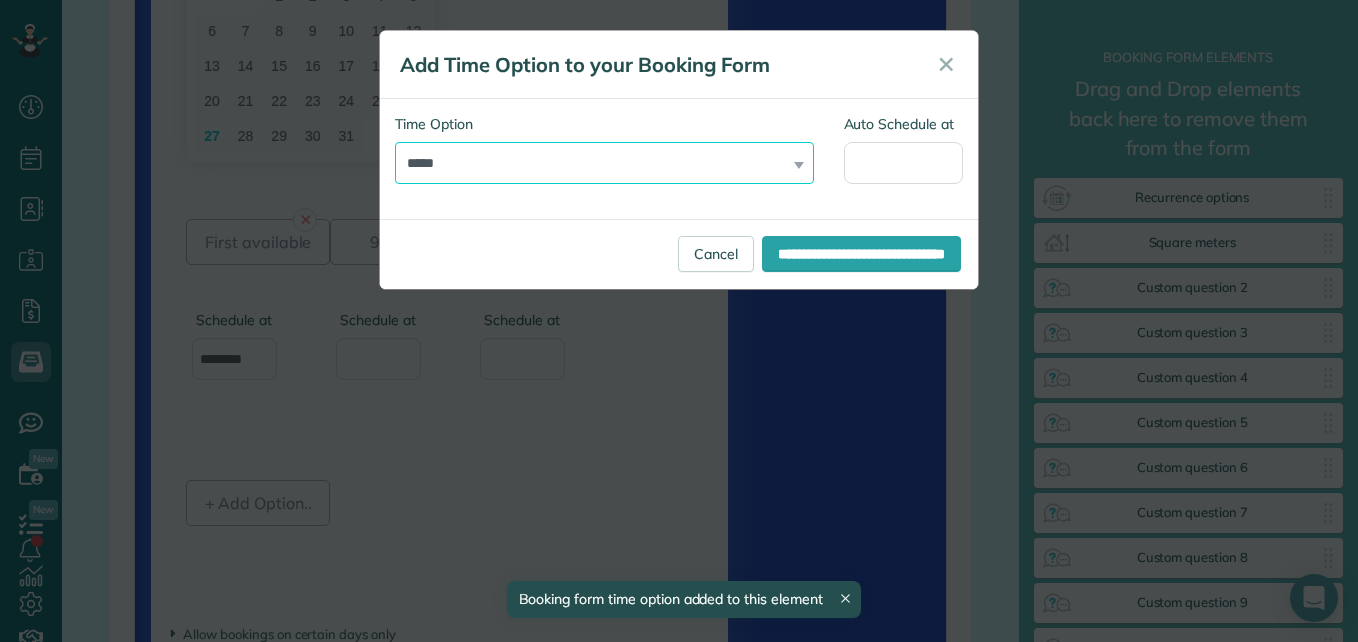 click on "**********" at bounding box center (604, 163) 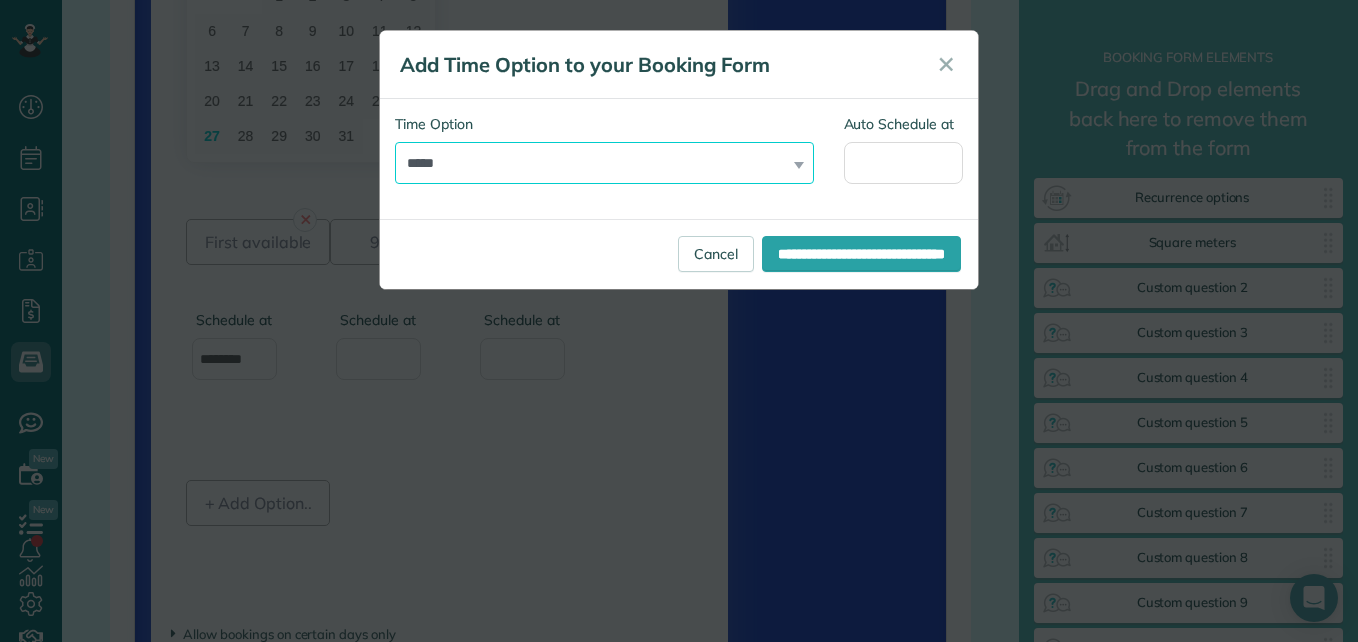 select on "*******" 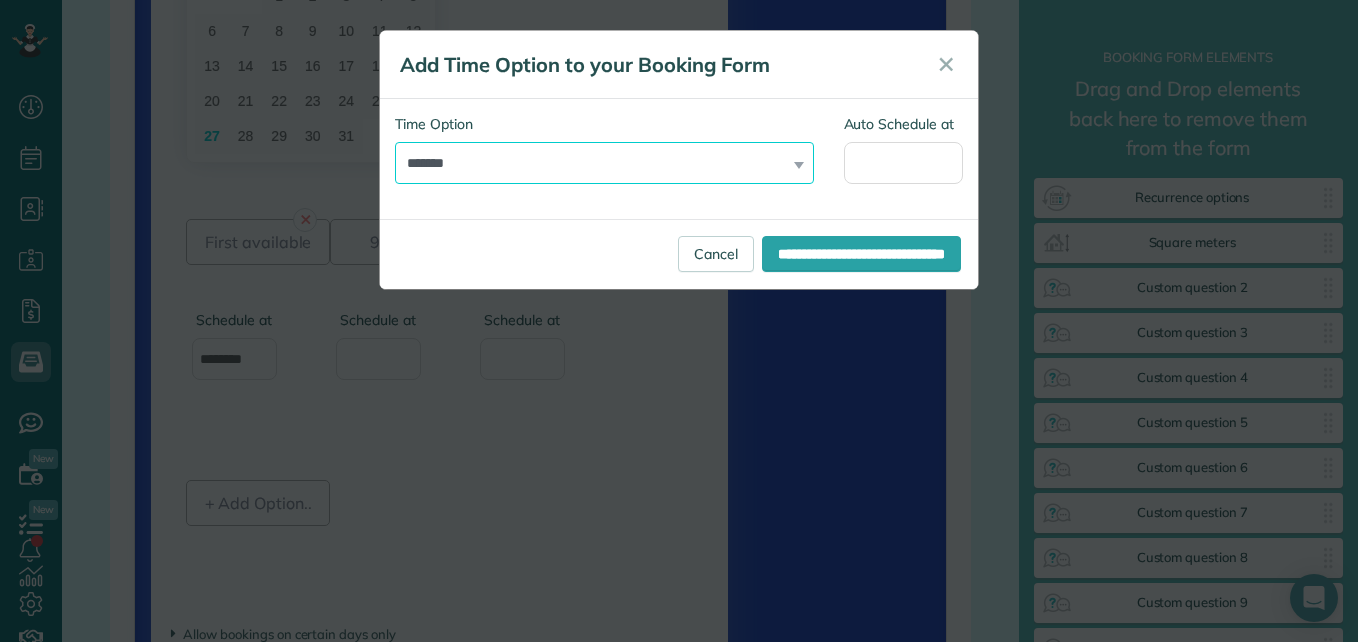 click on "**********" at bounding box center (604, 163) 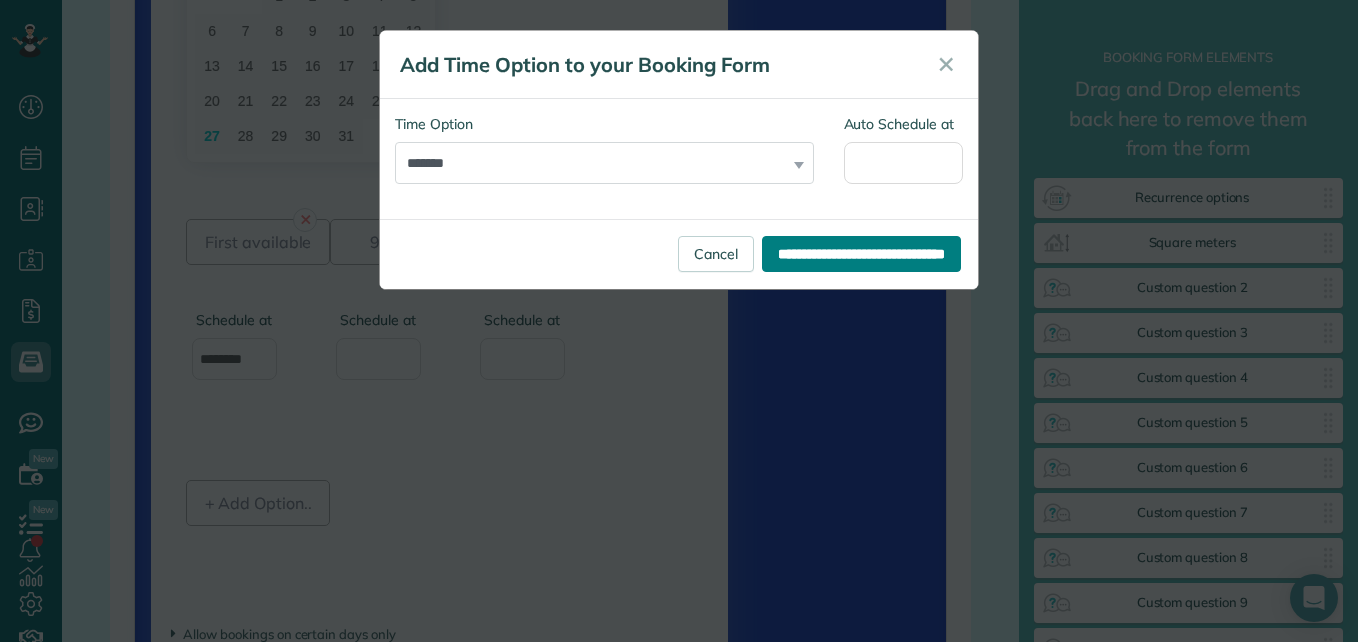 click on "**********" at bounding box center [861, 254] 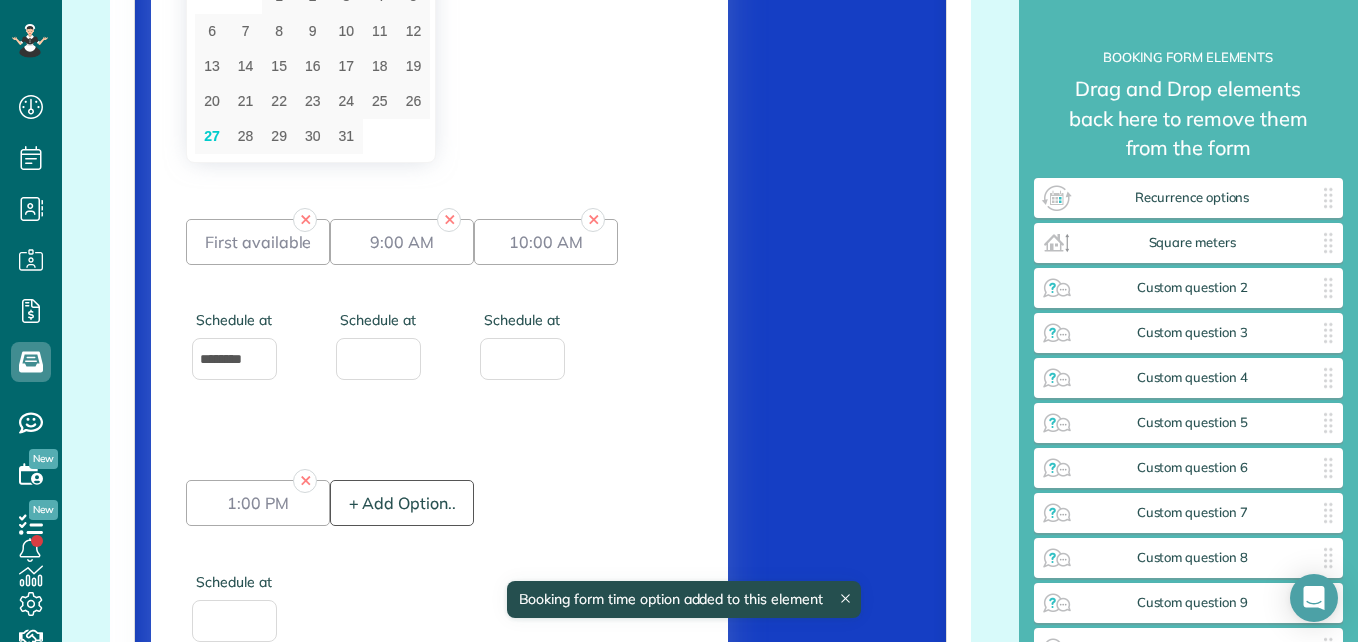 click on "+ Add Option.." at bounding box center (402, 503) 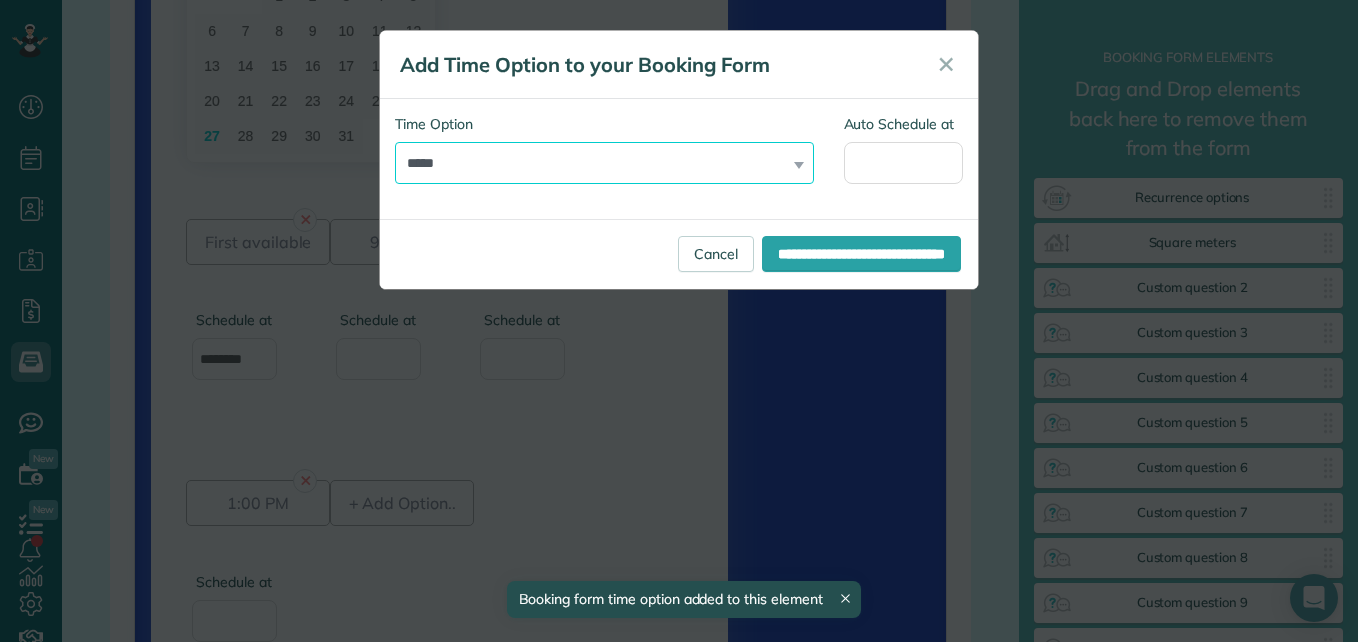 click on "**********" at bounding box center (604, 163) 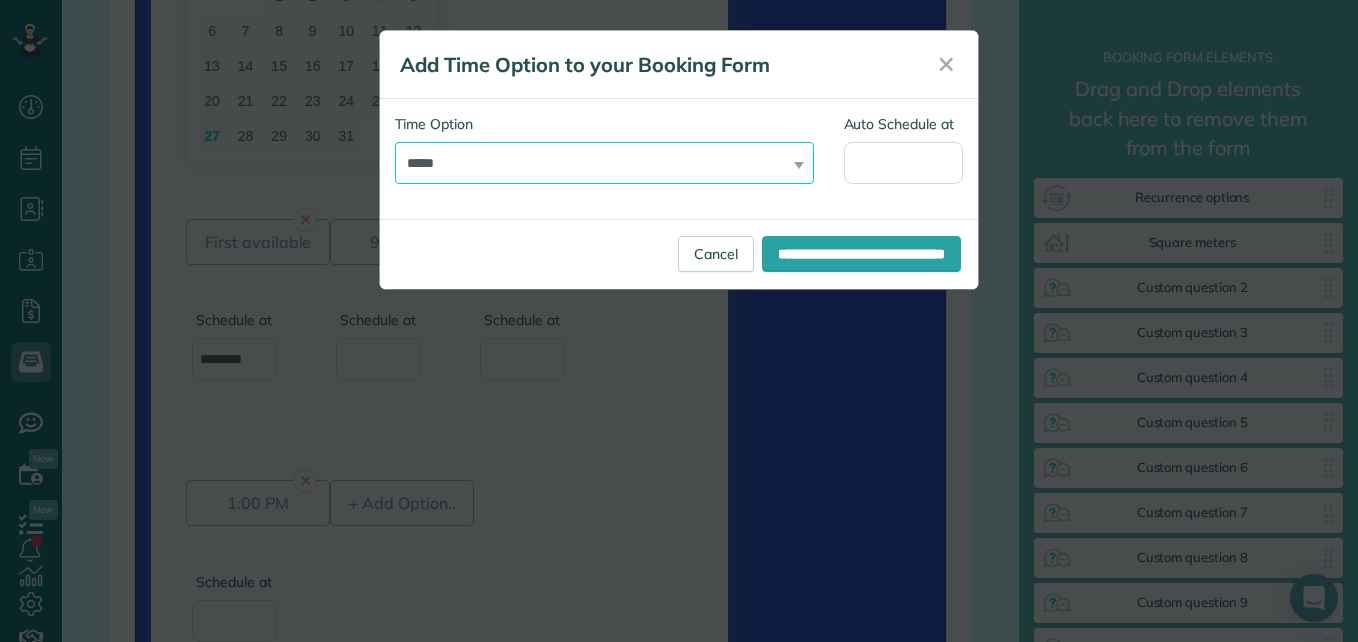 select on "*******" 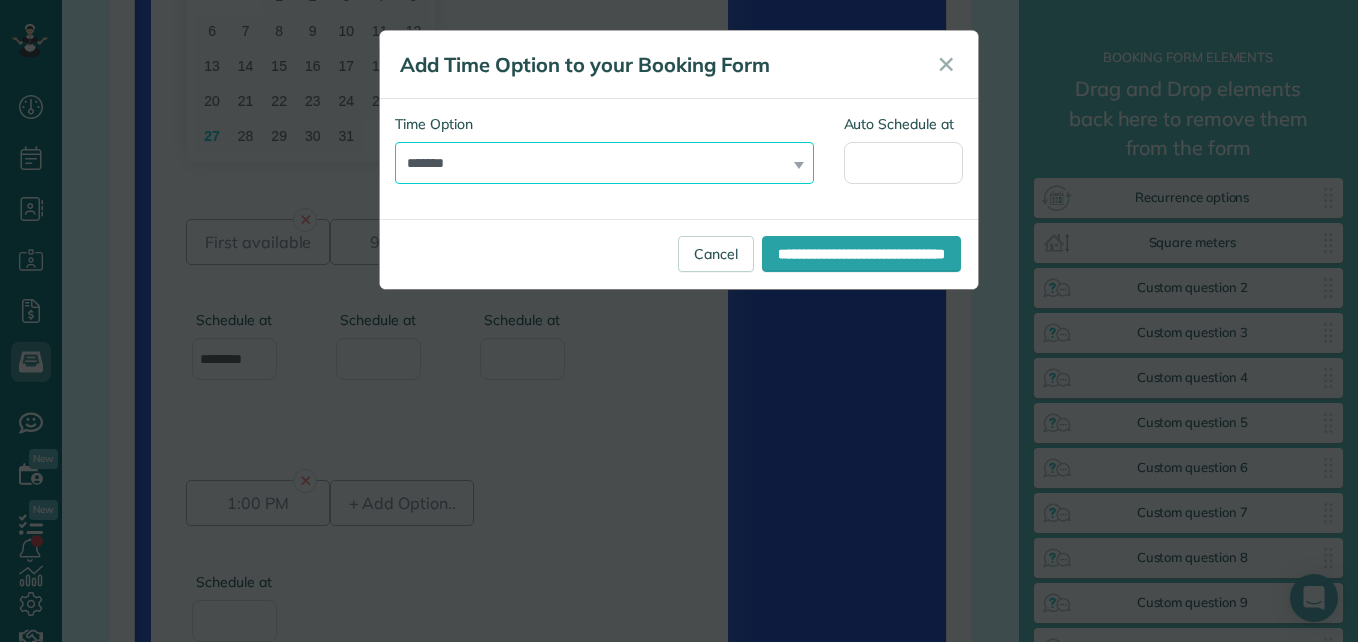 click on "**********" at bounding box center (604, 163) 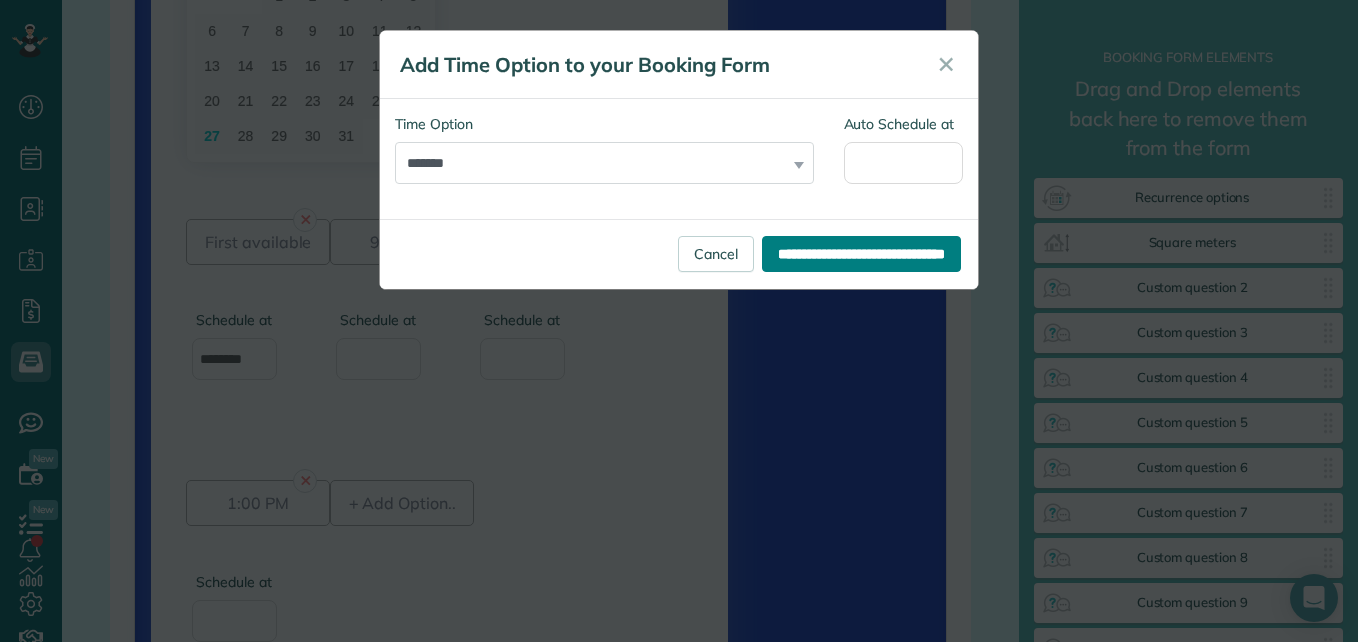 click on "**********" at bounding box center [861, 254] 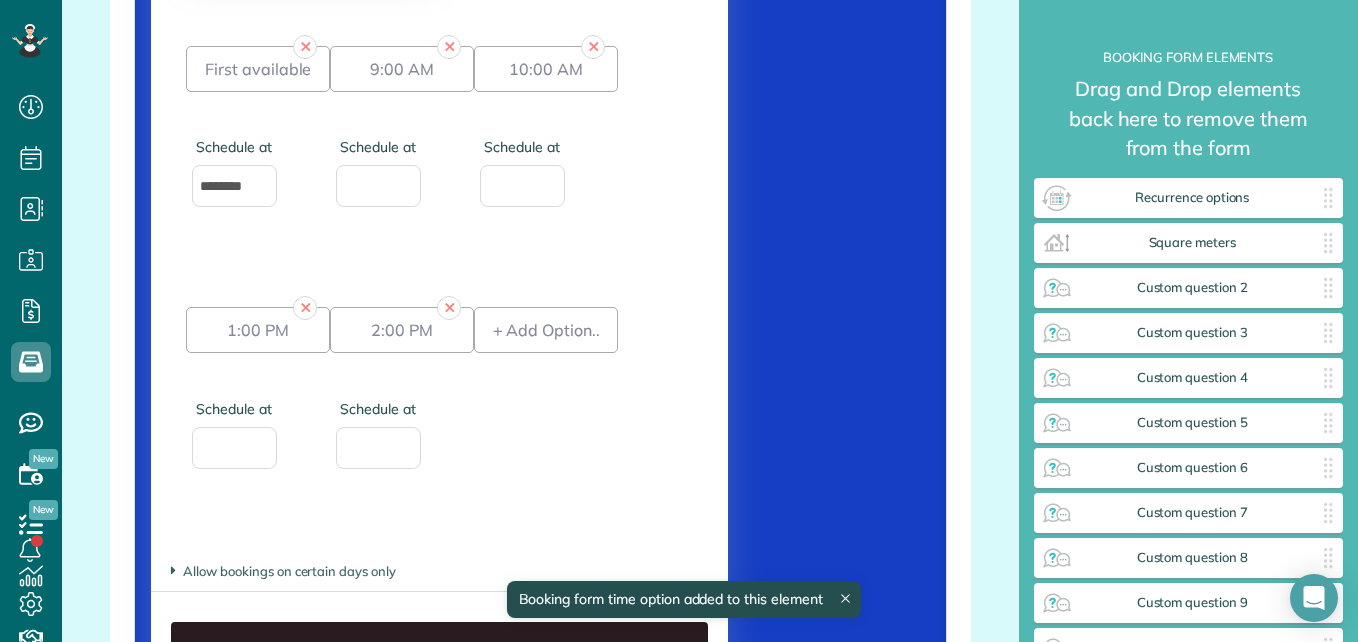 scroll, scrollTop: 3319, scrollLeft: 0, axis: vertical 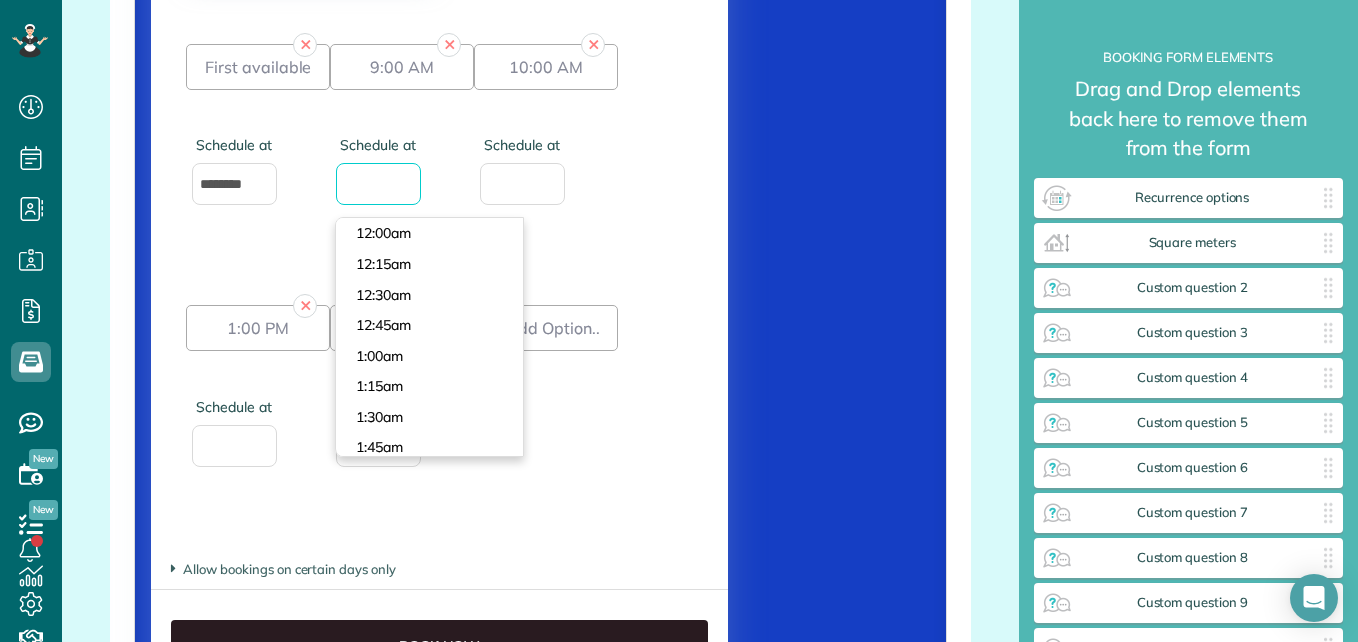 click on "Dashboard
Scheduling
Calendar View
List View
Dispatch View - Weekly scheduling (Beta)" at bounding box center [679, 321] 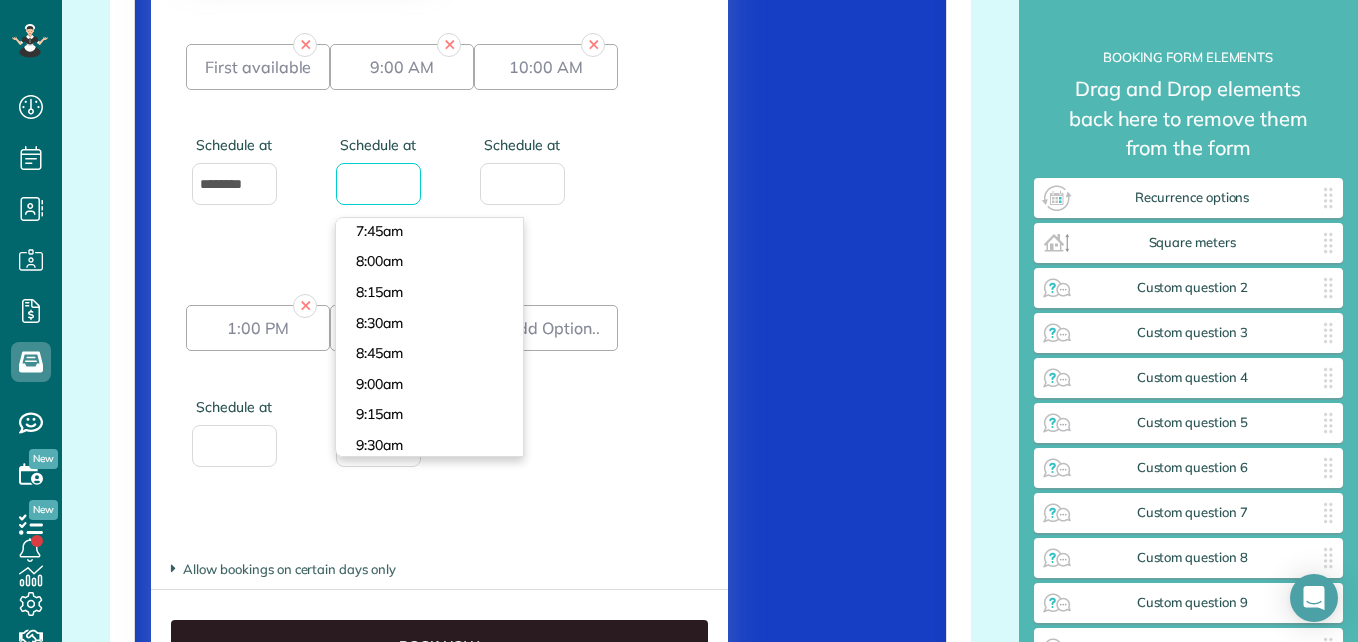 scroll, scrollTop: 950, scrollLeft: 0, axis: vertical 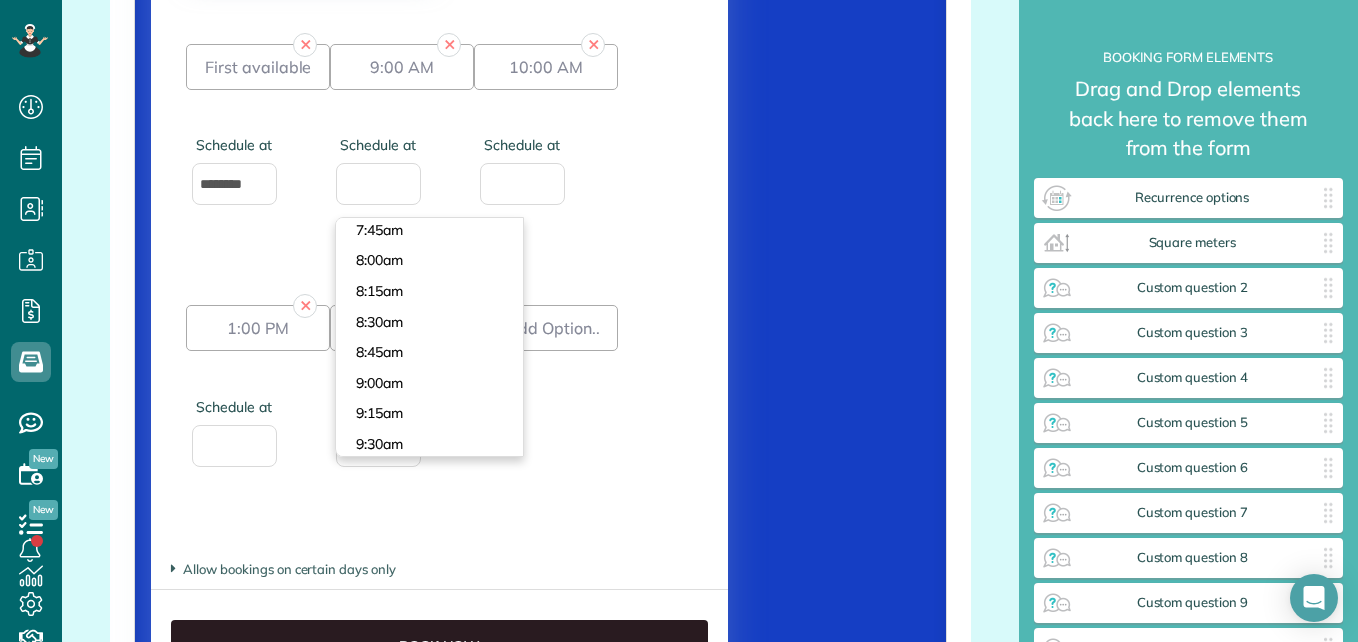 type on "******" 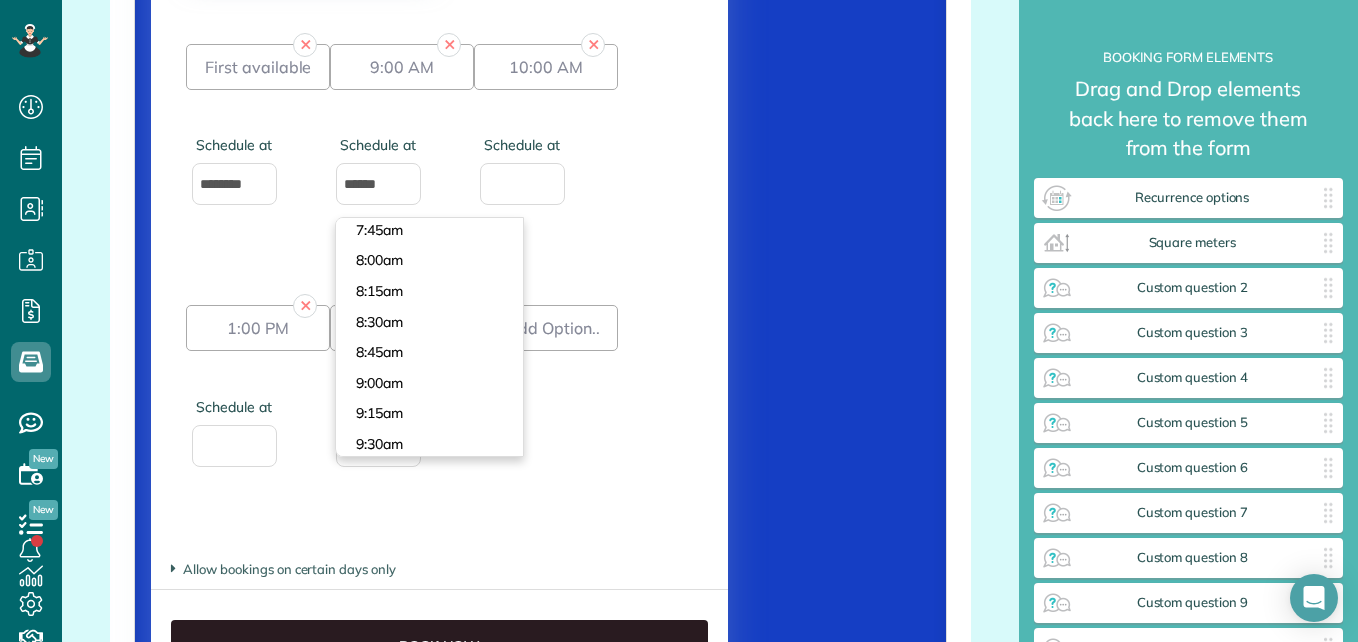 click on "9:00am" at bounding box center [429, 383] 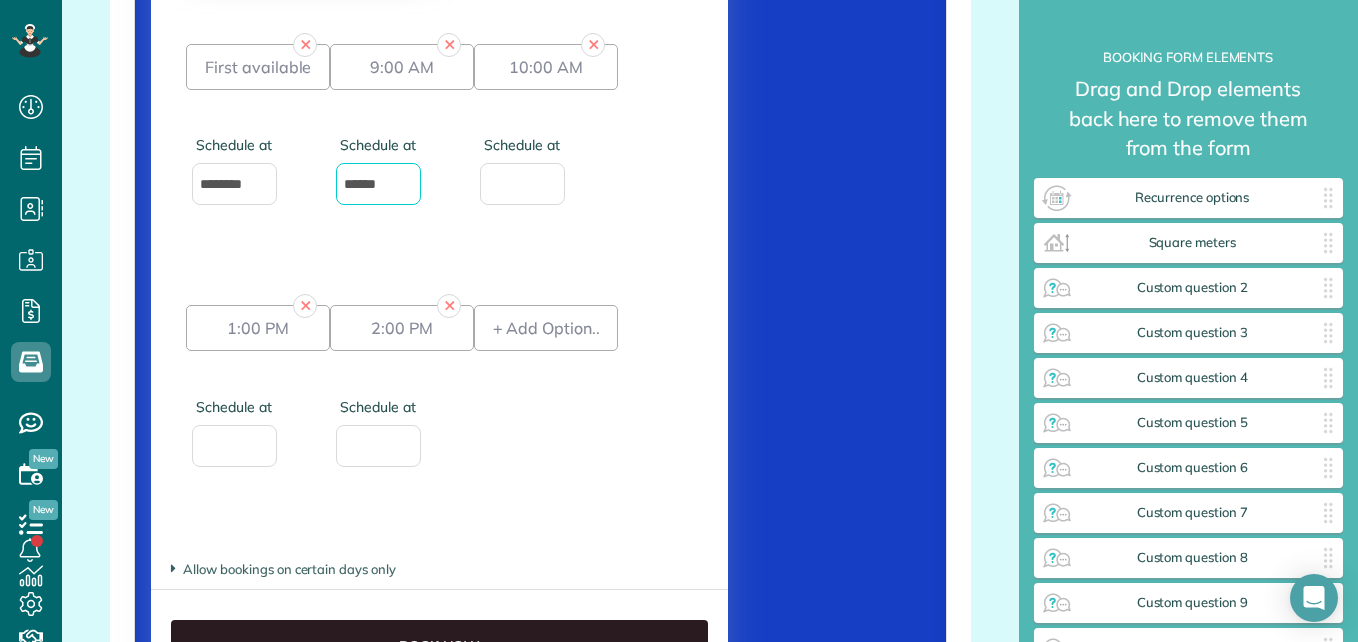click on "Schedule at" at bounding box center [546, 160] 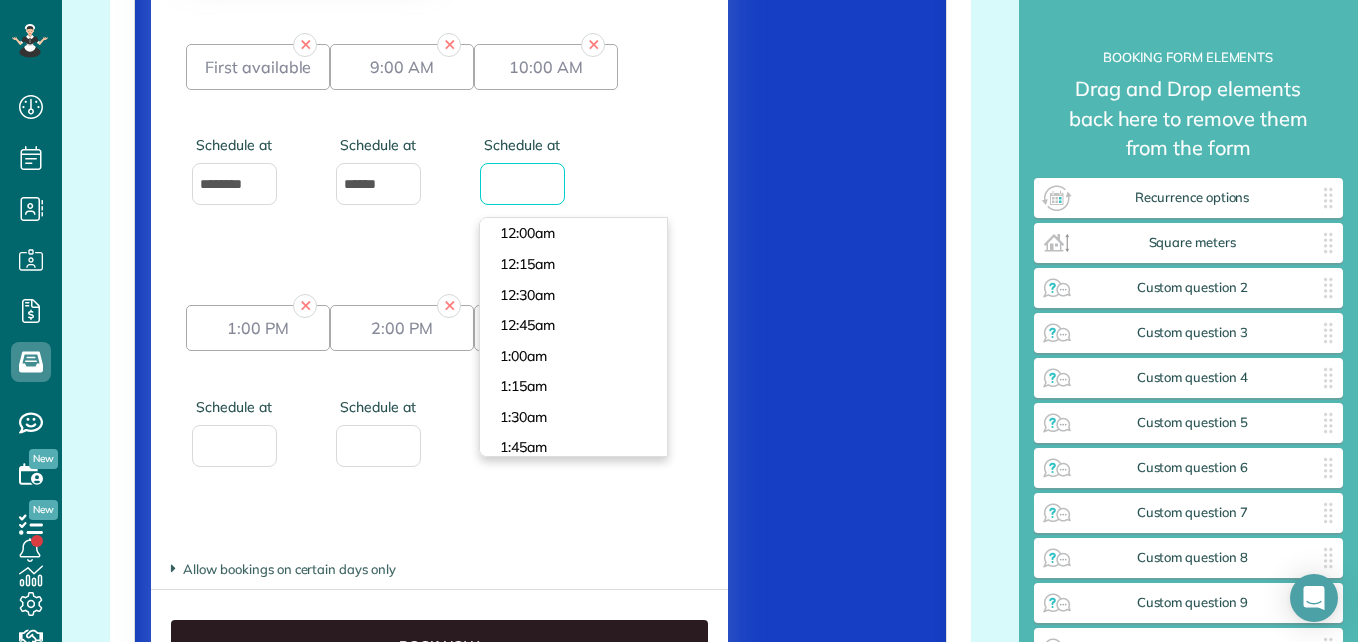 click on "Schedule at" at bounding box center (522, 184) 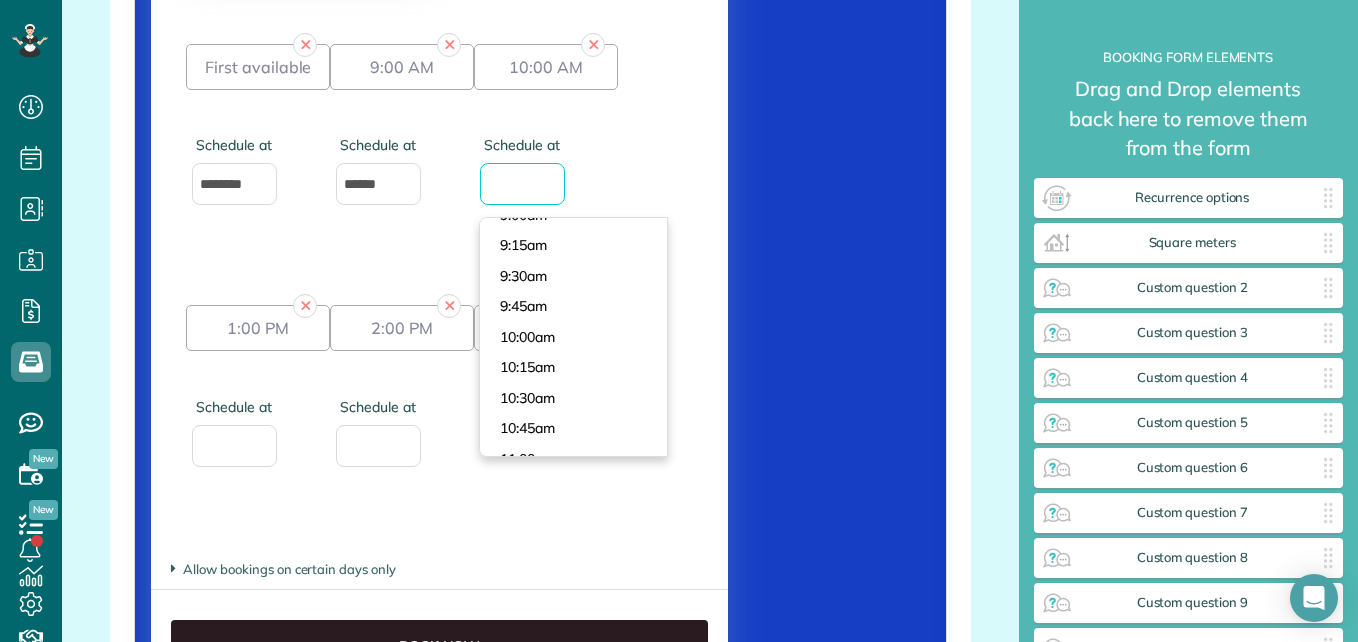 scroll, scrollTop: 1126, scrollLeft: 0, axis: vertical 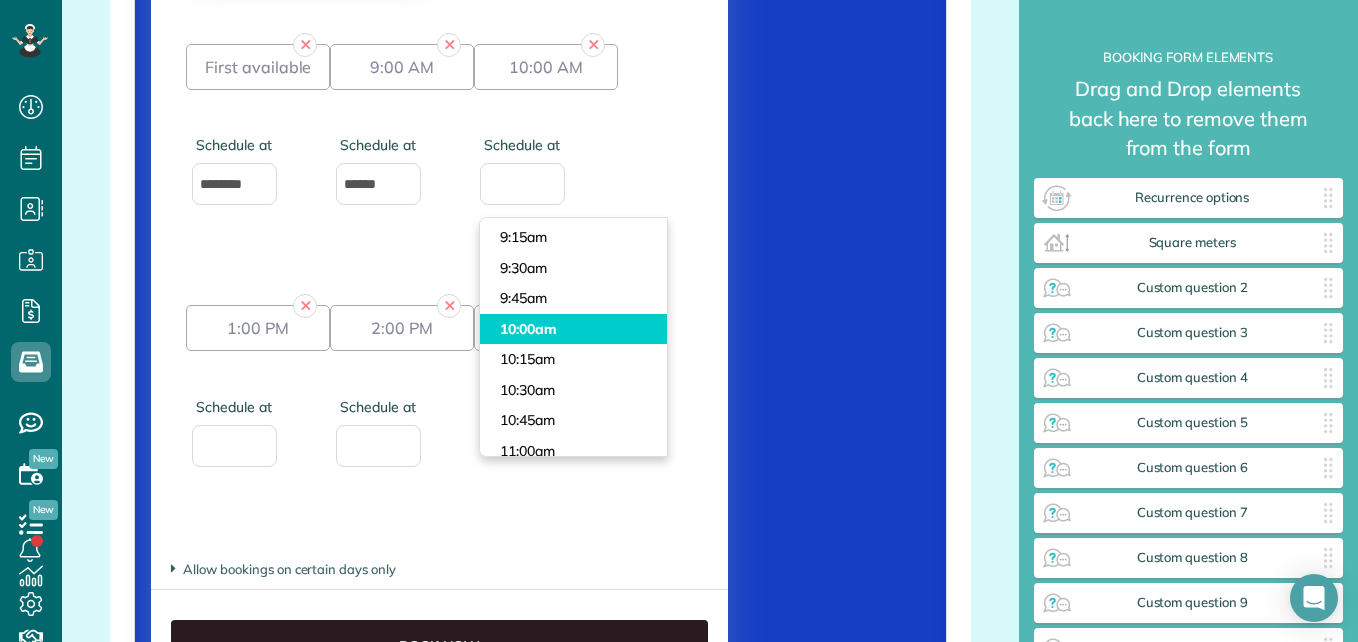 type on "*******" 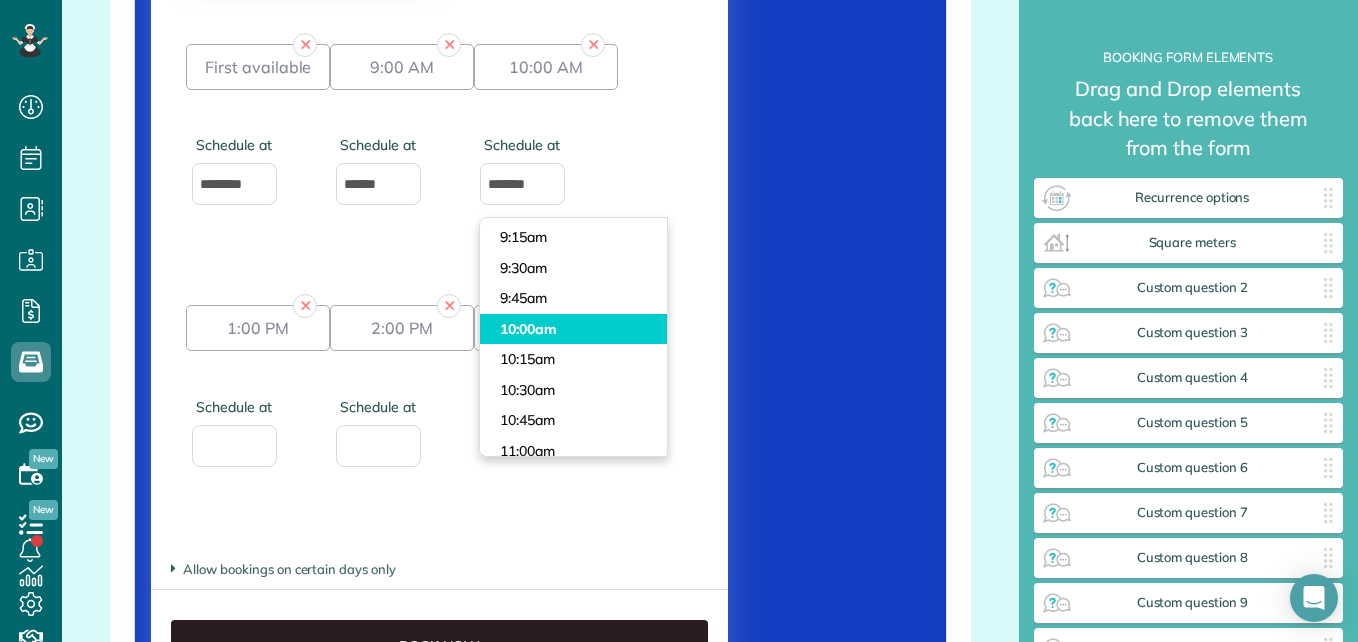click on "10:00am" at bounding box center (573, 329) 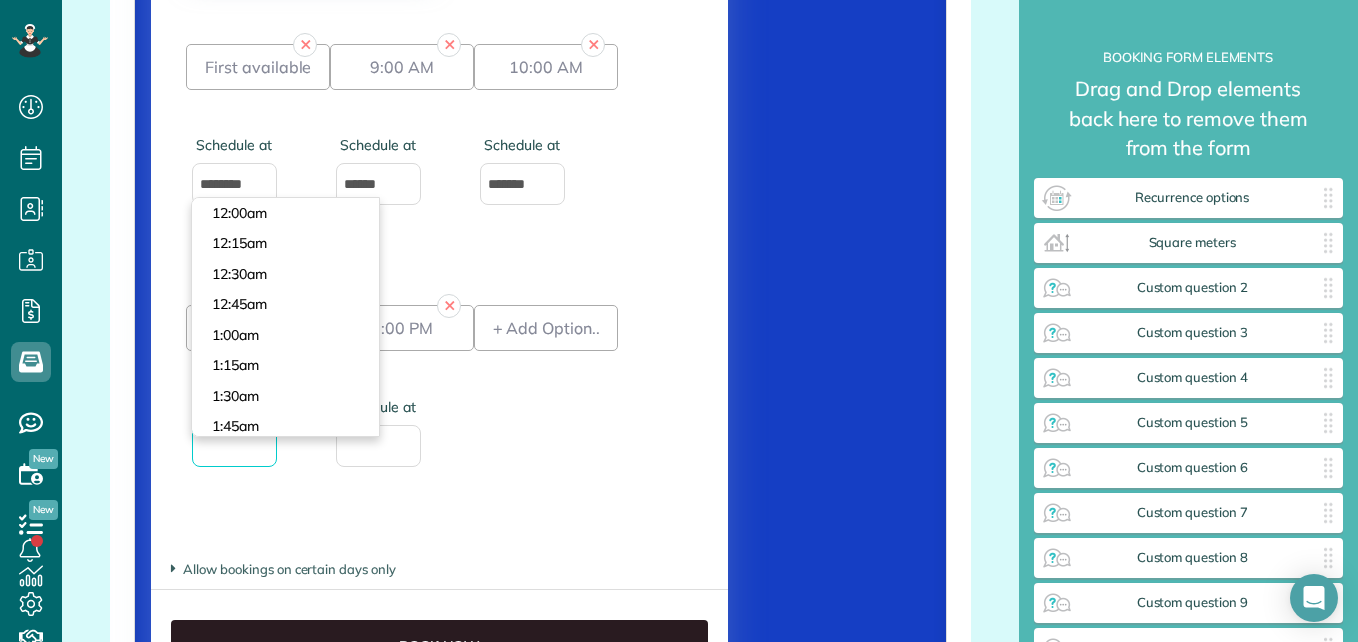 click on "Schedule at" at bounding box center [234, 446] 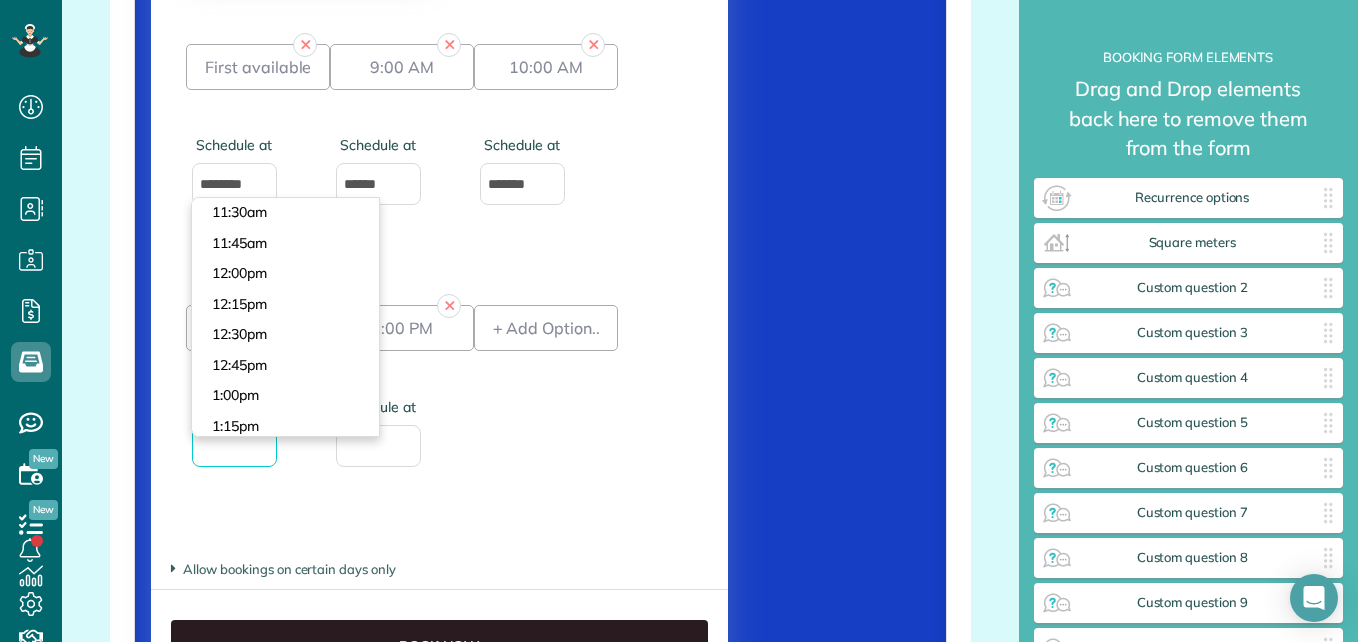 scroll, scrollTop: 1419, scrollLeft: 0, axis: vertical 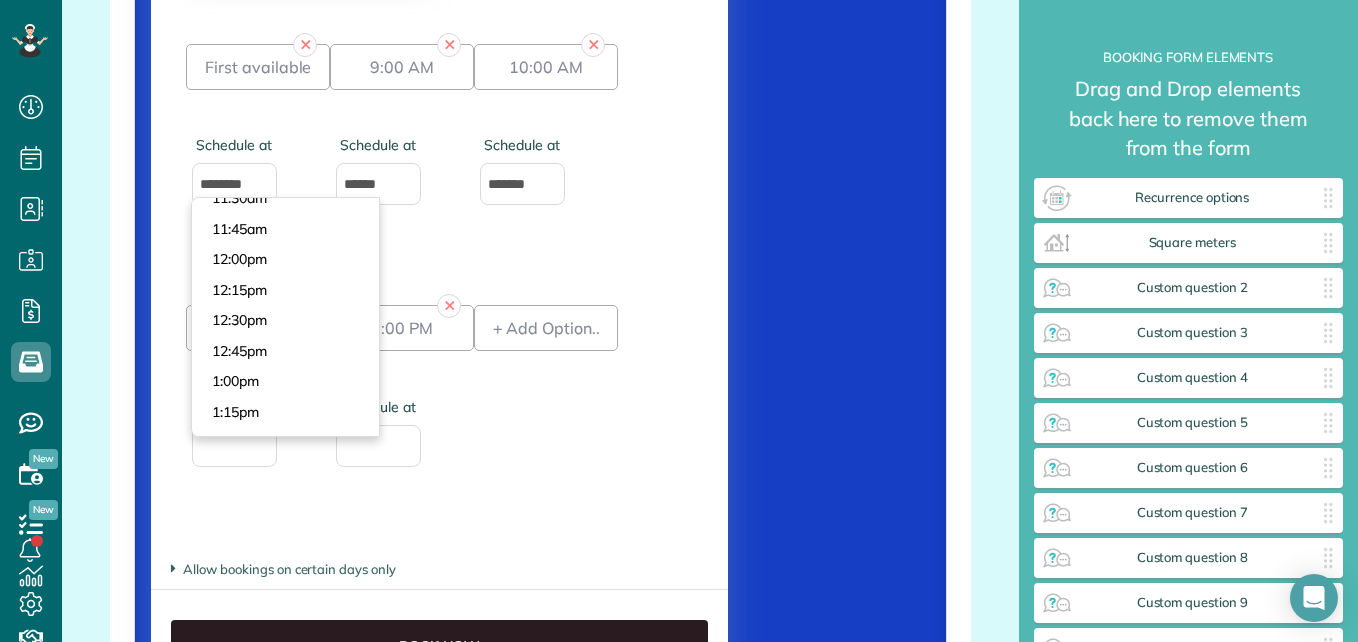 type on "******" 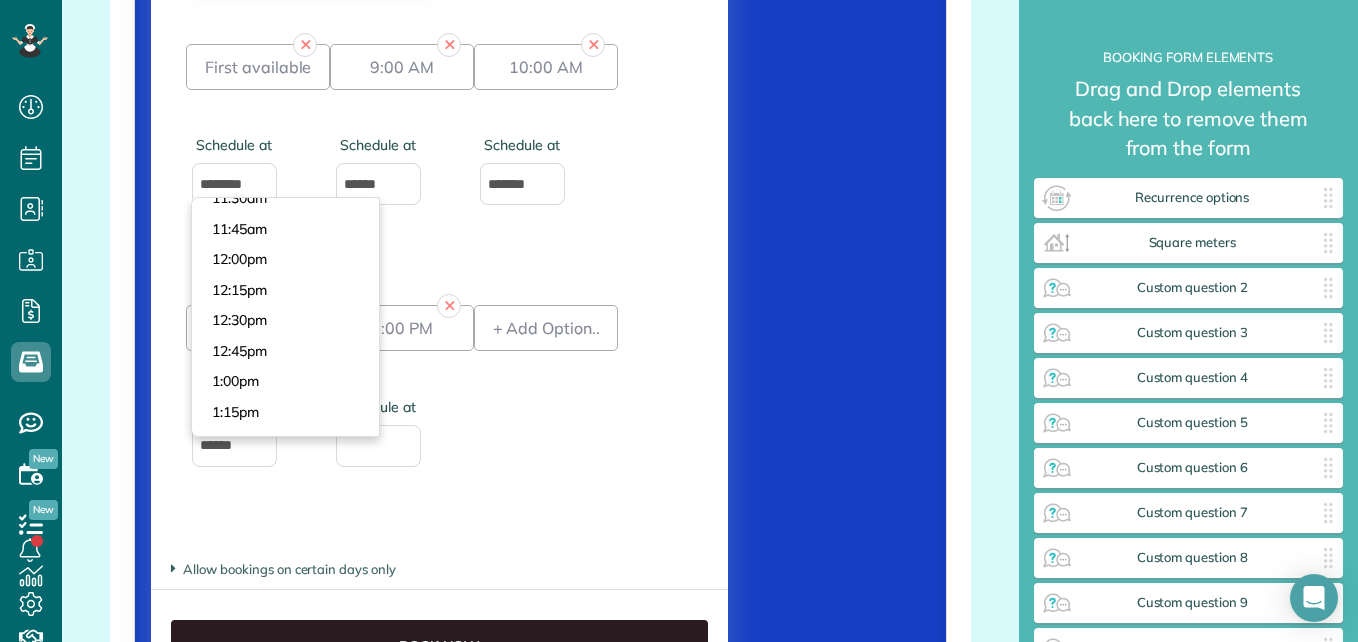 click on "1:00pm" at bounding box center (285, 381) 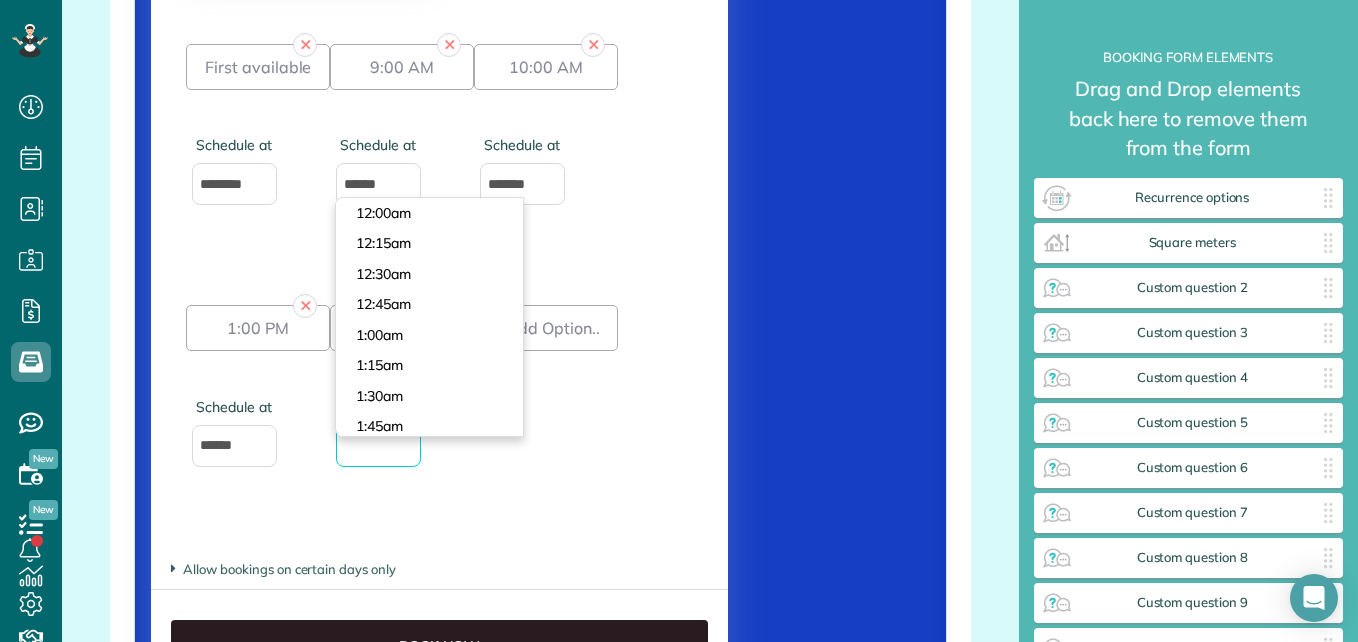 click on "Schedule at" at bounding box center [378, 446] 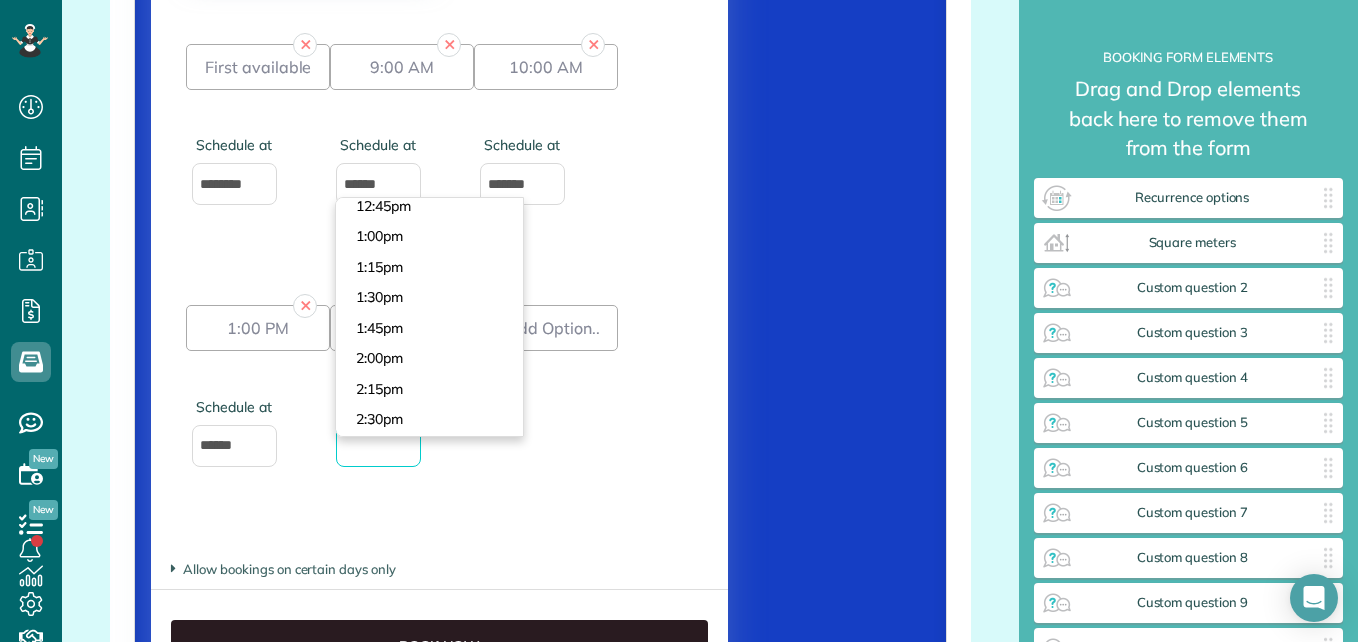 scroll, scrollTop: 1569, scrollLeft: 0, axis: vertical 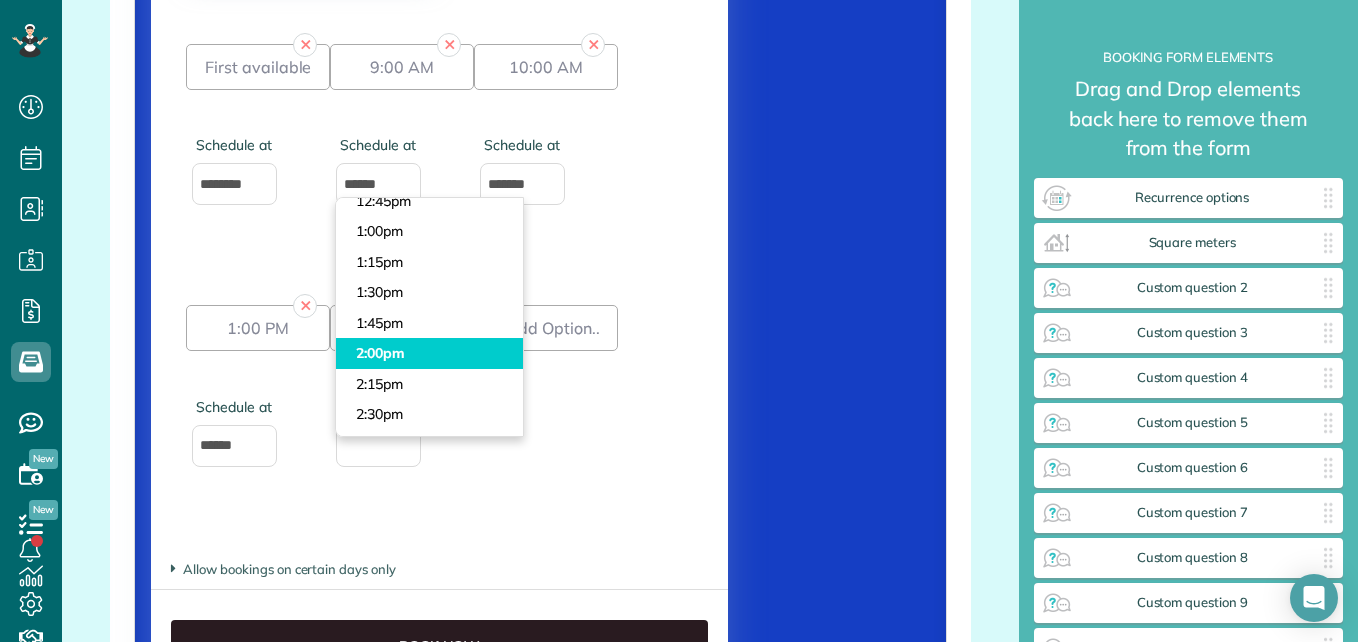 type on "******" 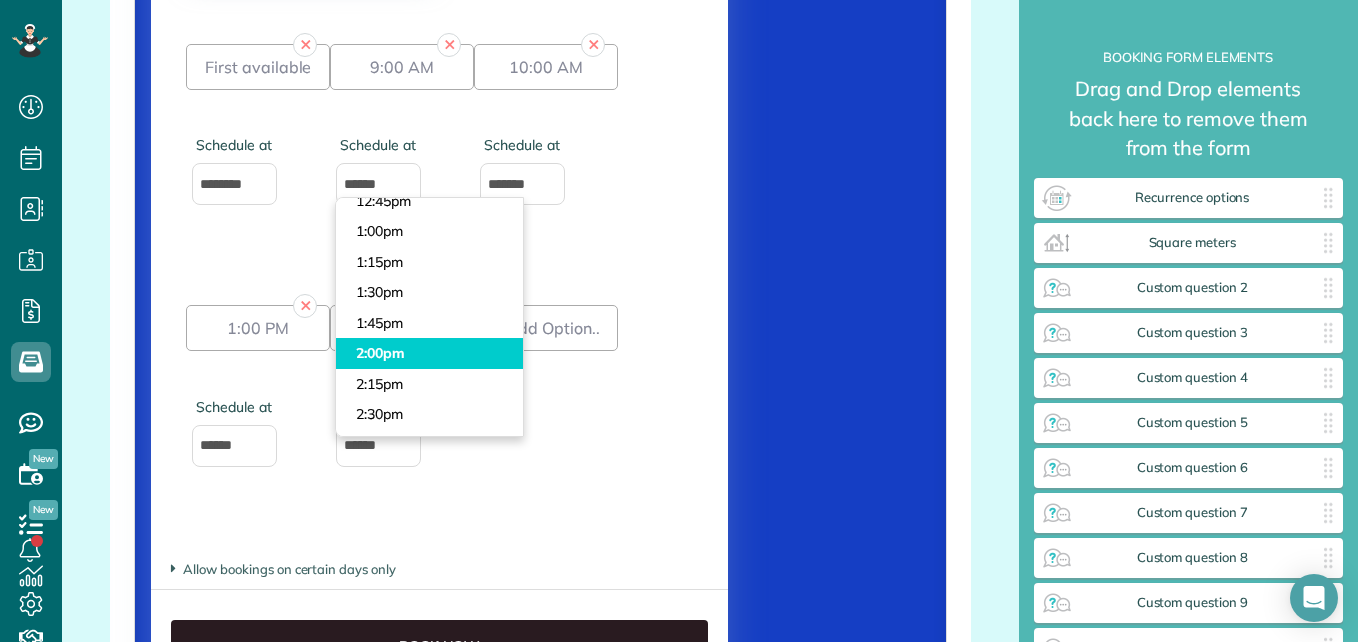 click on "2:00pm" at bounding box center [429, 353] 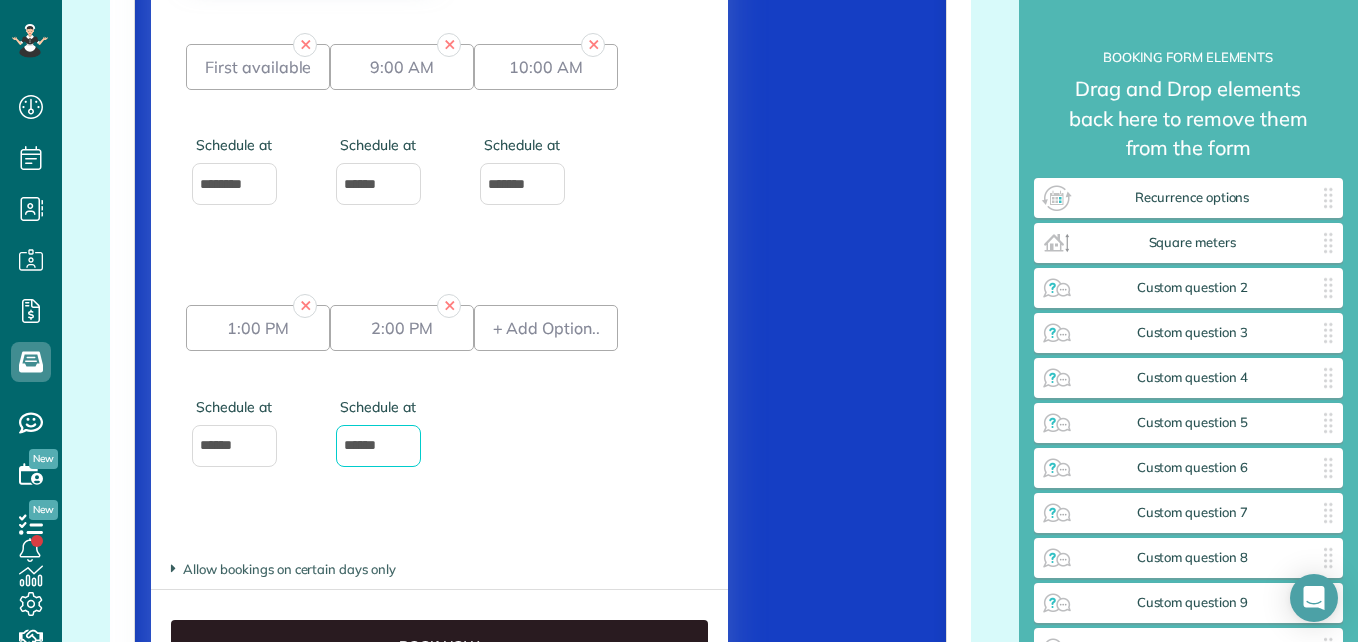 click on "+ Add Option.." at bounding box center (546, 403) 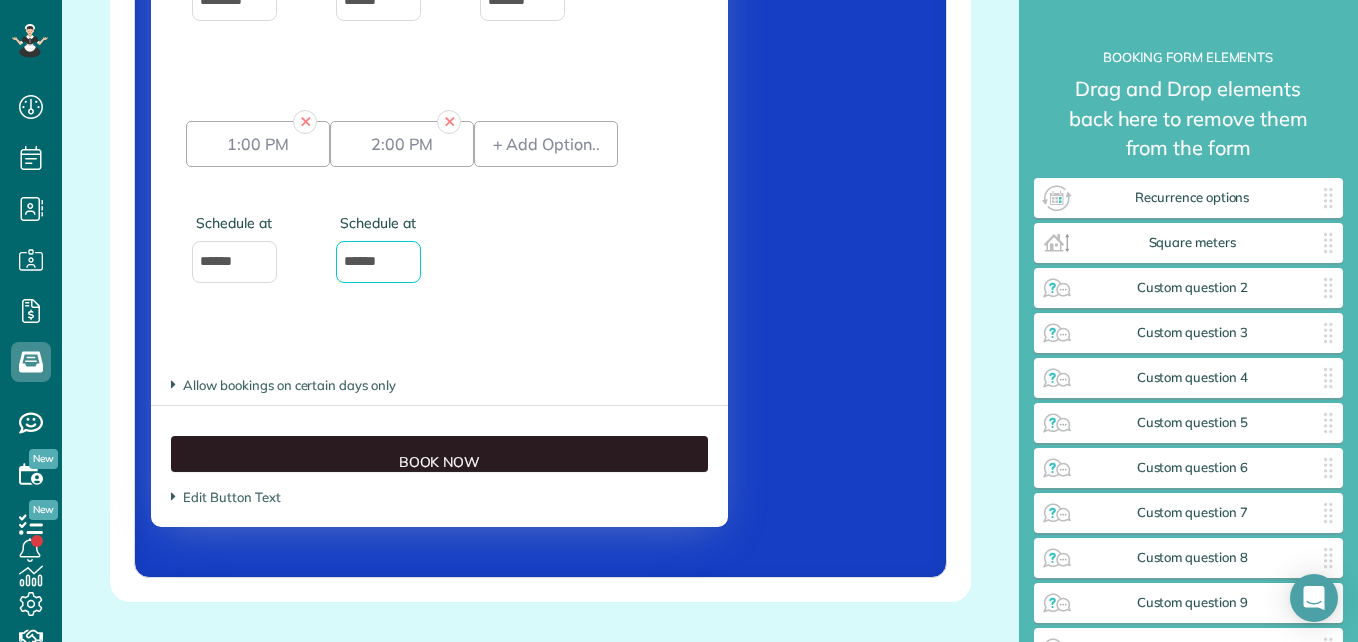 scroll, scrollTop: 3504, scrollLeft: 0, axis: vertical 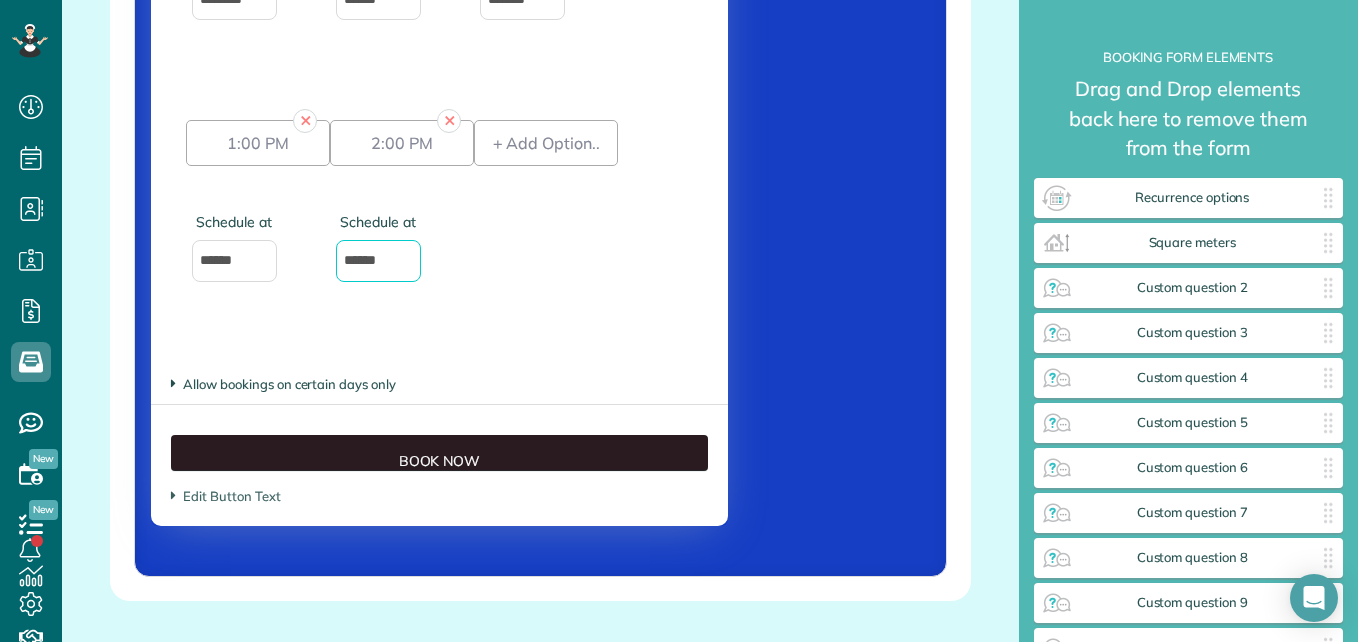 click on "Allow bookings on certain days only" at bounding box center [283, 384] 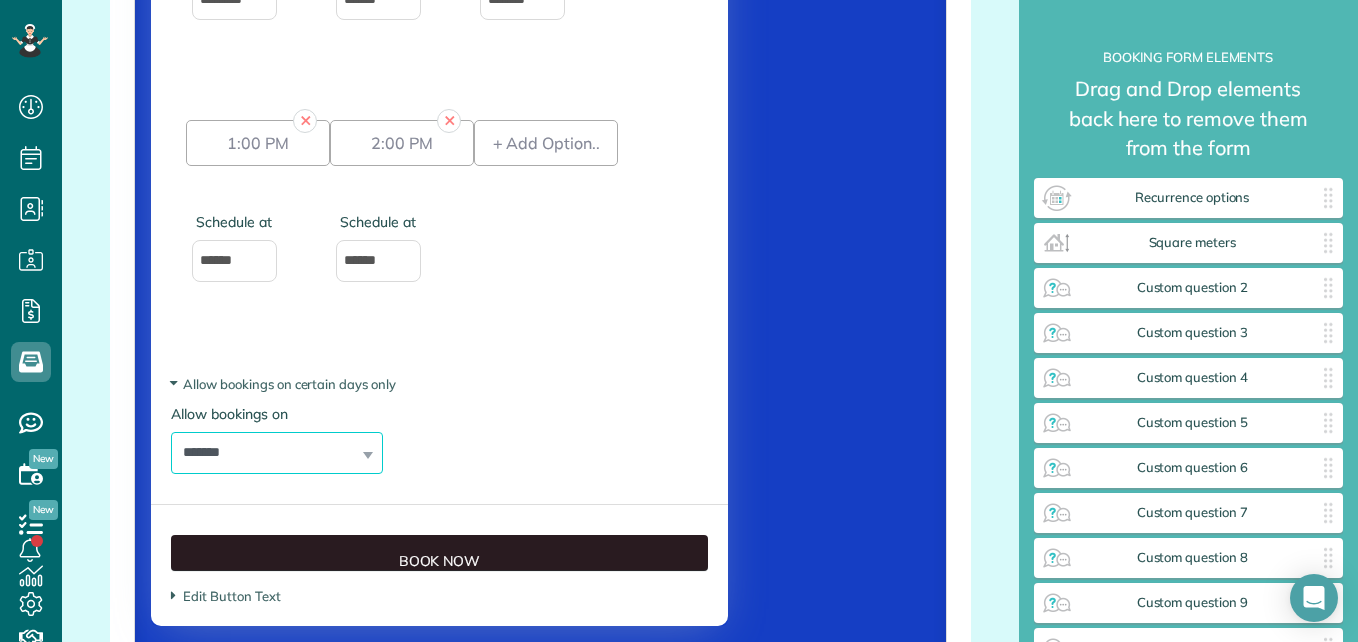 click on "**********" at bounding box center (277, 453) 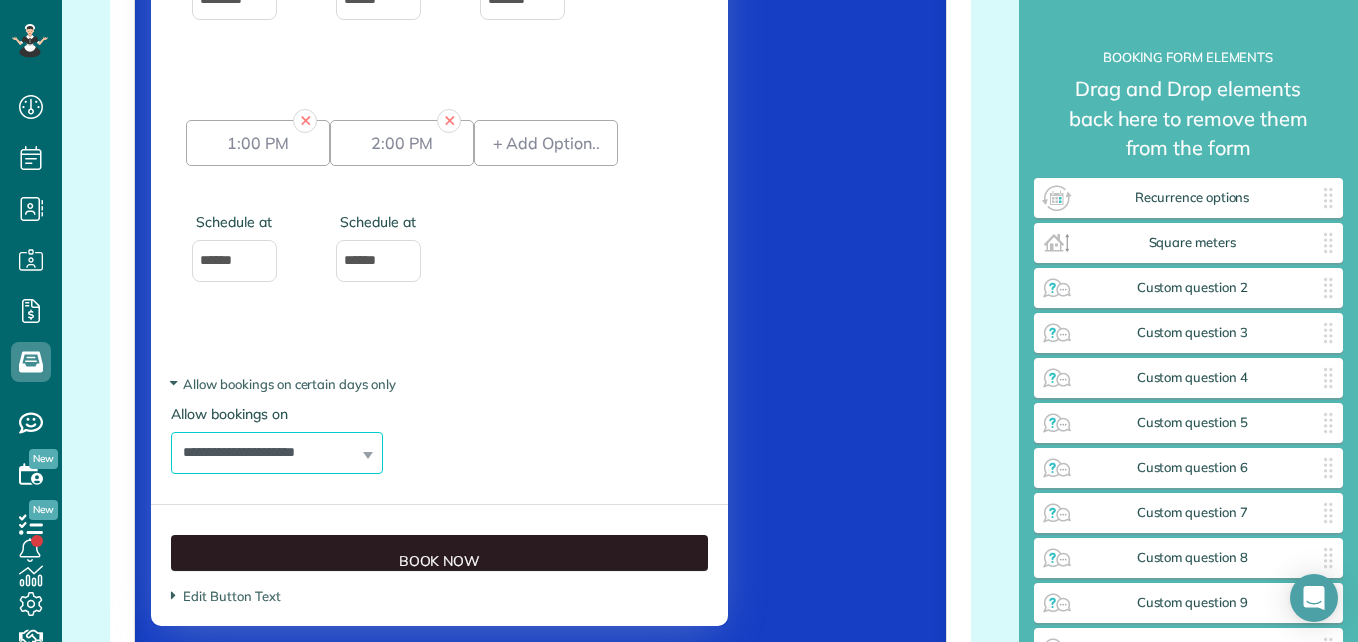 click on "**********" at bounding box center (277, 453) 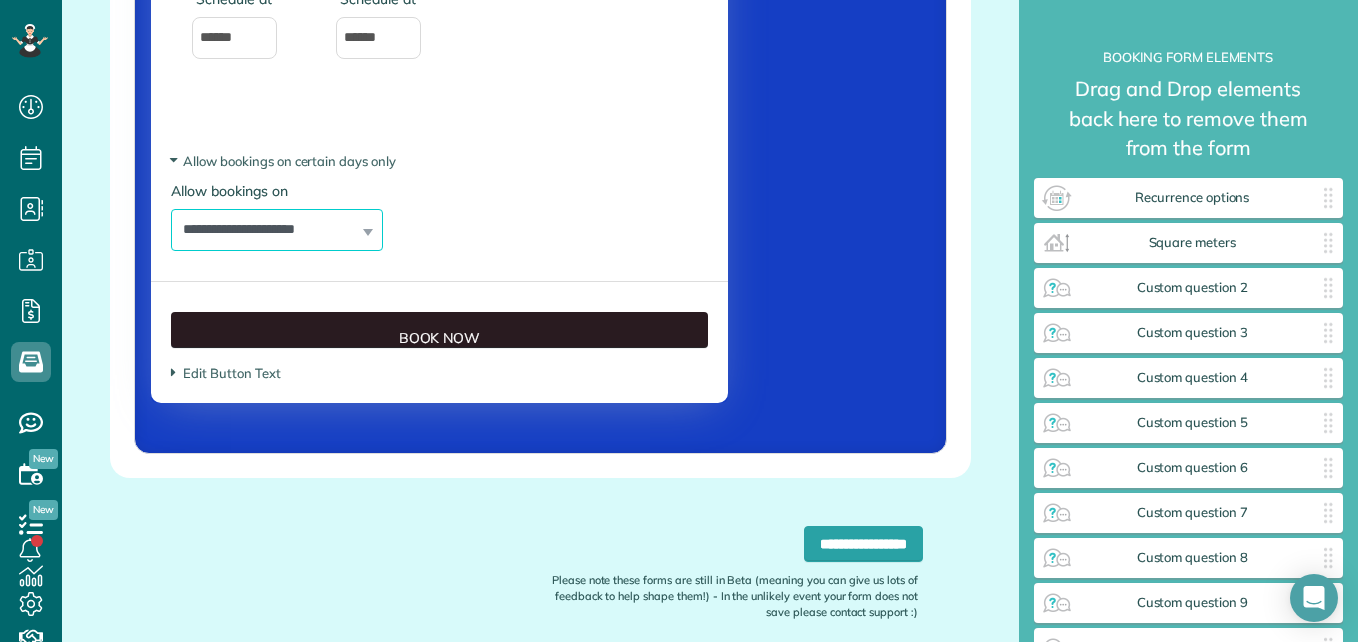 scroll, scrollTop: 3730, scrollLeft: 0, axis: vertical 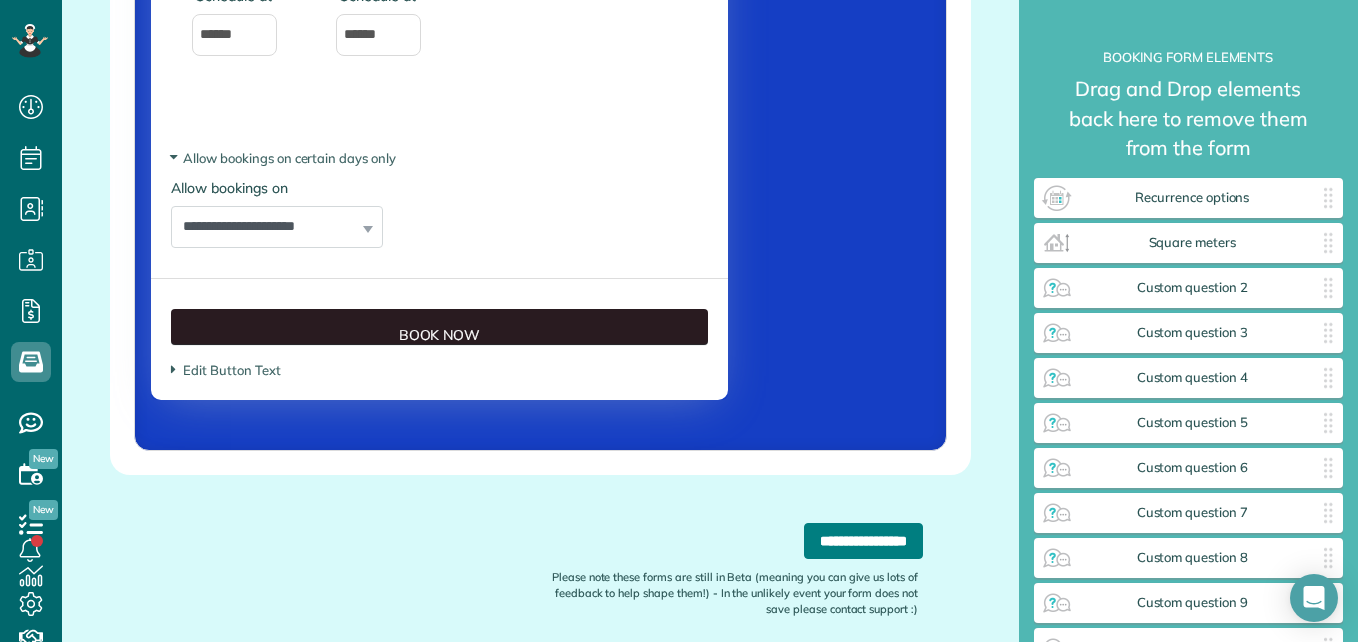click on "**********" at bounding box center [863, 541] 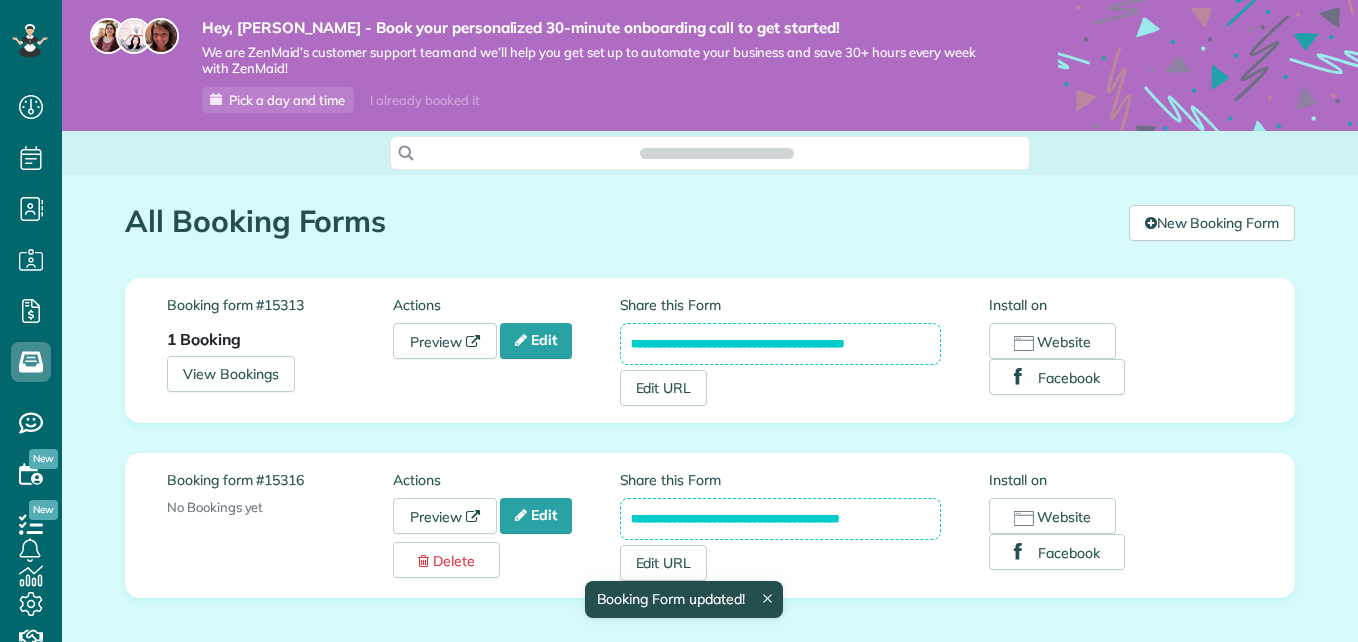 scroll, scrollTop: 0, scrollLeft: 0, axis: both 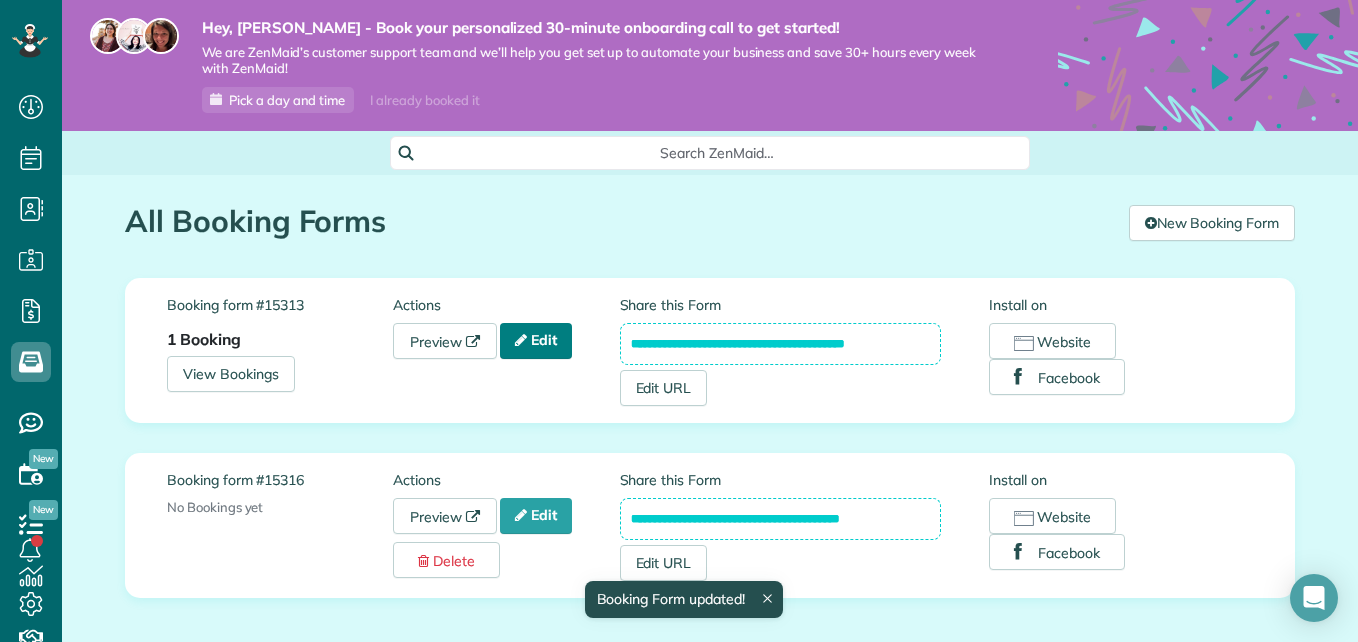 click on "Edit" at bounding box center [536, 341] 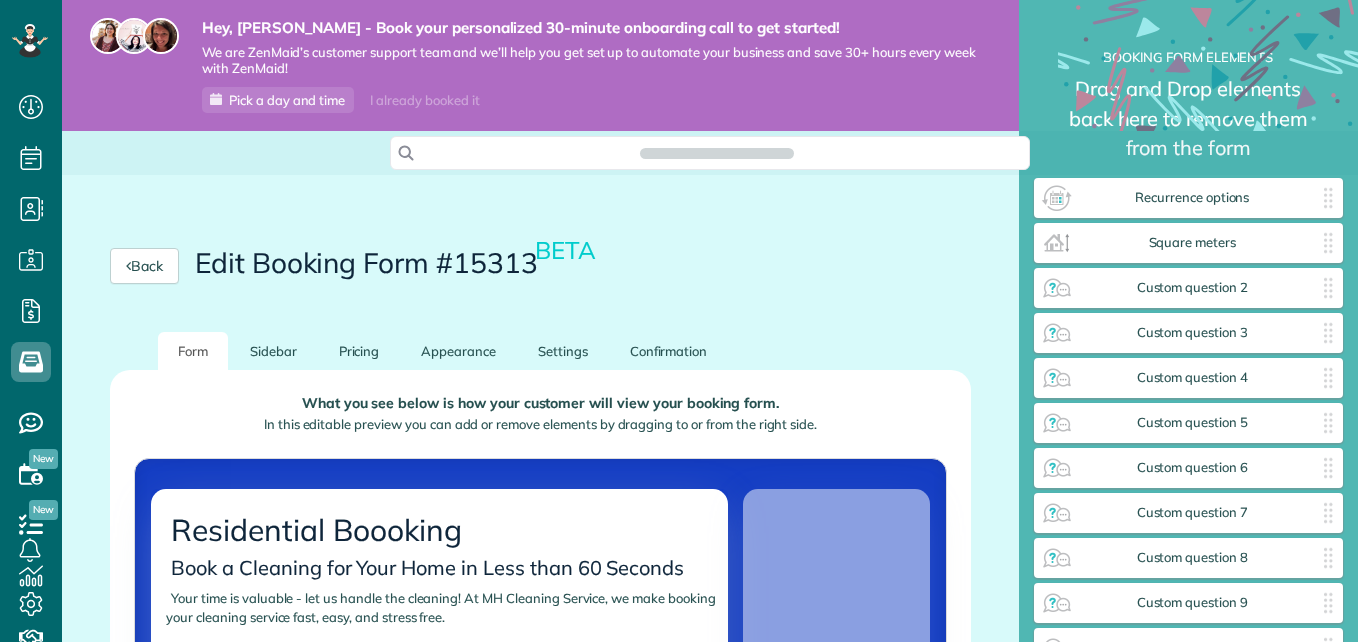 scroll, scrollTop: 0, scrollLeft: 0, axis: both 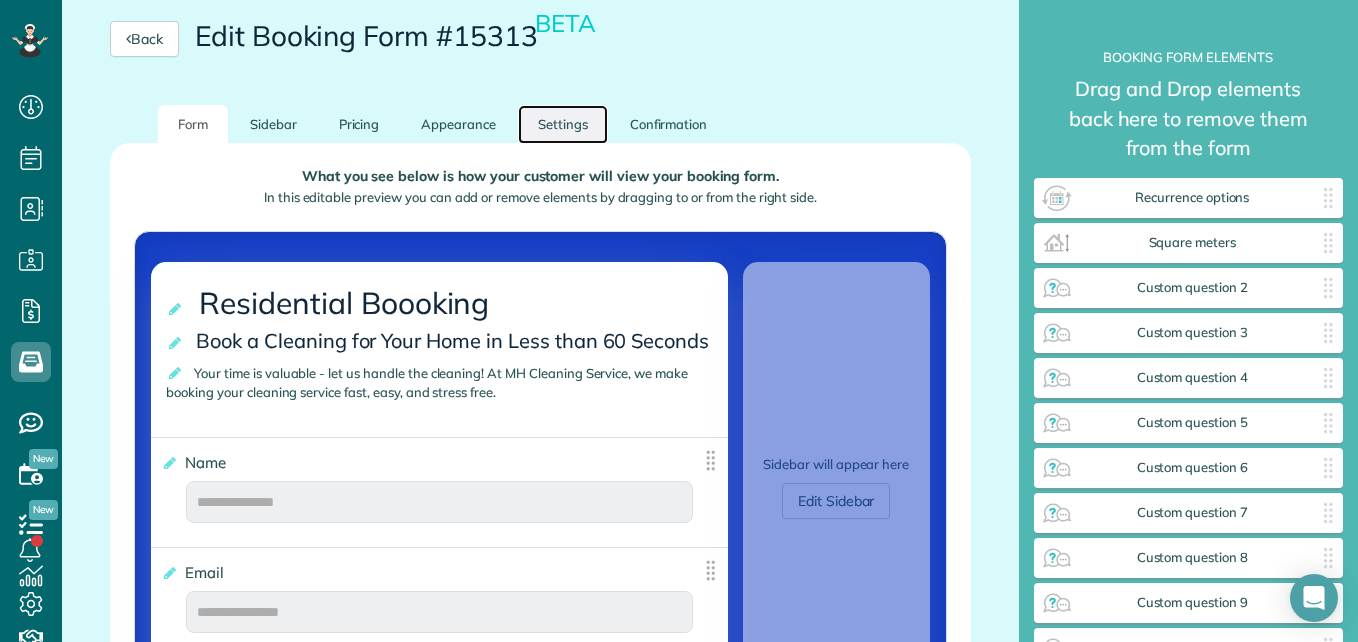 click on "Settings" at bounding box center (563, 124) 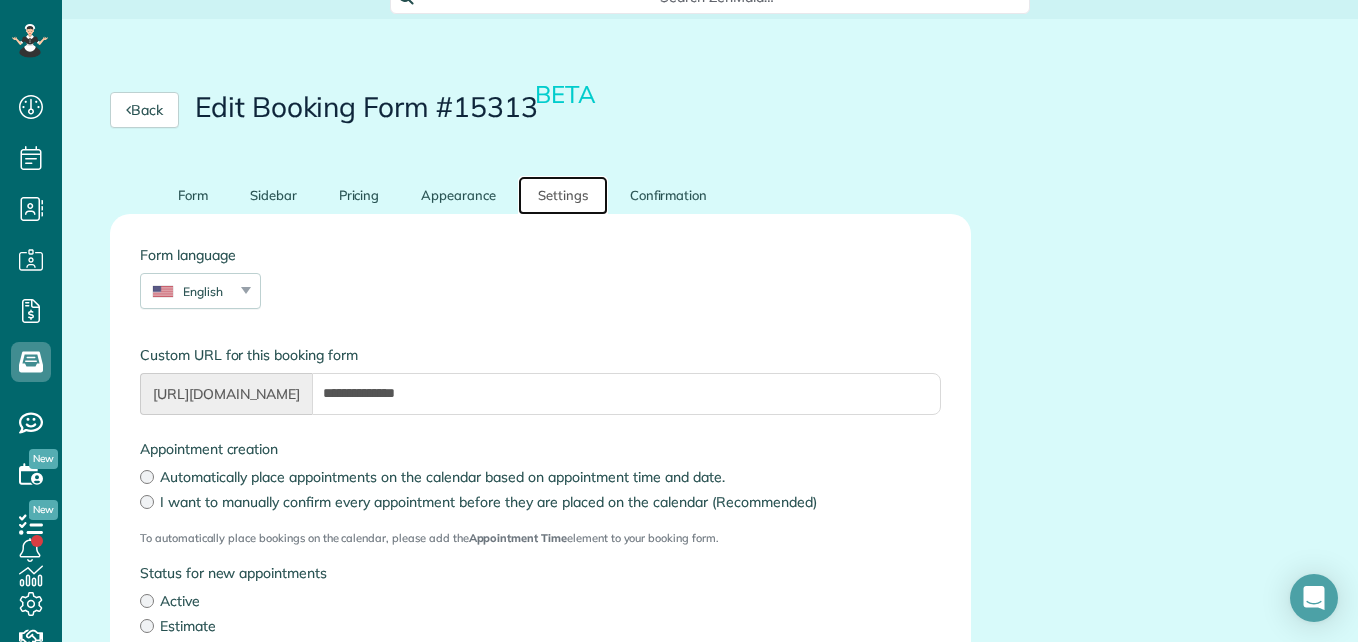 scroll, scrollTop: 144, scrollLeft: 0, axis: vertical 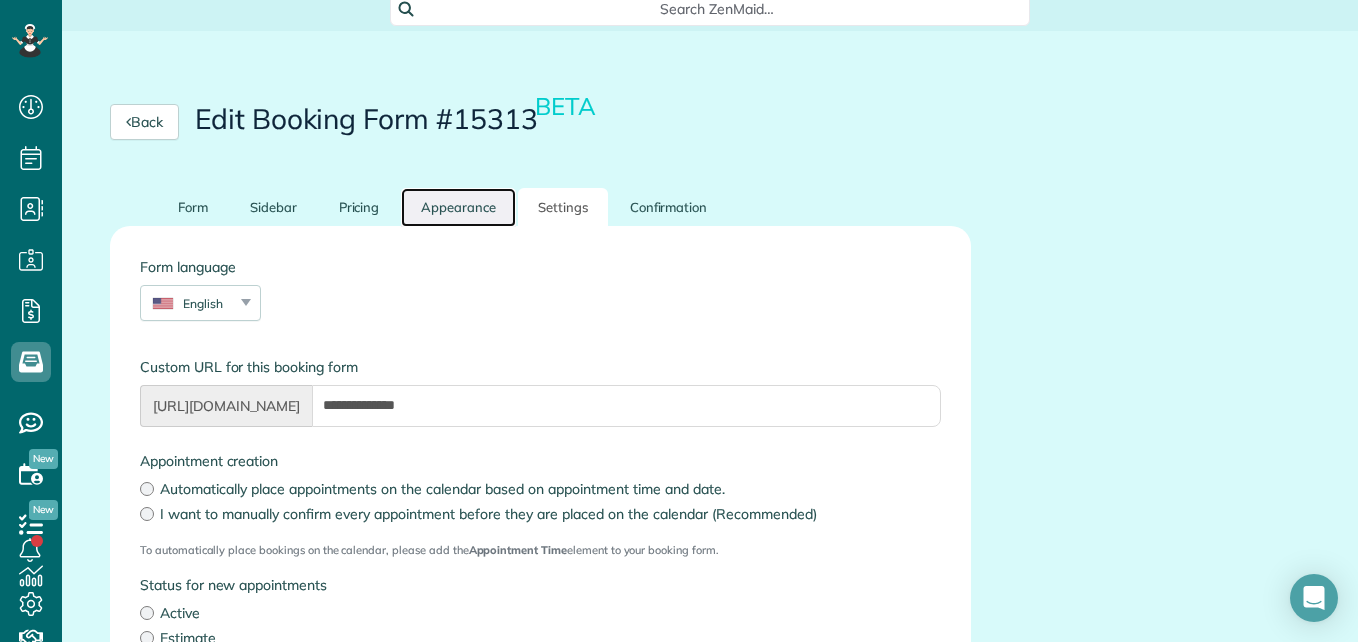 click on "Appearance" at bounding box center [458, 207] 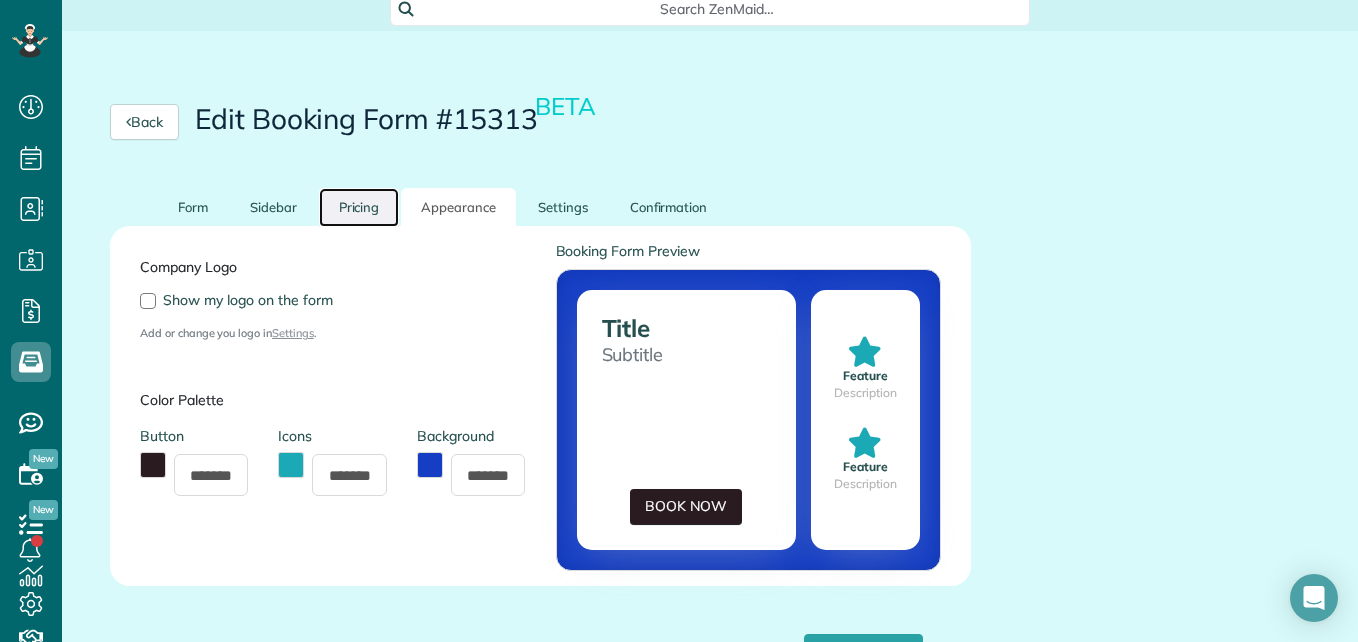 click on "Pricing" at bounding box center [359, 207] 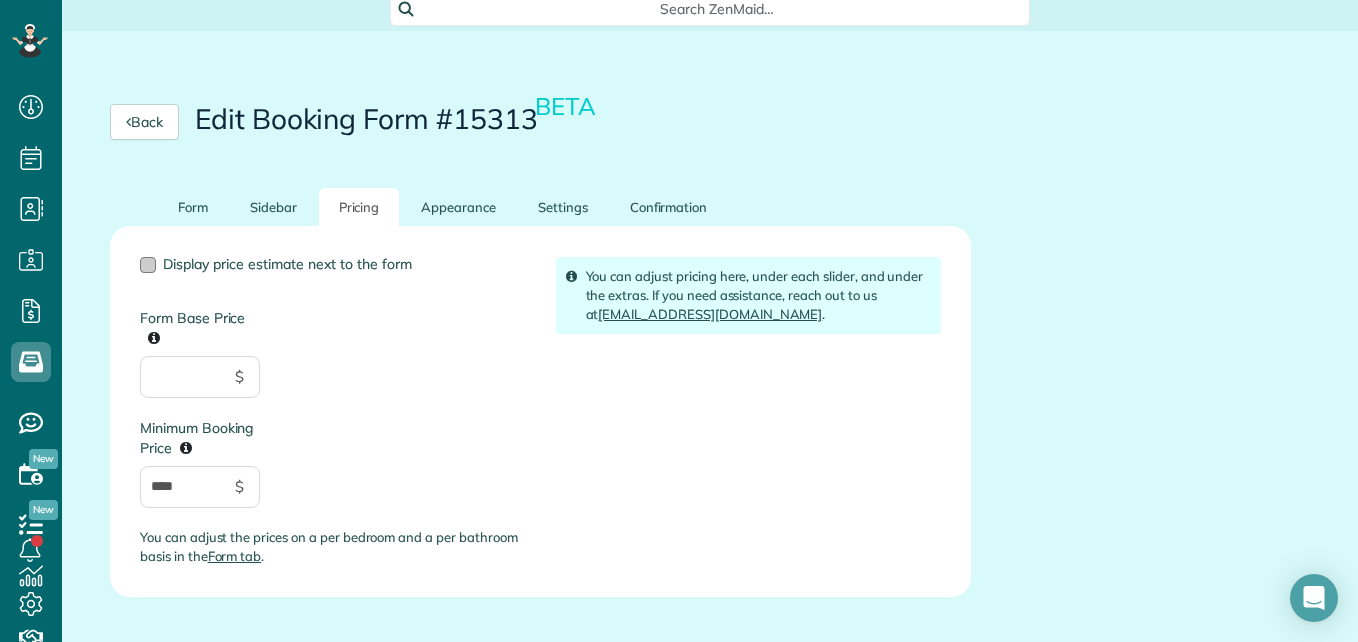 click at bounding box center (148, 265) 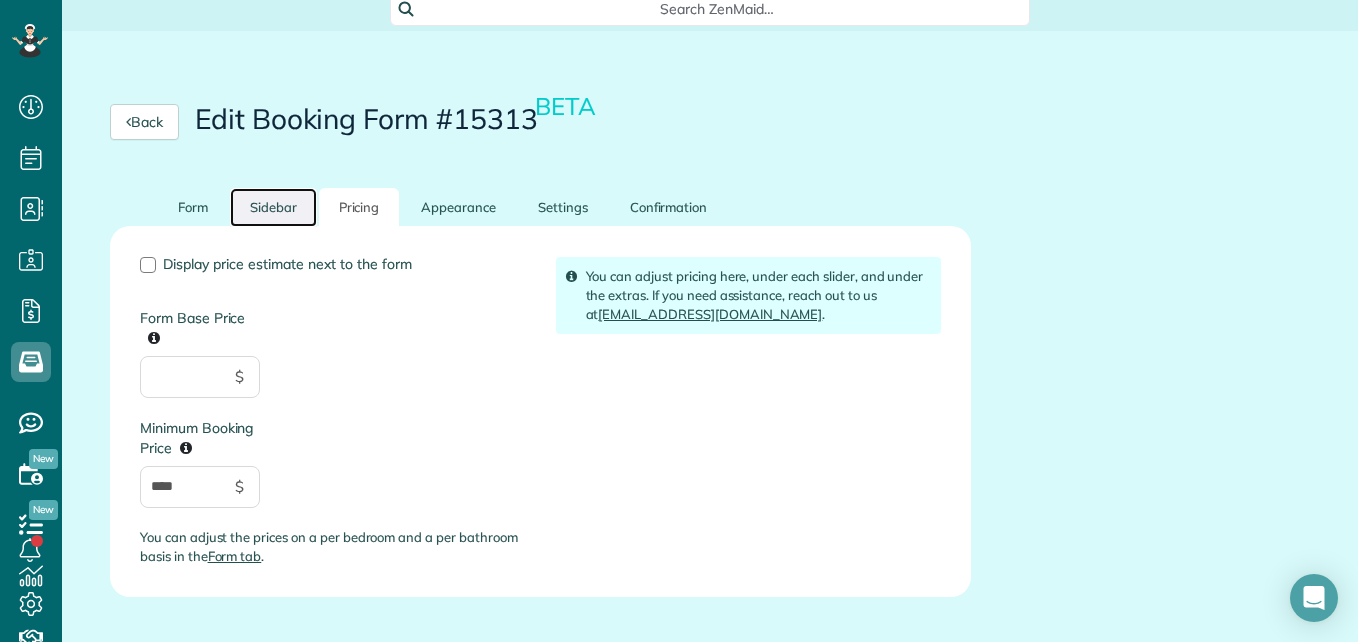 click on "Sidebar" at bounding box center [273, 207] 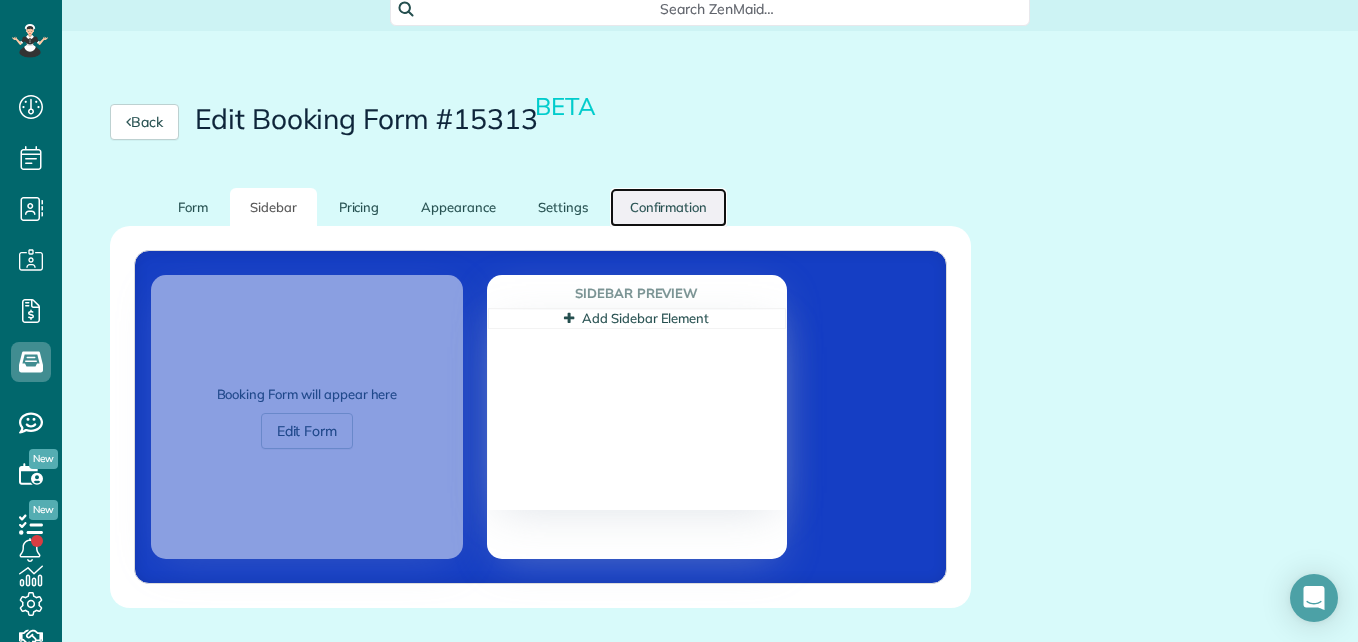 click on "Confirmation" at bounding box center (669, 207) 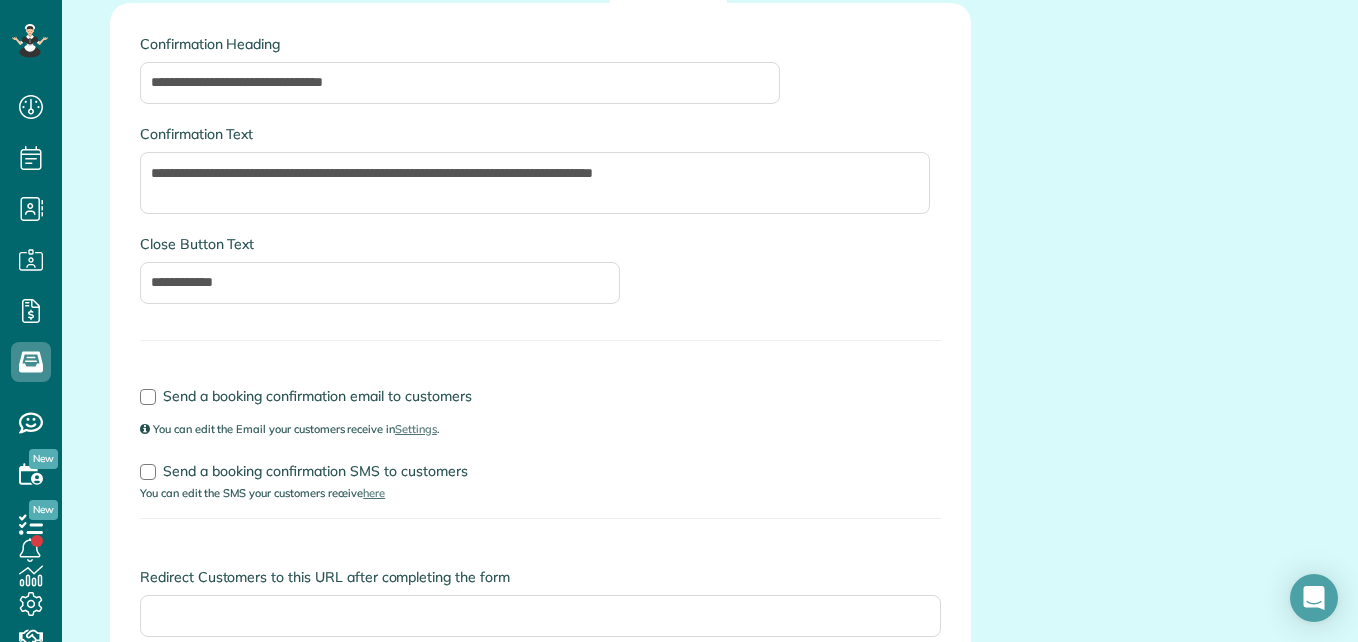 scroll, scrollTop: 368, scrollLeft: 0, axis: vertical 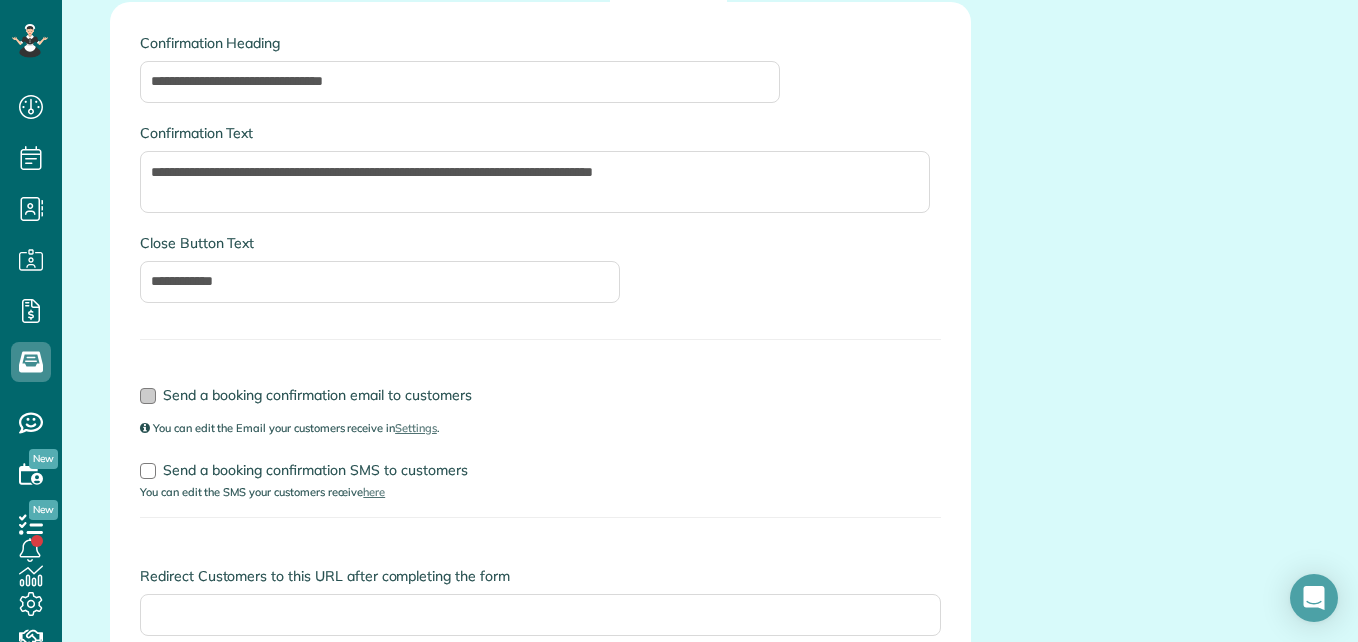 click at bounding box center [148, 396] 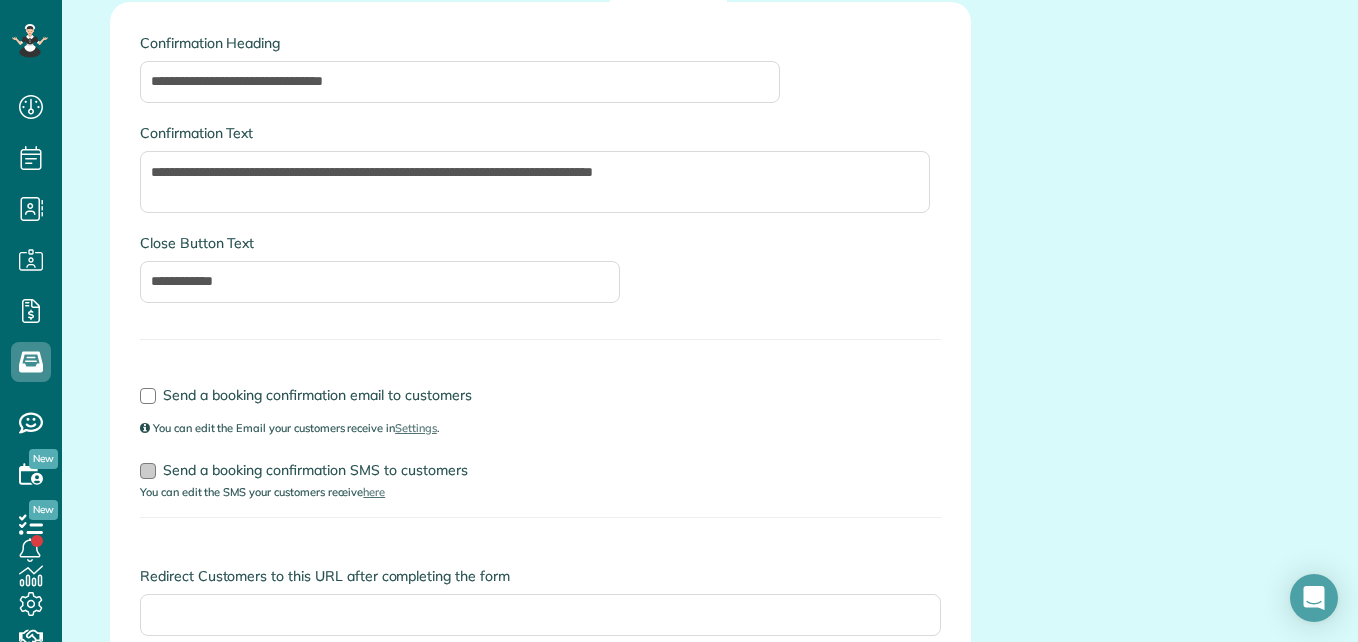 click at bounding box center [148, 471] 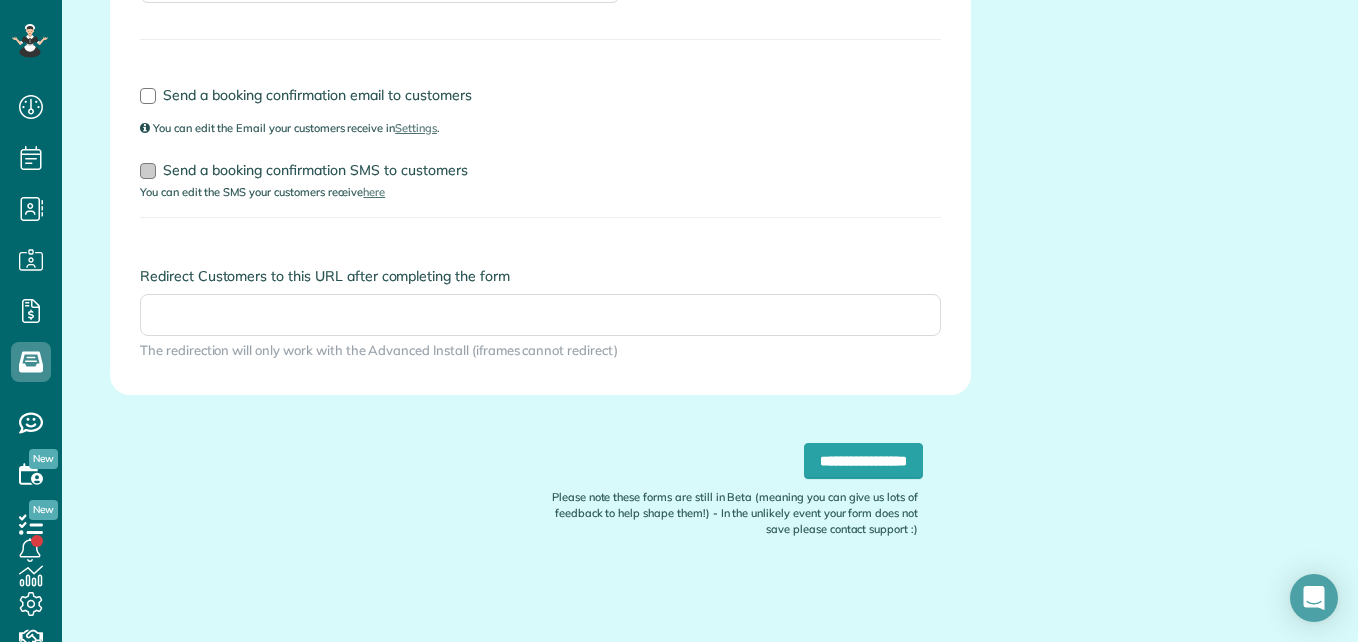 scroll, scrollTop: 669, scrollLeft: 0, axis: vertical 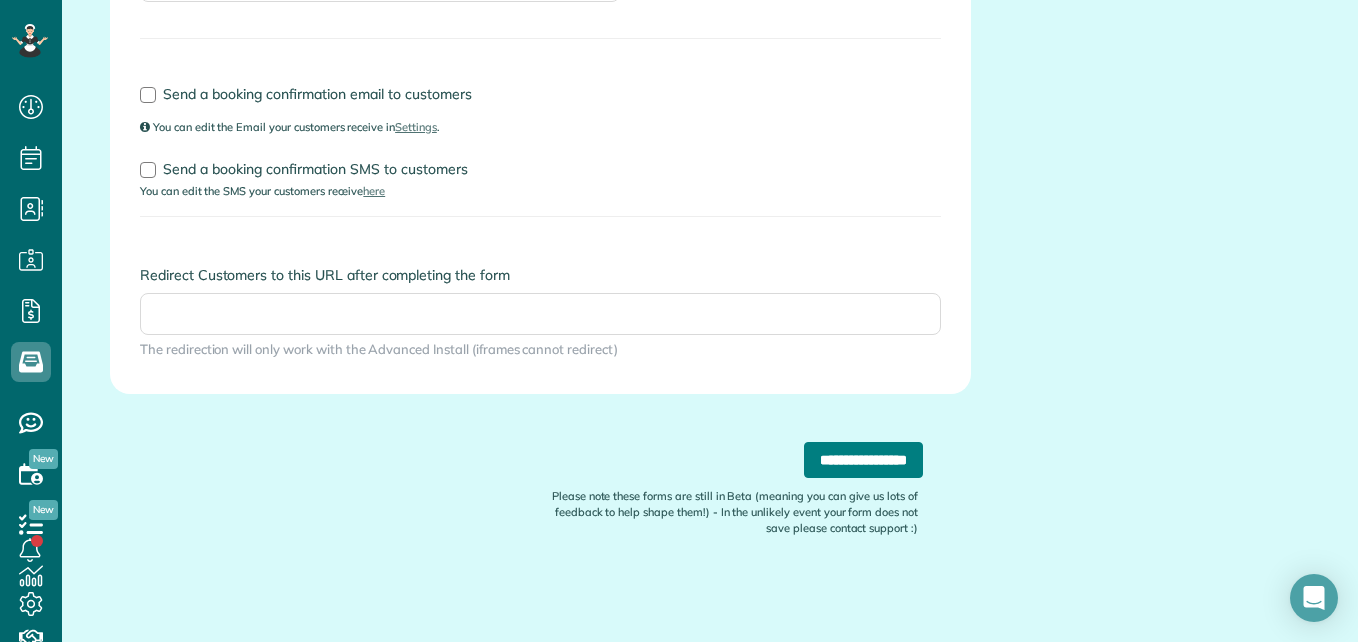 click on "**********" at bounding box center [863, 460] 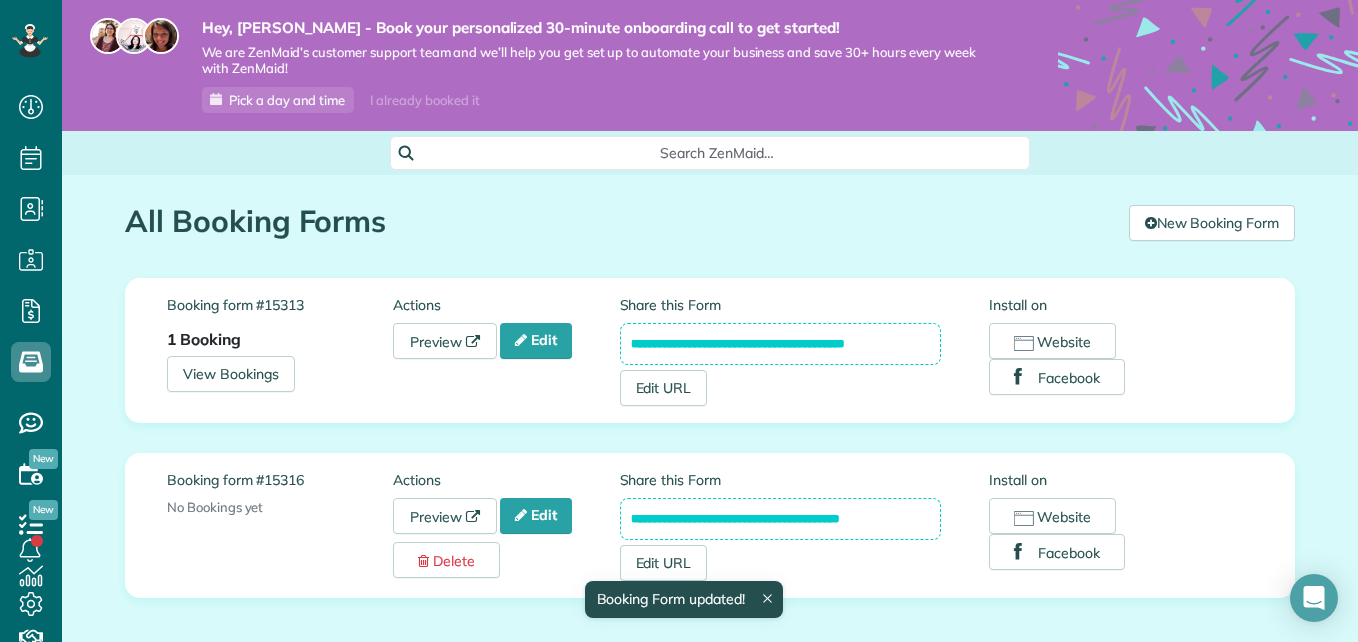 scroll, scrollTop: 0, scrollLeft: 0, axis: both 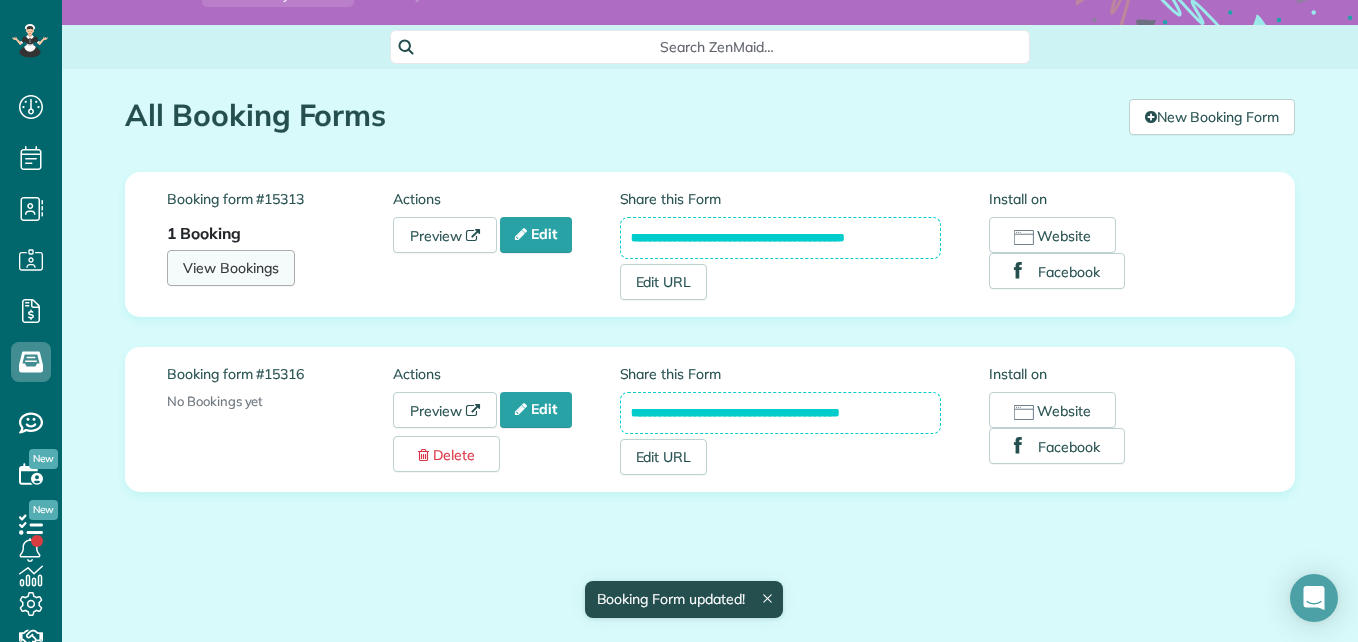 click on "View Bookings" at bounding box center (231, 268) 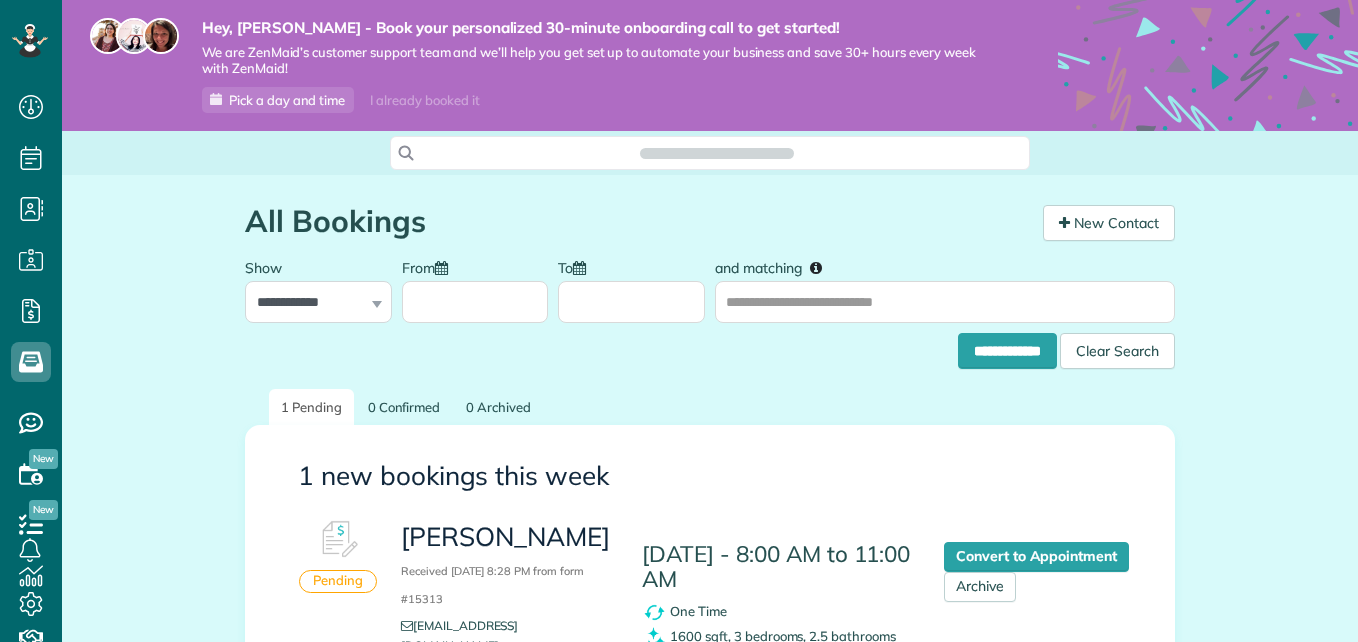 scroll, scrollTop: 0, scrollLeft: 0, axis: both 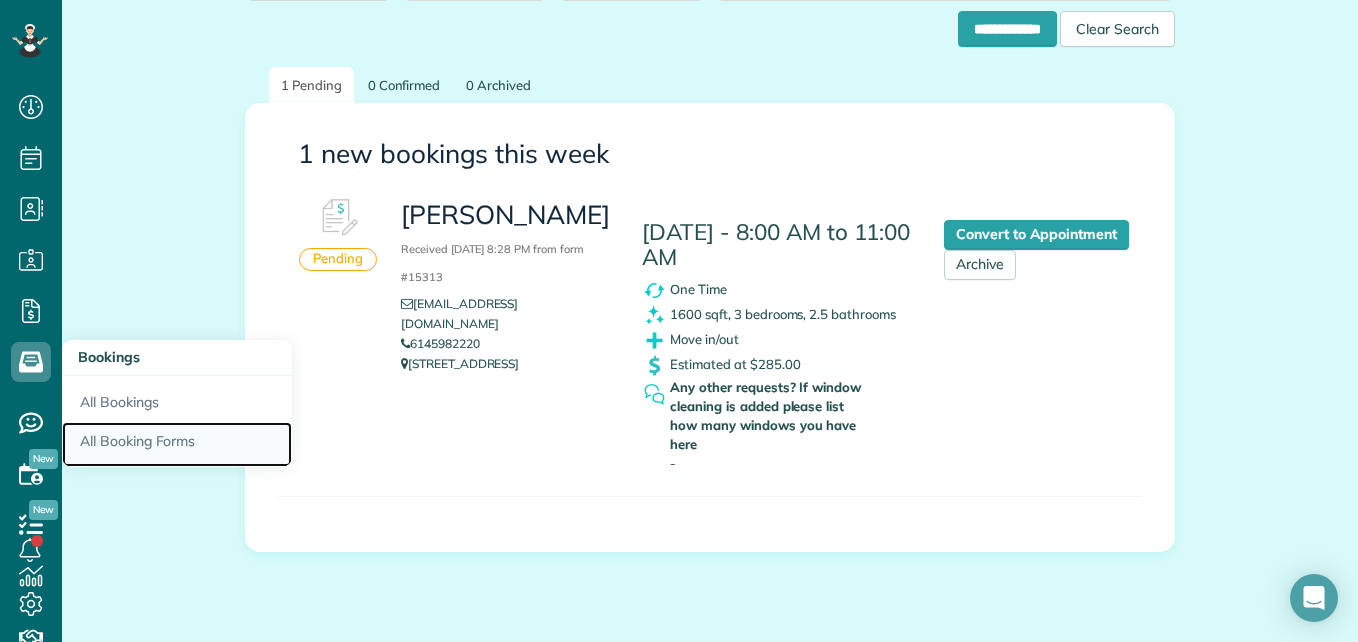 click on "All Booking Forms" at bounding box center (177, 445) 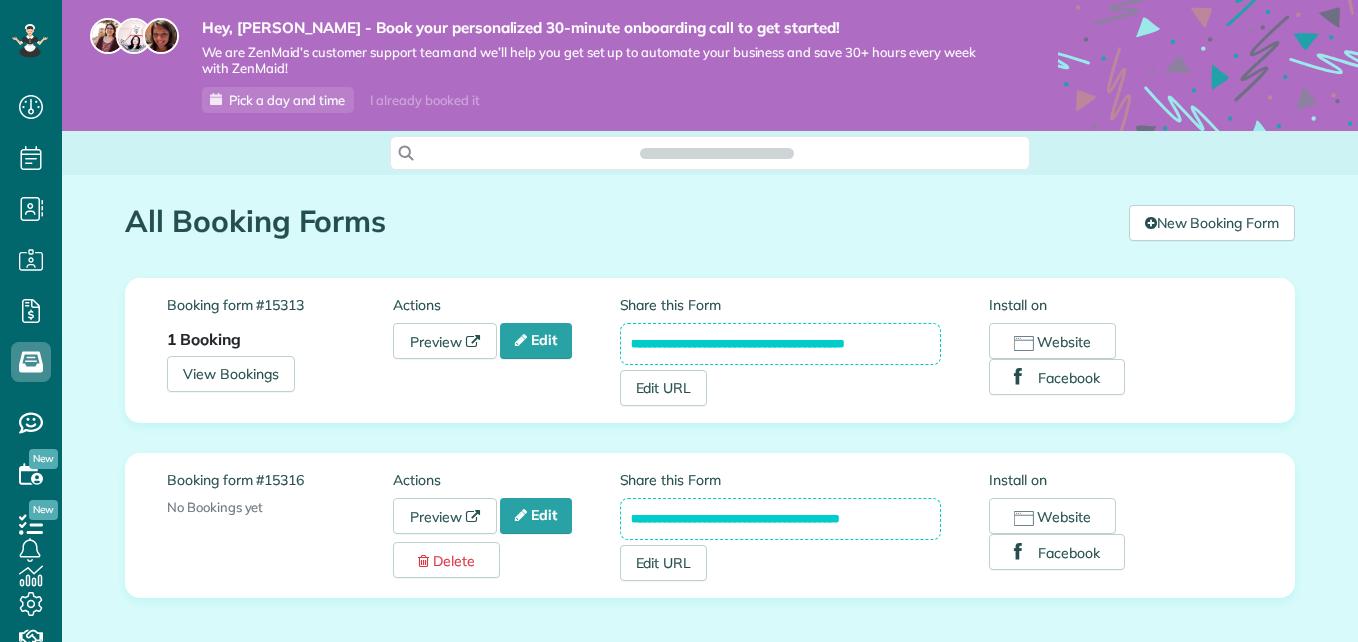 scroll, scrollTop: 0, scrollLeft: 0, axis: both 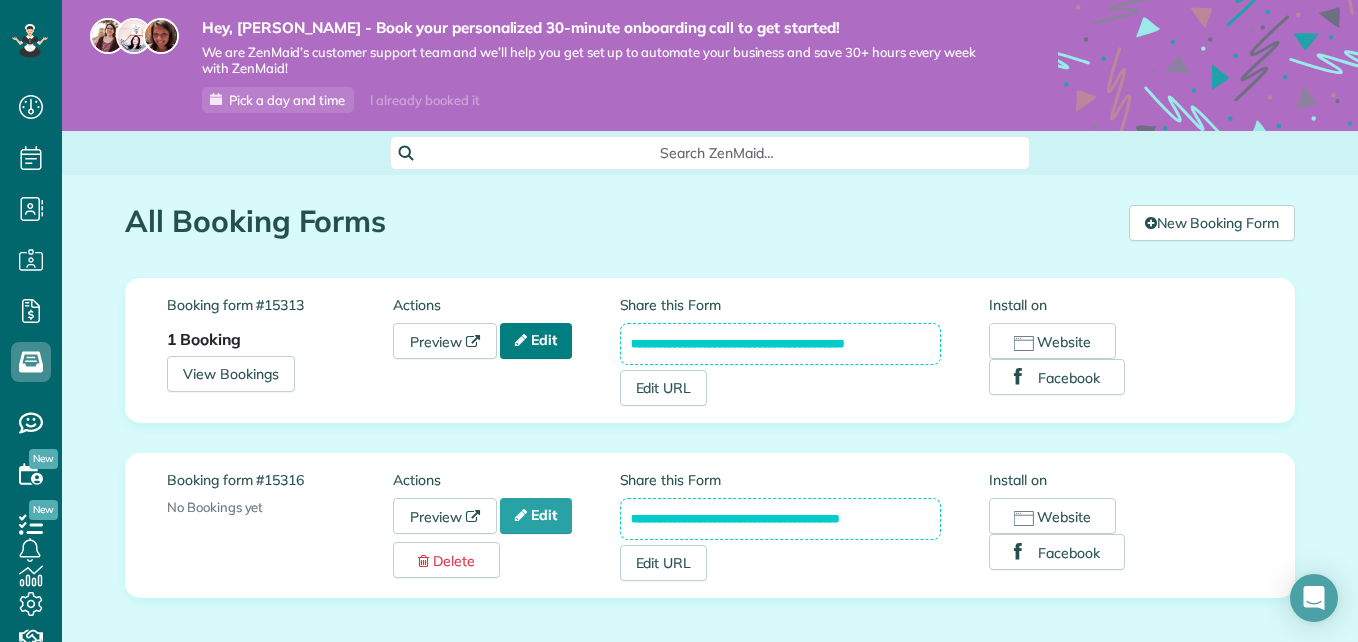 click on "Edit" at bounding box center (536, 341) 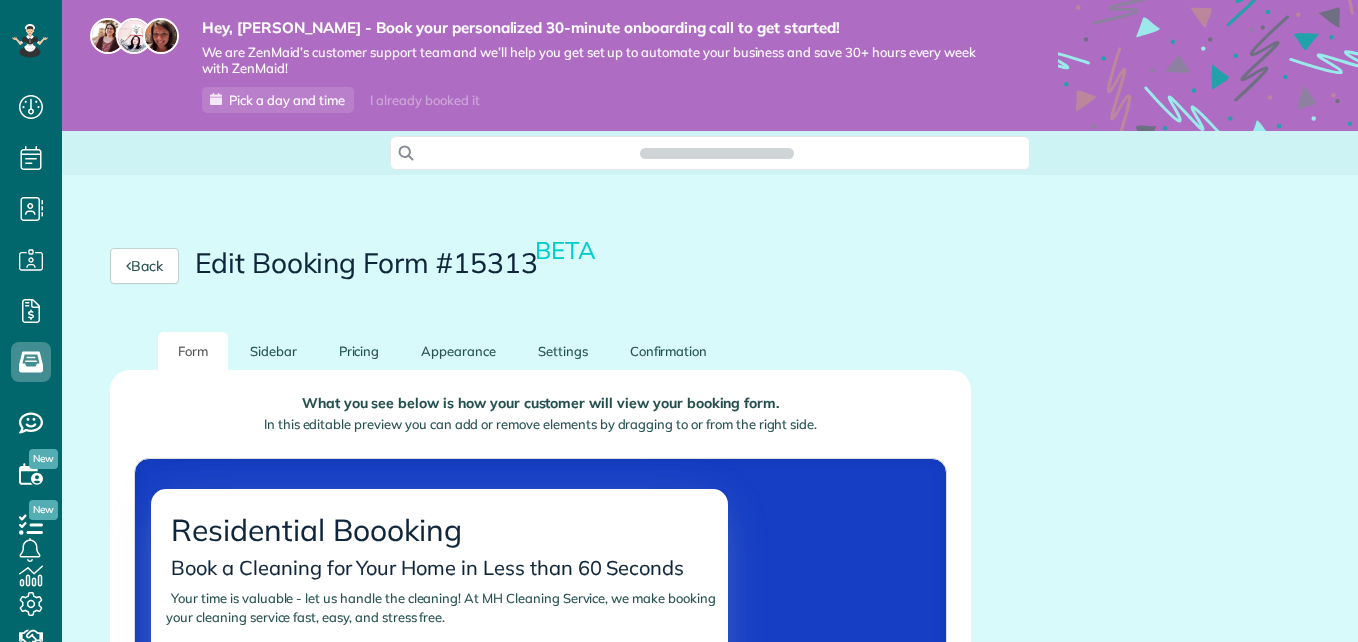 scroll, scrollTop: 0, scrollLeft: 0, axis: both 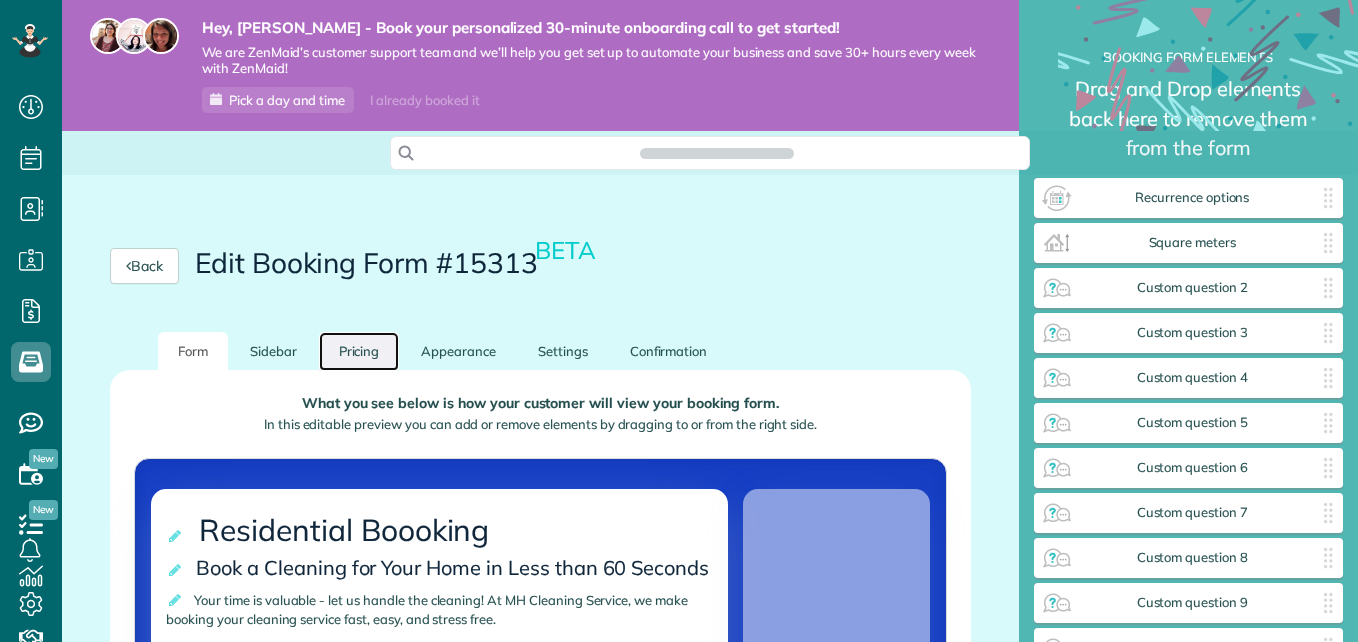 click on "Pricing" at bounding box center (359, 351) 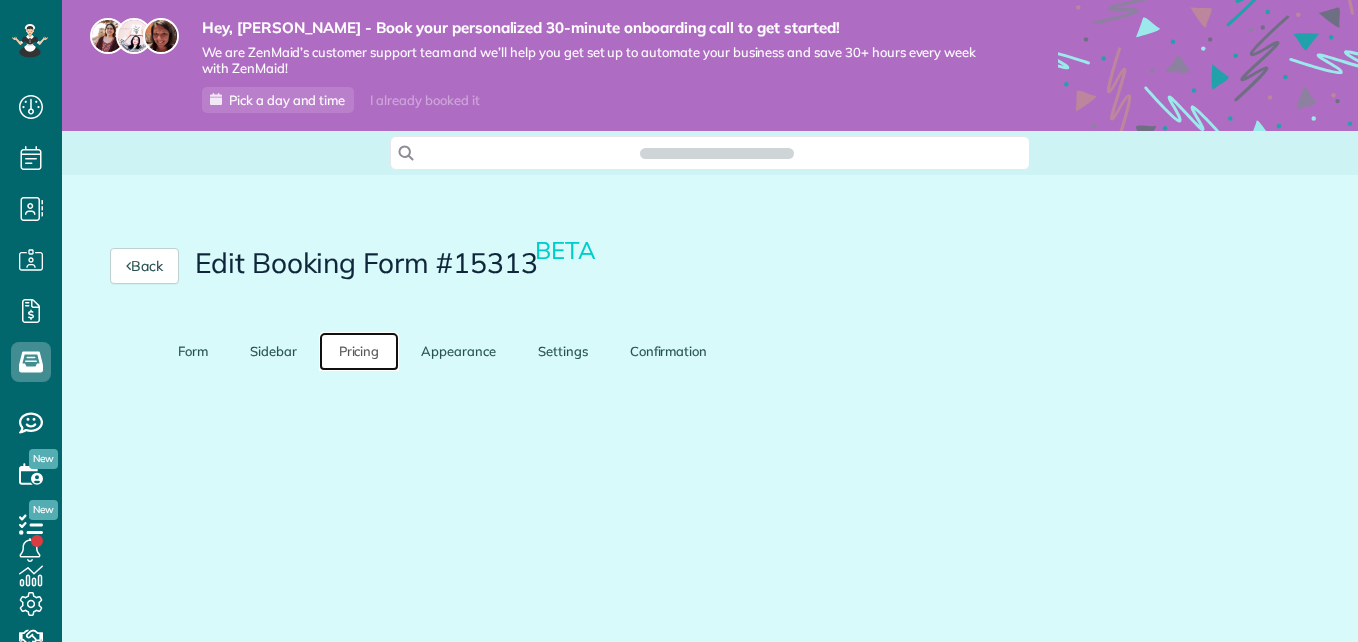 scroll, scrollTop: 642, scrollLeft: 62, axis: both 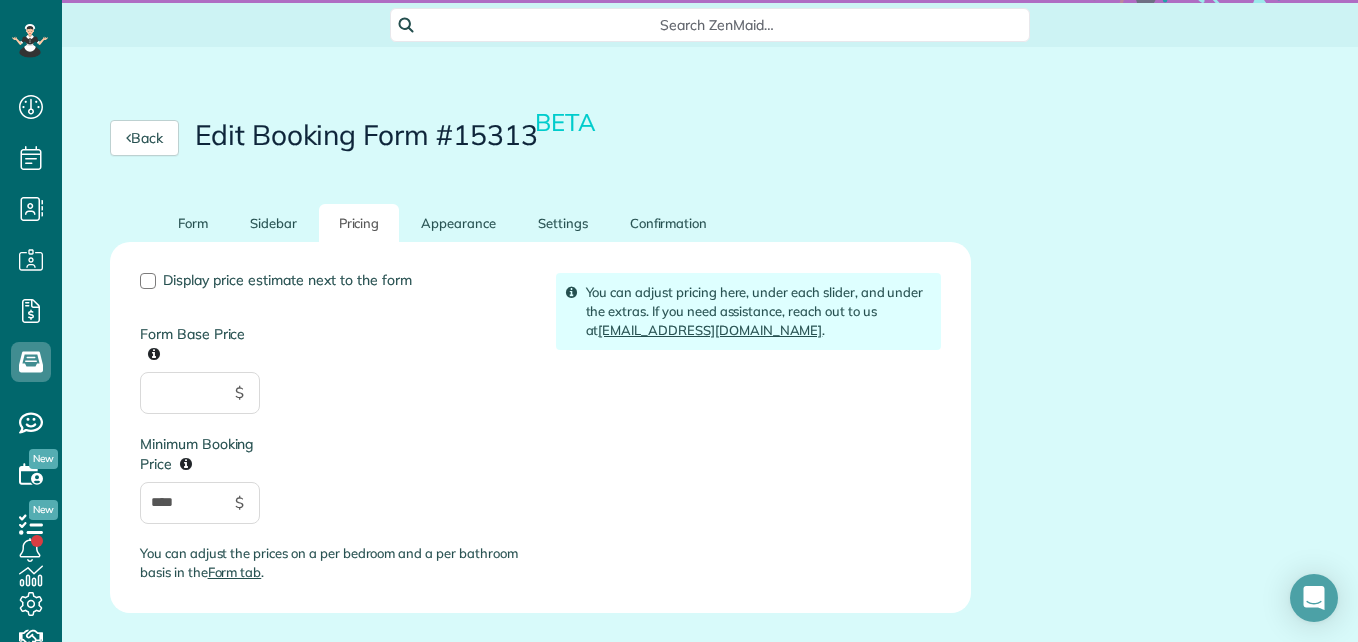 click on "Display price estimate next to the form
Form Base Price
$
Minimum Booking Price
****
$
You can adjust the prices on a per bedroom and a per bathroom basis in the  Form tab .
You can adjust pricing here, under each slider, and under the extras. If you need assistance, reach out to us at   [EMAIL_ADDRESS][DOMAIN_NAME] ." at bounding box center (540, 427) 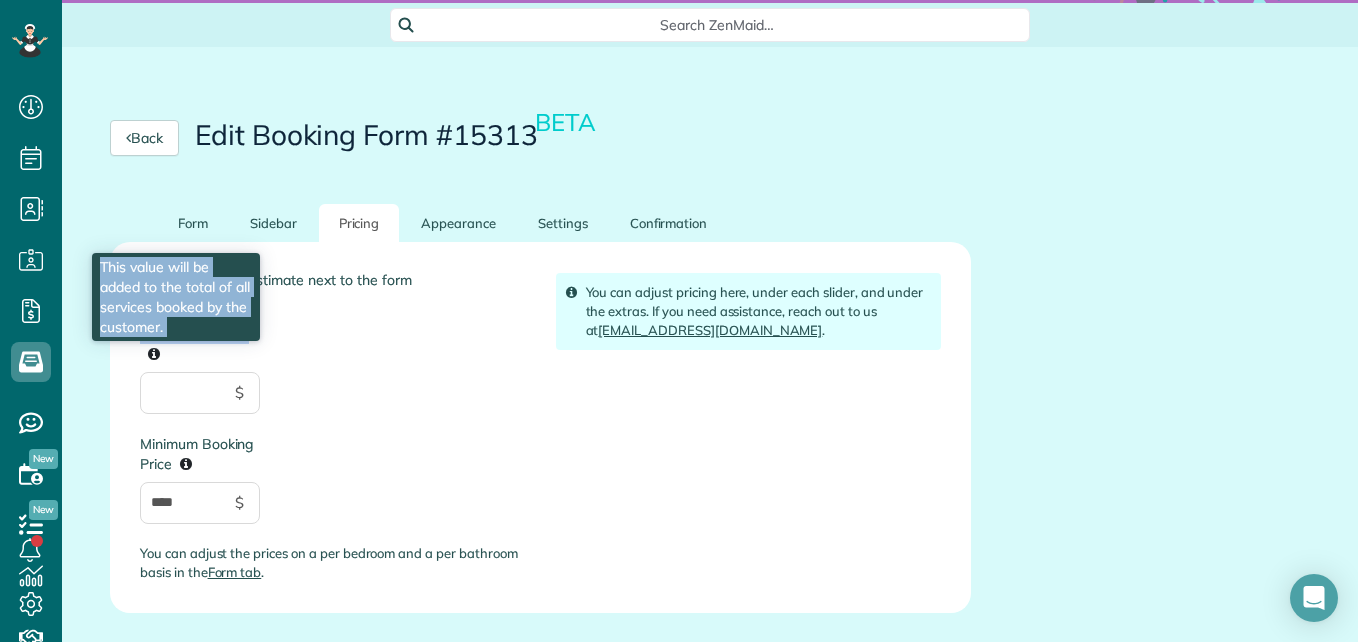 drag, startPoint x: 149, startPoint y: 277, endPoint x: 164, endPoint y: 399, distance: 122.91867 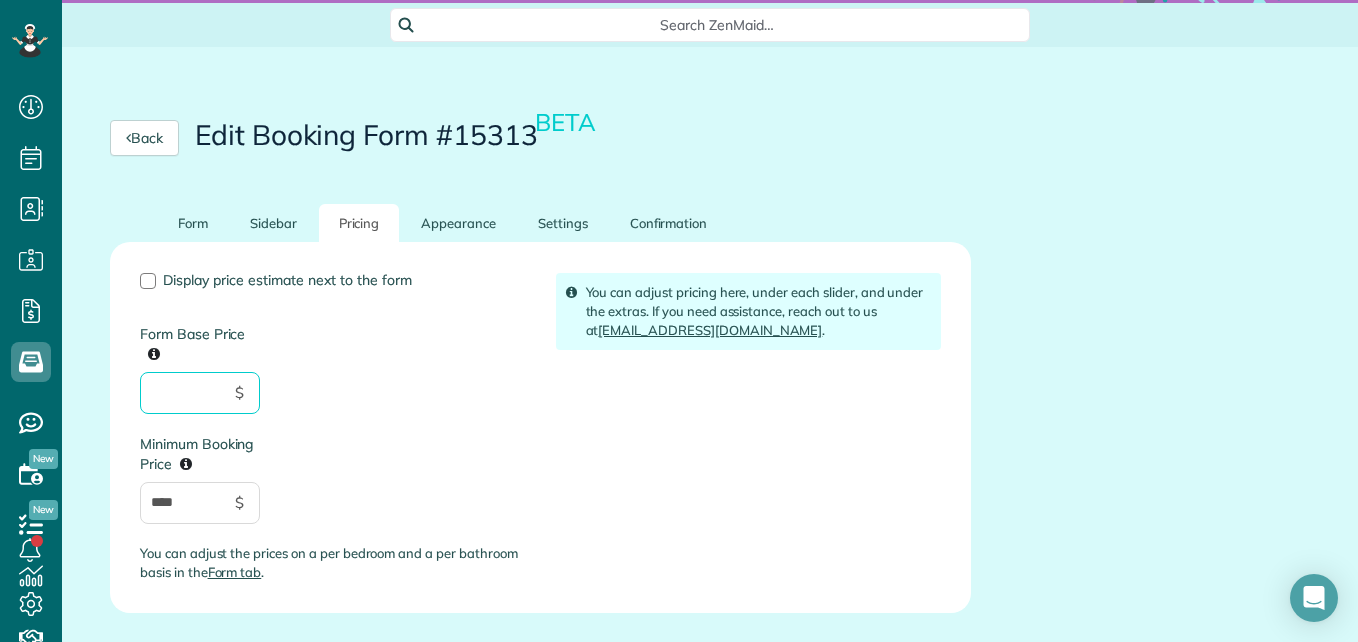 click on "Form Base Price" at bounding box center [200, 393] 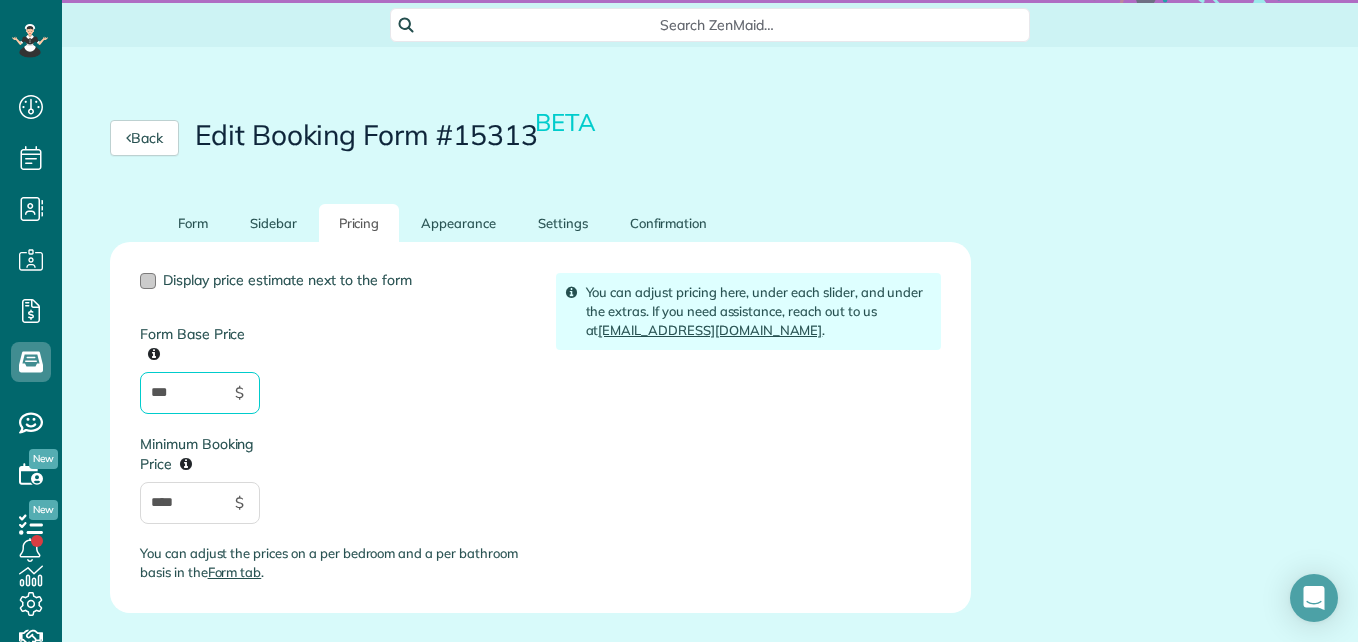 type on "***" 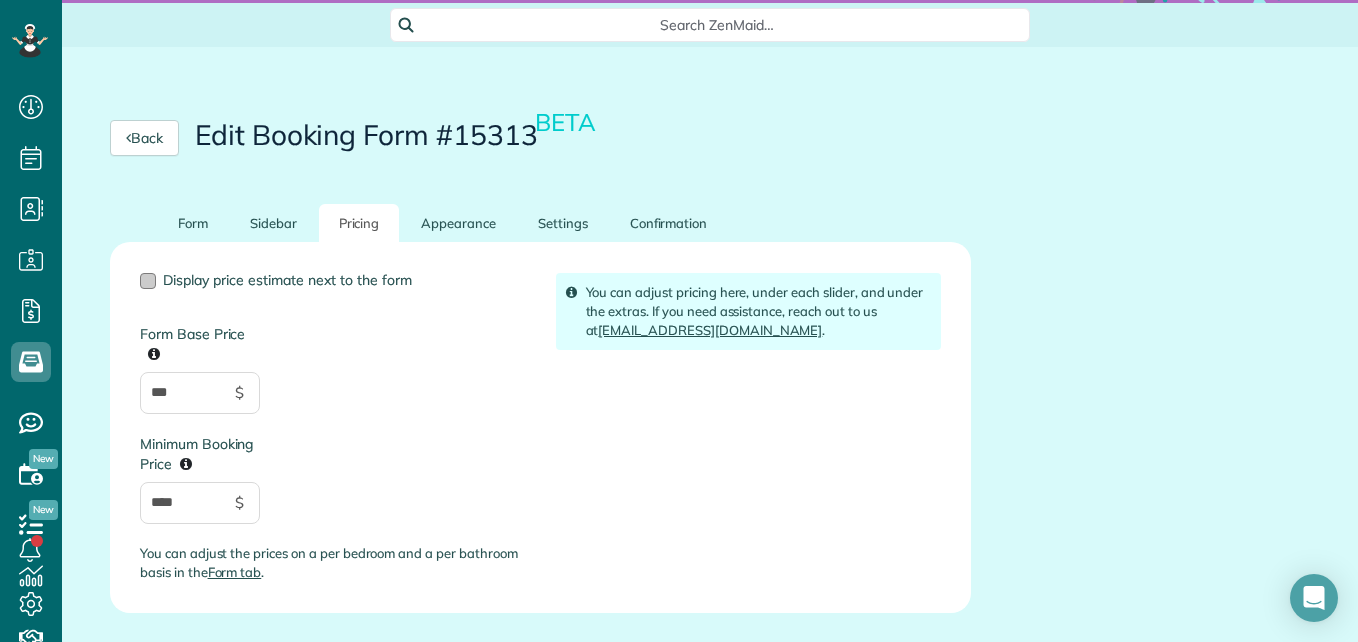 click at bounding box center [148, 281] 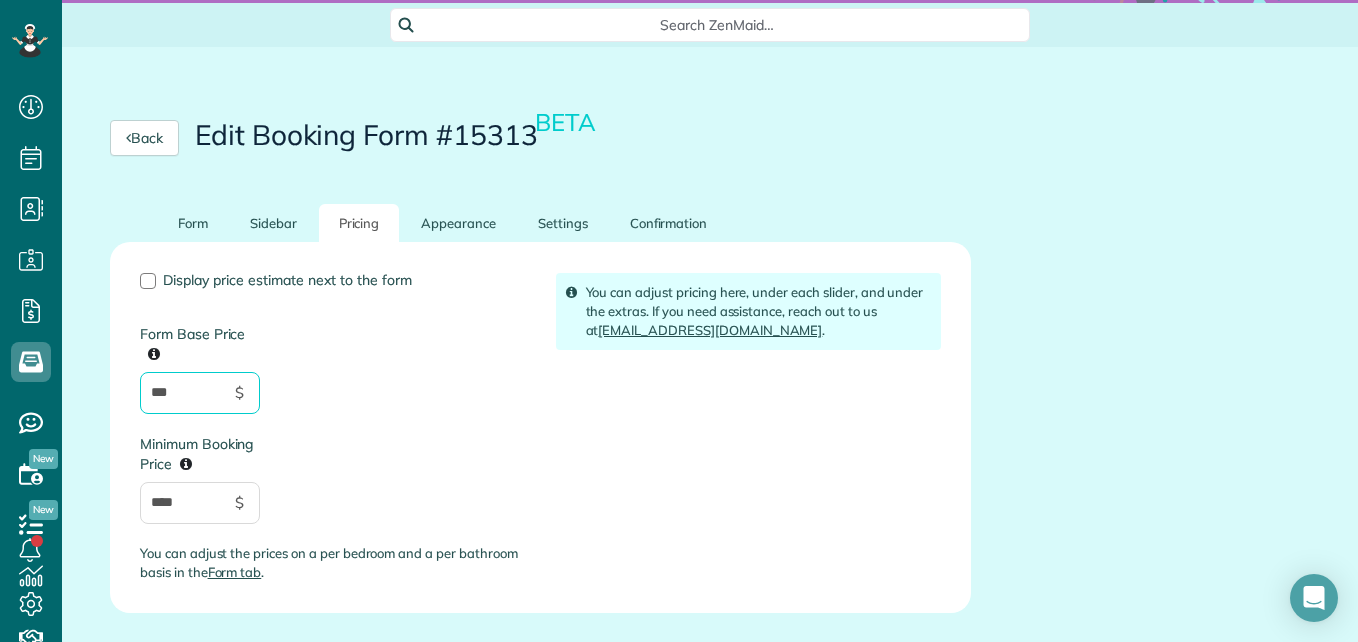 click on "***" at bounding box center [200, 393] 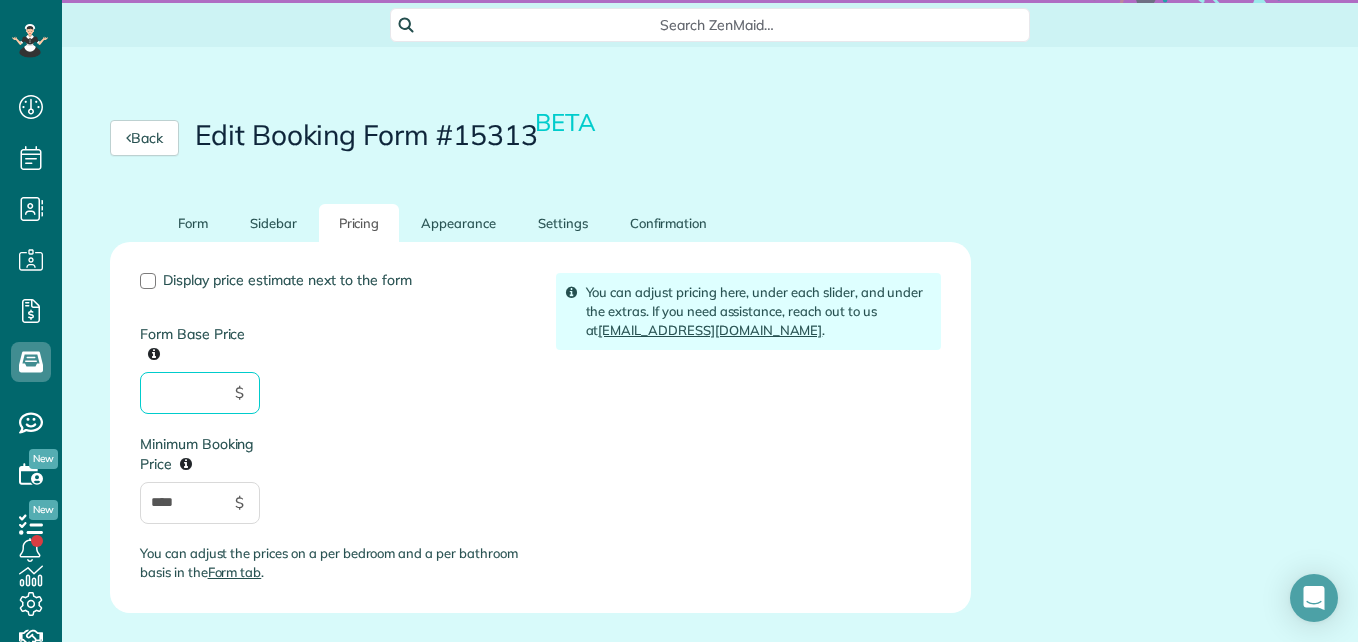 type 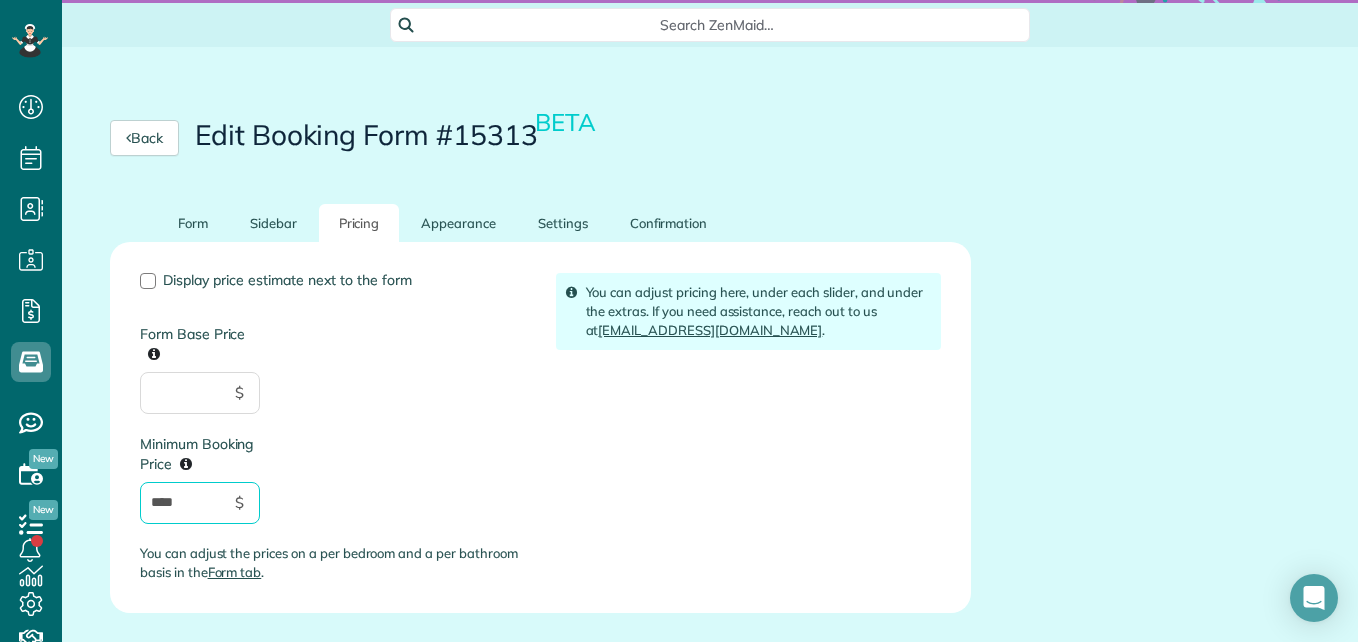 click on "****" at bounding box center [200, 503] 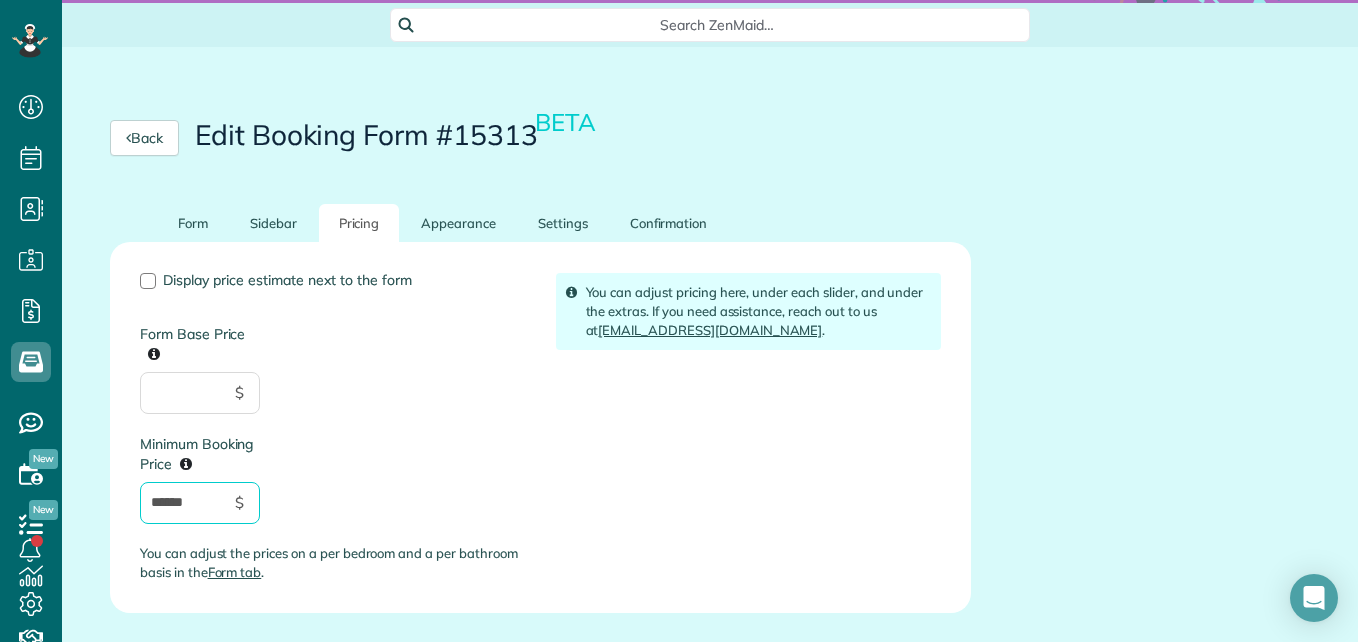 type on "******" 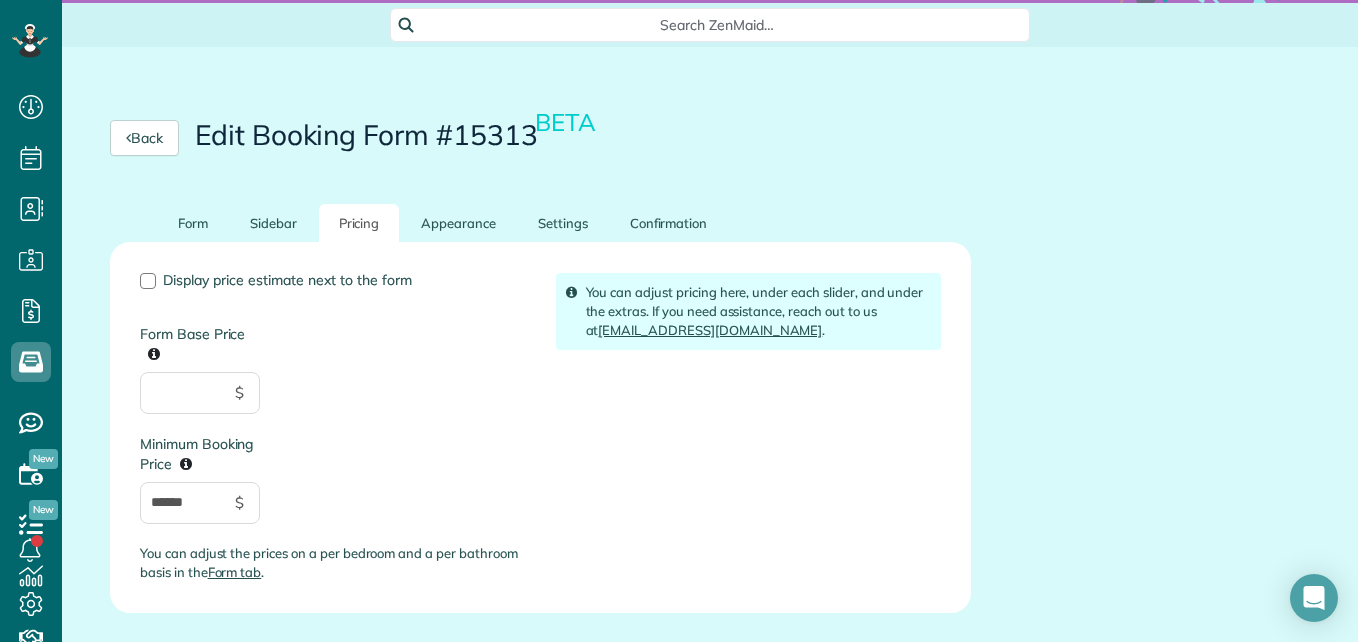 click on "Display price estimate next to the form
Form Base Price
$
Minimum Booking Price
******
$
You can adjust the prices on a per bedroom and a per bathroom basis in the  Form tab ." at bounding box center (333, 435) 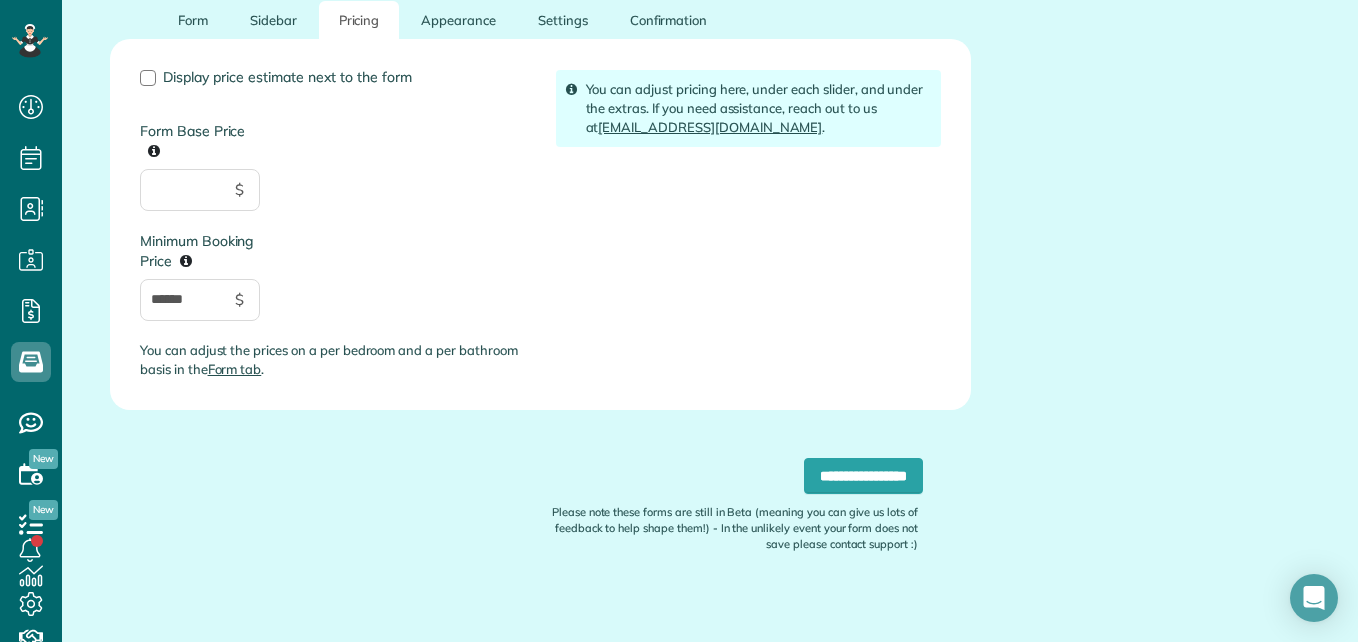 scroll, scrollTop: 332, scrollLeft: 0, axis: vertical 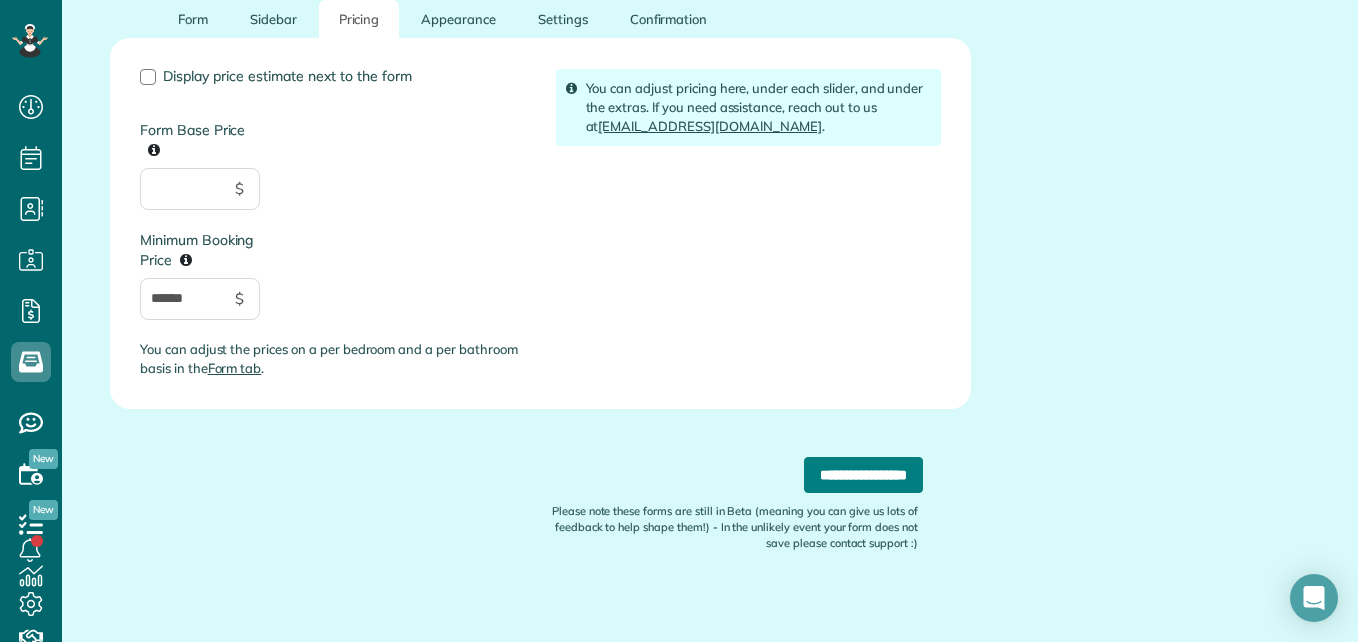 click on "**********" at bounding box center (863, 475) 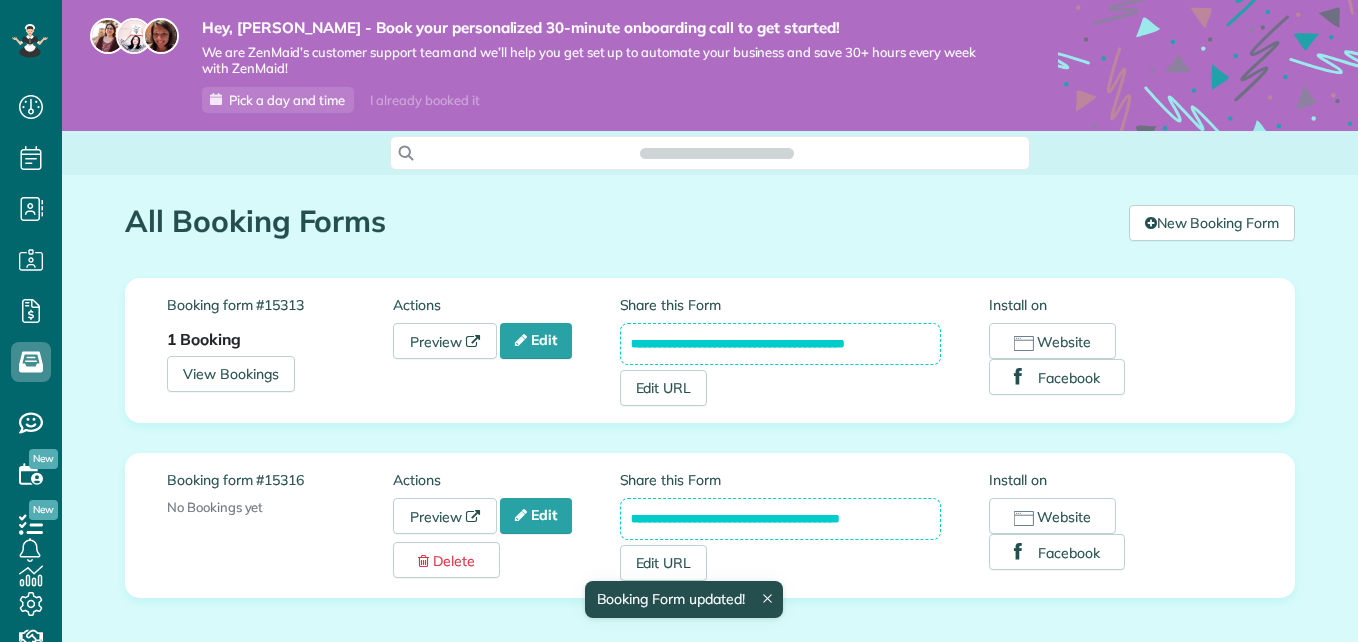 scroll, scrollTop: 0, scrollLeft: 0, axis: both 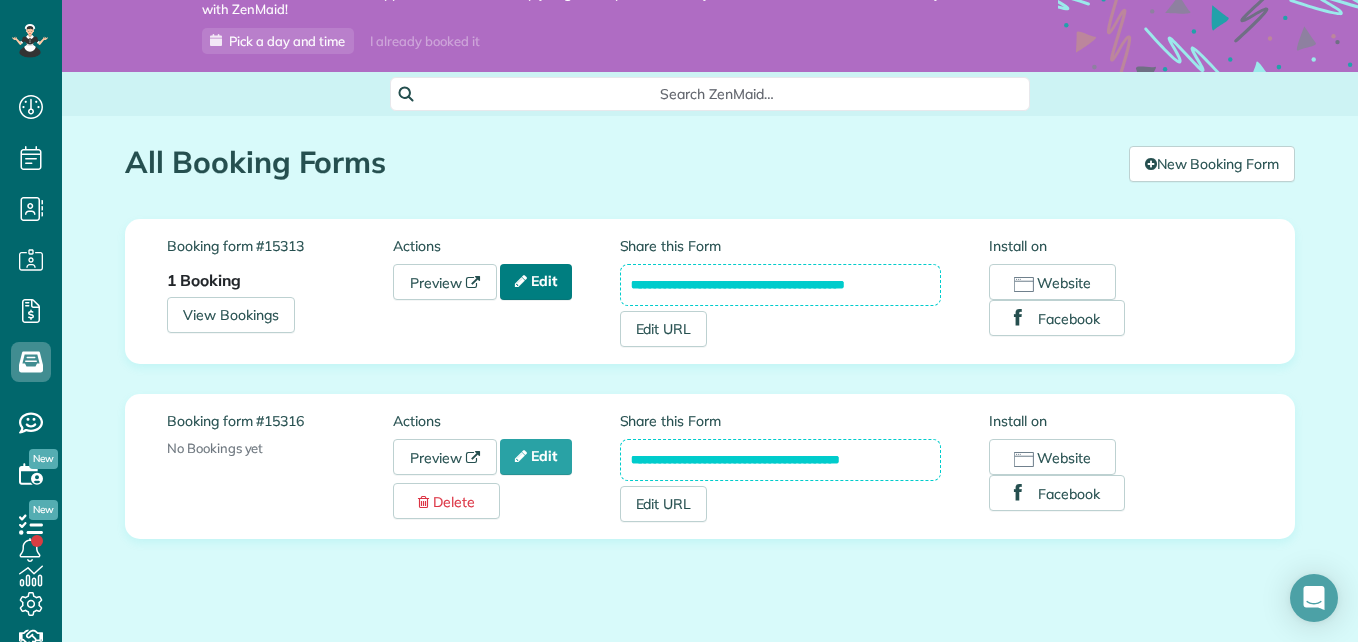 click on "Edit" at bounding box center [536, 282] 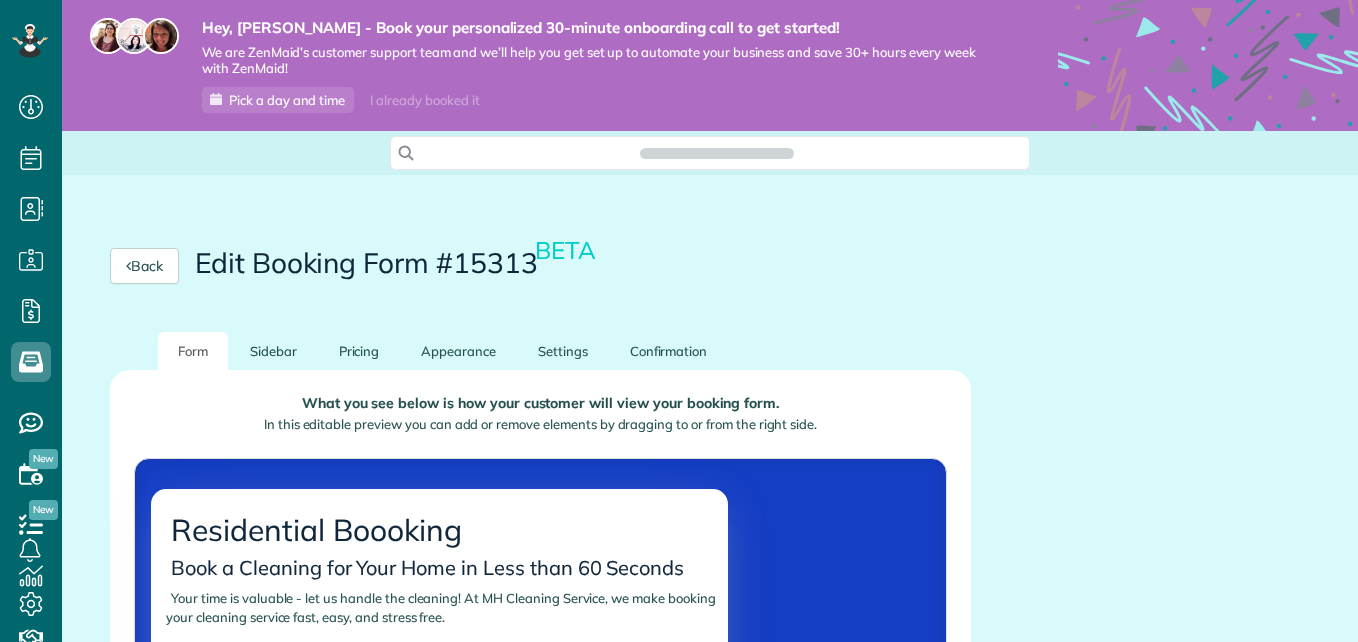 scroll, scrollTop: 0, scrollLeft: 0, axis: both 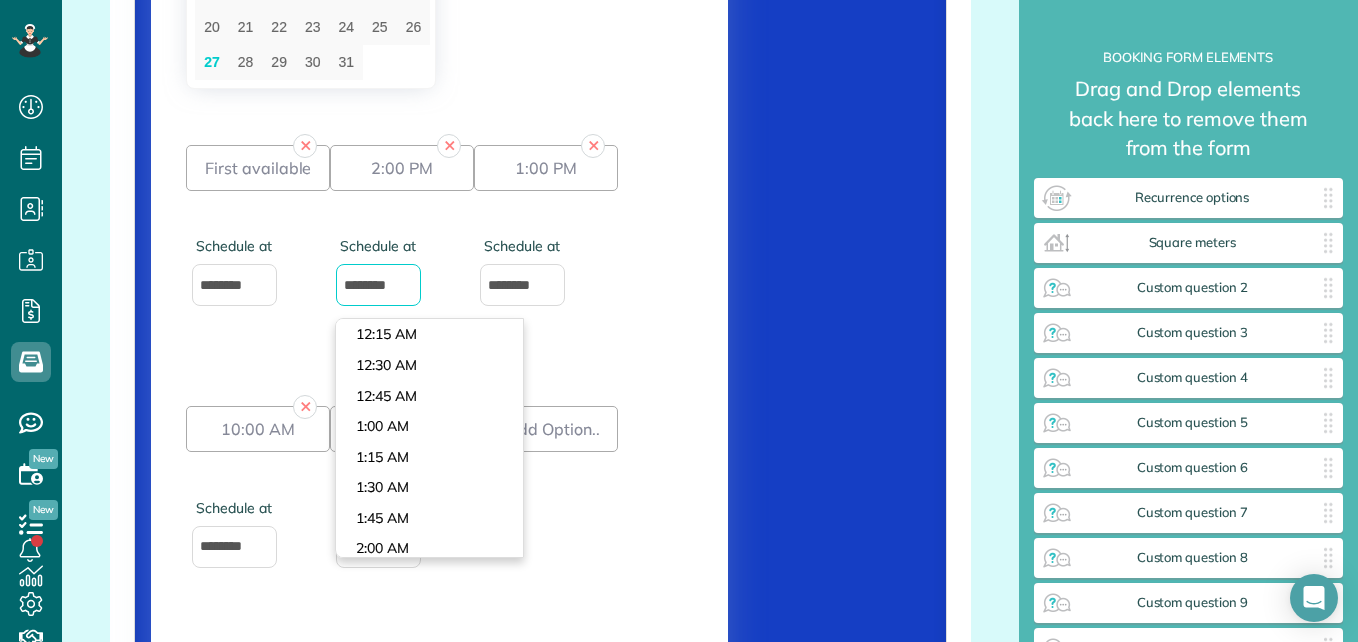 click on "*******" at bounding box center [378, 285] 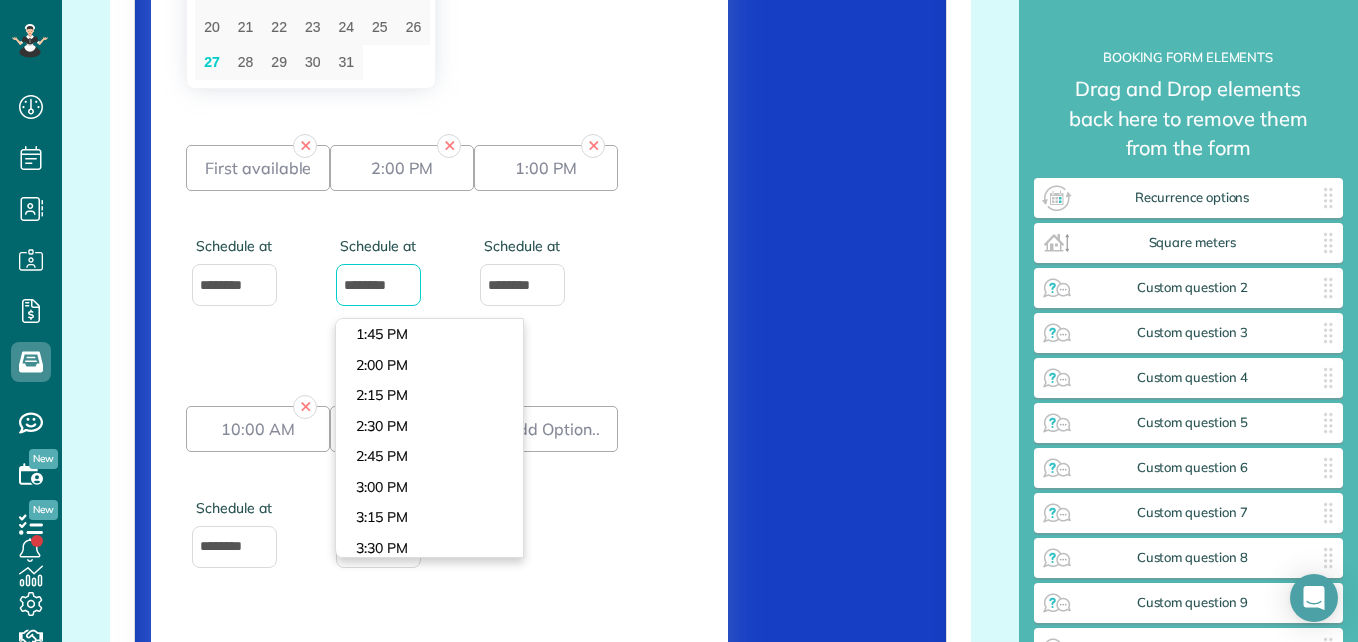 click on "*******" at bounding box center [378, 285] 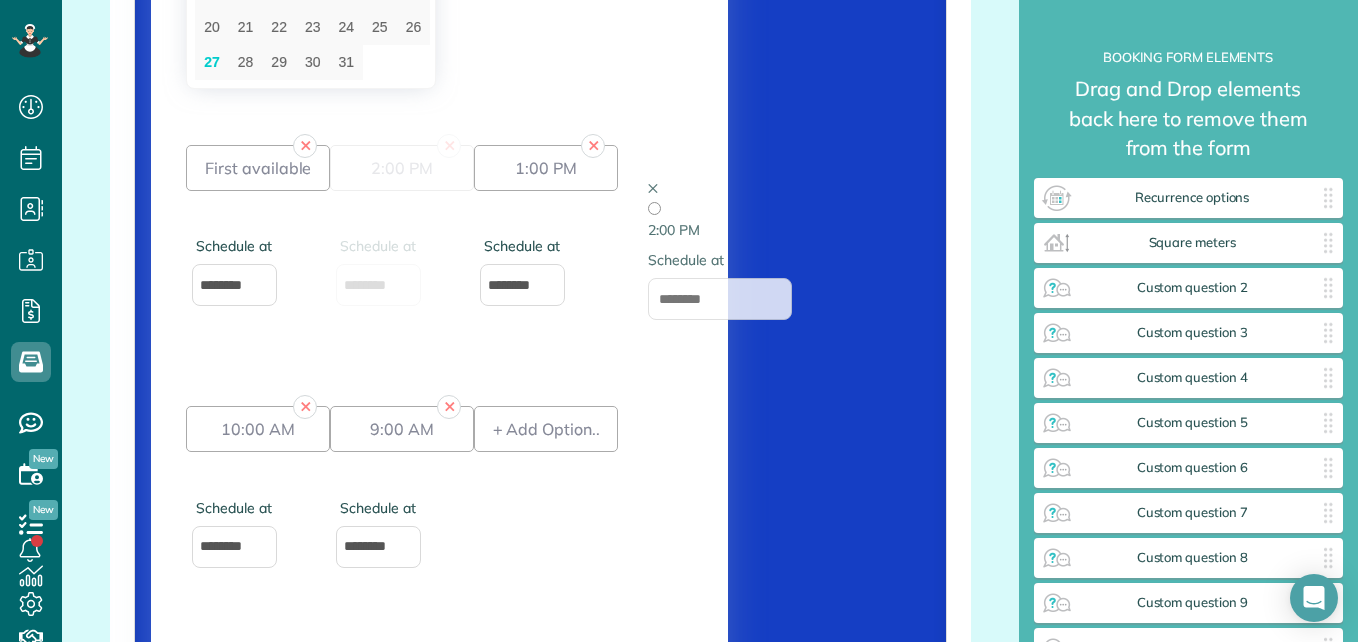 drag, startPoint x: 397, startPoint y: 183, endPoint x: 716, endPoint y: 195, distance: 319.22562 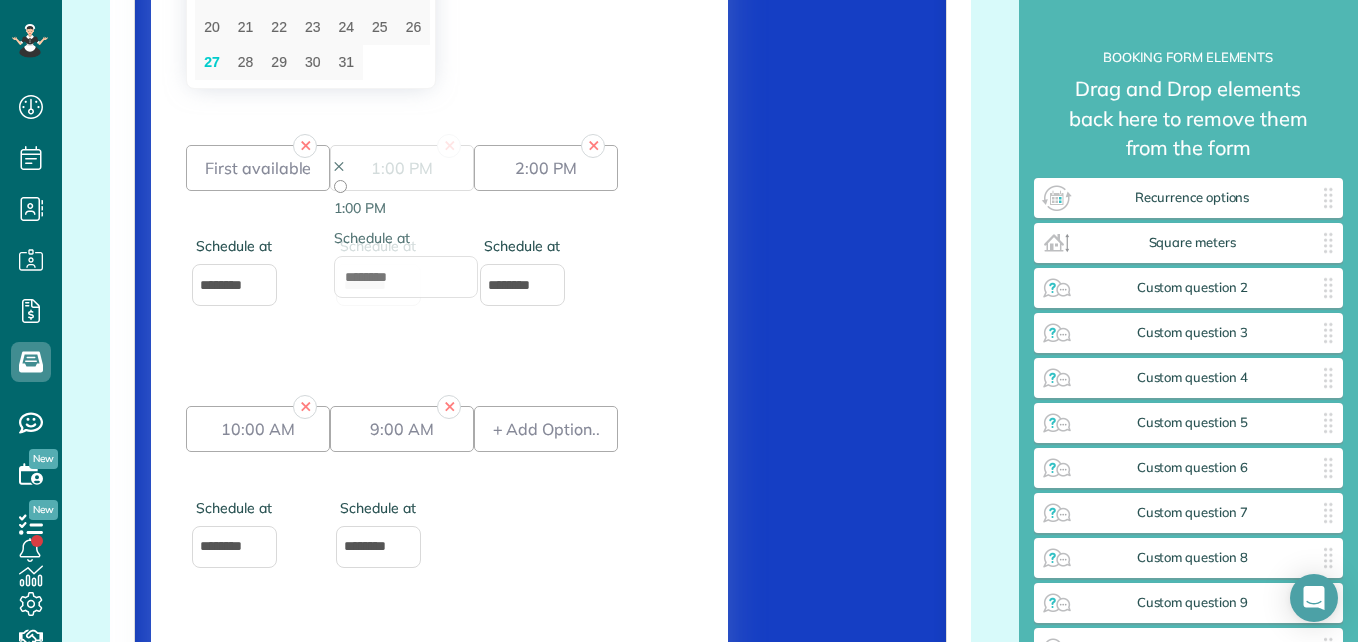 drag, startPoint x: 582, startPoint y: 196, endPoint x: 443, endPoint y: 184, distance: 139.51703 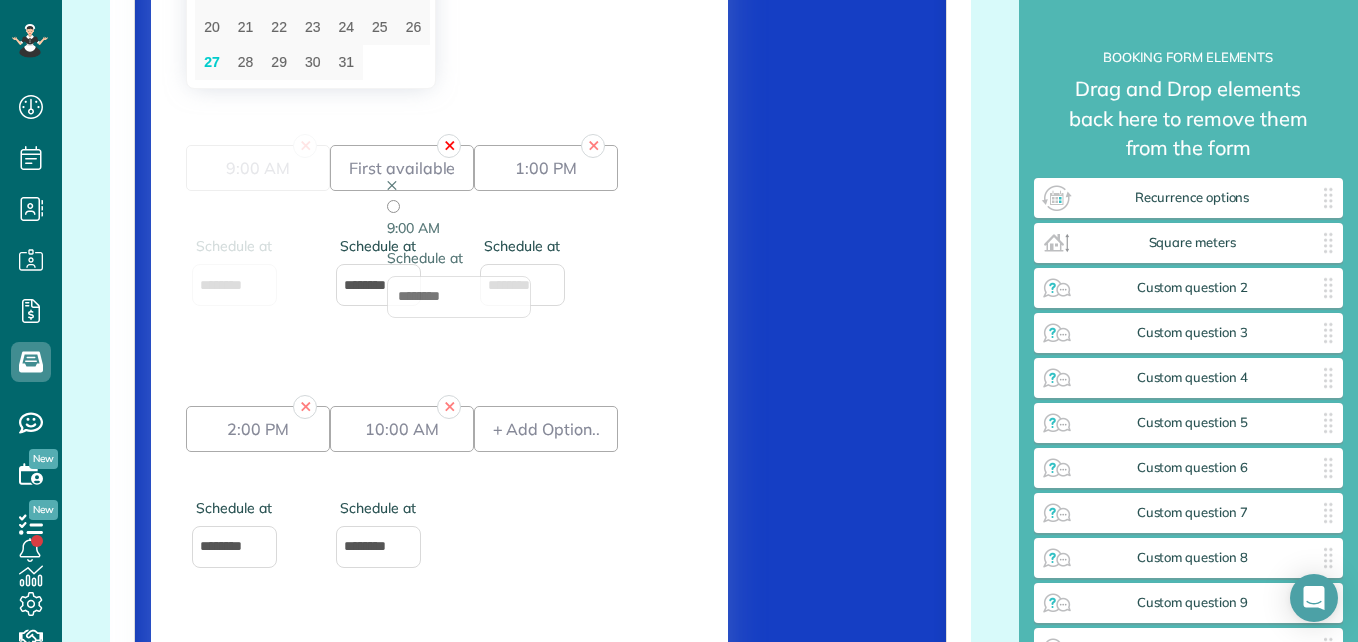 drag, startPoint x: 397, startPoint y: 454, endPoint x: 443, endPoint y: 160, distance: 297.57687 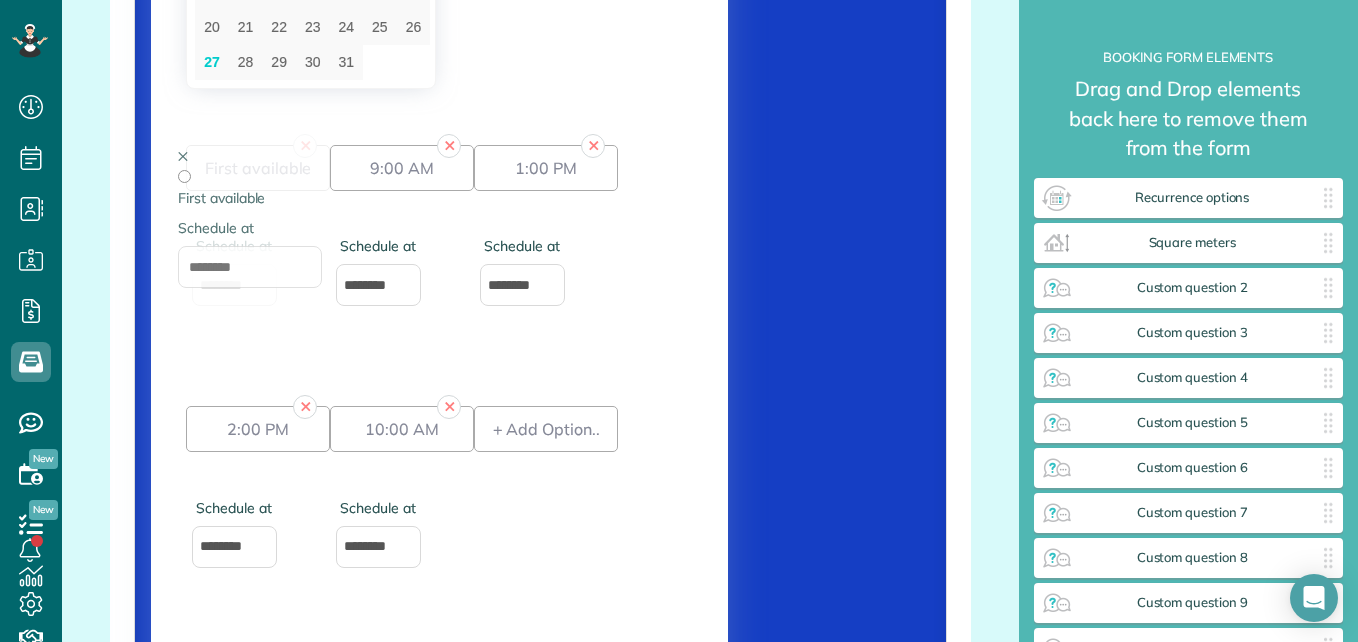 drag, startPoint x: 401, startPoint y: 191, endPoint x: 212, endPoint y: 174, distance: 189.76302 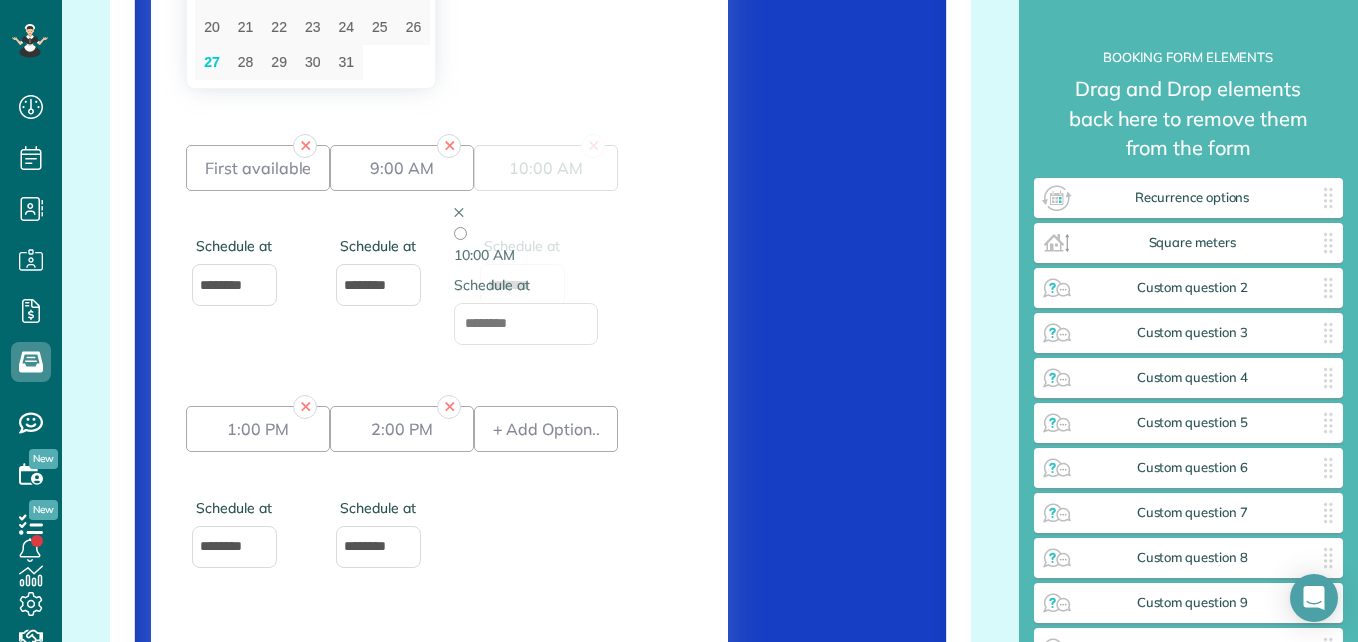 drag, startPoint x: 423, startPoint y: 450, endPoint x: 579, endPoint y: 171, distance: 319.65137 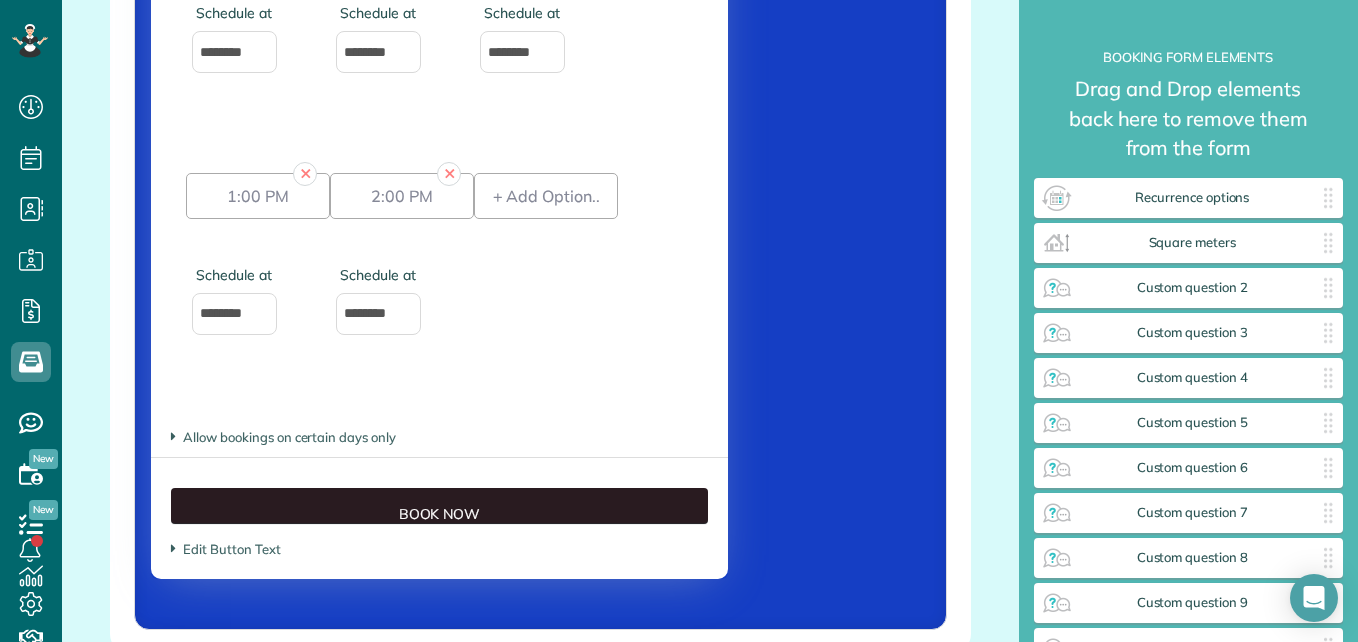 scroll, scrollTop: 3607, scrollLeft: 0, axis: vertical 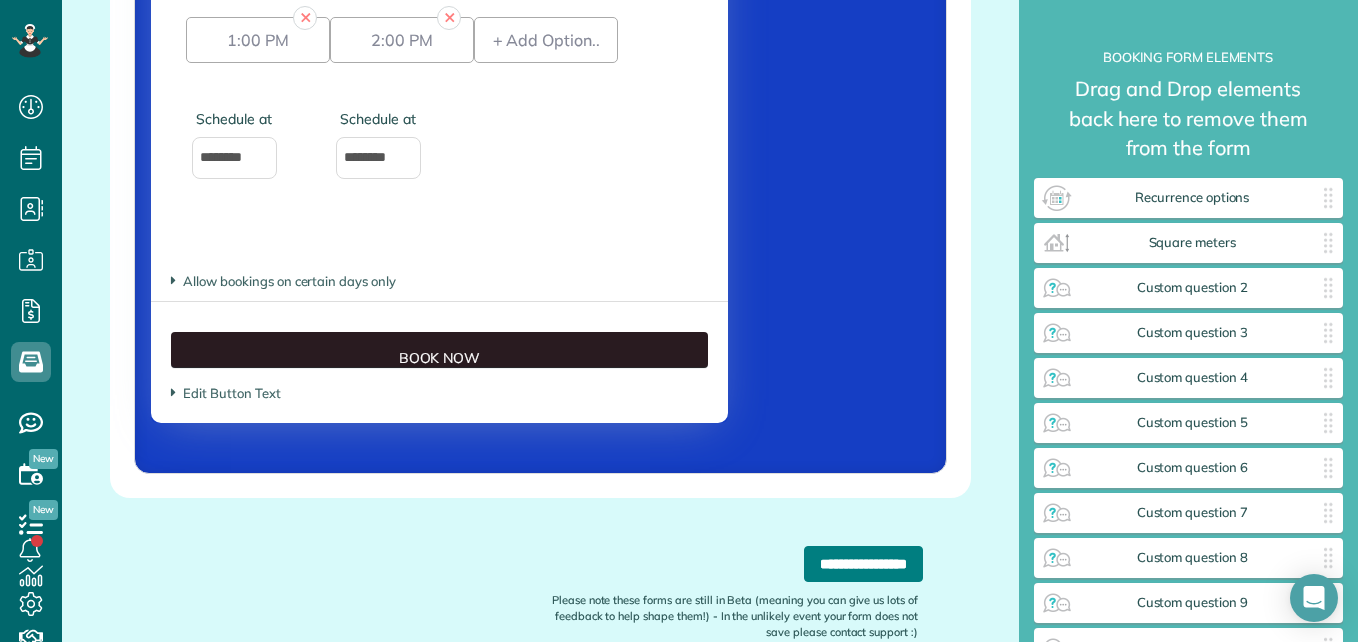 click on "**********" at bounding box center [863, 564] 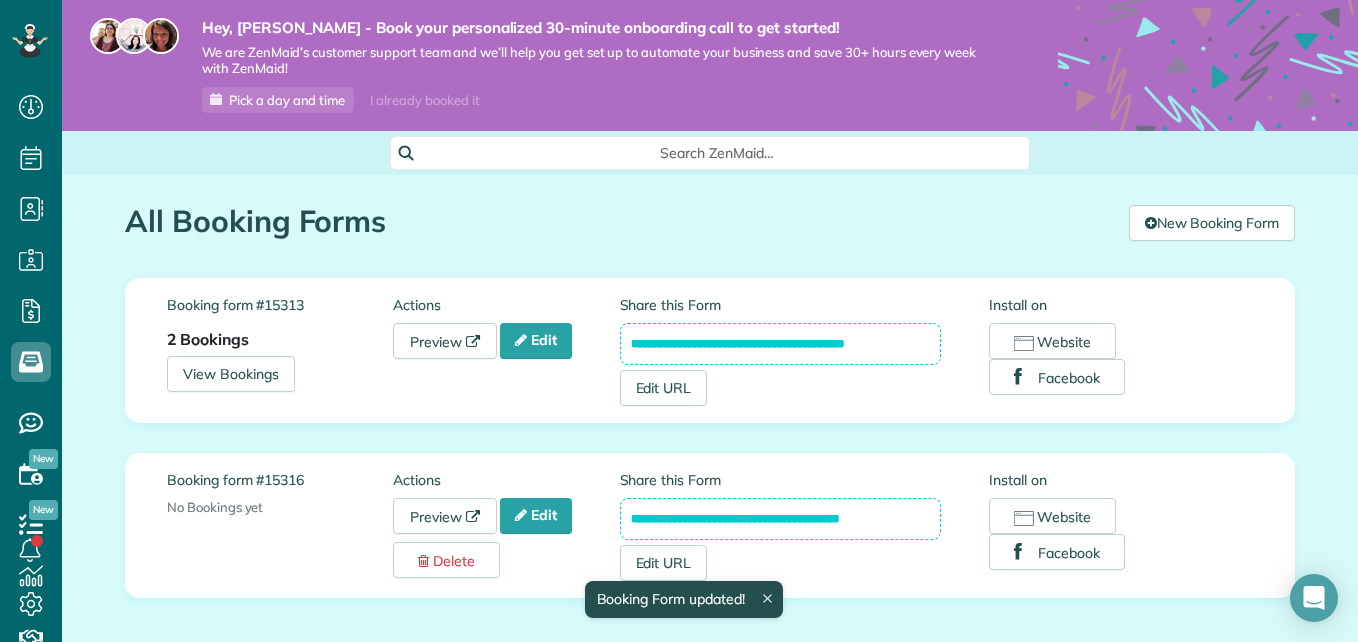 scroll, scrollTop: 0, scrollLeft: 0, axis: both 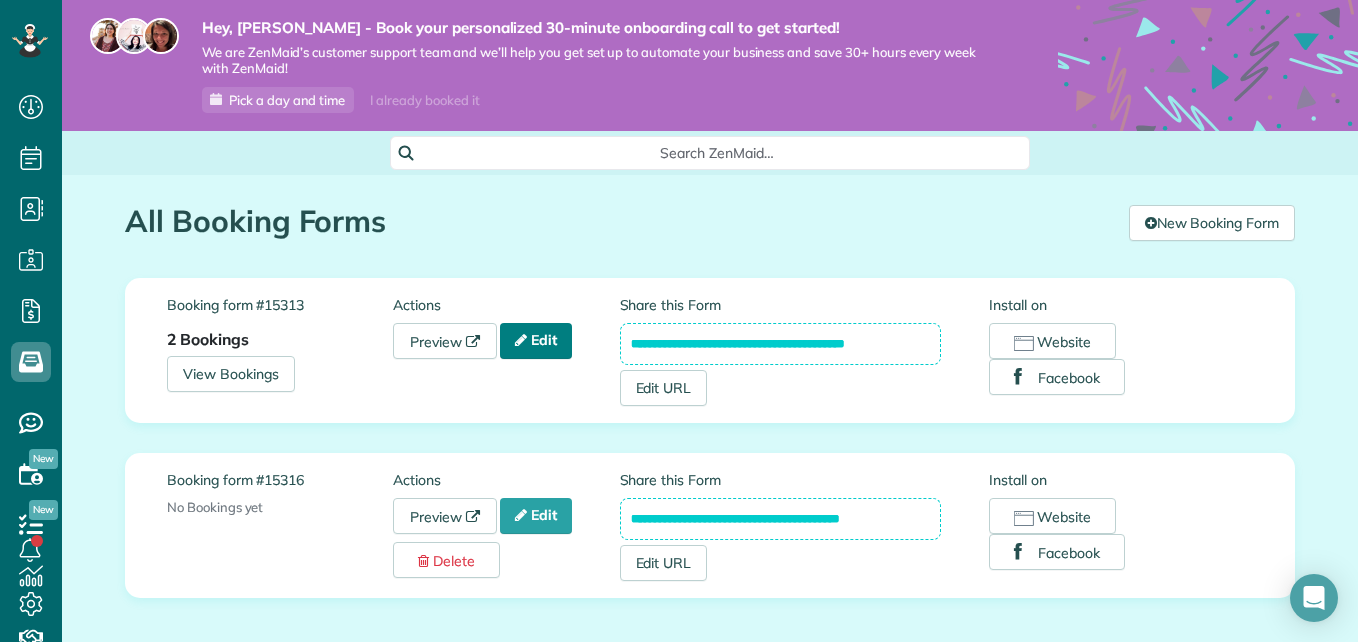 click on "Edit" at bounding box center [536, 341] 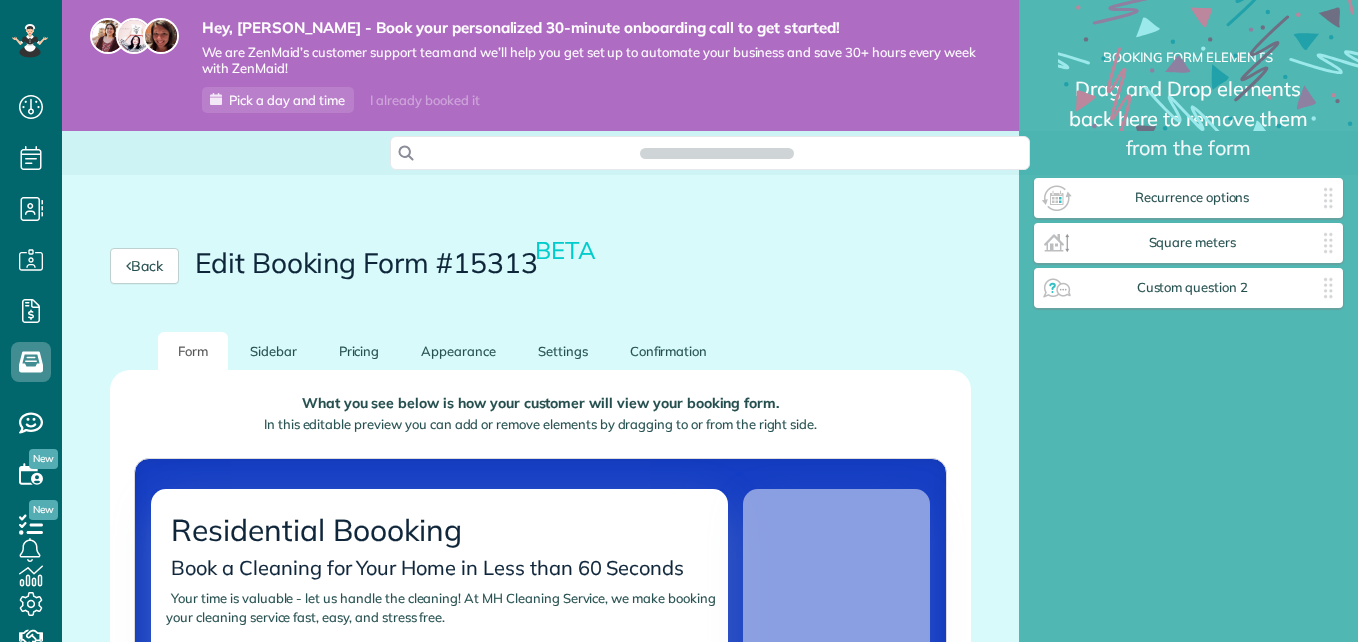 scroll, scrollTop: 0, scrollLeft: 0, axis: both 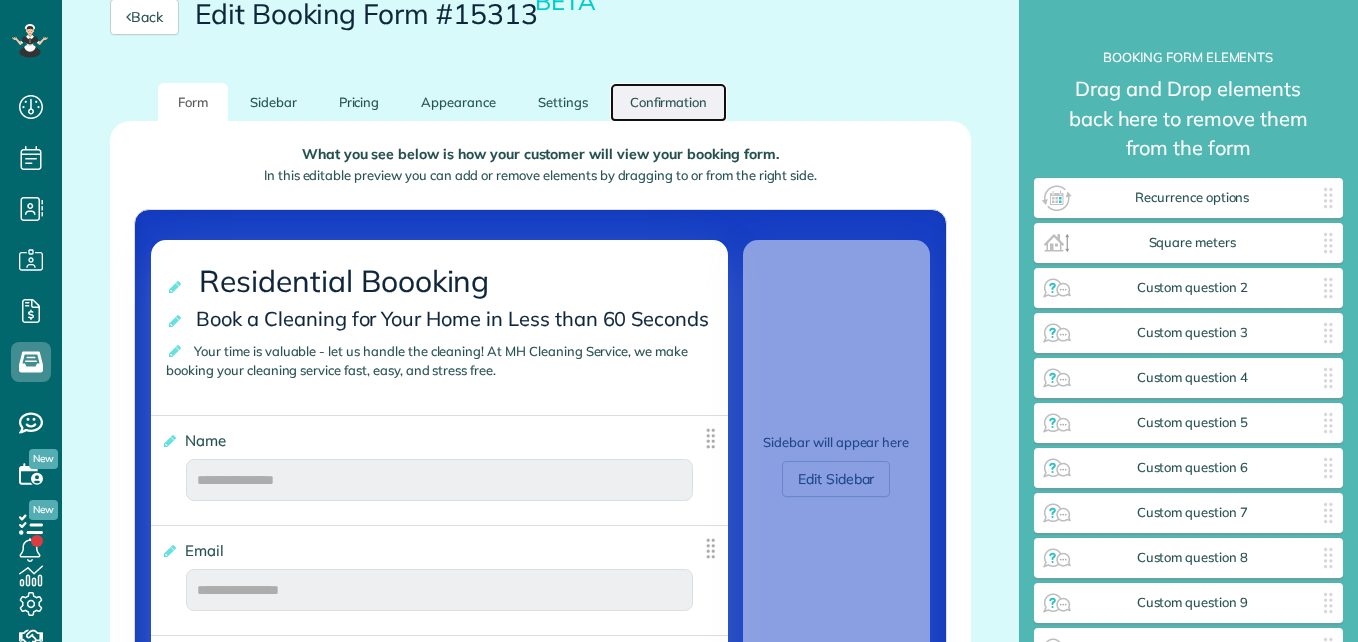 click on "Confirmation" at bounding box center (669, 102) 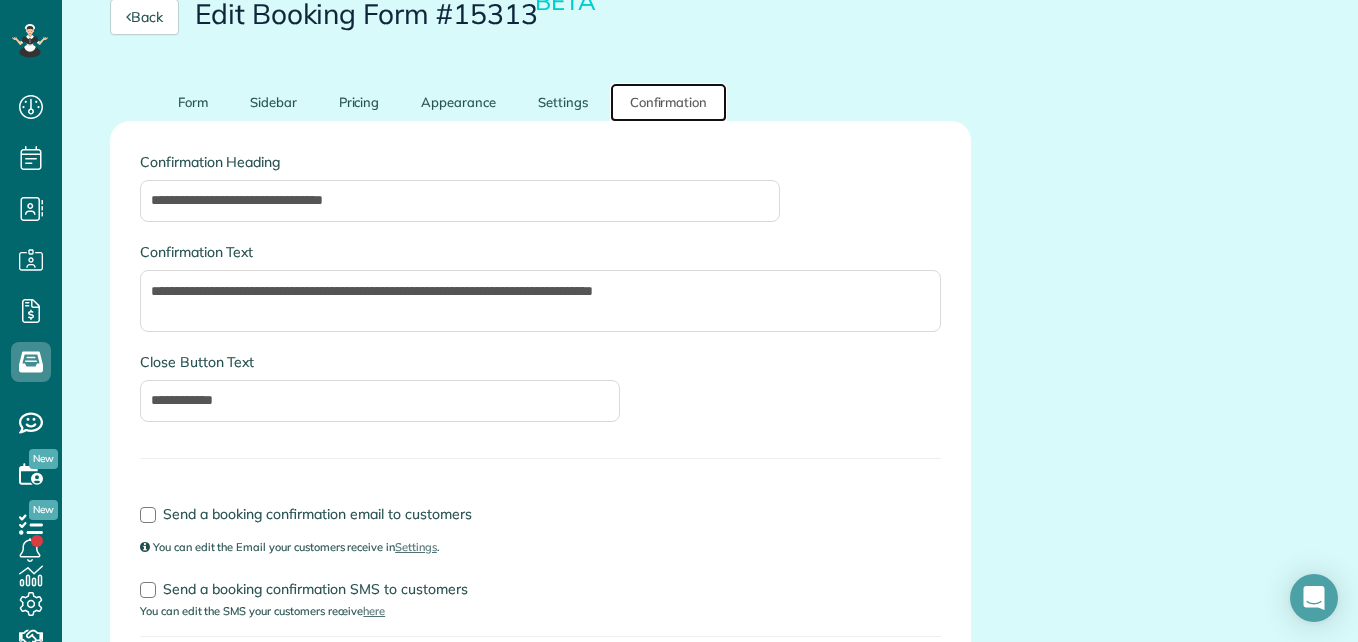 scroll, scrollTop: 0, scrollLeft: 0, axis: both 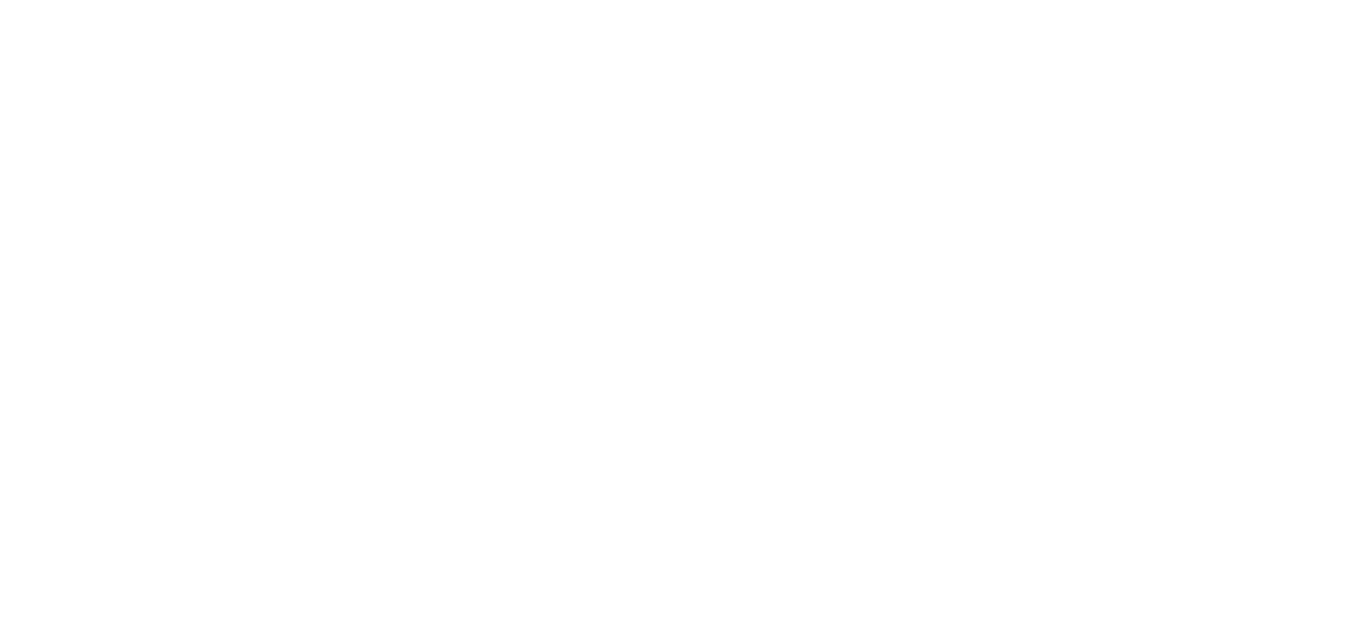 click at bounding box center (0, 0) 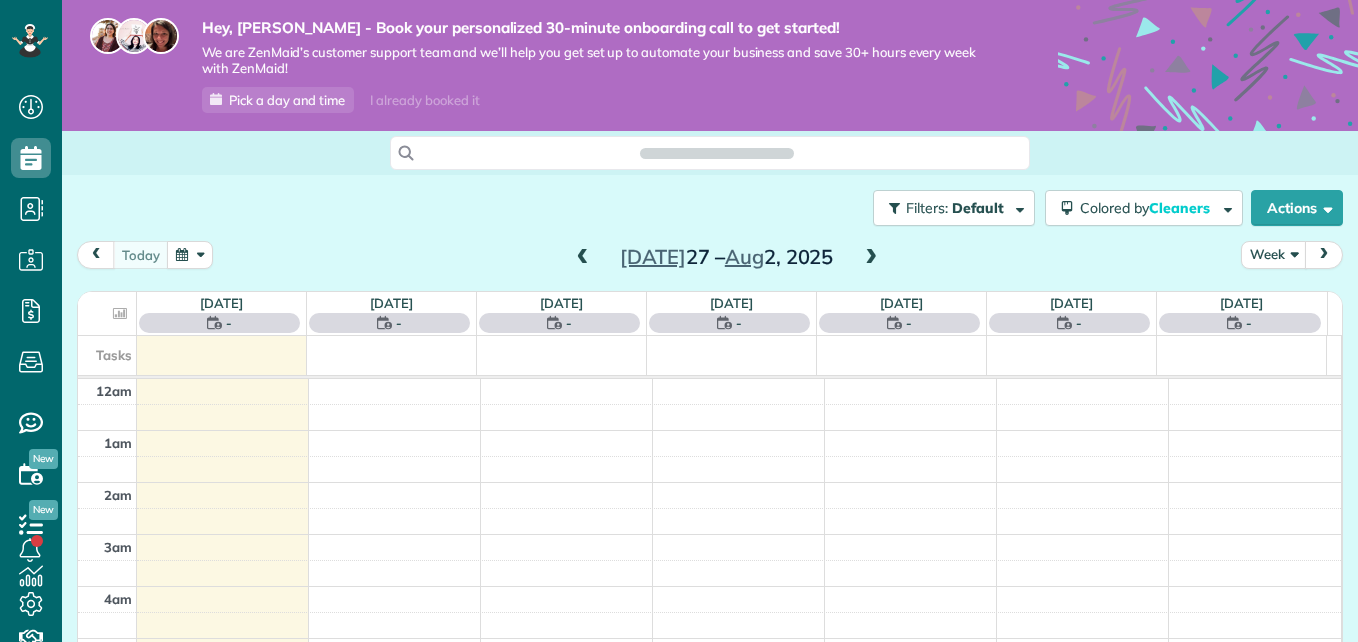 scroll, scrollTop: 642, scrollLeft: 62, axis: both 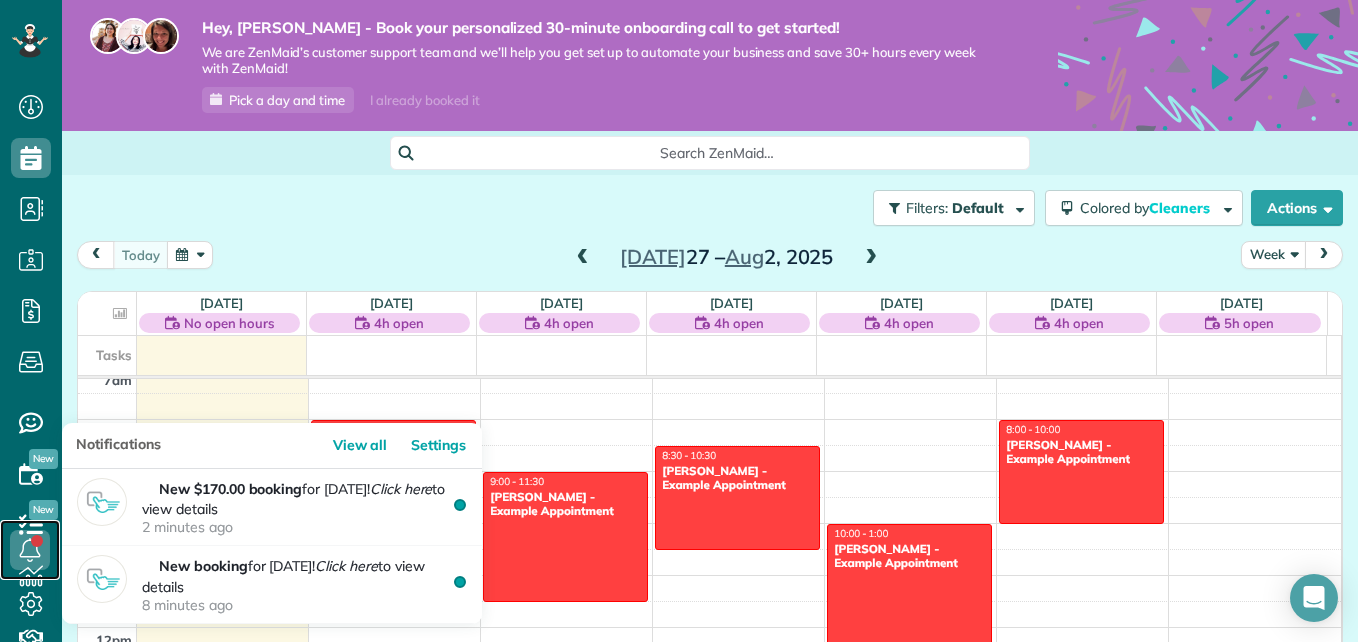 click 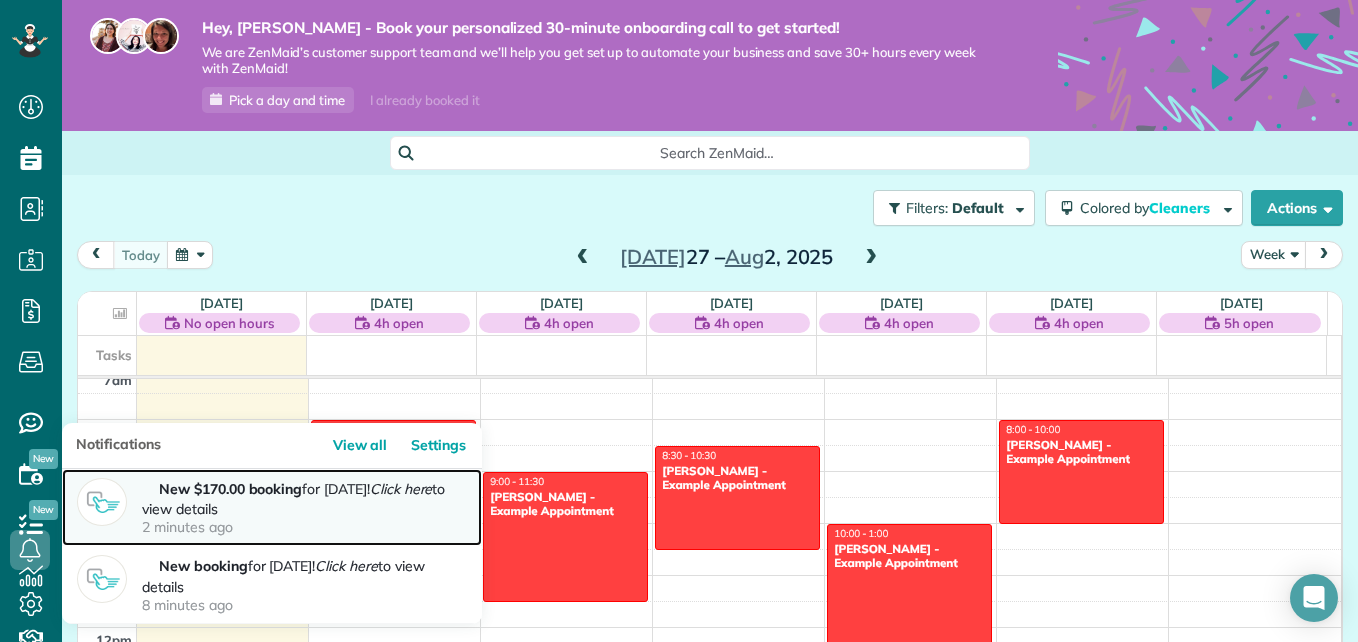 click on "New $170.00 booking" at bounding box center (230, 489) 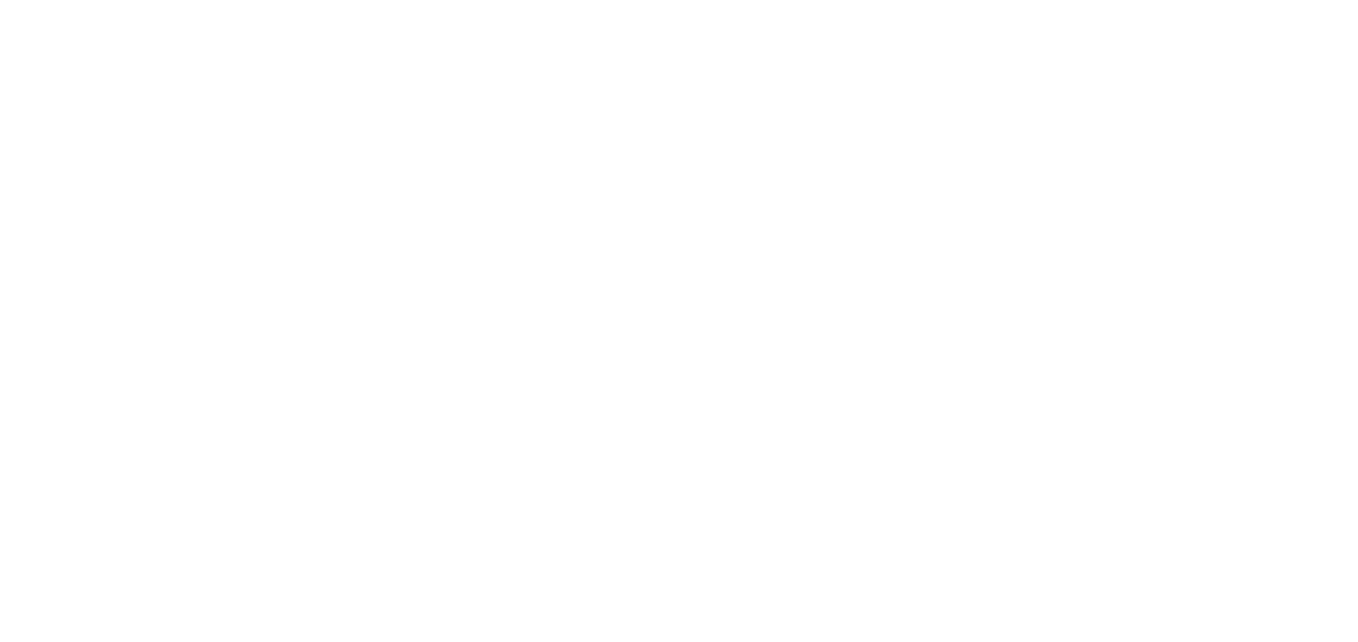 scroll, scrollTop: 0, scrollLeft: 0, axis: both 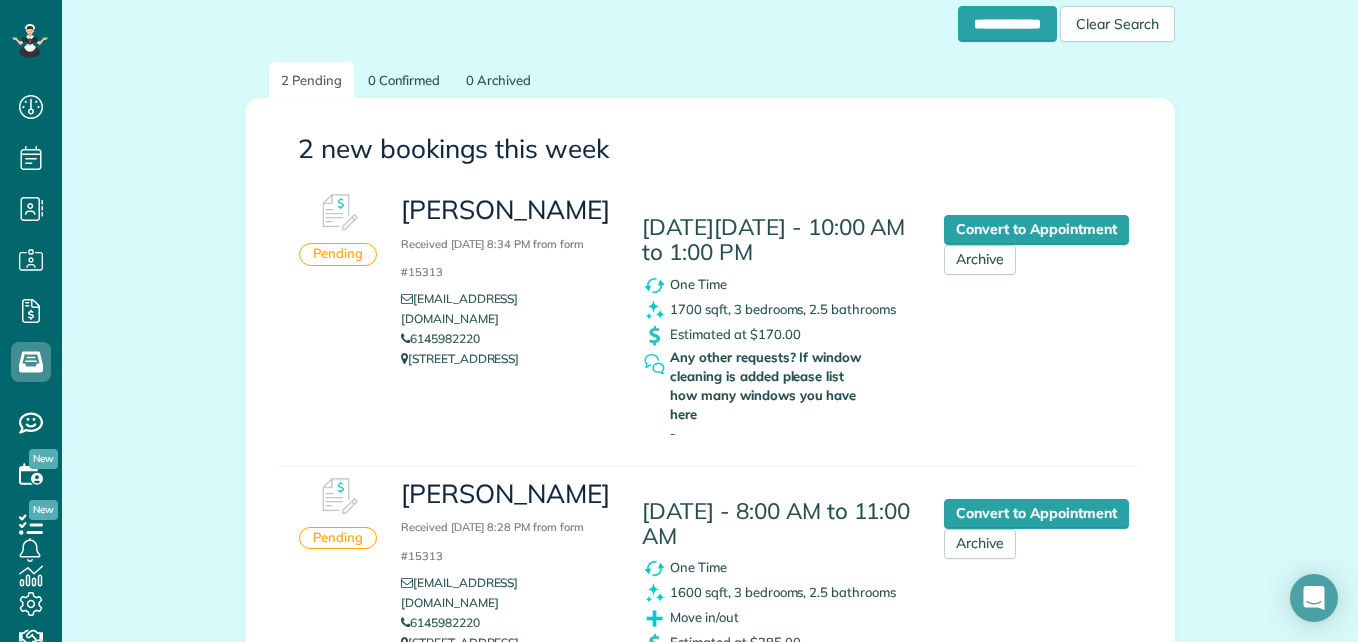 click on "Convert to Appointment
Archive" at bounding box center (1019, 229) 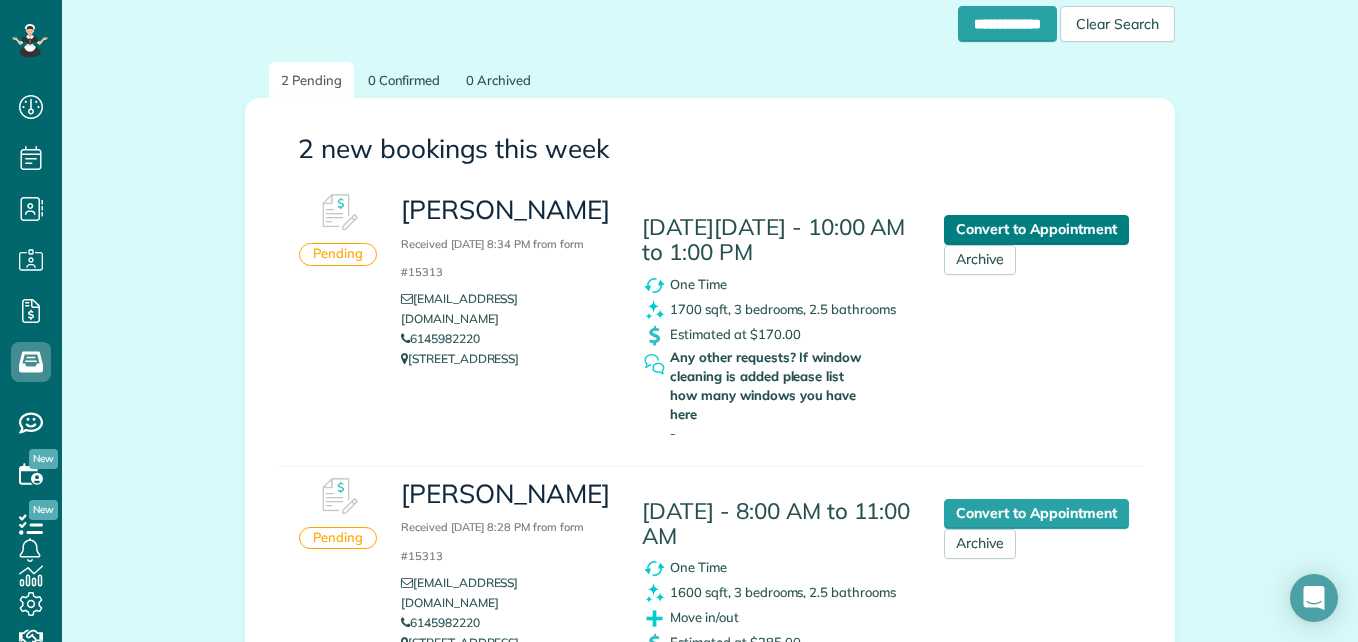 click on "Convert to Appointment" at bounding box center (1036, 230) 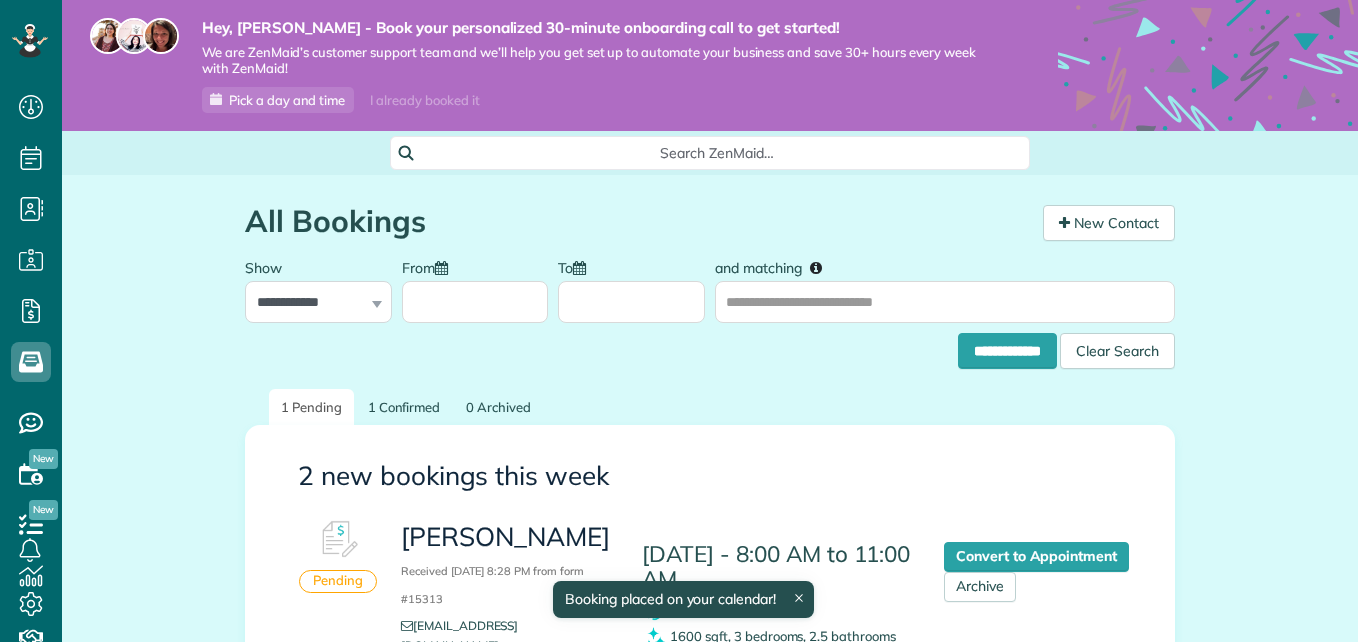 scroll, scrollTop: 0, scrollLeft: 0, axis: both 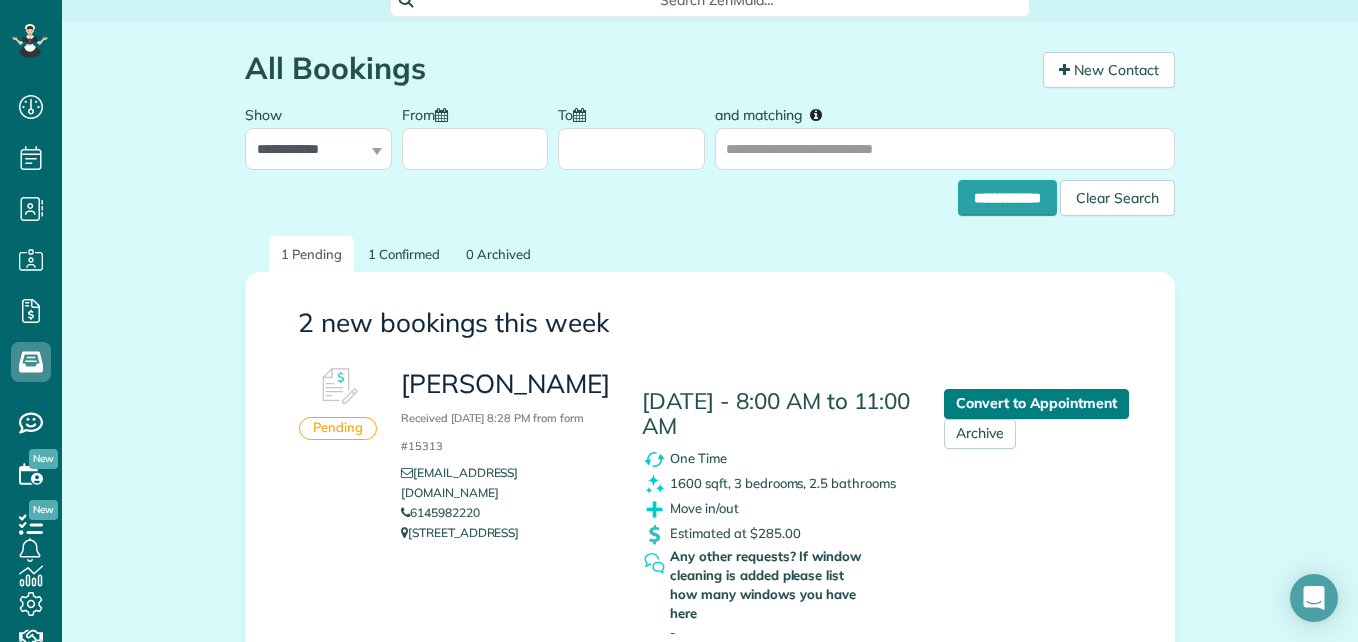 click on "Convert to Appointment" at bounding box center (1036, 404) 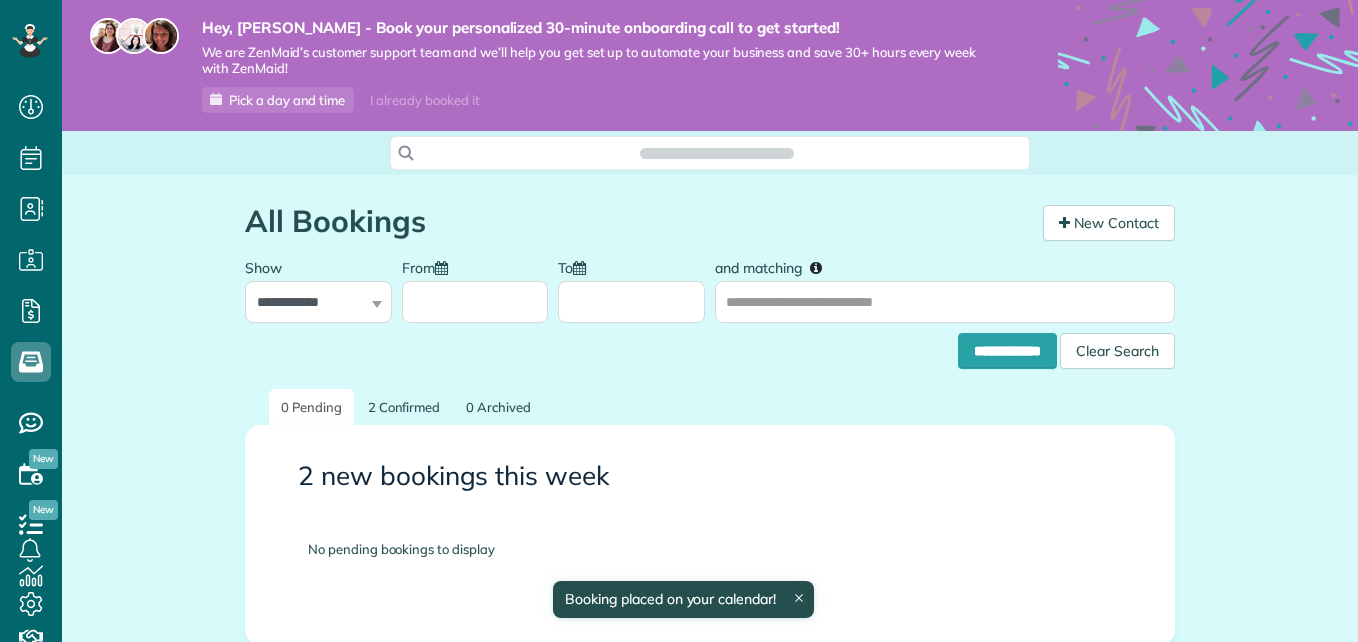 scroll, scrollTop: 0, scrollLeft: 0, axis: both 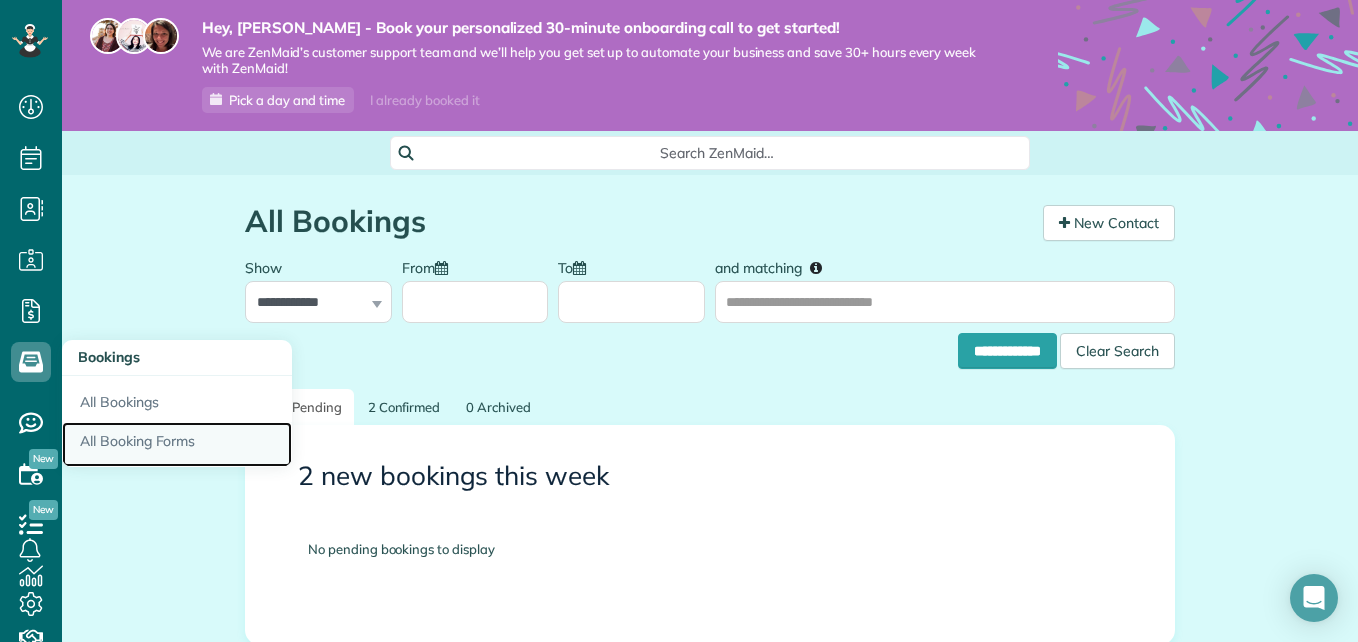 click on "All Booking Forms" at bounding box center [177, 445] 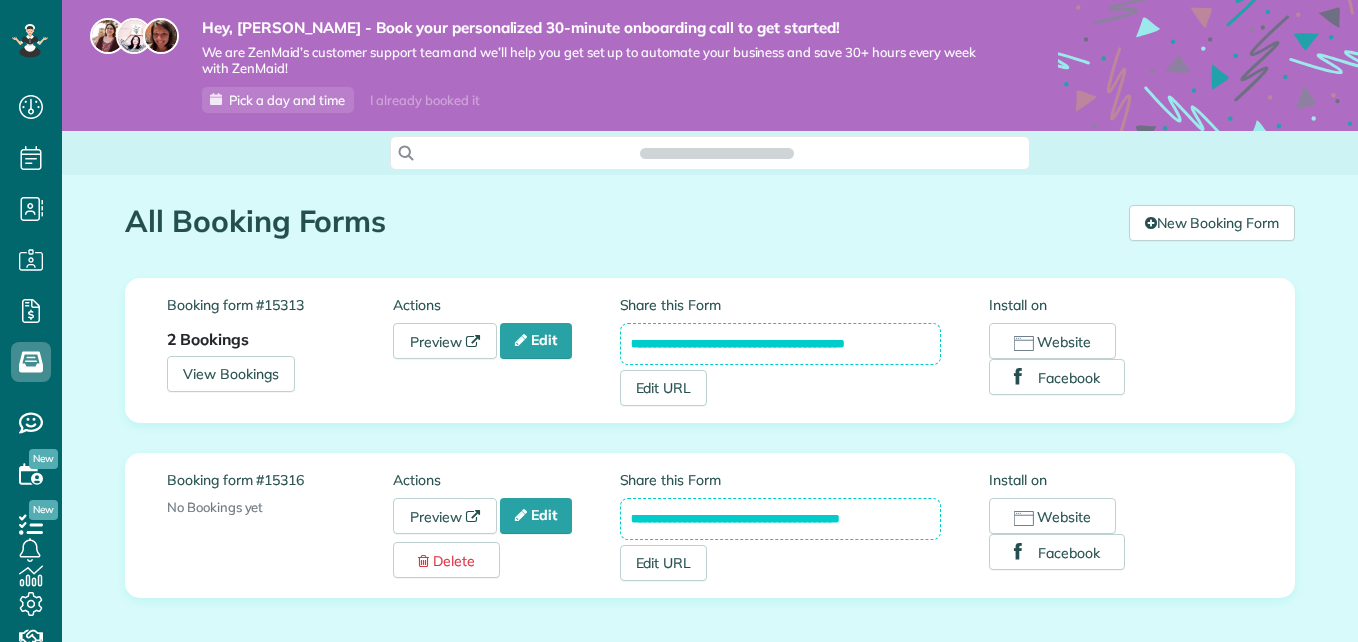 scroll, scrollTop: 0, scrollLeft: 0, axis: both 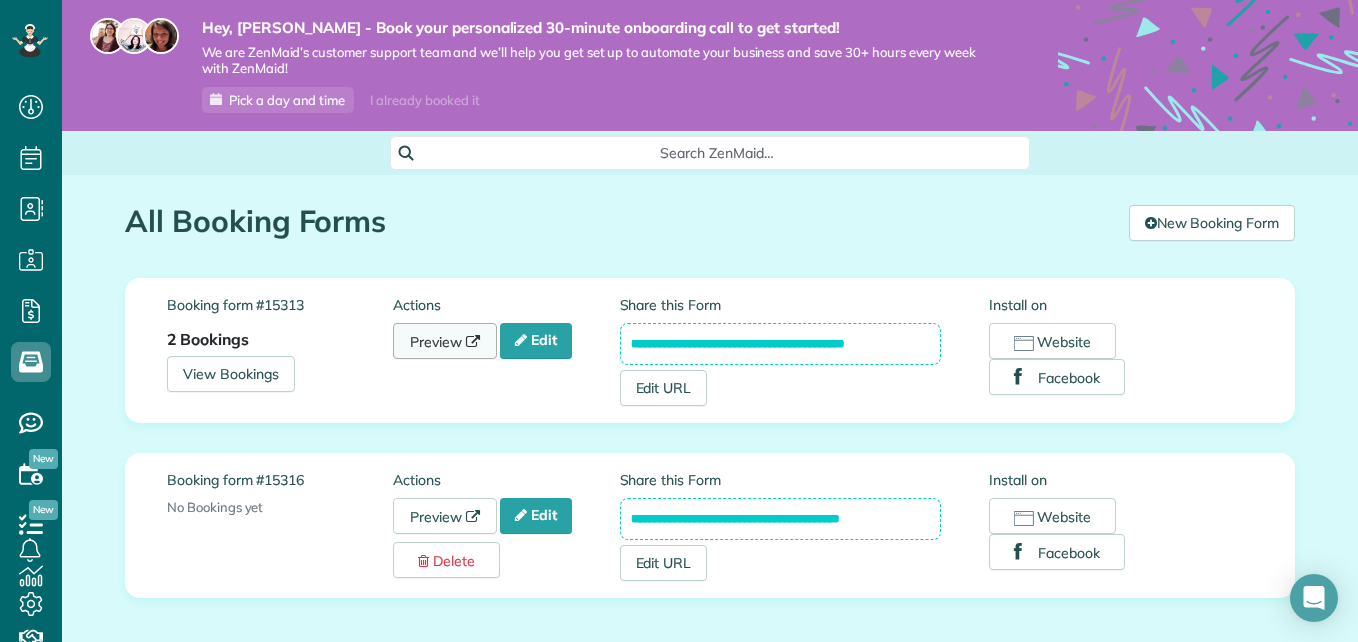 click on "Preview" at bounding box center [445, 341] 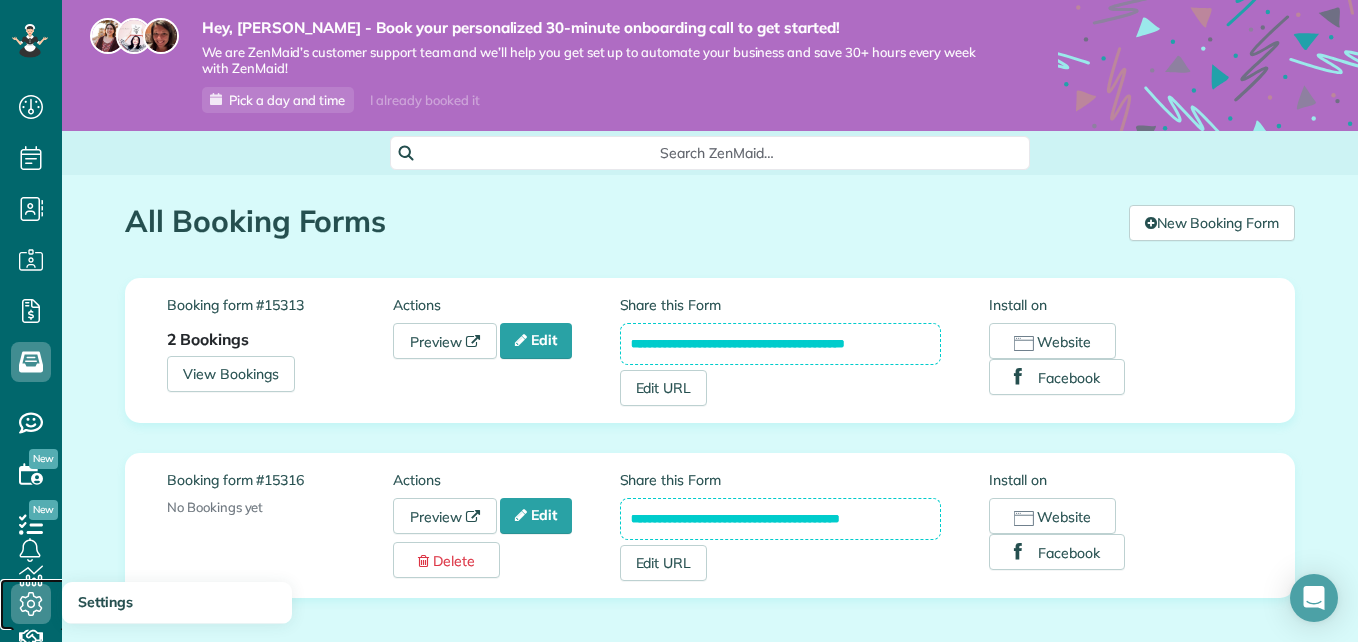 click 